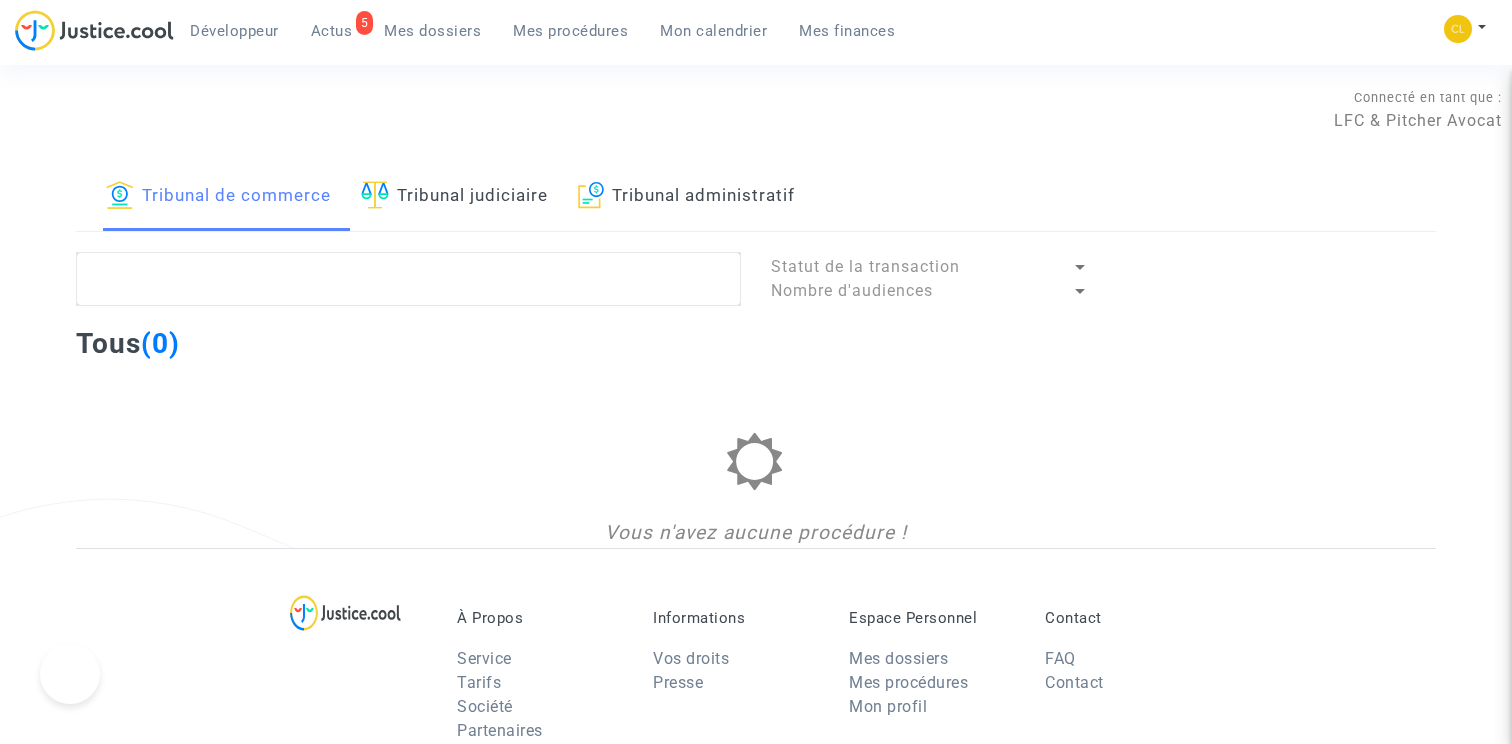 scroll, scrollTop: 0, scrollLeft: 0, axis: both 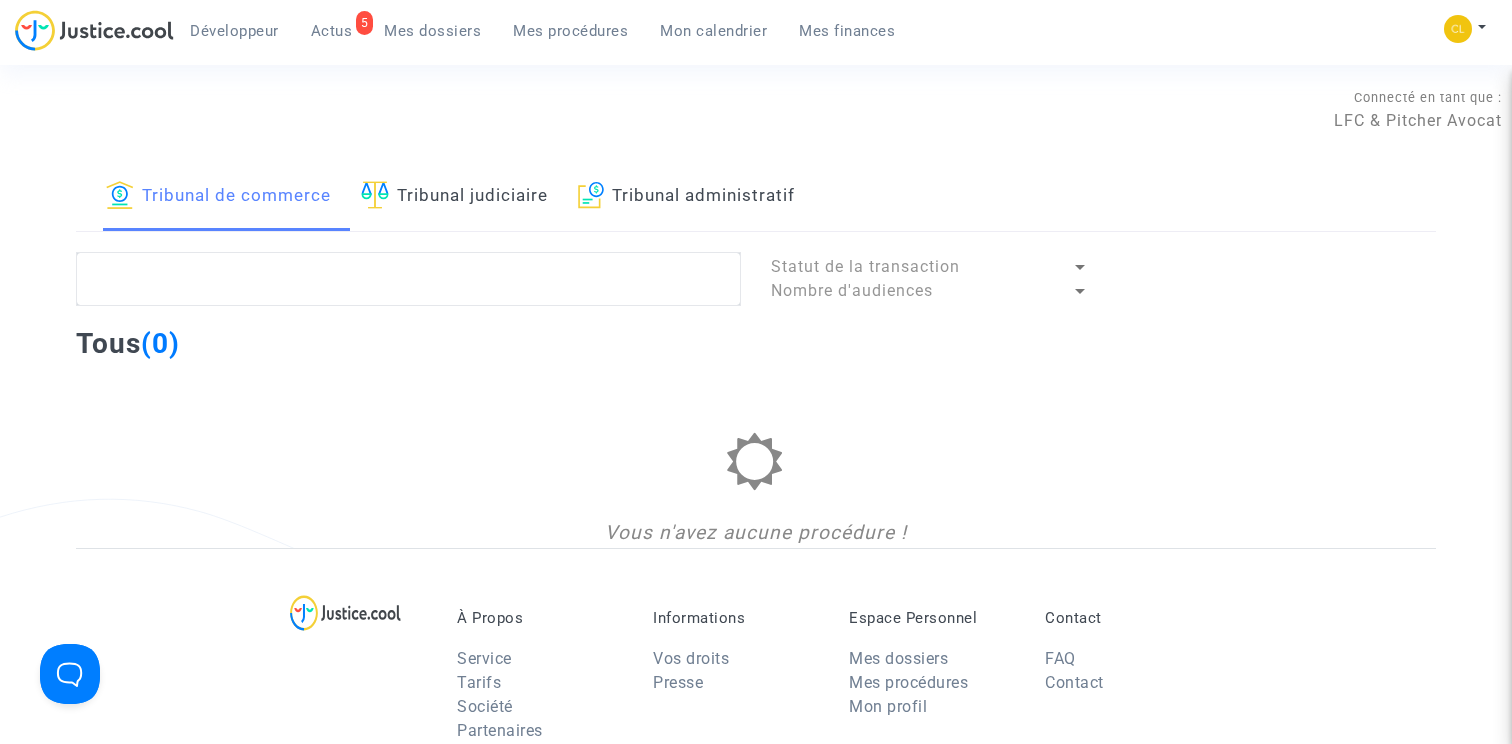 click on "Tribunal administratif" 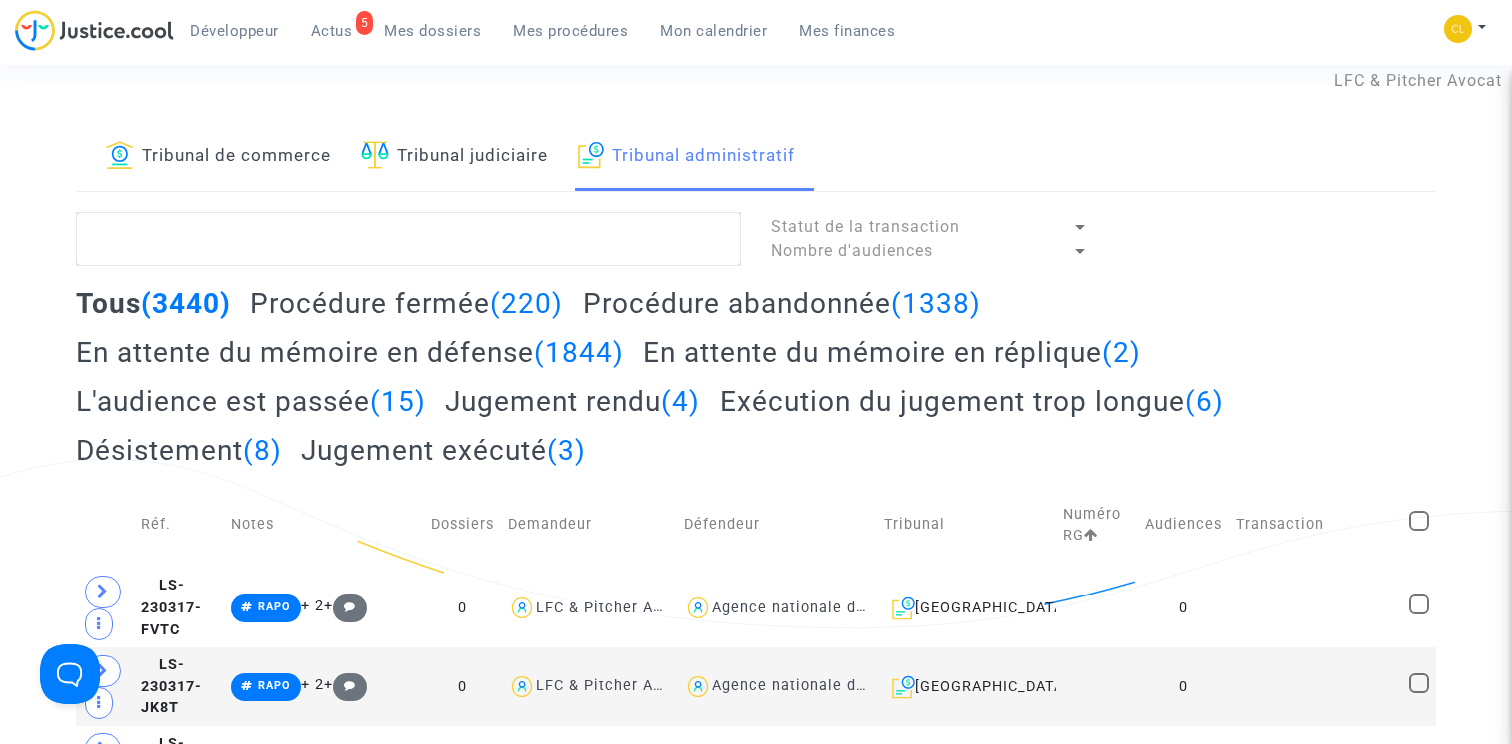scroll, scrollTop: 0, scrollLeft: 0, axis: both 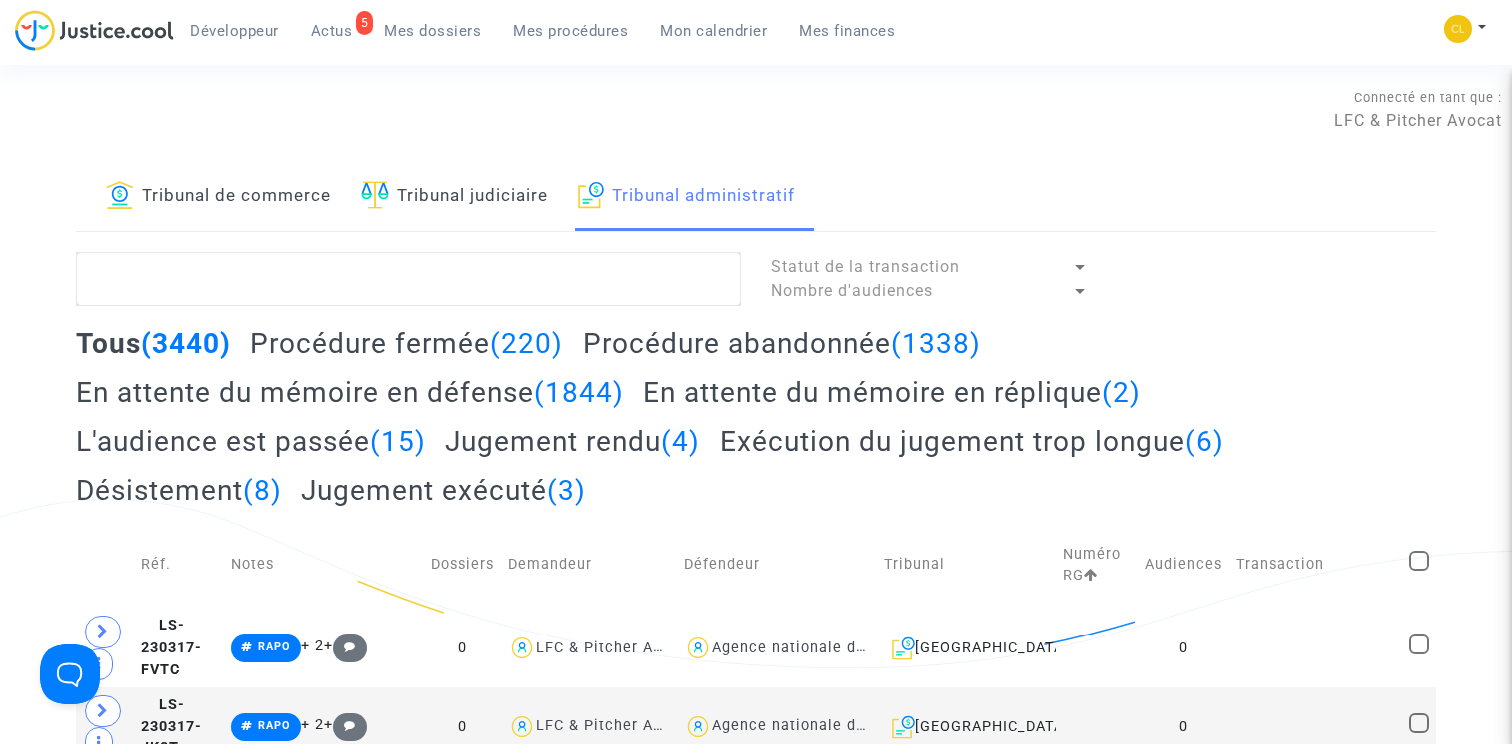 click on "Mon calendrier" at bounding box center [713, 31] 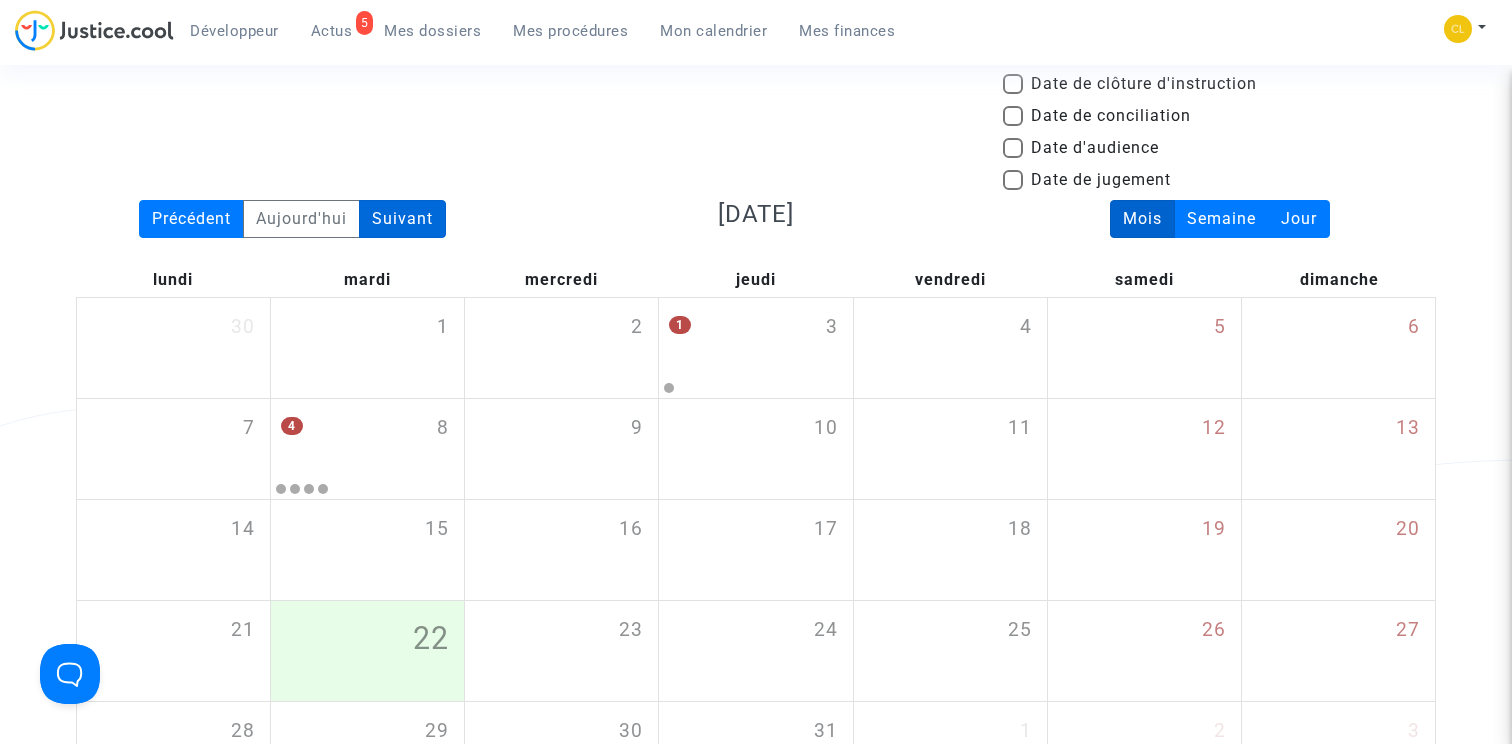 click on "Suivant" 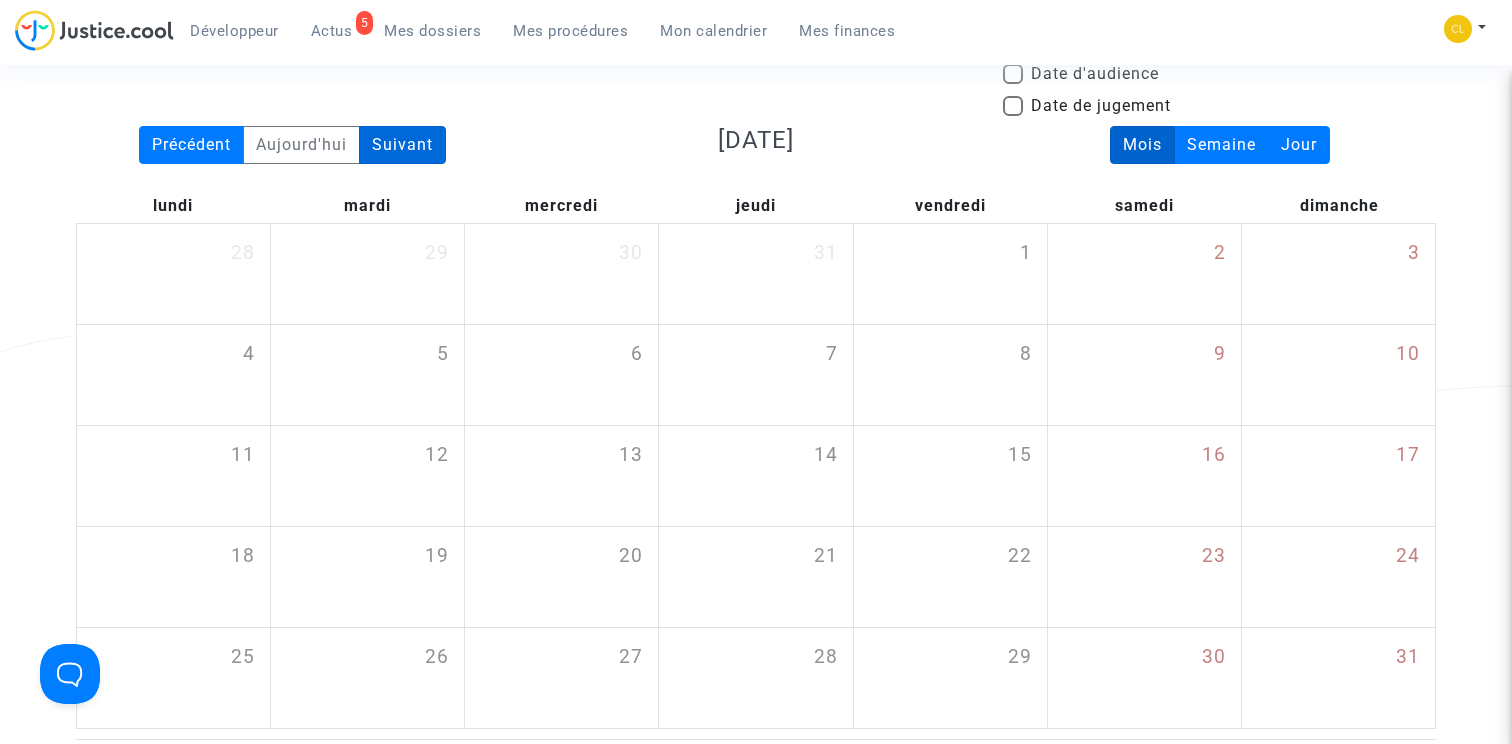 click on "Suivant" 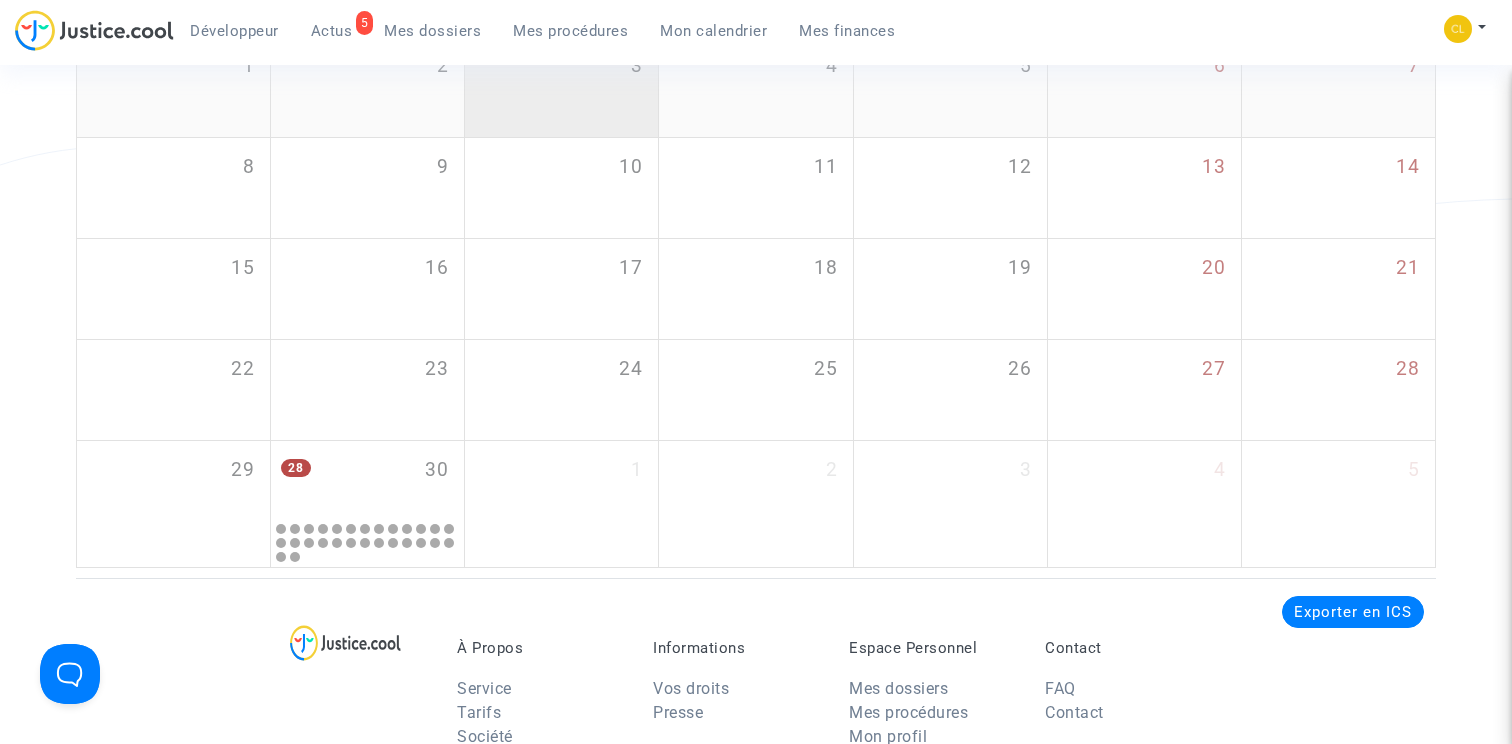 scroll, scrollTop: 426, scrollLeft: 0, axis: vertical 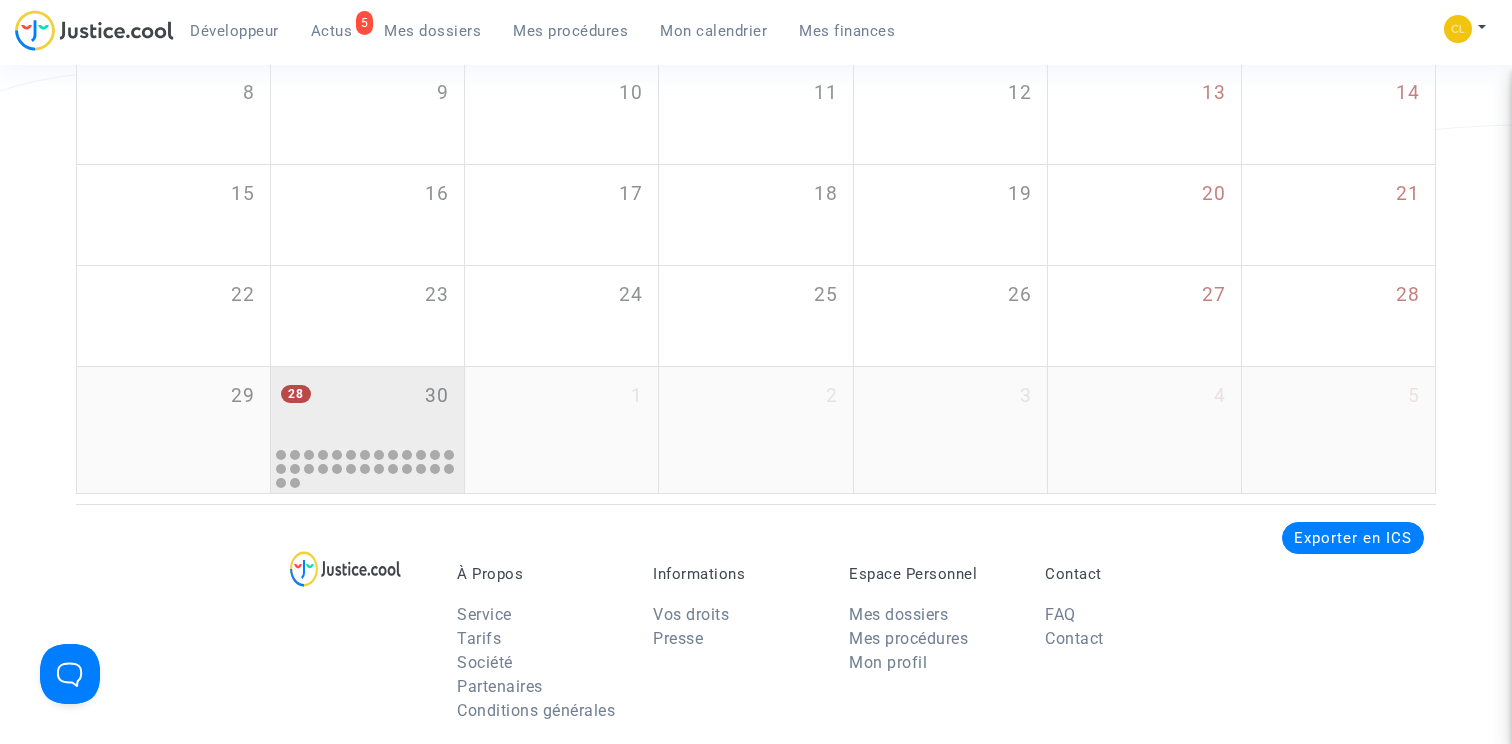 click on "28 30" 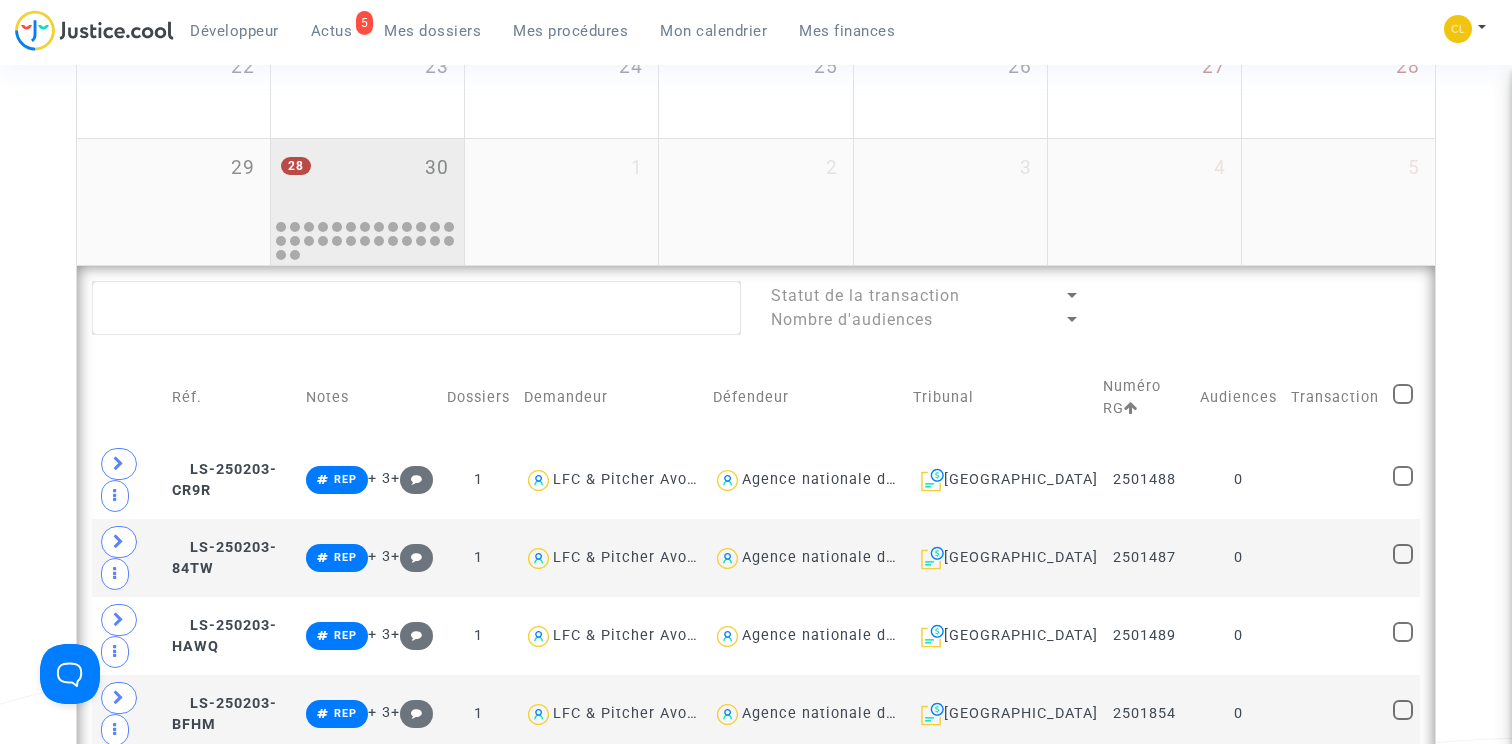 scroll, scrollTop: 878, scrollLeft: 0, axis: vertical 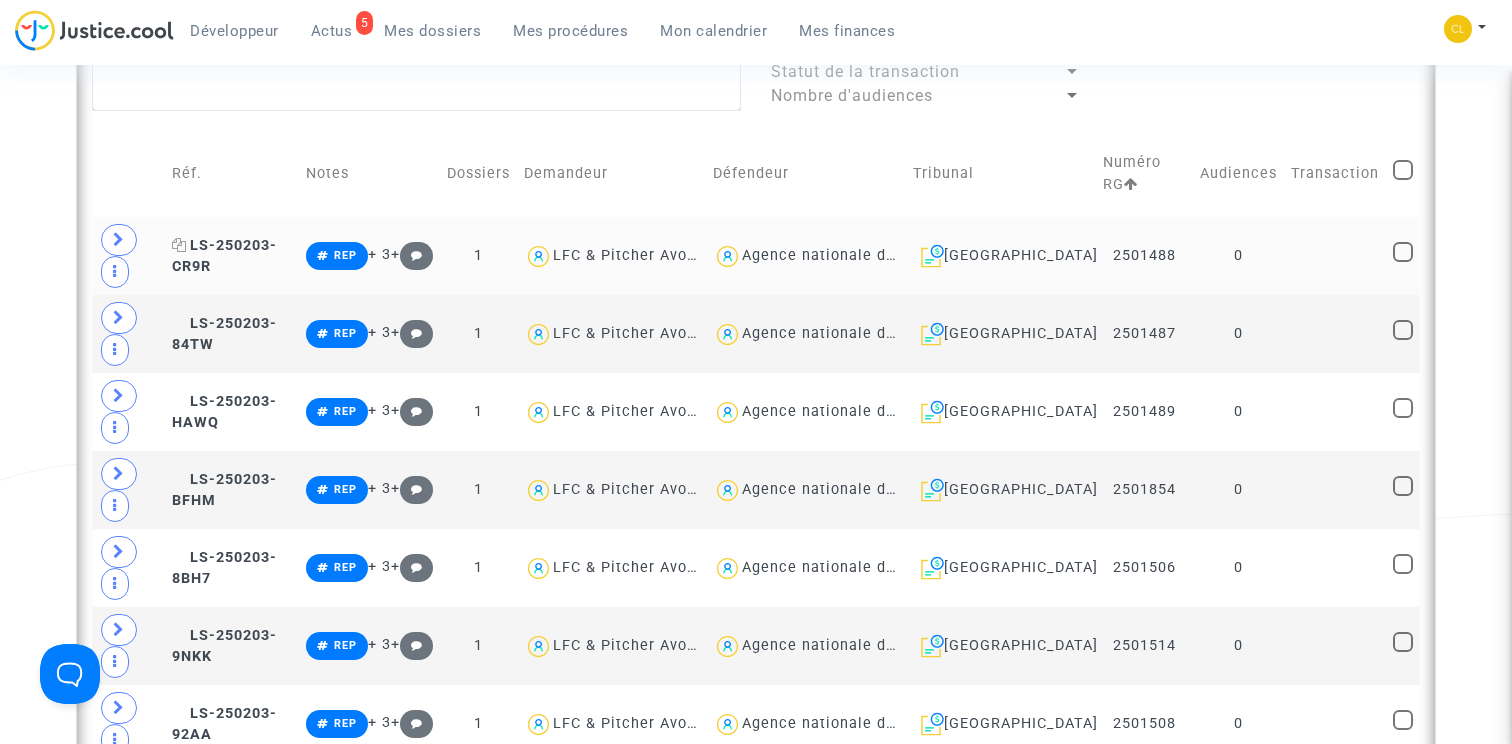 click on "LS-250203-CR9R" 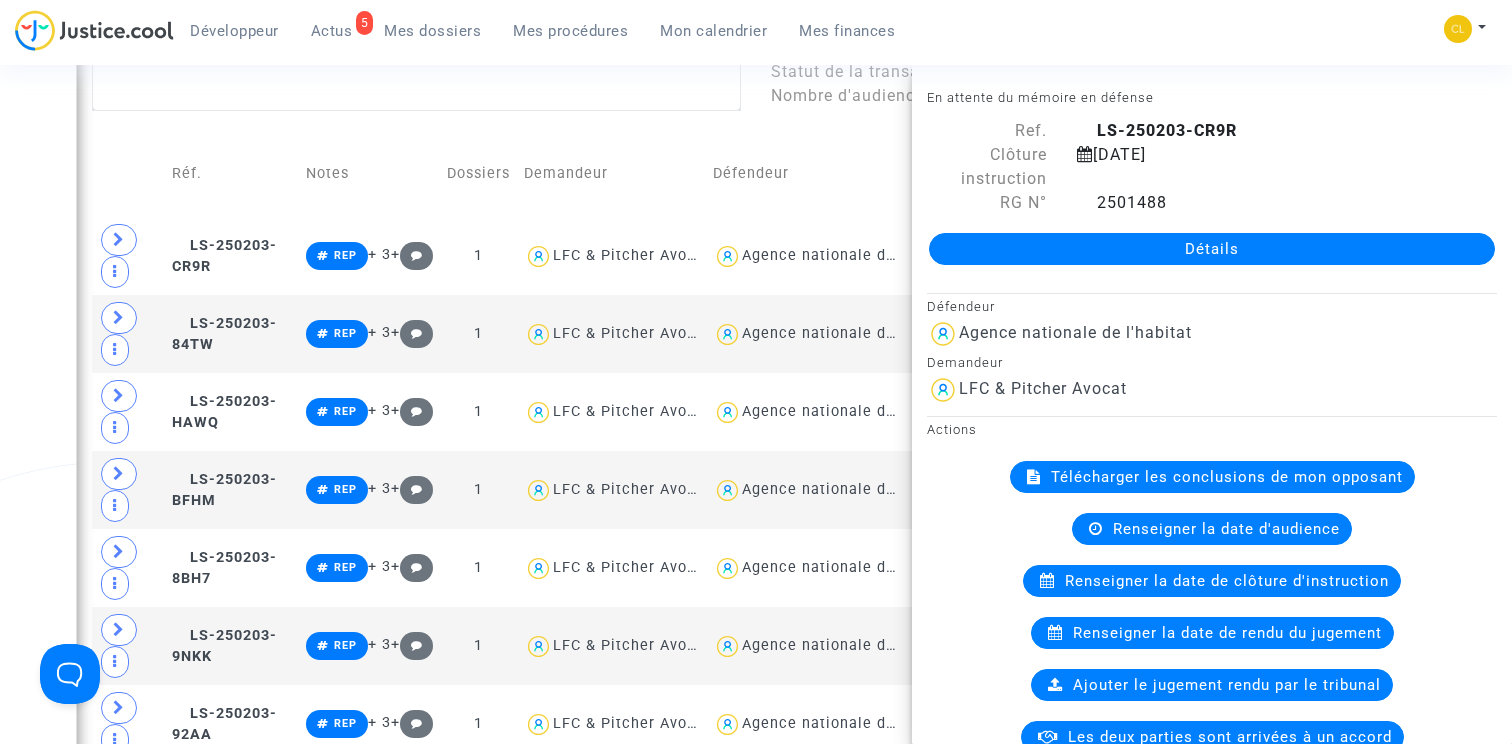 click on "Détails" 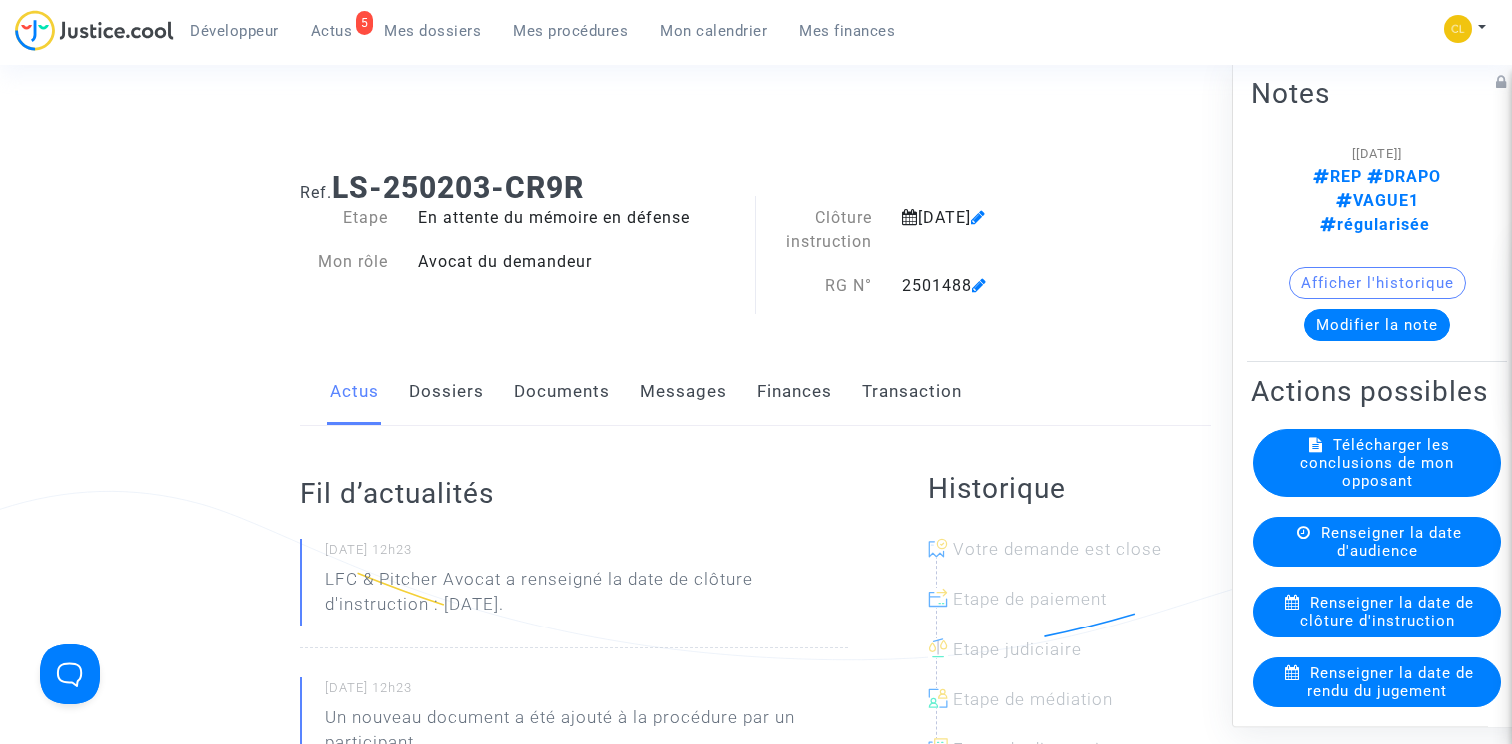 scroll, scrollTop: 0, scrollLeft: 0, axis: both 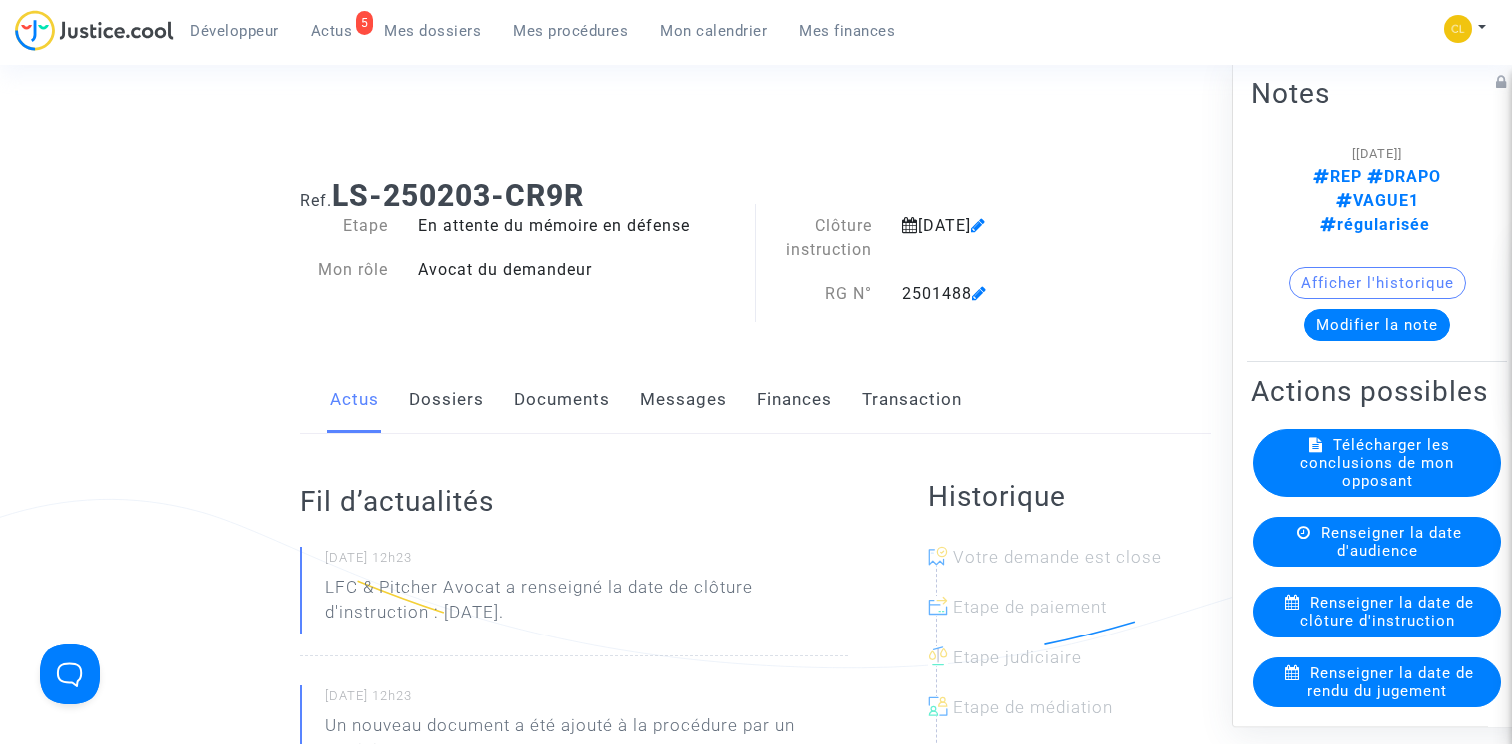 click on "Documents" 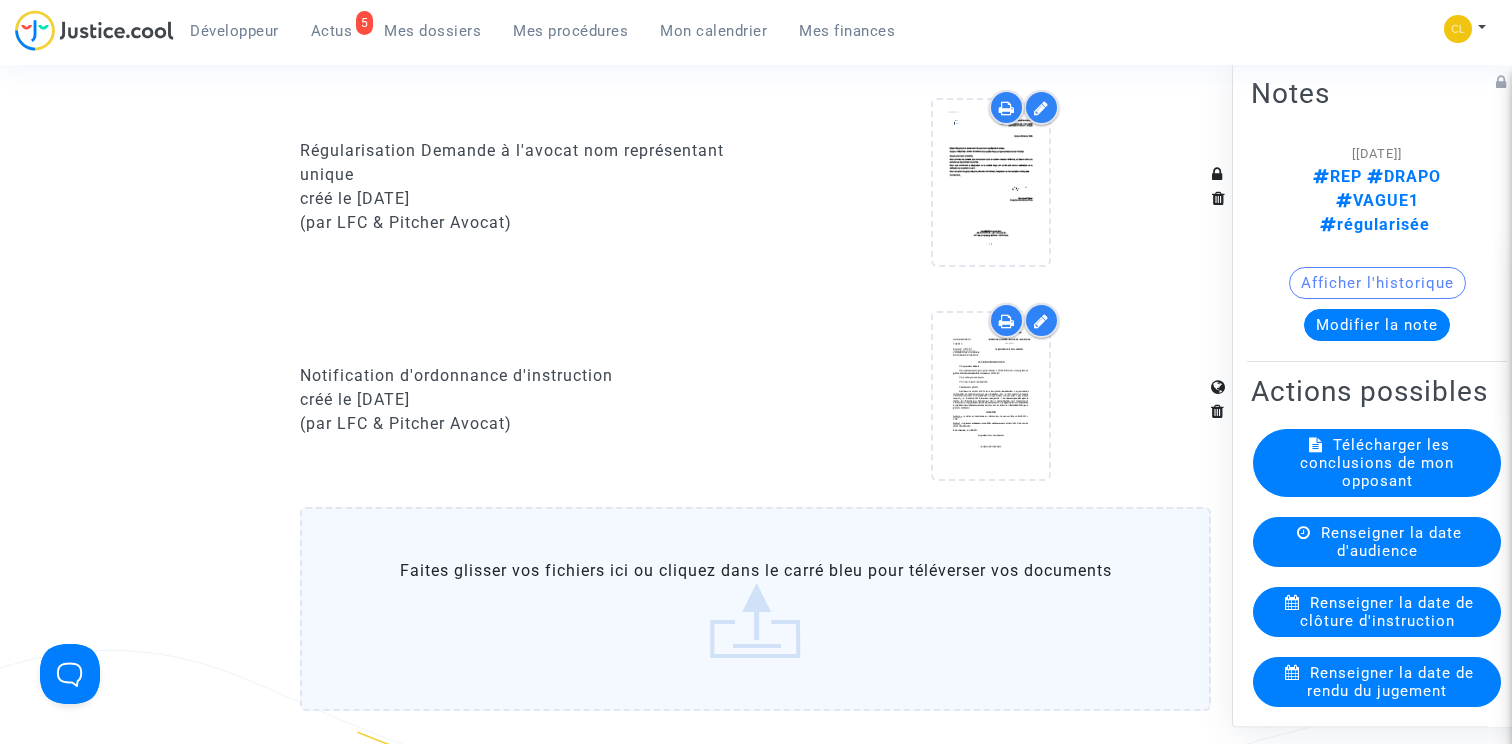 scroll, scrollTop: 1538, scrollLeft: 0, axis: vertical 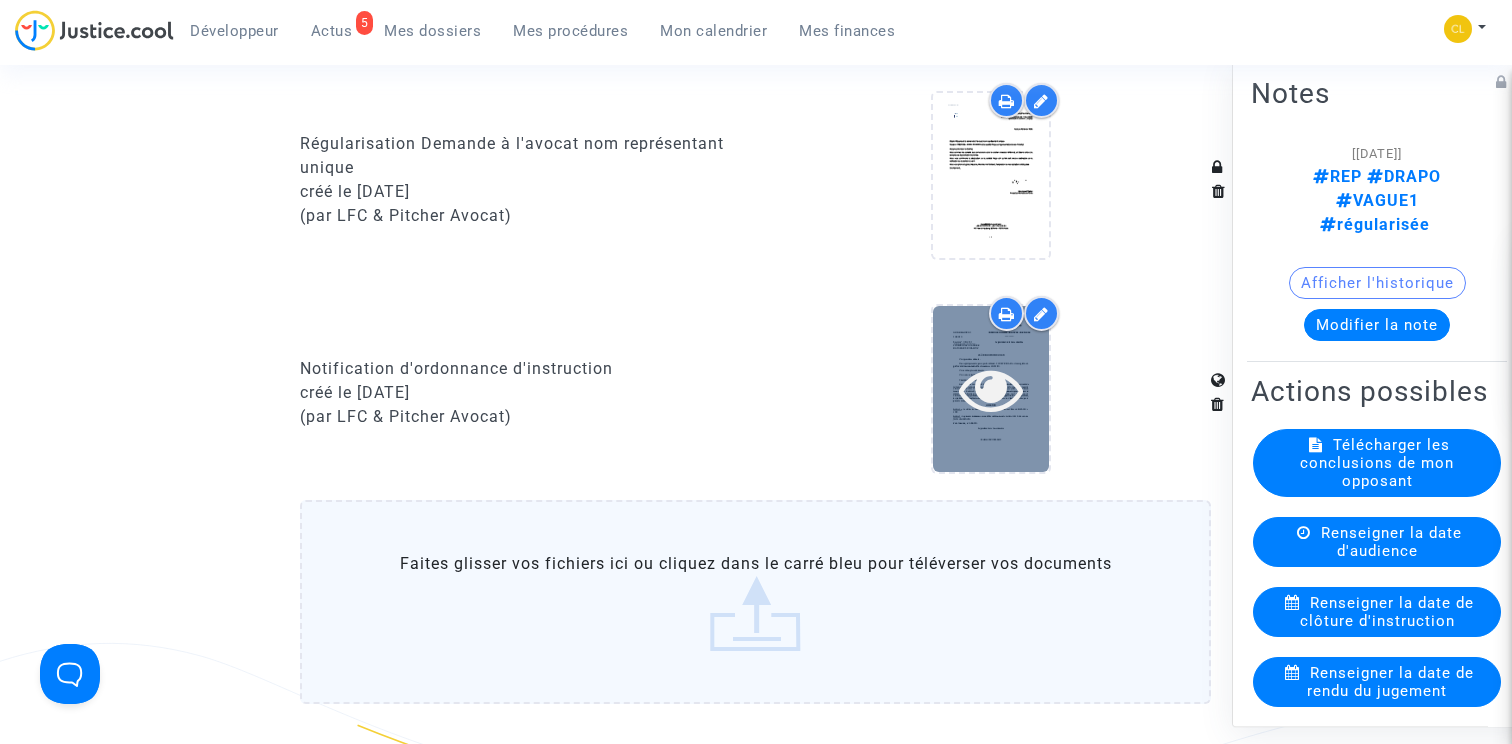 click at bounding box center (991, 389) 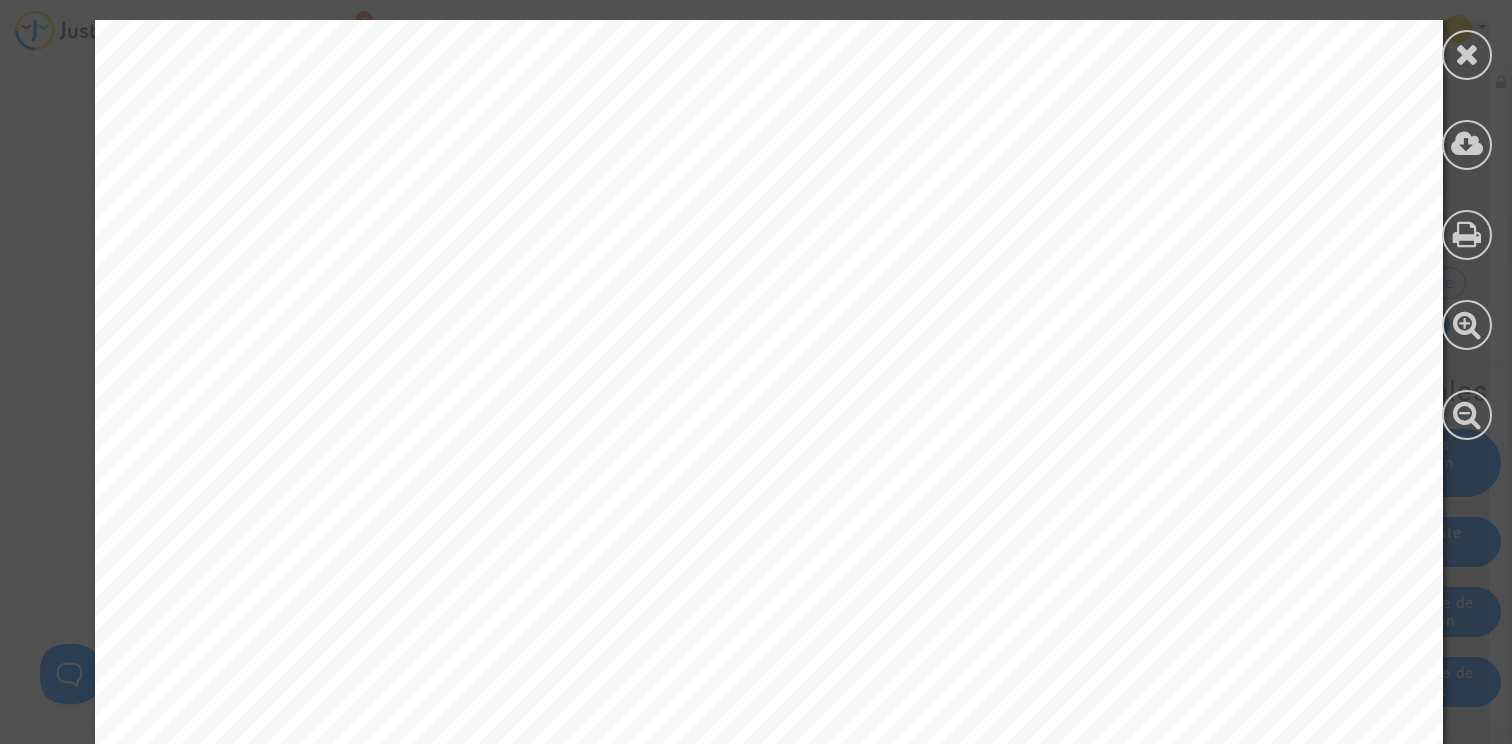 scroll, scrollTop: 825, scrollLeft: 0, axis: vertical 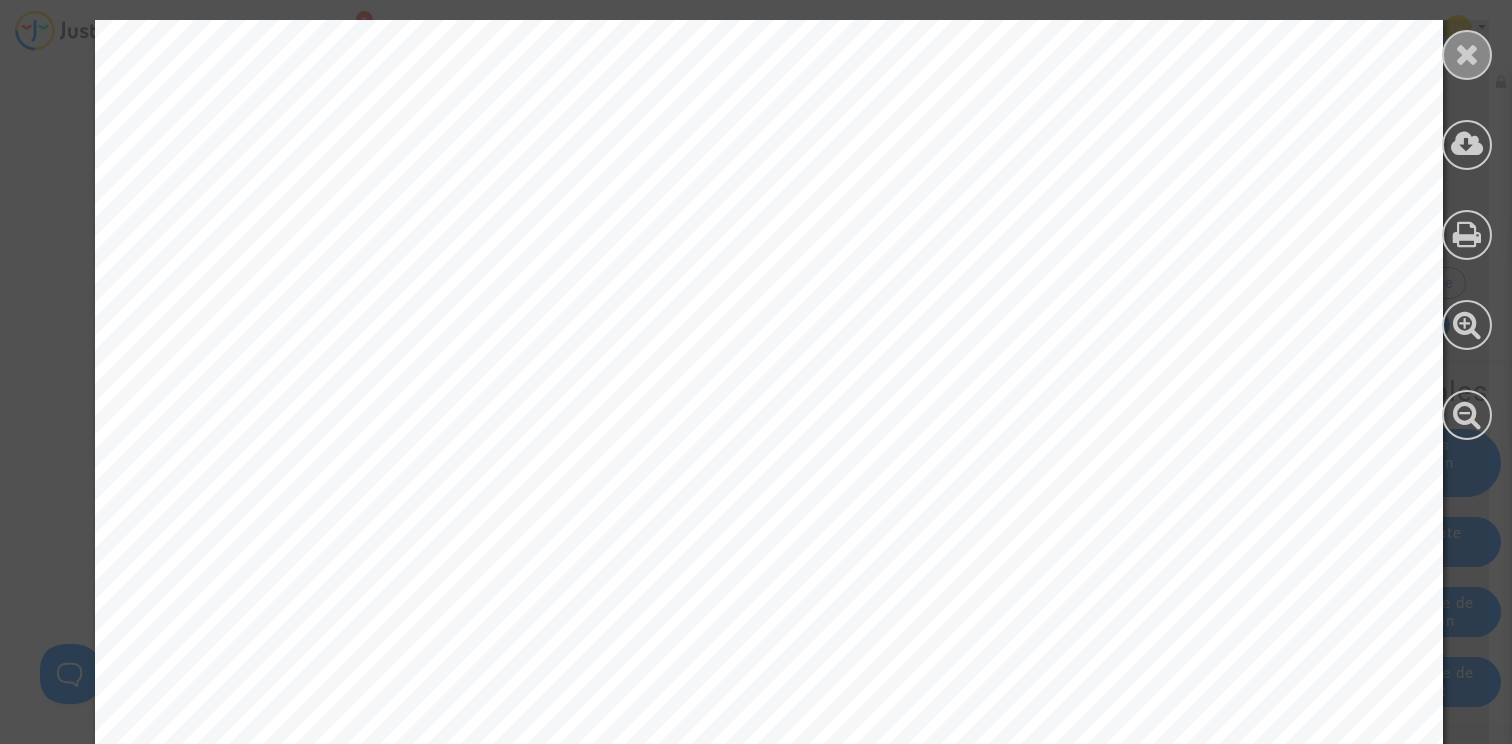 click at bounding box center [1467, 55] 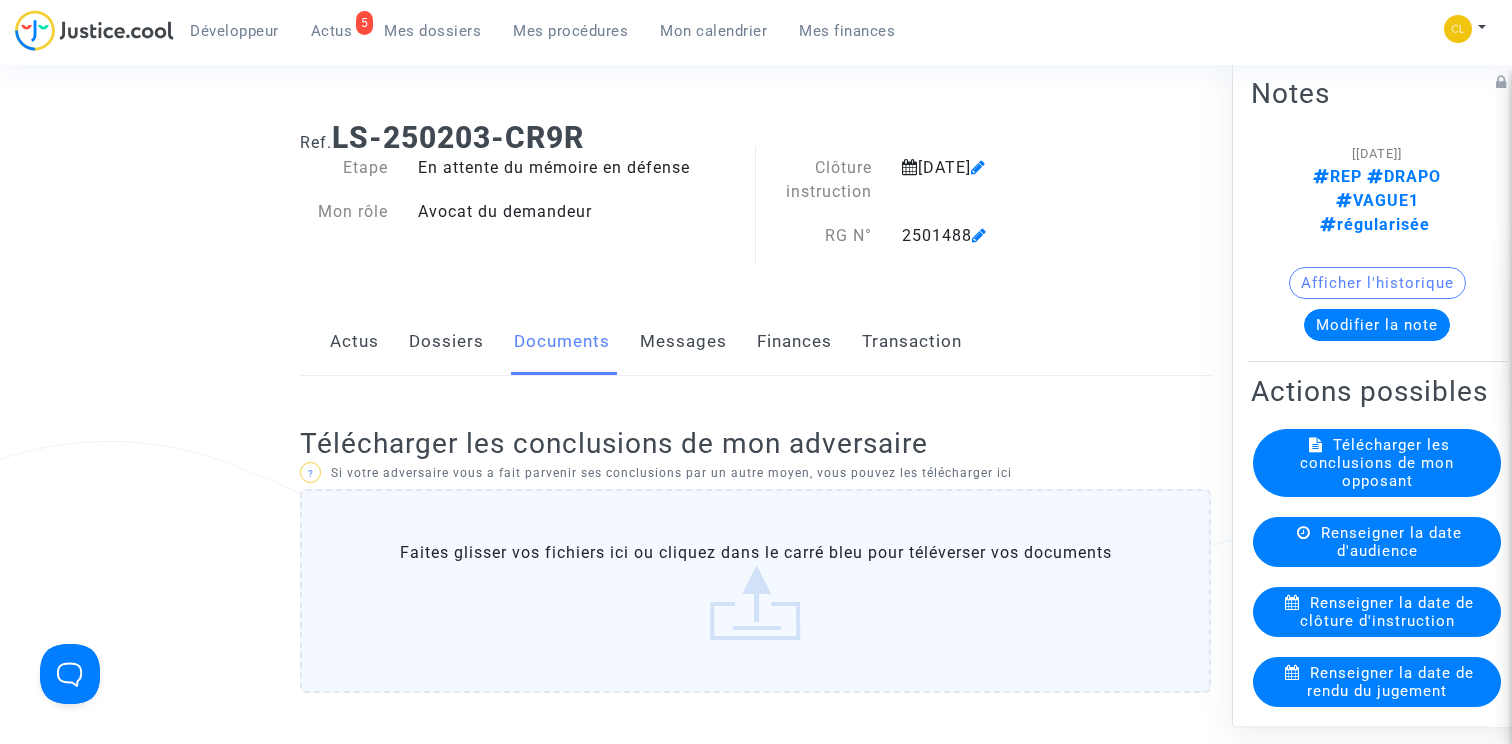 scroll, scrollTop: 0, scrollLeft: 0, axis: both 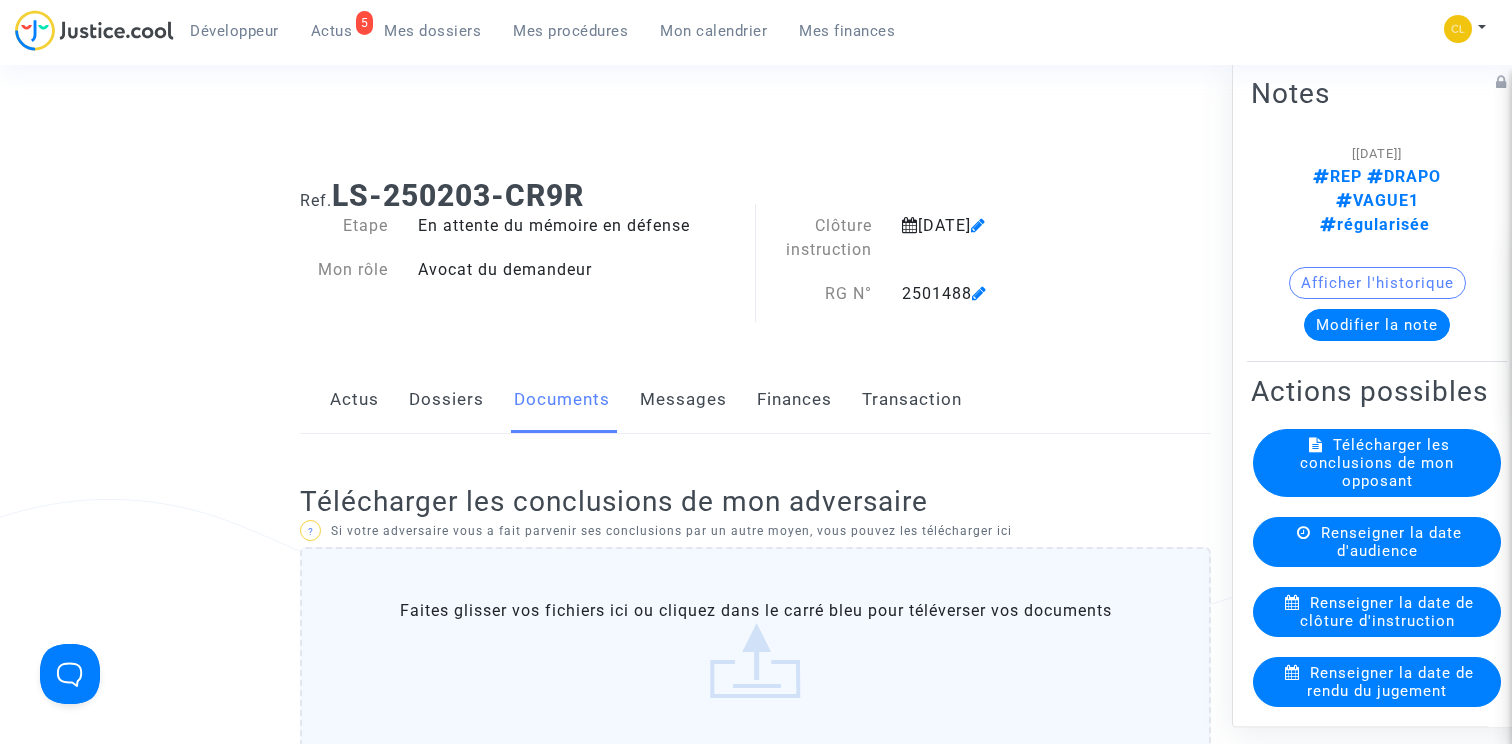 click on "Mes dossiers" at bounding box center [432, 31] 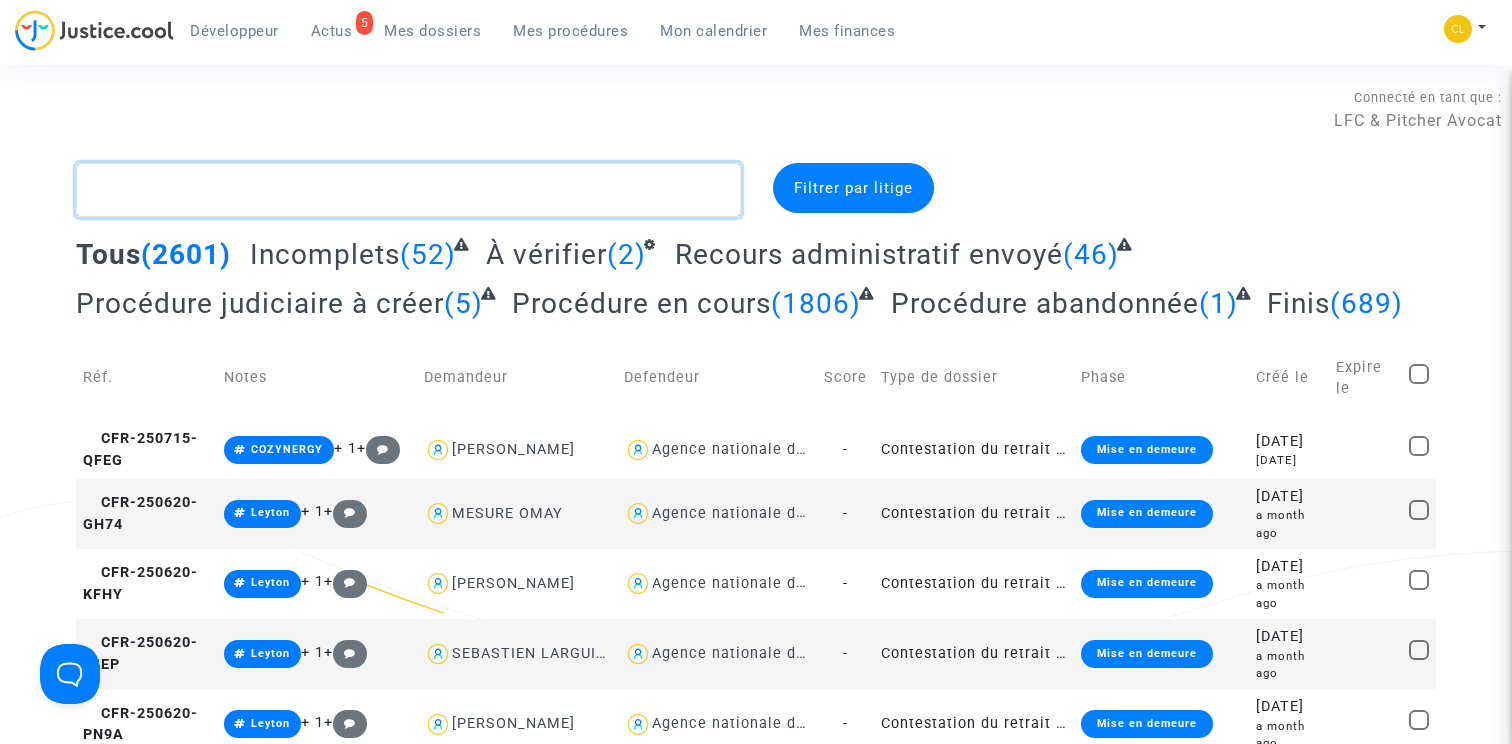 click 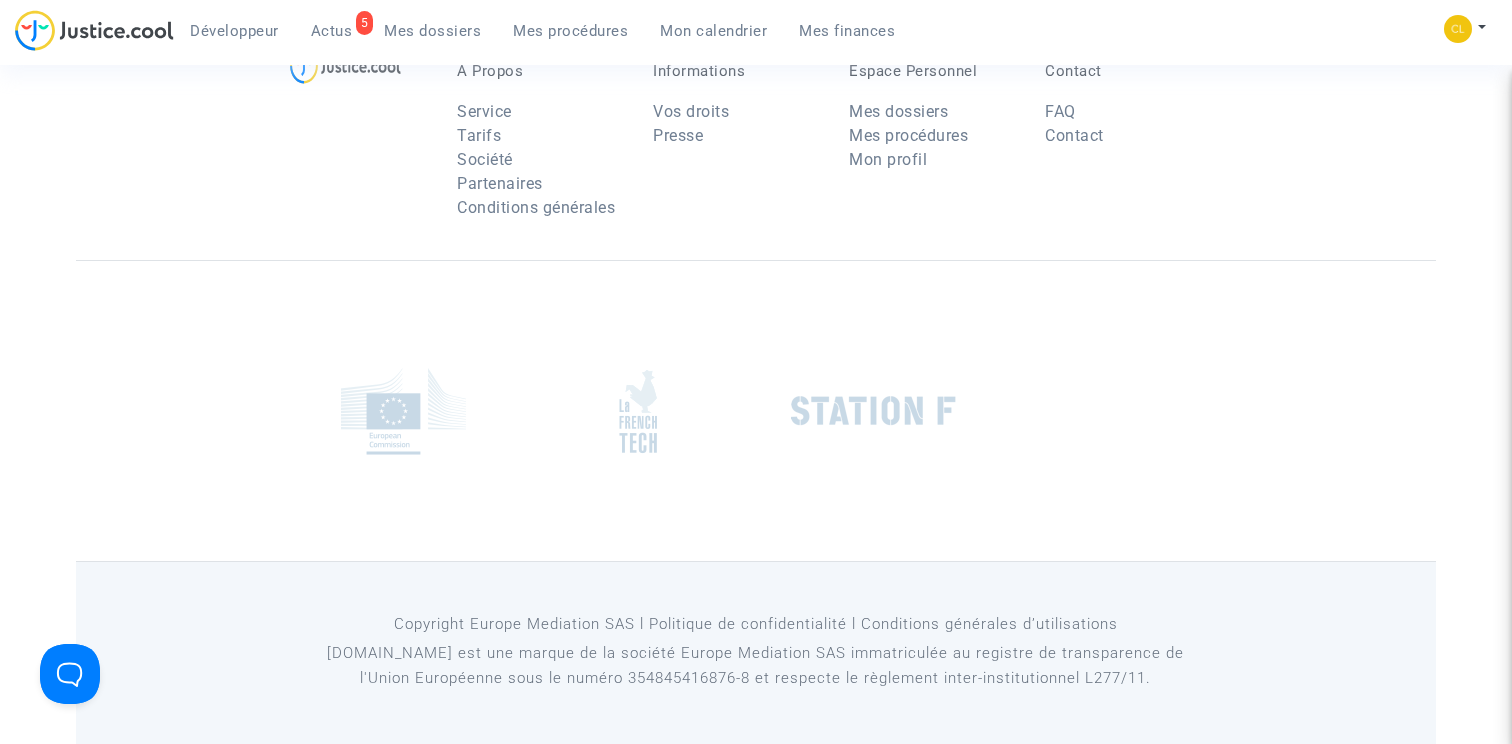 scroll, scrollTop: 4781, scrollLeft: 0, axis: vertical 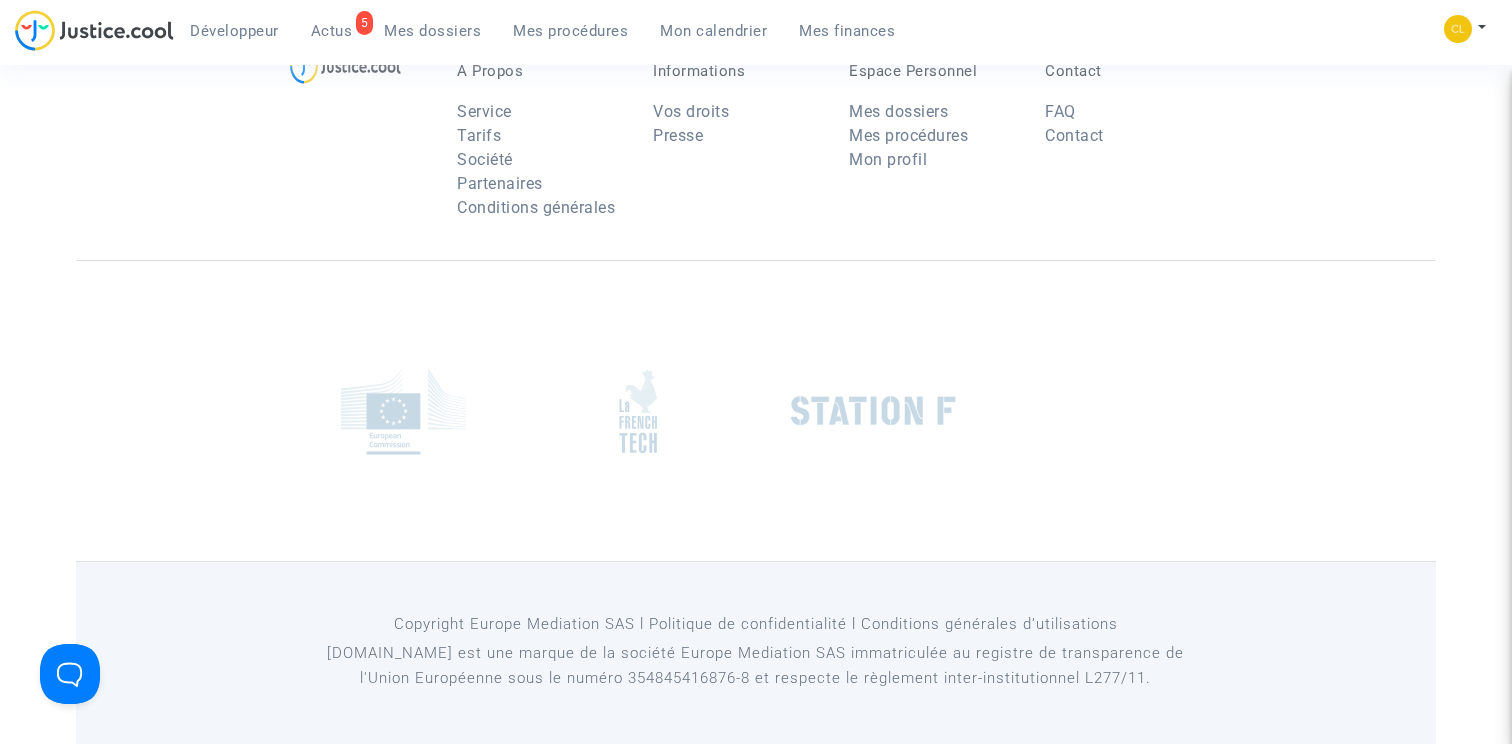 click on "Charger la suite" 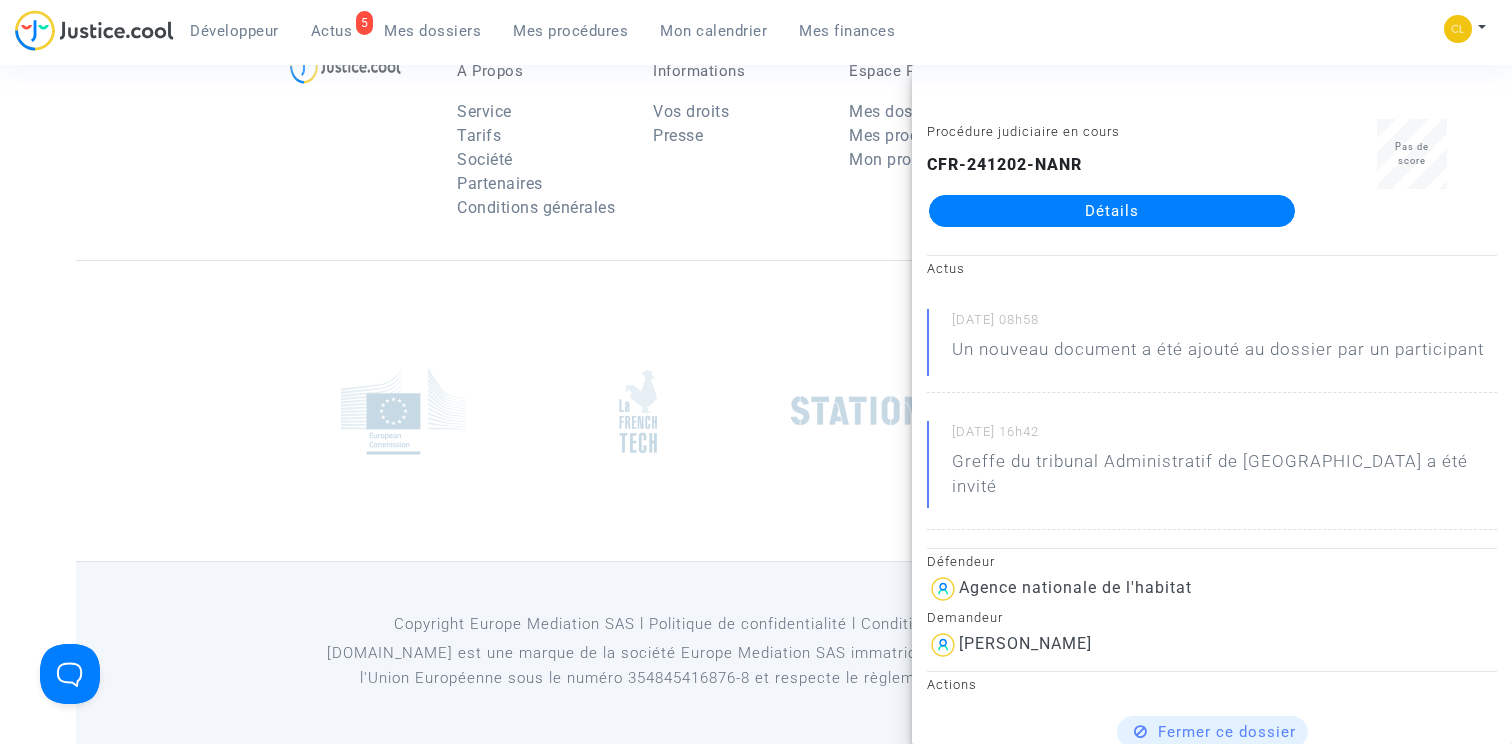 click on "CFR-241202-T9B6" 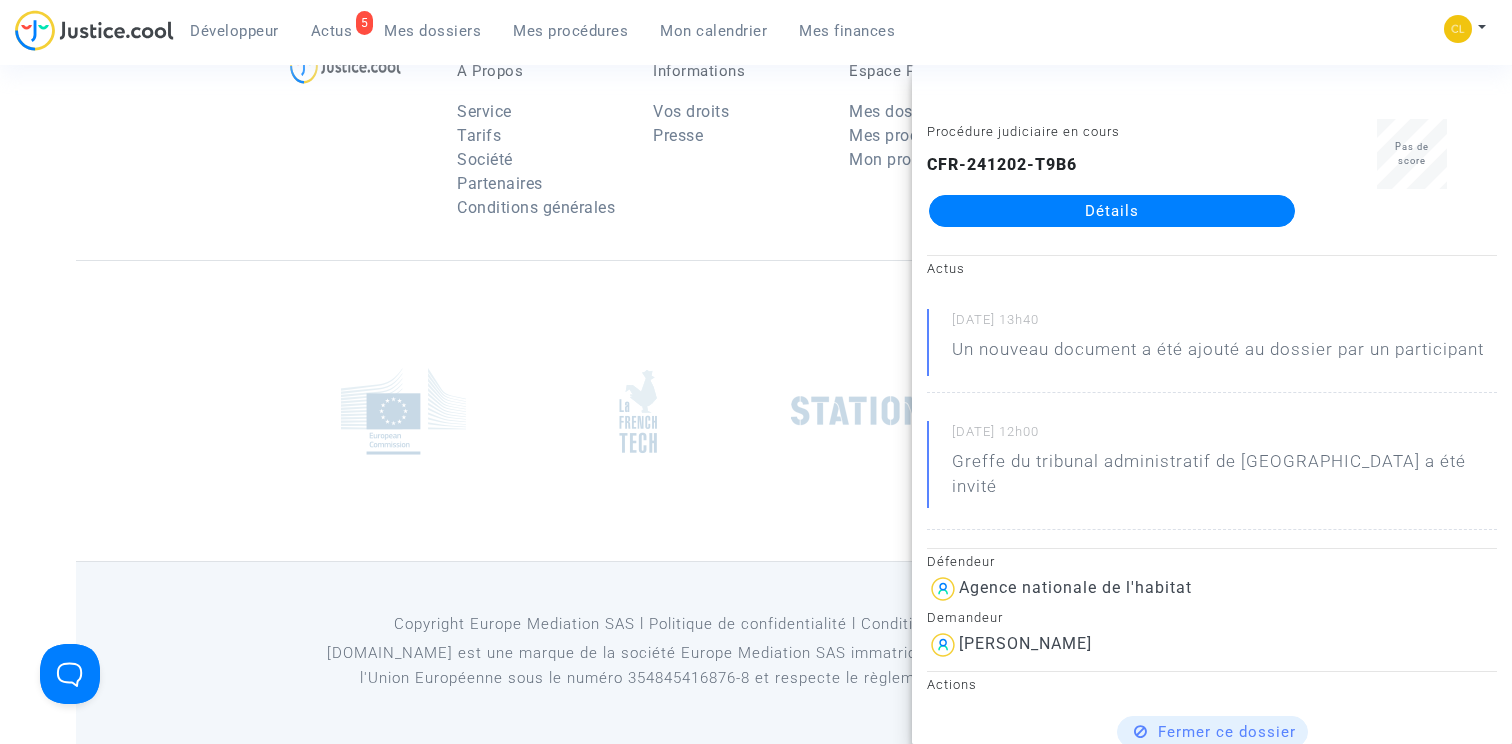 click on "CFR-241202-67AC" 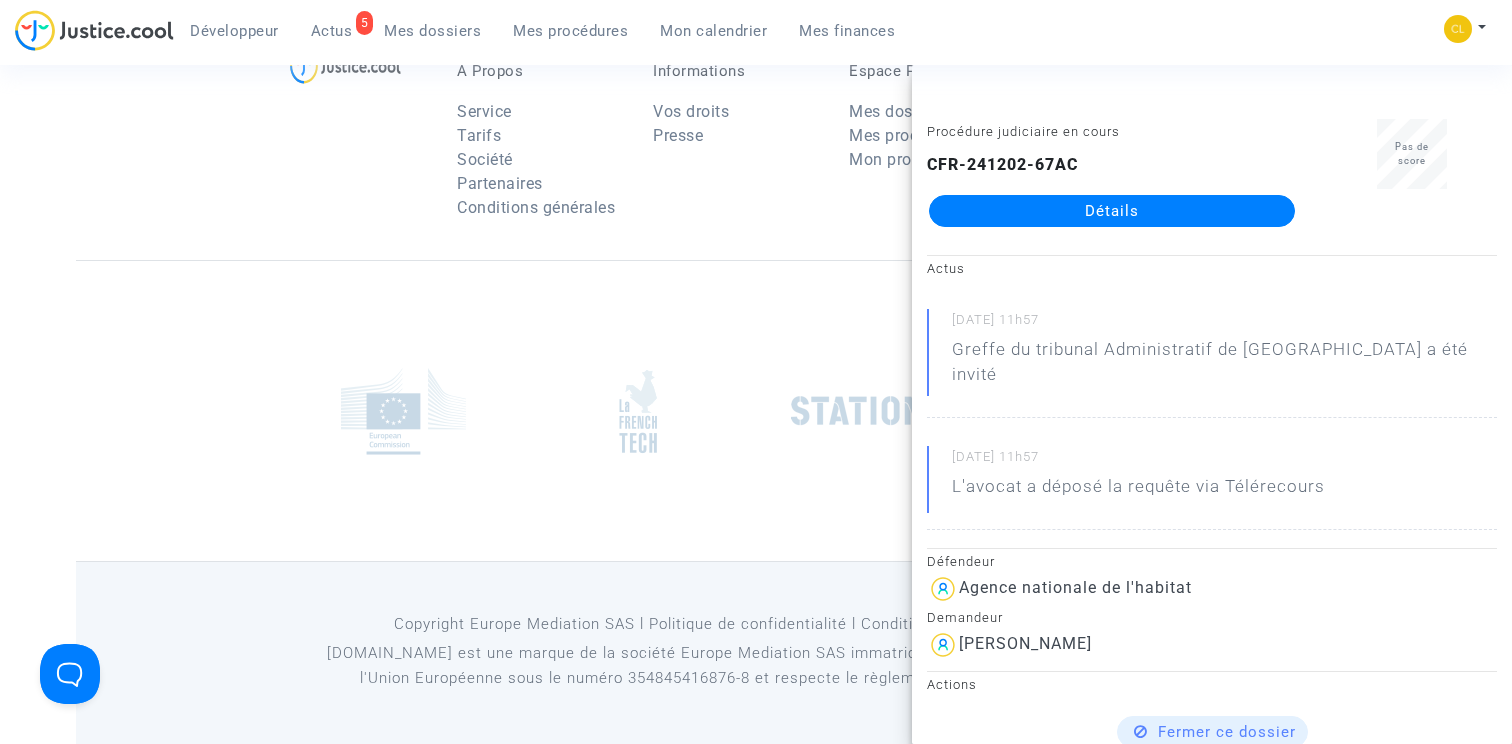 click on "CFR-241202-DJ4H" 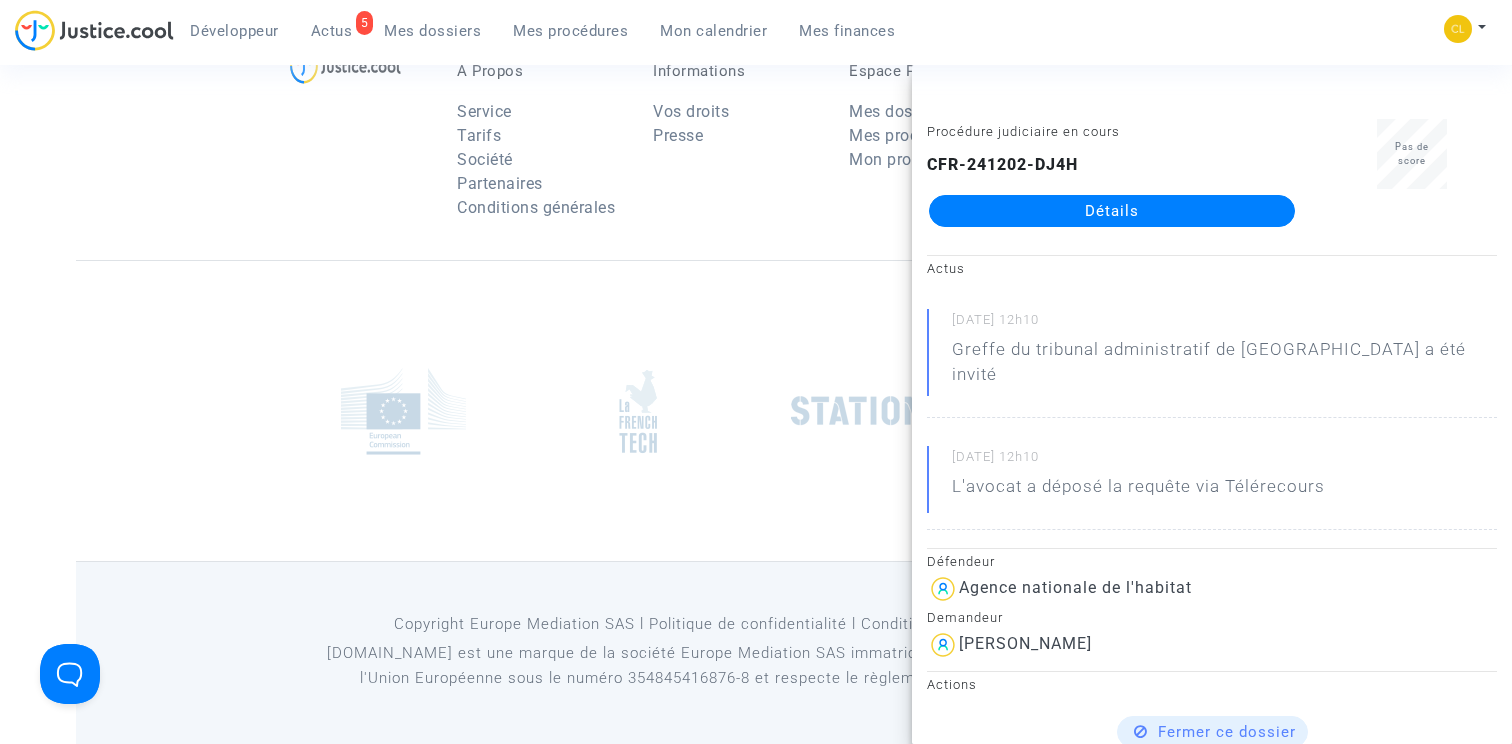 click on "CFR-241202-WKKK" 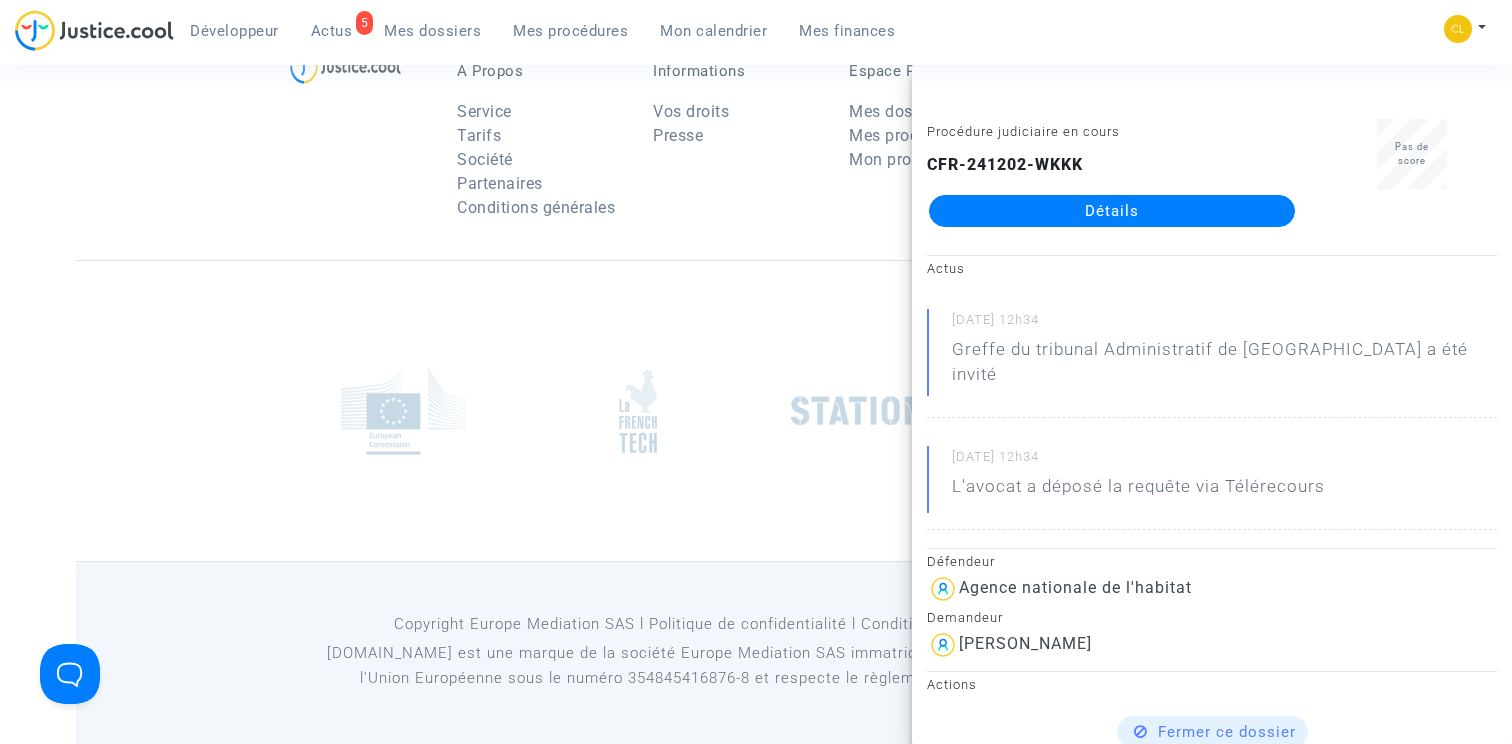 click on "CFR-241202-DJ4H" 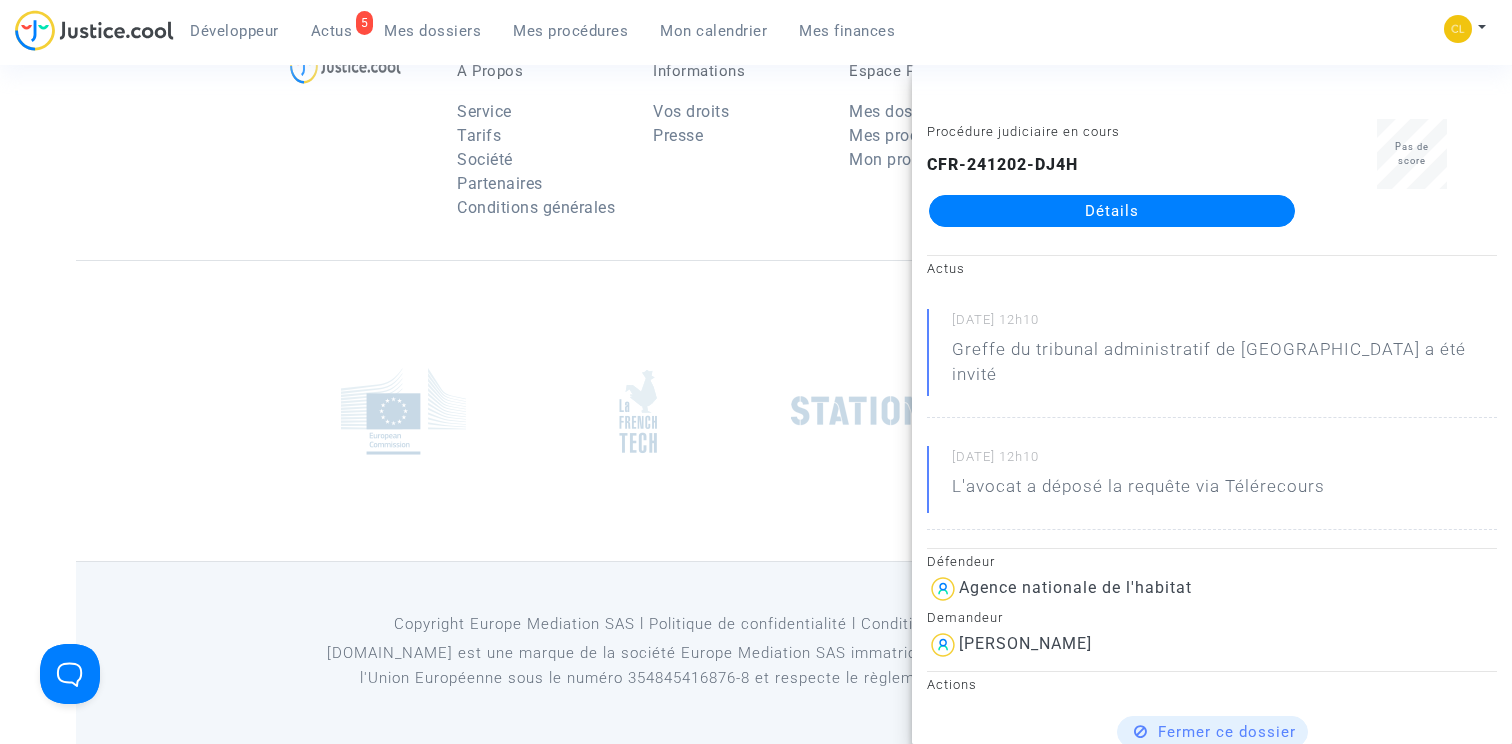 click on "Détails" 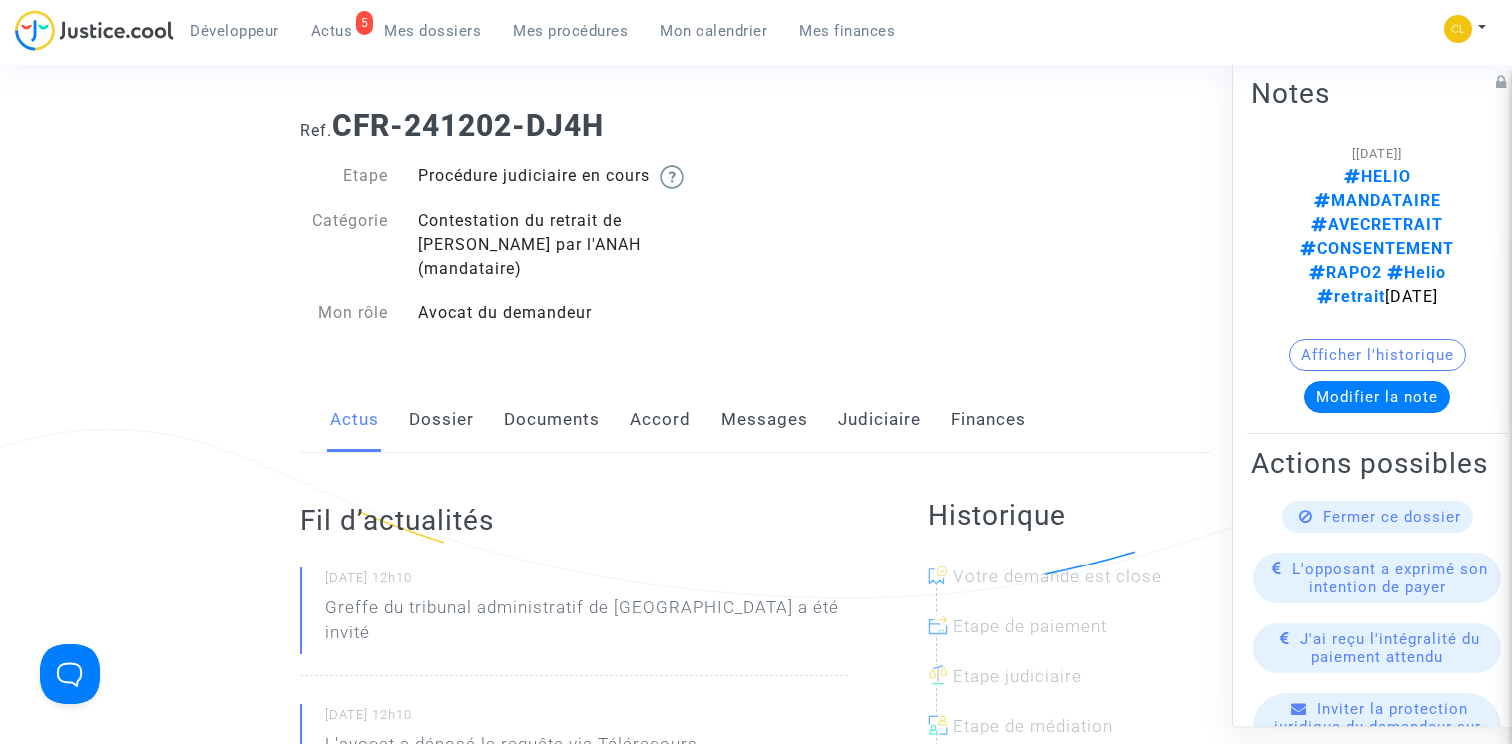 scroll, scrollTop: 0, scrollLeft: 0, axis: both 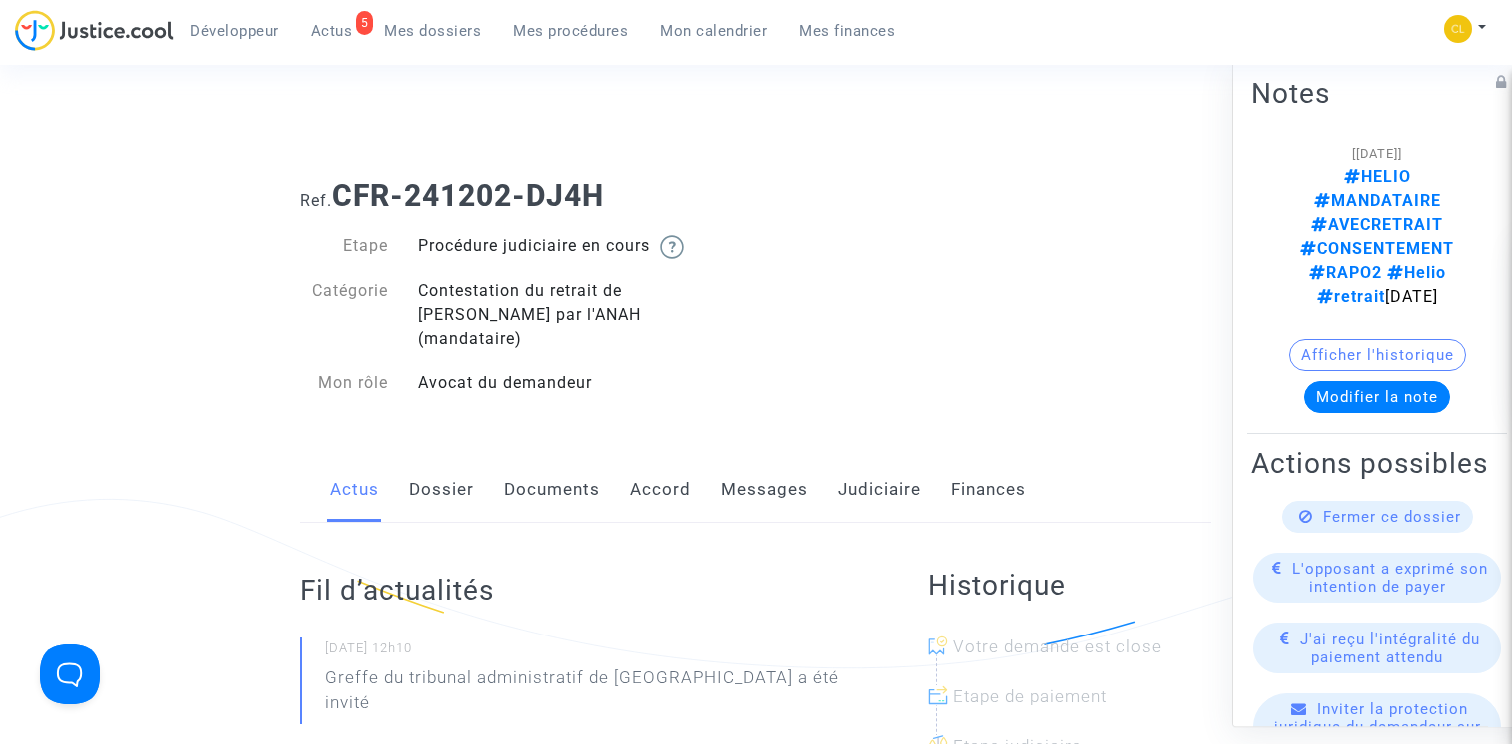 click on "Dossier" 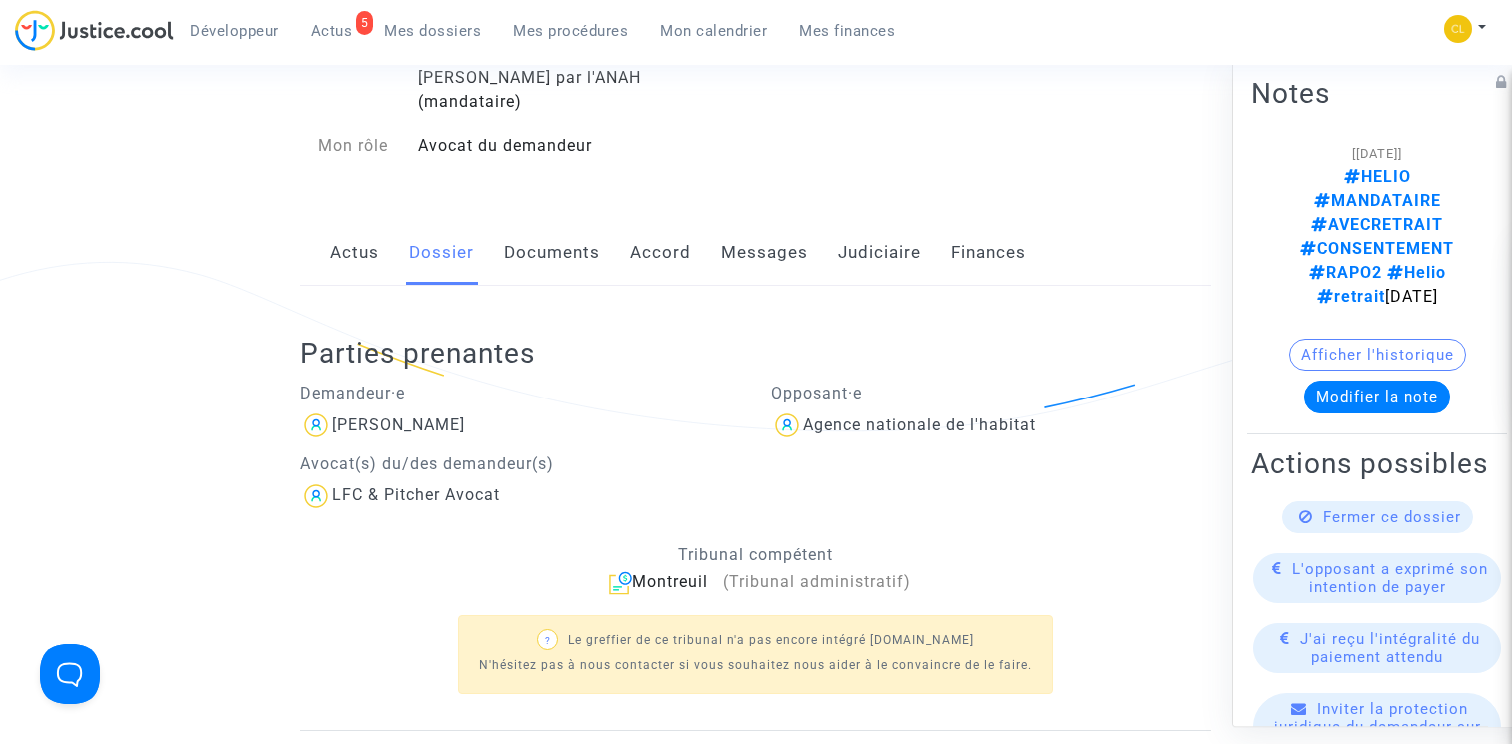 scroll, scrollTop: 455, scrollLeft: 0, axis: vertical 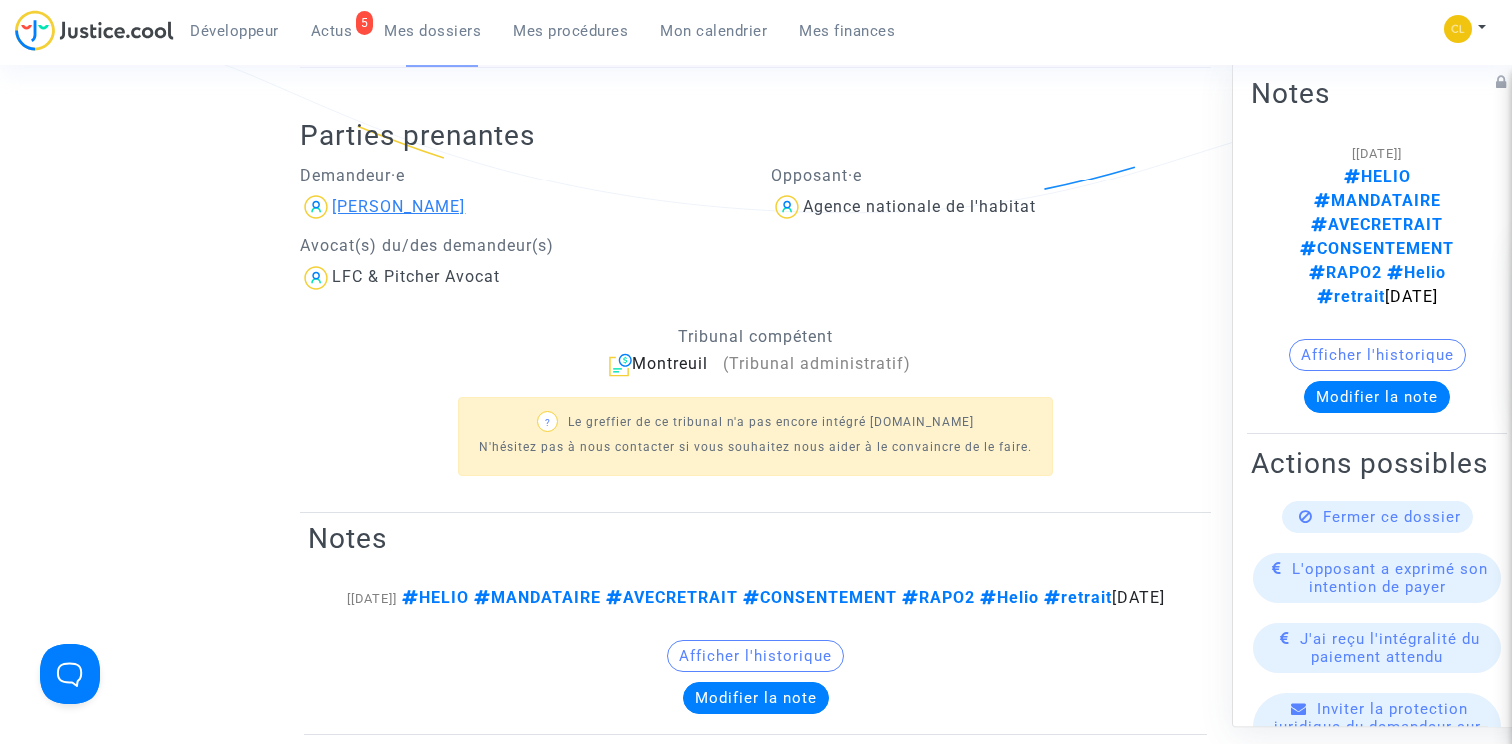 click on "AYMAN KHALIFA" 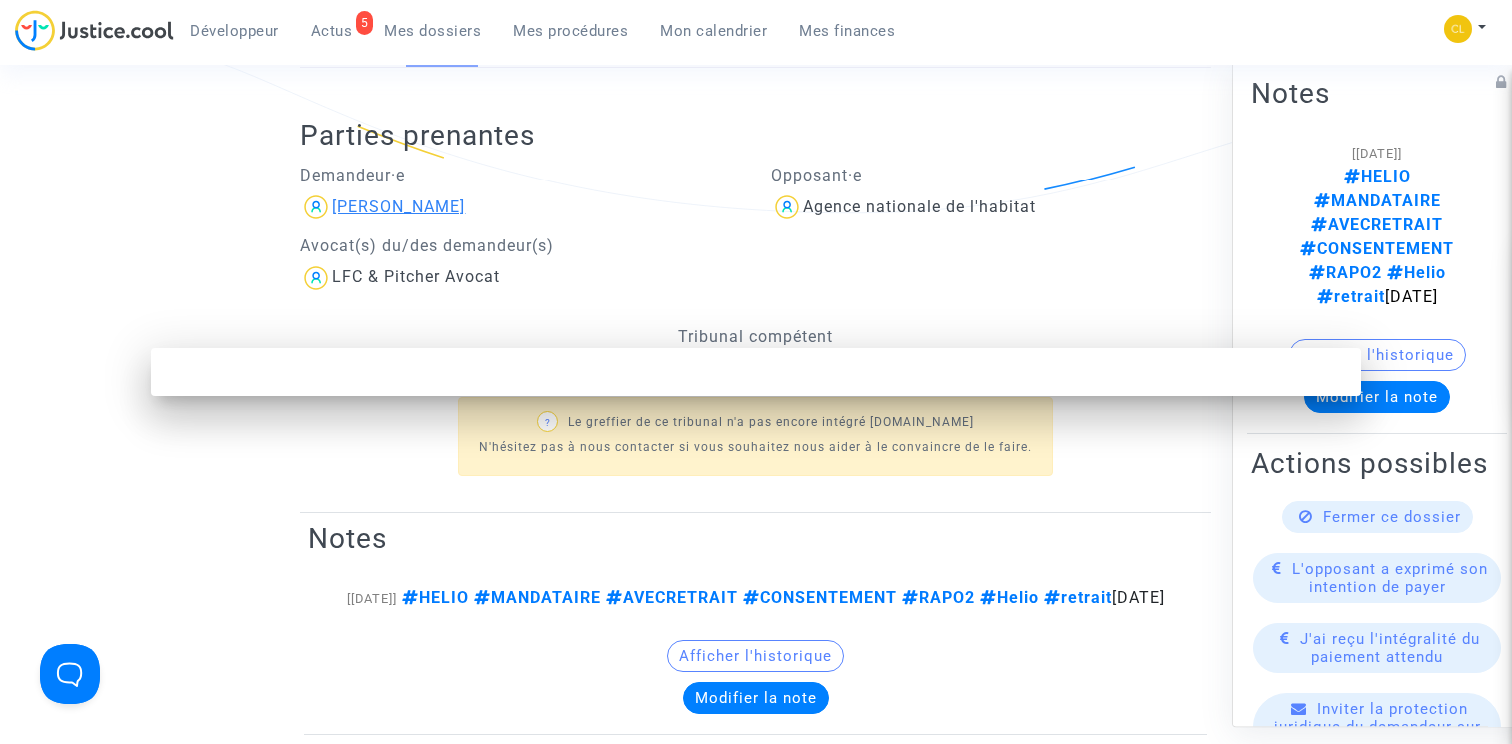 scroll, scrollTop: 0, scrollLeft: 0, axis: both 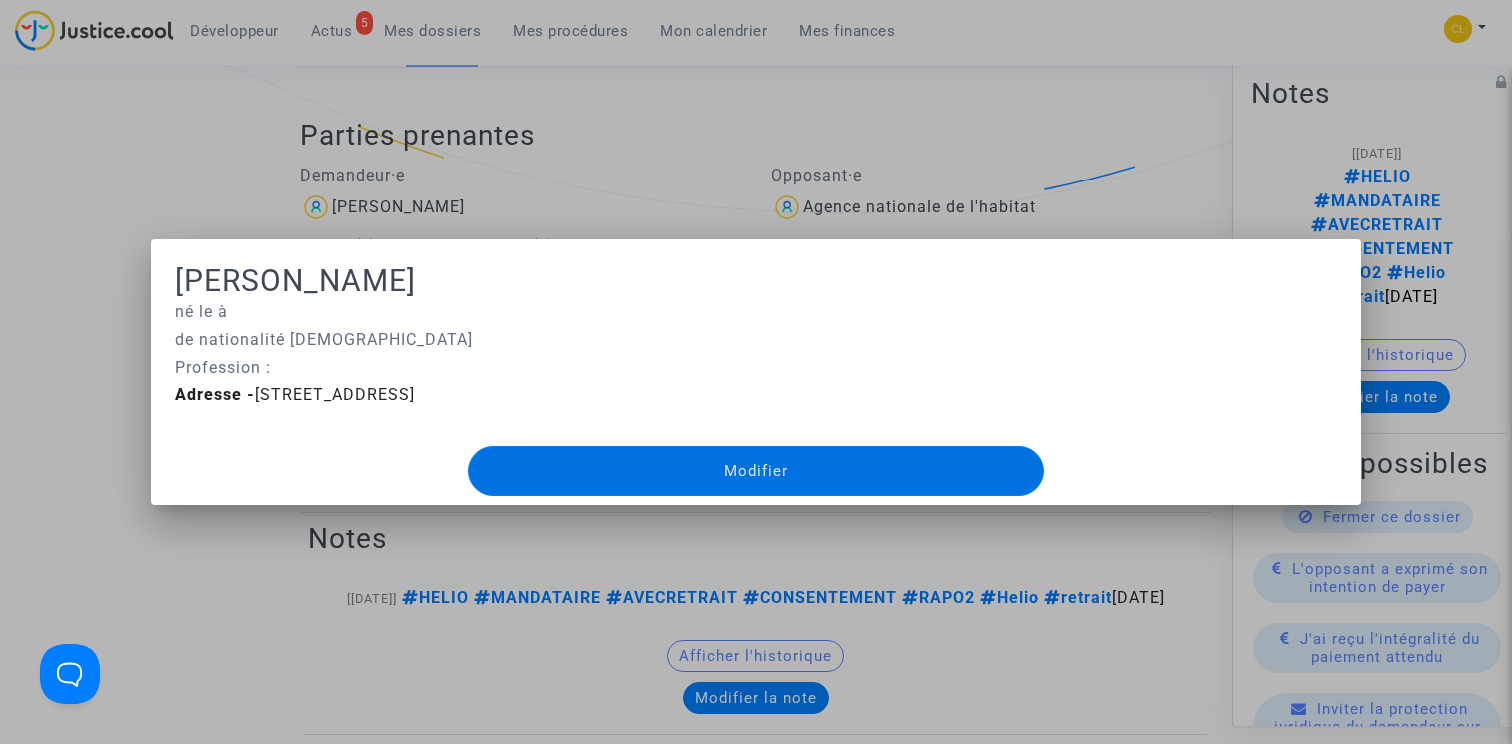 click at bounding box center [756, 372] 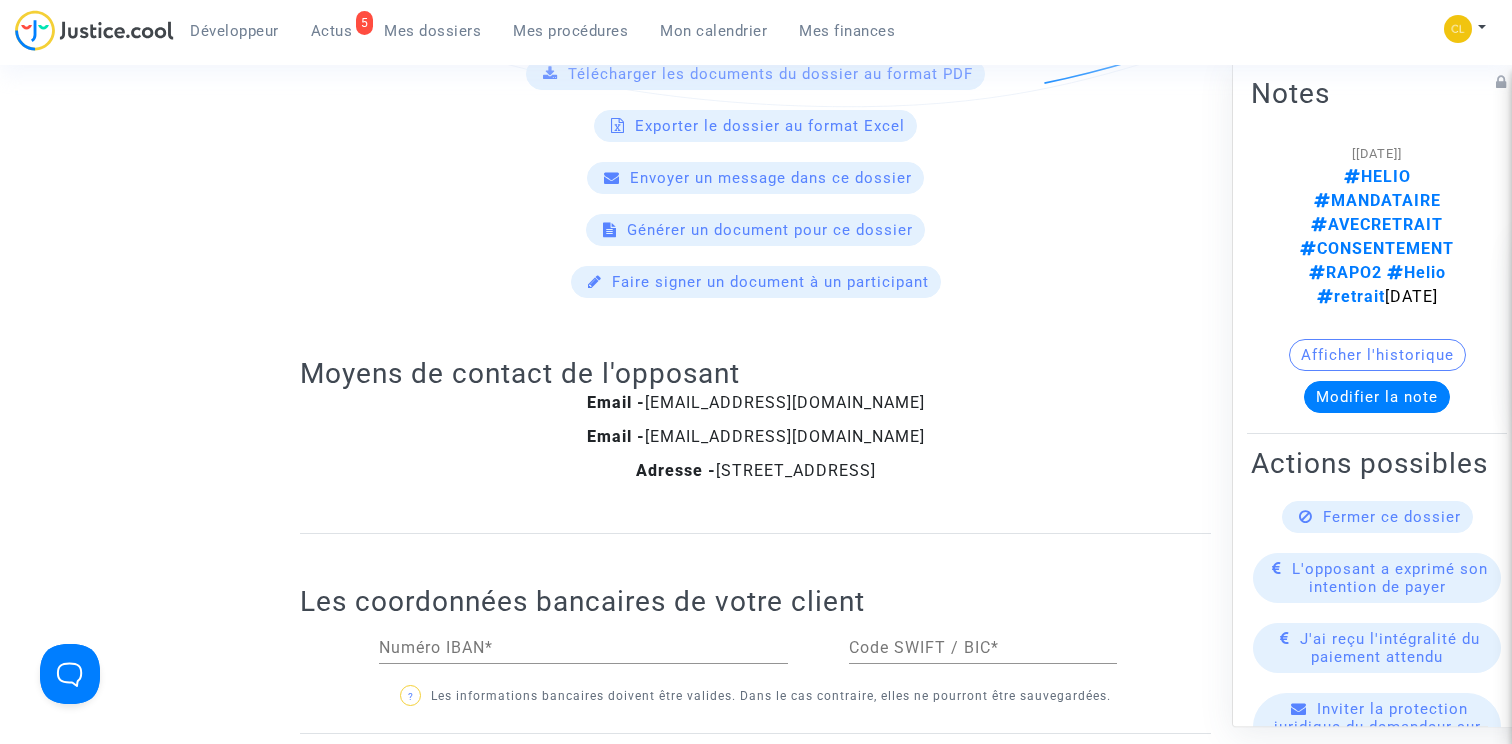 scroll, scrollTop: 1441, scrollLeft: 0, axis: vertical 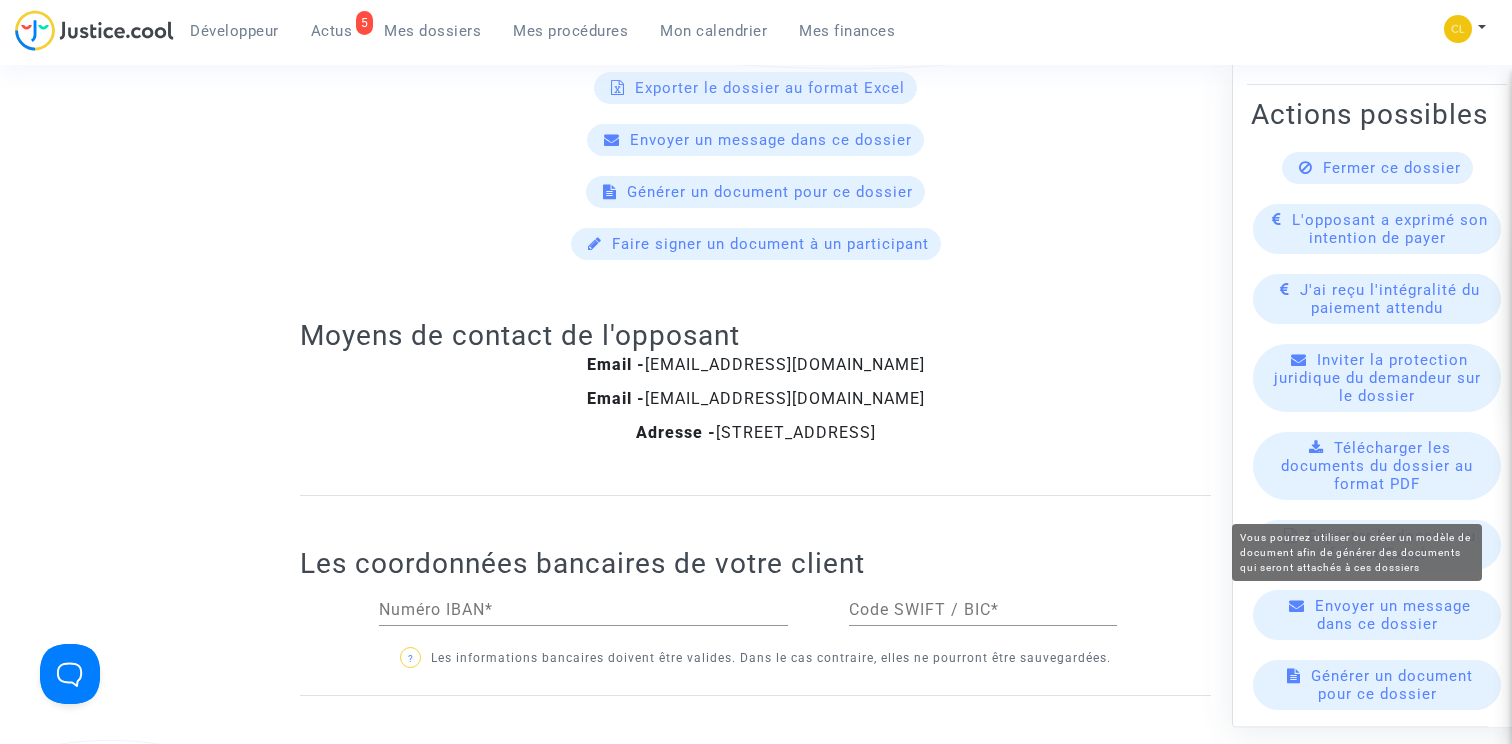 click on "Générer un document pour ce dossier" 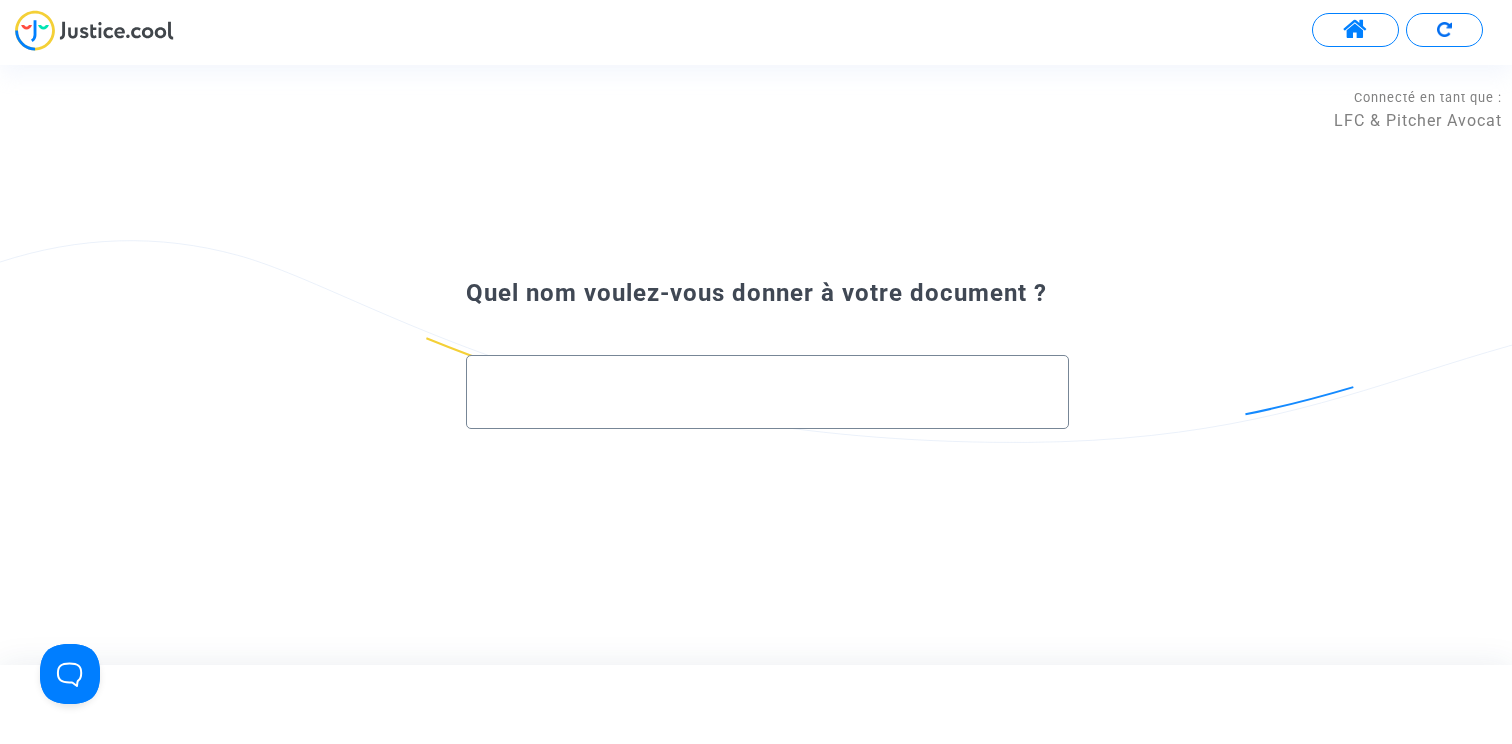 click 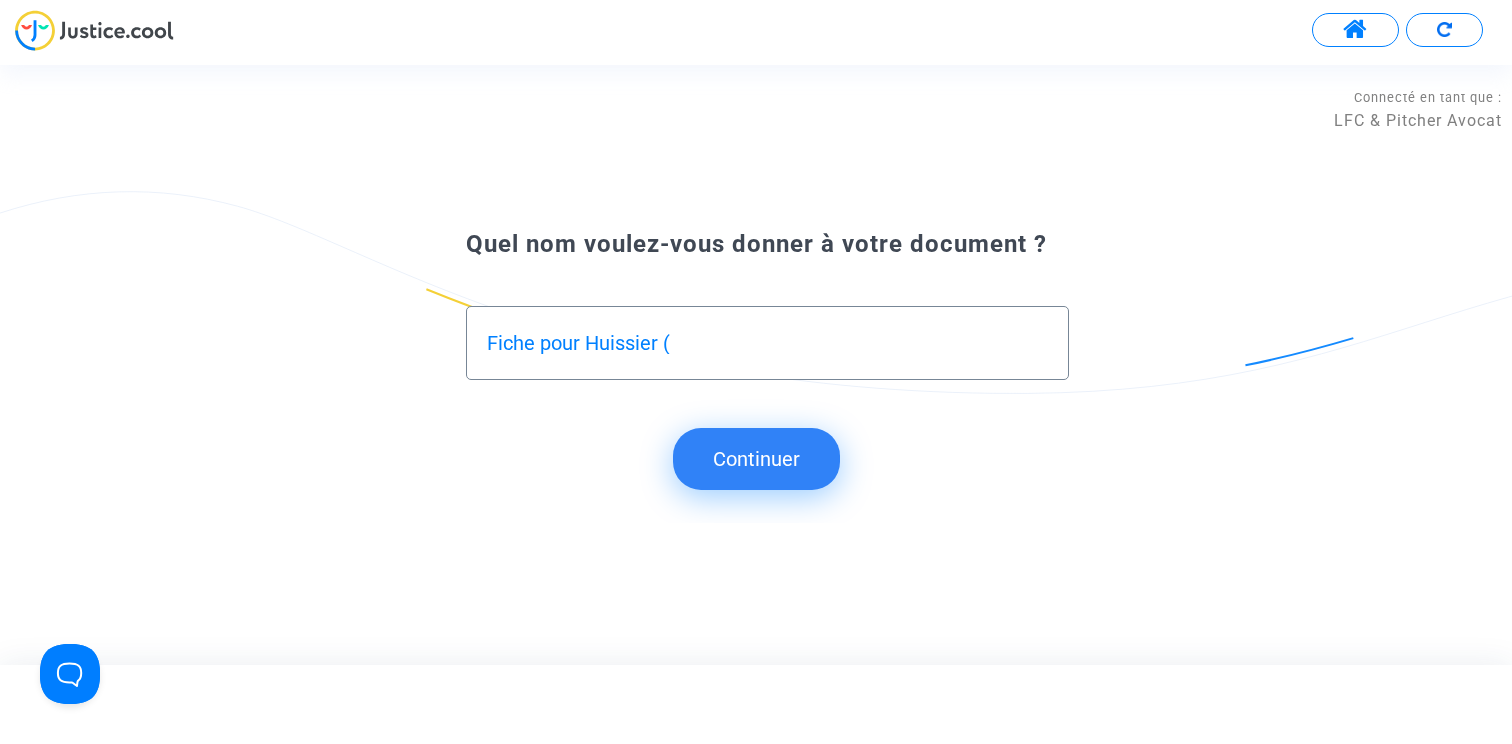 click on "Fiche pour Huissier (" at bounding box center (767, 343) 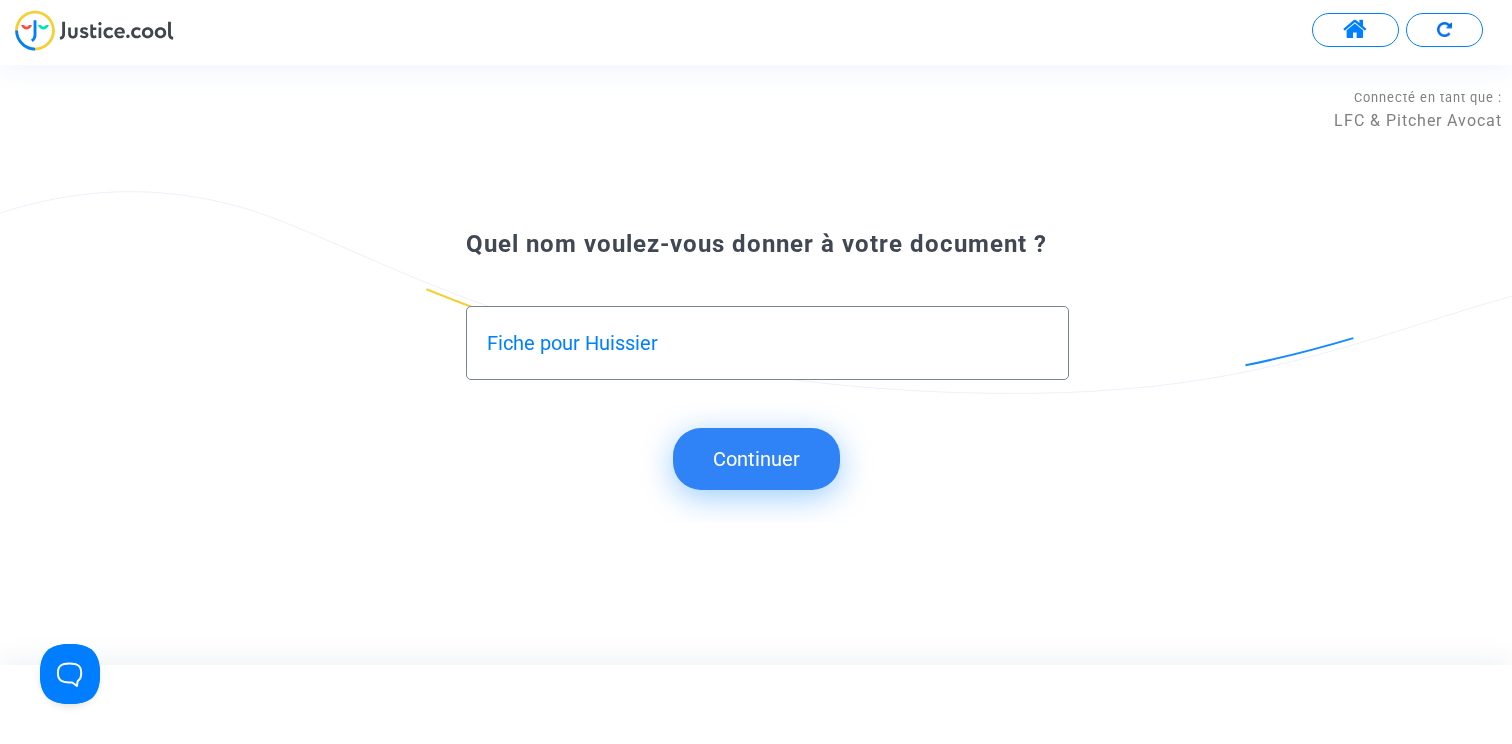 click on "Fiche pour Huissier" at bounding box center [767, 343] 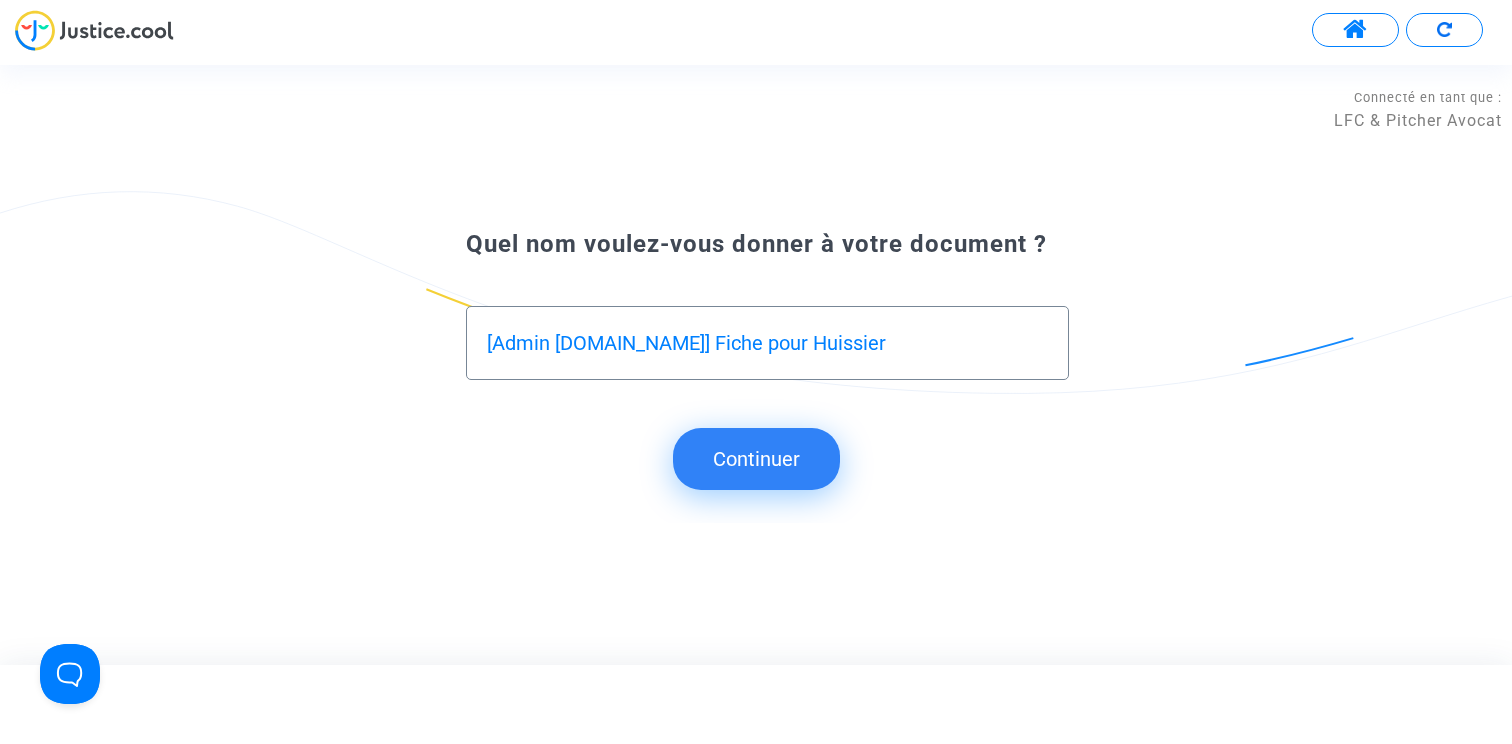 click on "[Admin Justice.cool] Fiche pour Huissier" at bounding box center (767, 343) 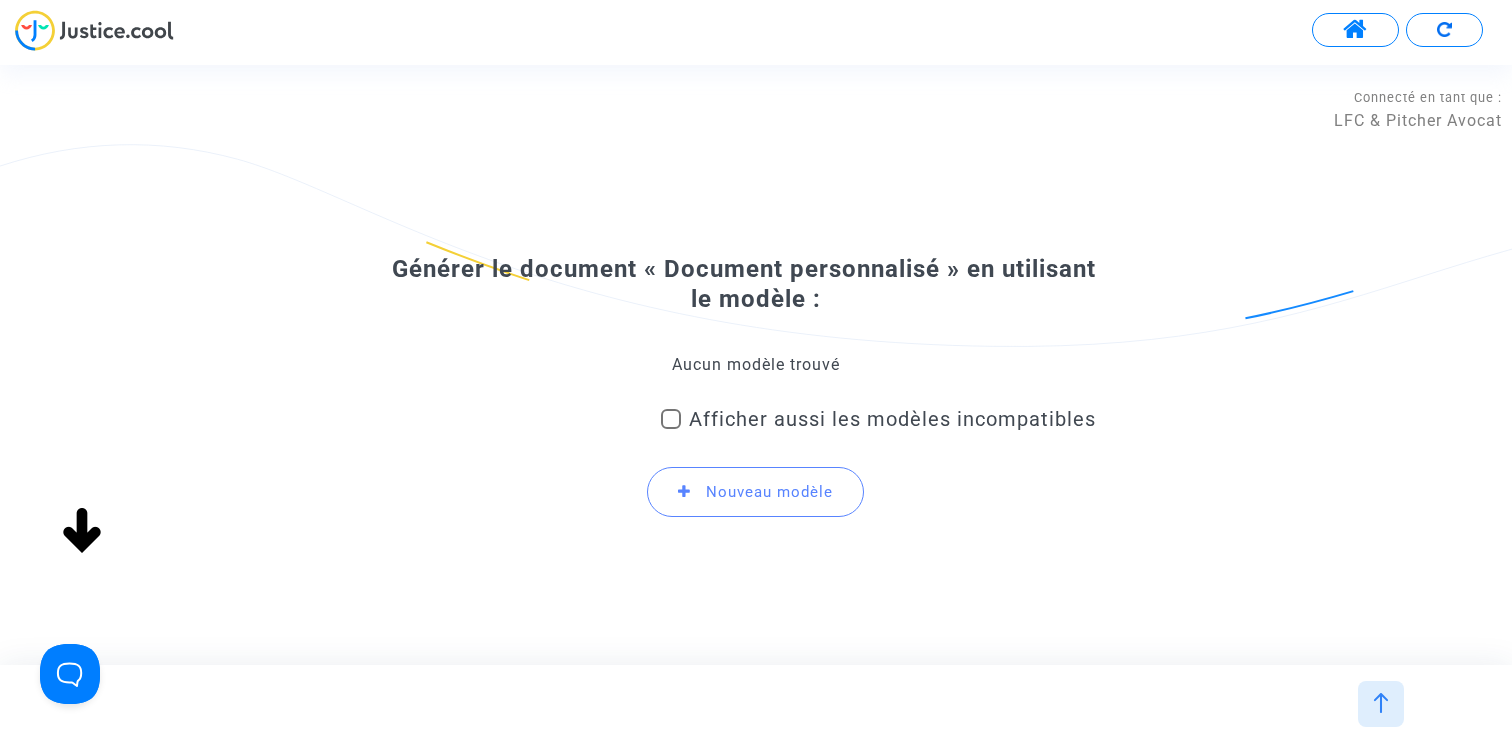 click on "Afficher aussi les modèles incompatibles" at bounding box center (892, 419) 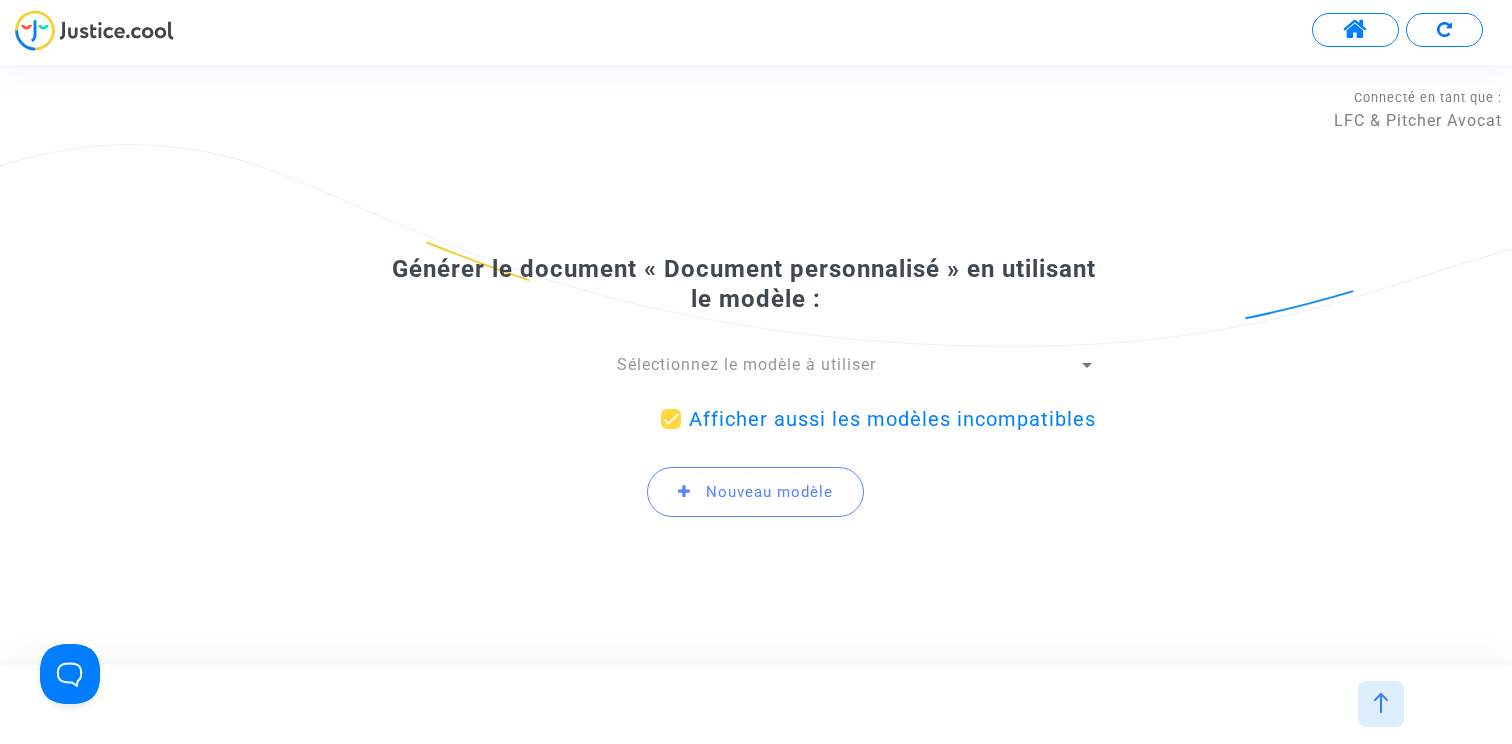 click on "Sélectionnez le modèle à utiliser" at bounding box center (746, 364) 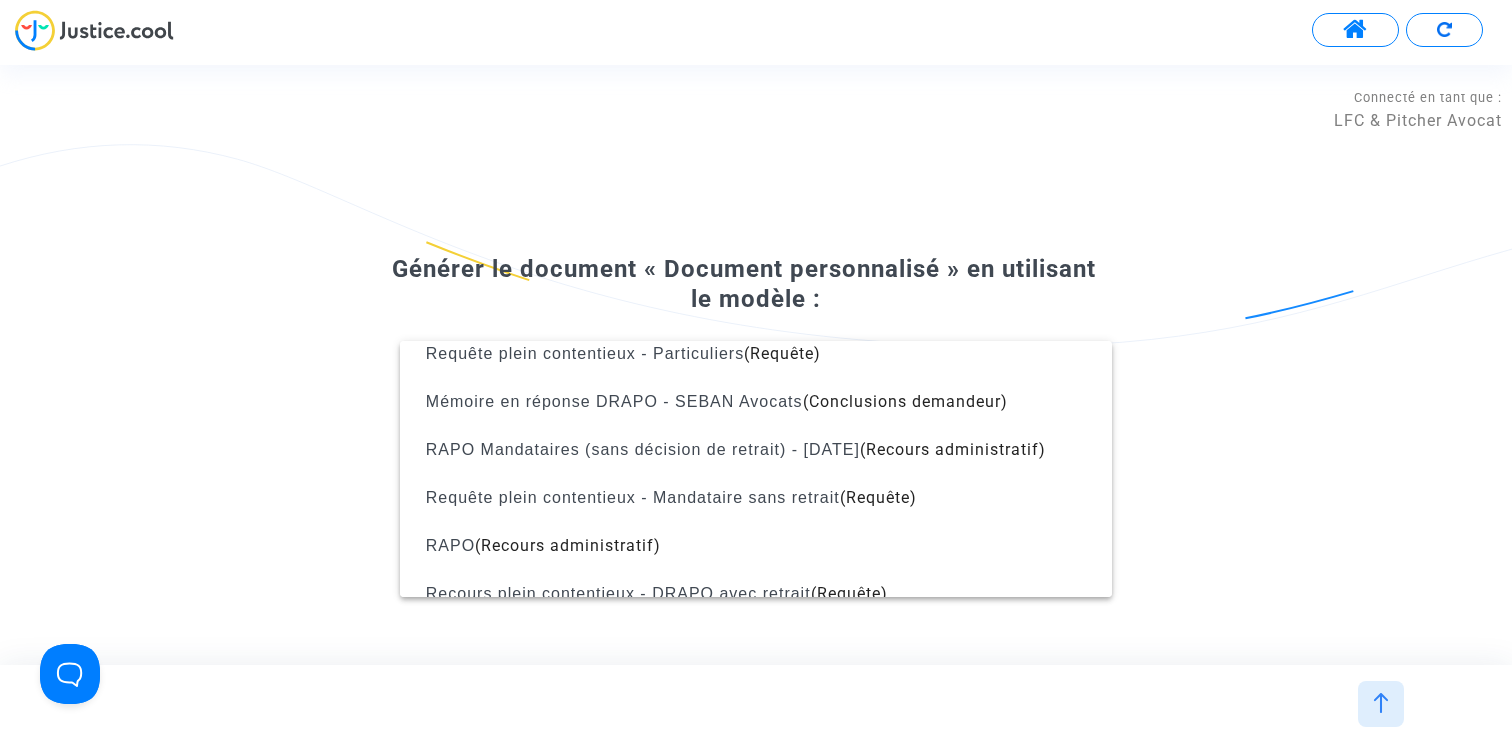 scroll, scrollTop: 839, scrollLeft: 0, axis: vertical 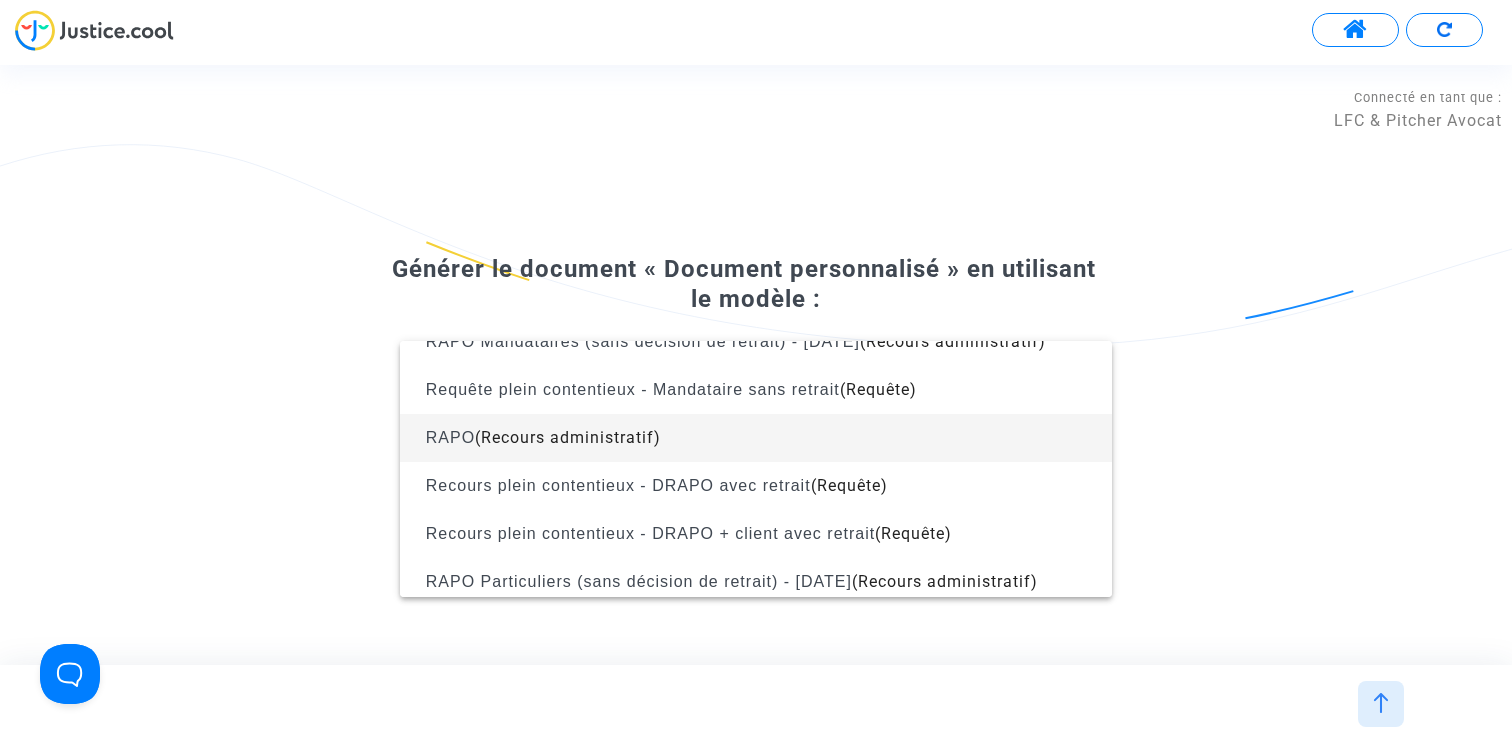 click on "RAPO  (Recours administratif)" at bounding box center [756, 438] 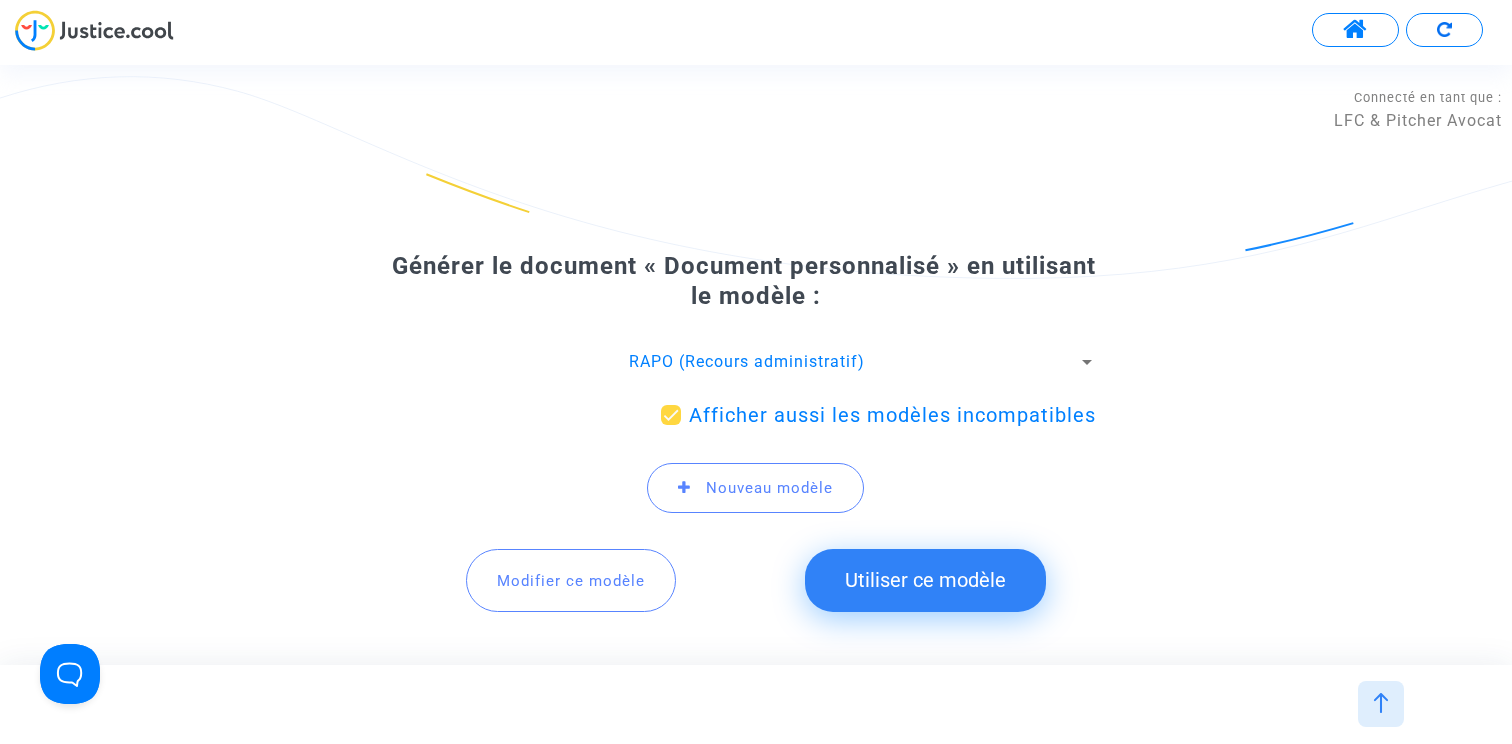 click on "Modifier ce modèle" 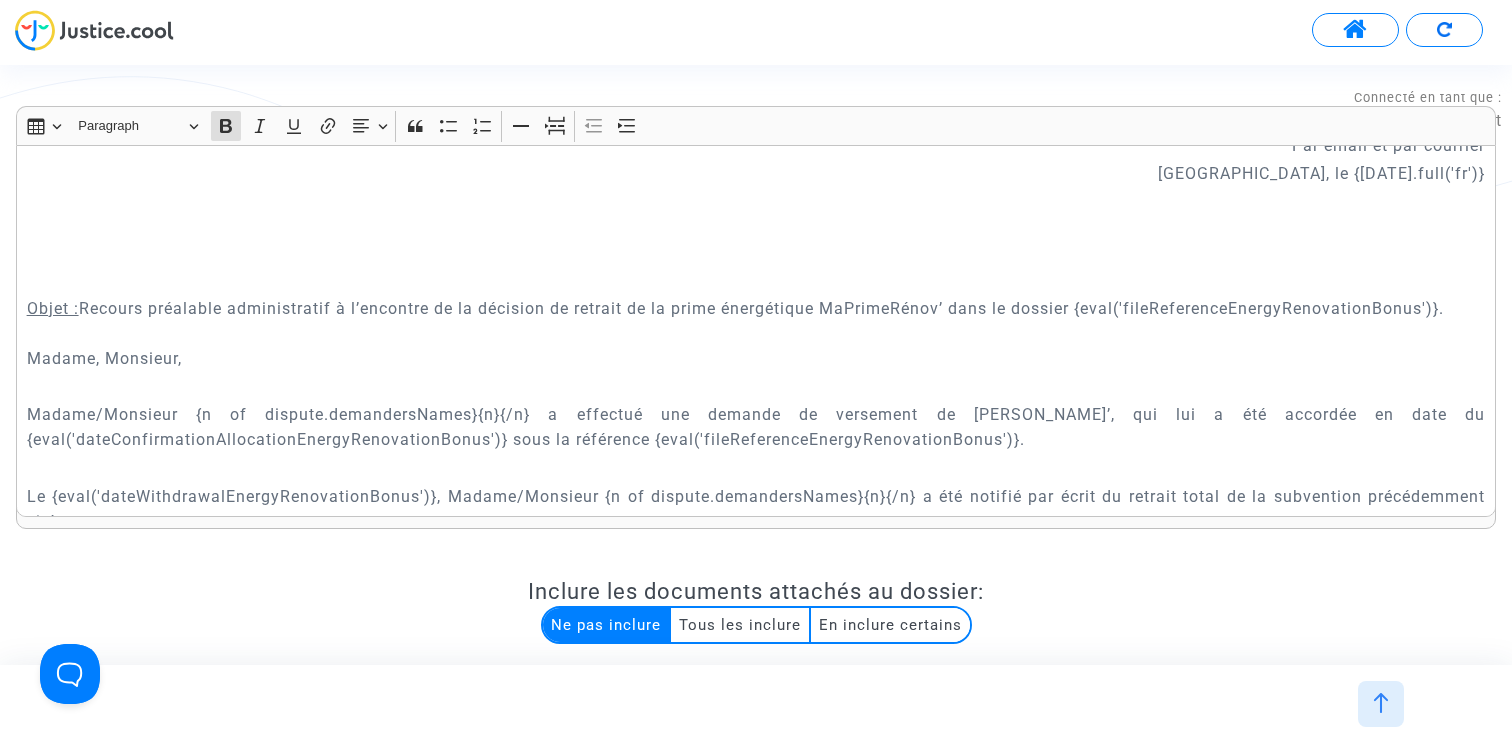scroll, scrollTop: 286, scrollLeft: 0, axis: vertical 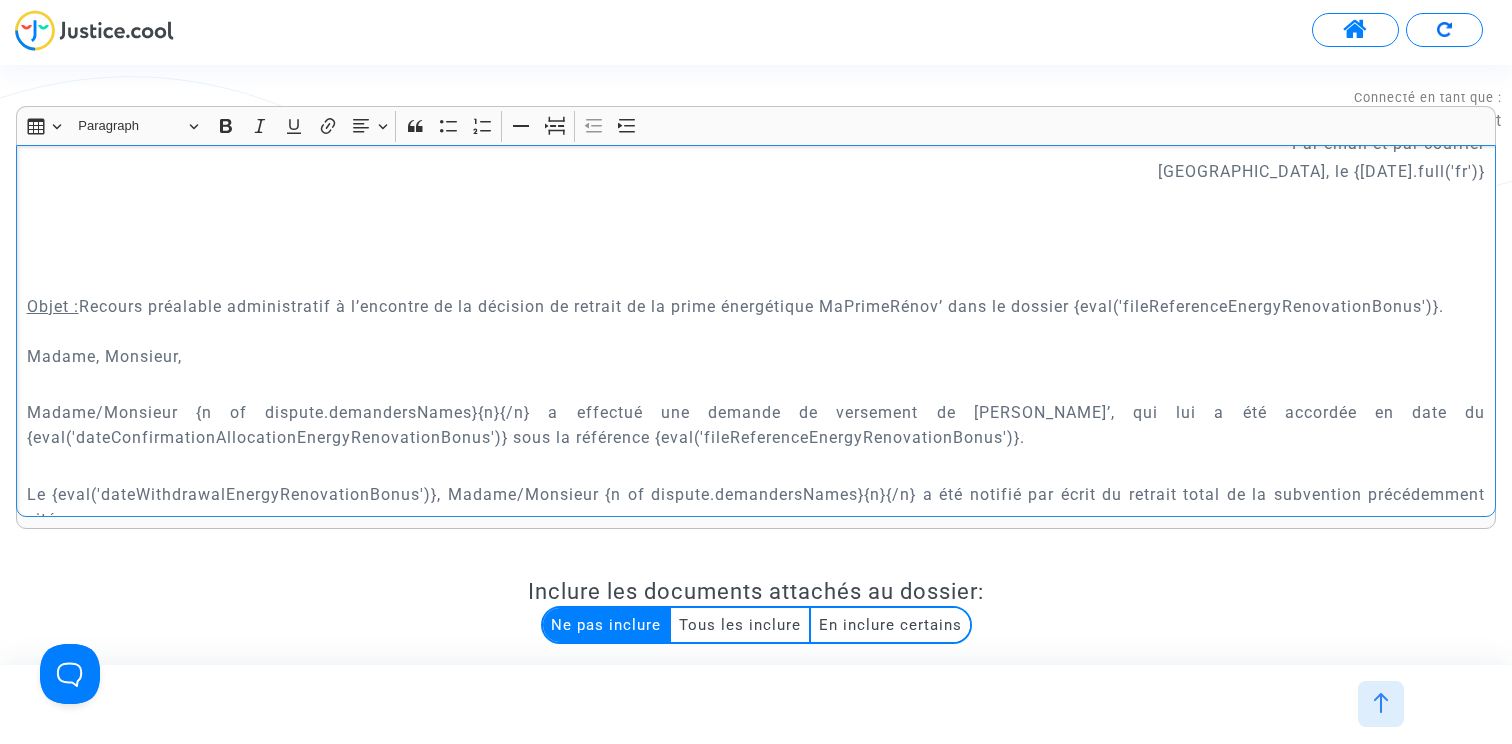 click on "Objet :  Recours préalable administratif à l’encontre de la décision de retrait de la prime énergétique MaPrimeRénov’ dans le dossier {eval('fileReferenceEnergyRenovationBonus')}.   Madame, Monsieur," 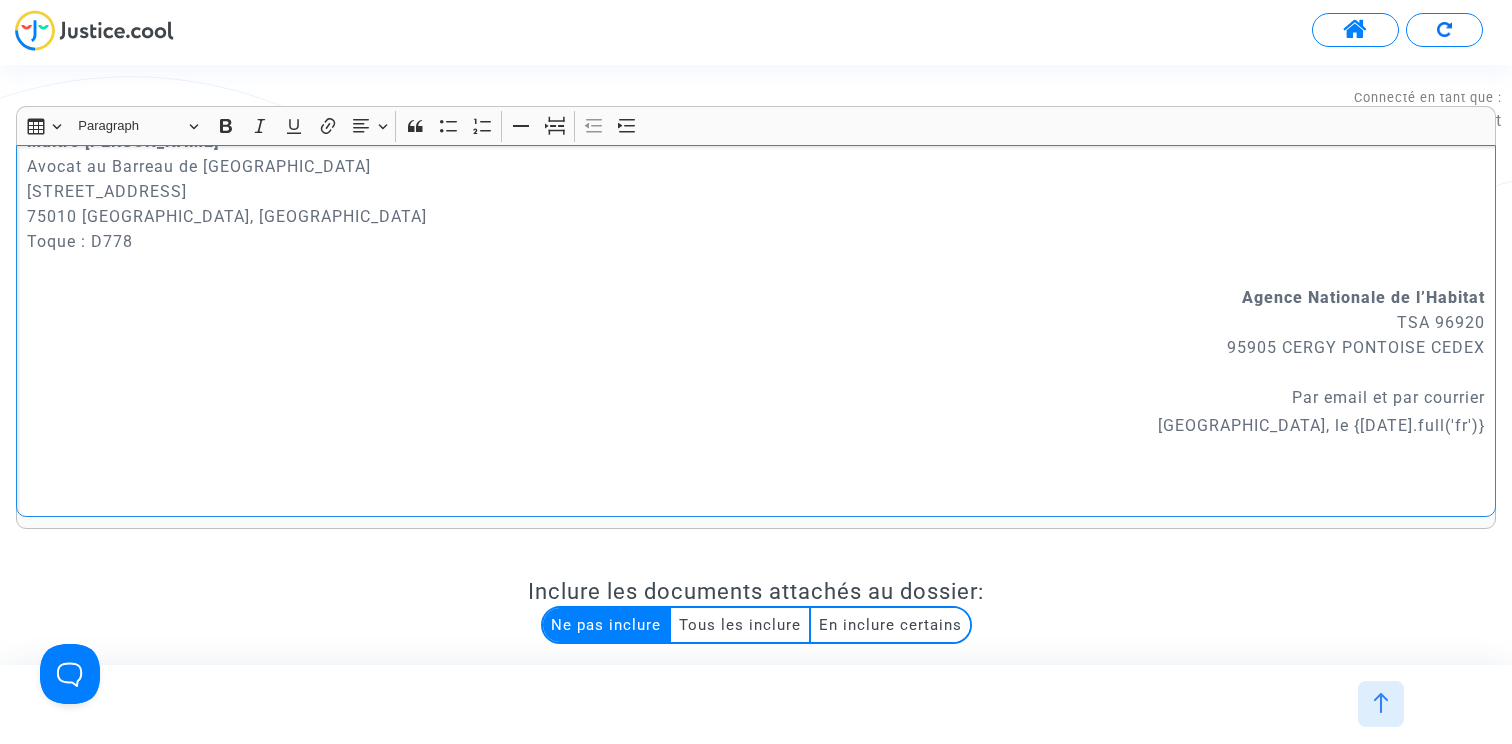 scroll, scrollTop: 0, scrollLeft: 0, axis: both 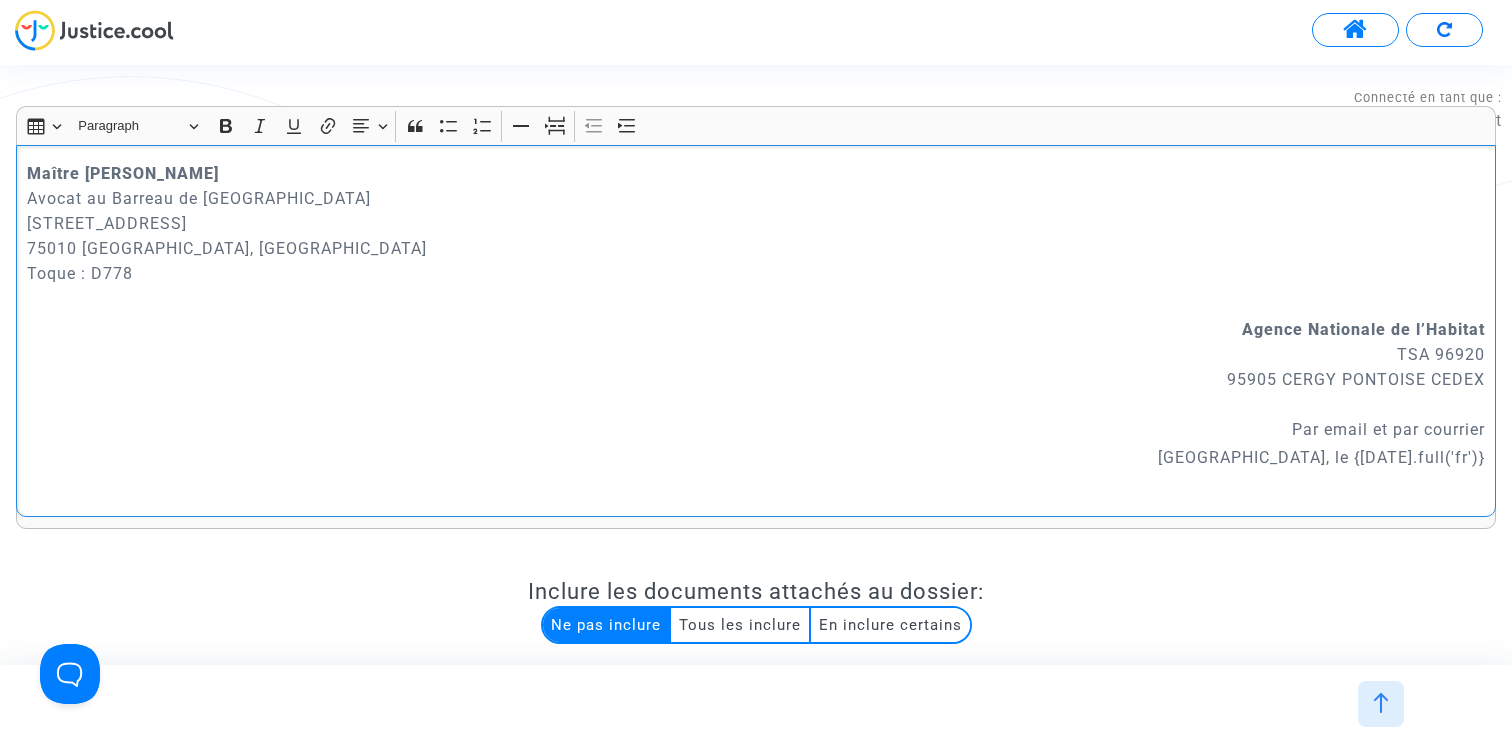 click on "Maître Joyce Pitcher" 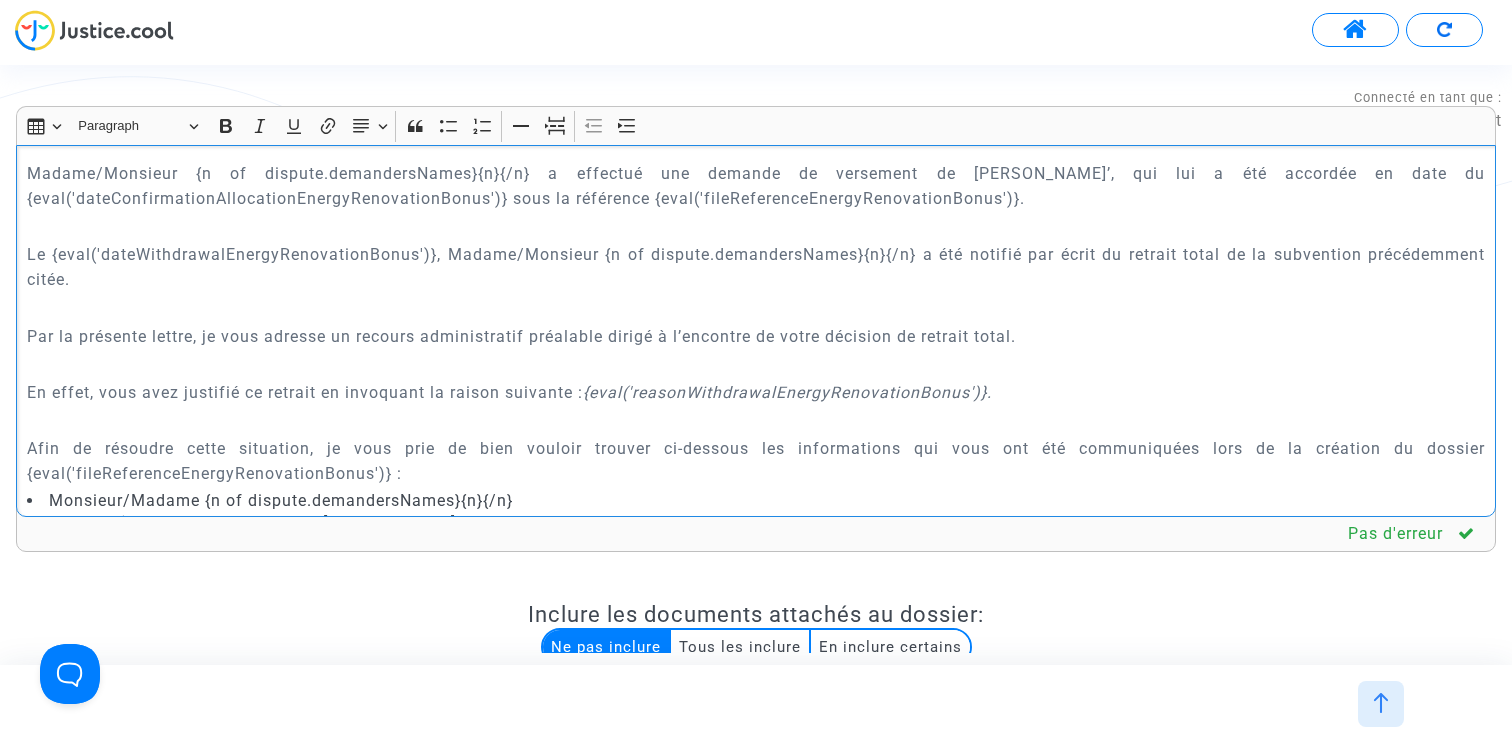 drag, startPoint x: 196, startPoint y: 177, endPoint x: 15, endPoint y: 177, distance: 181 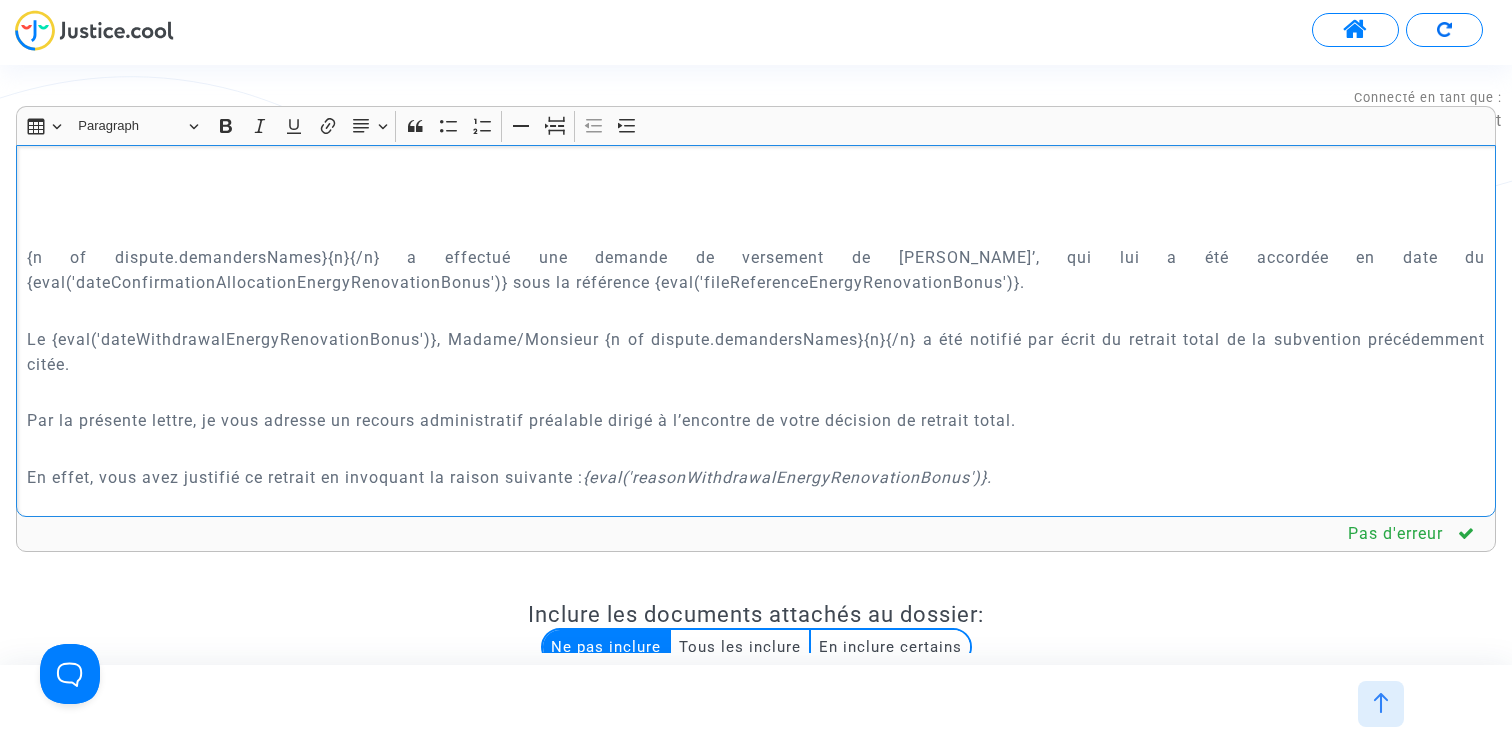 type 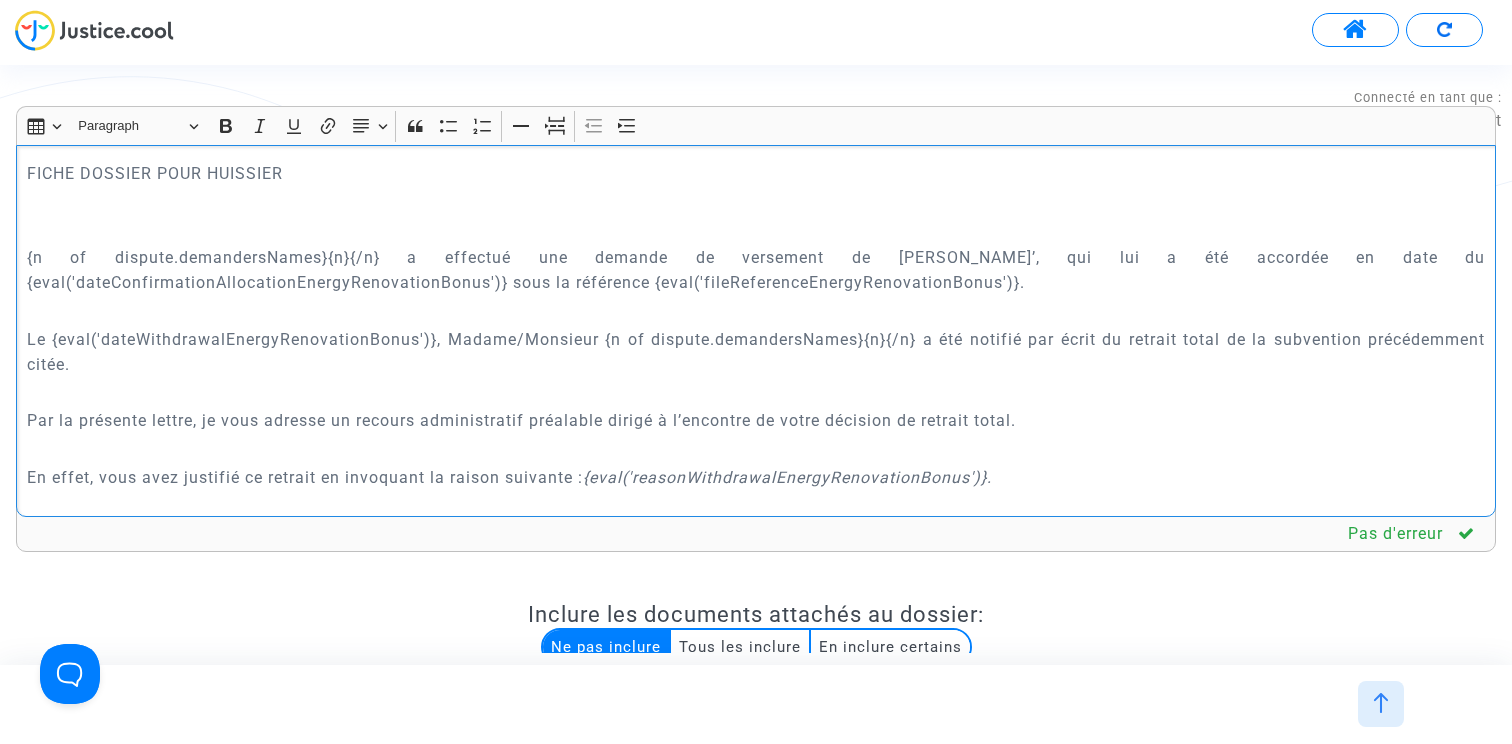 click on "FICHE DOSSIER POUR HUISSIER" 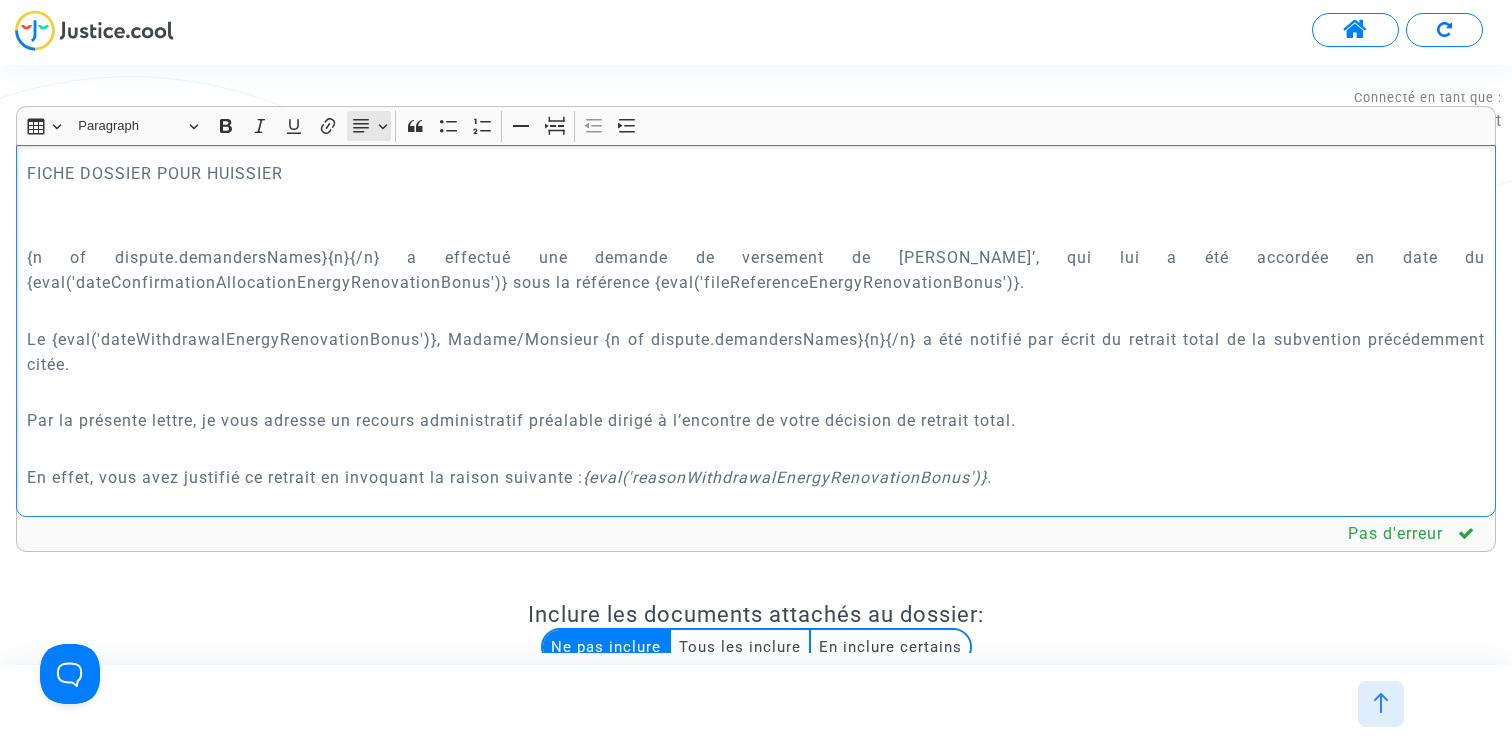 click on "Text alignment Text alignment" 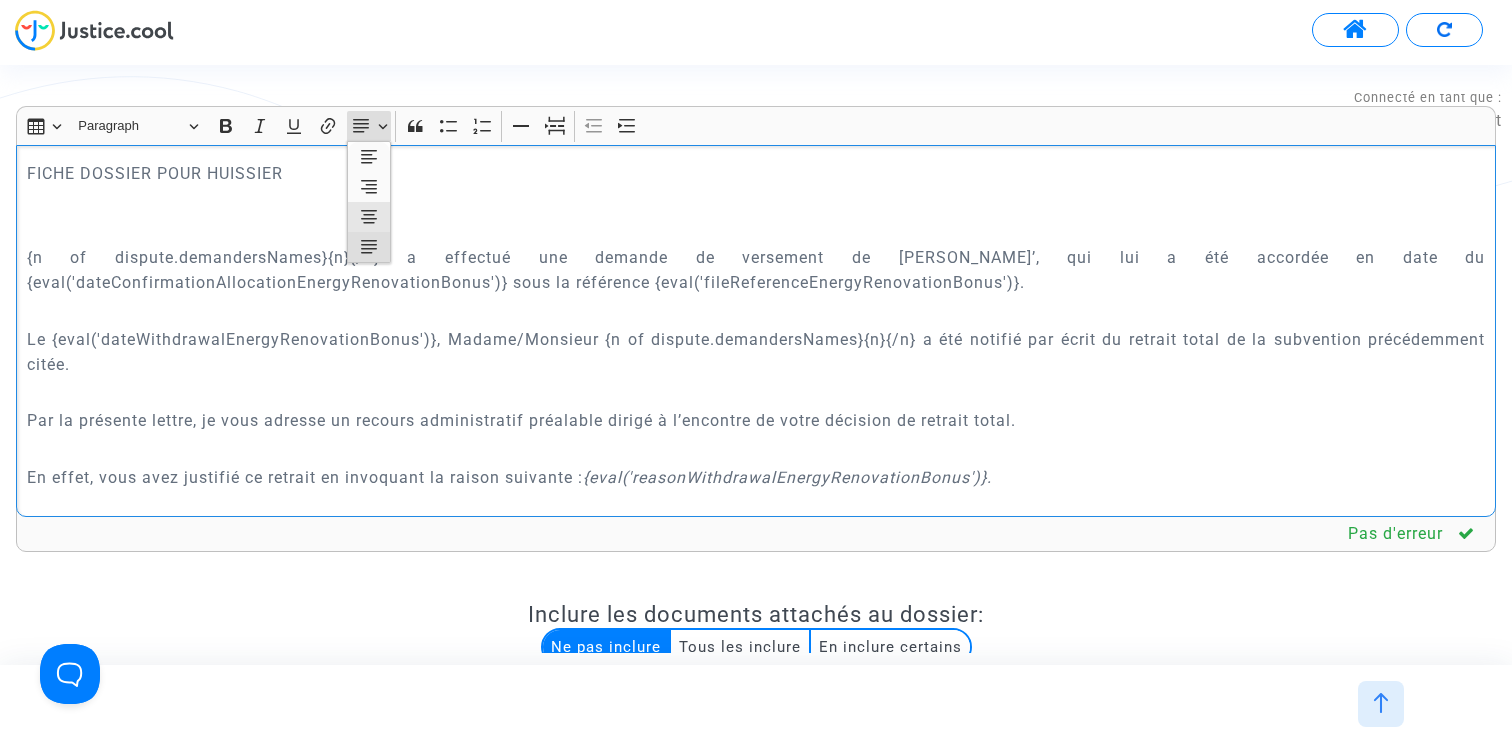 click 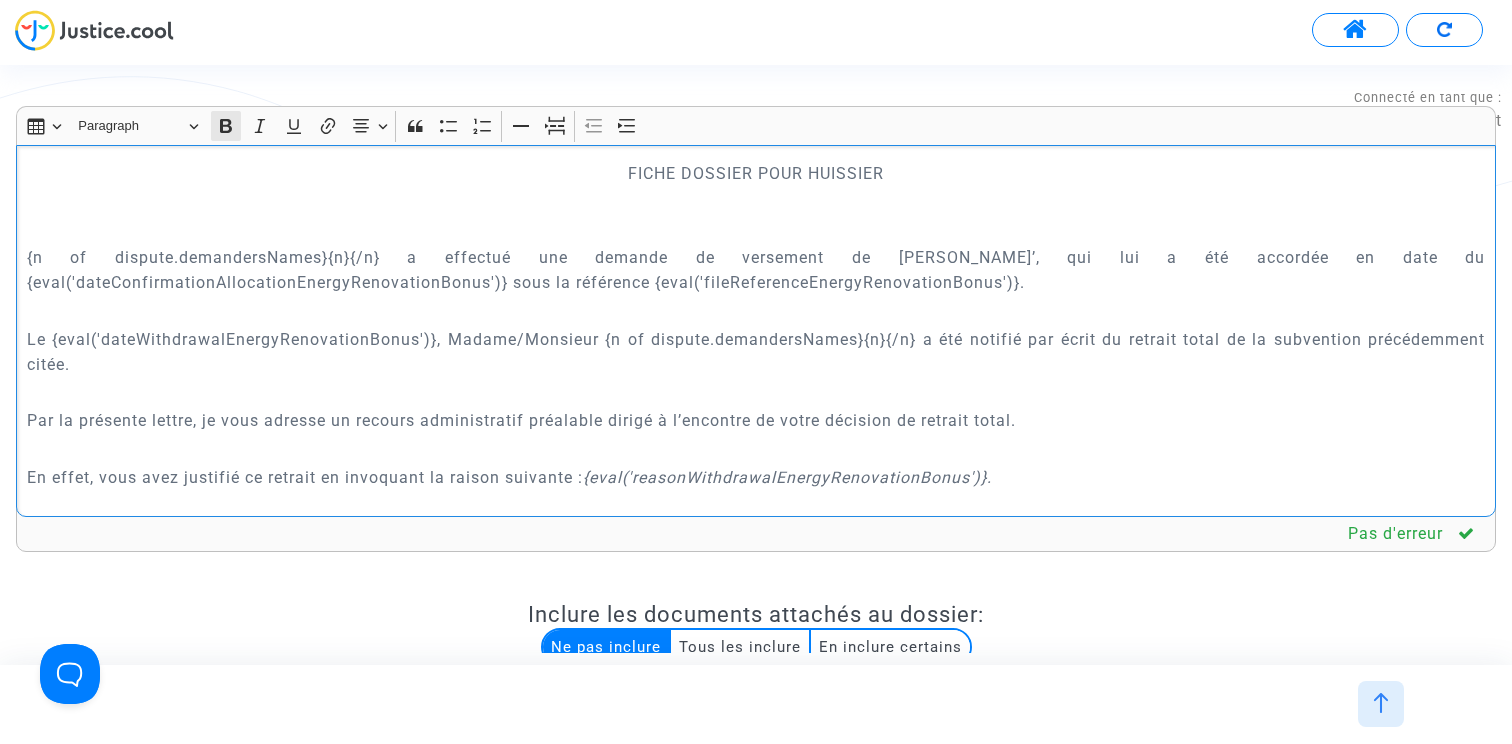 click 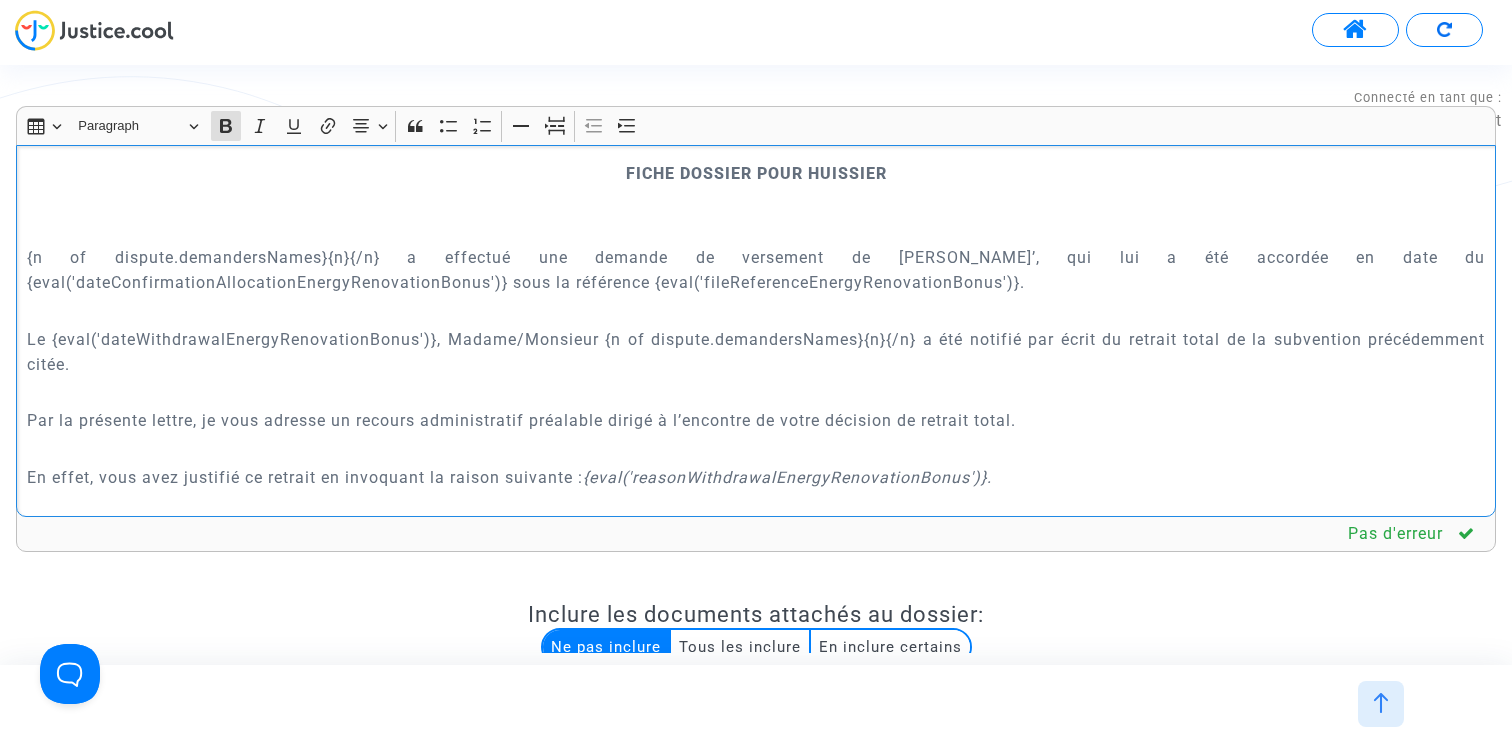 click 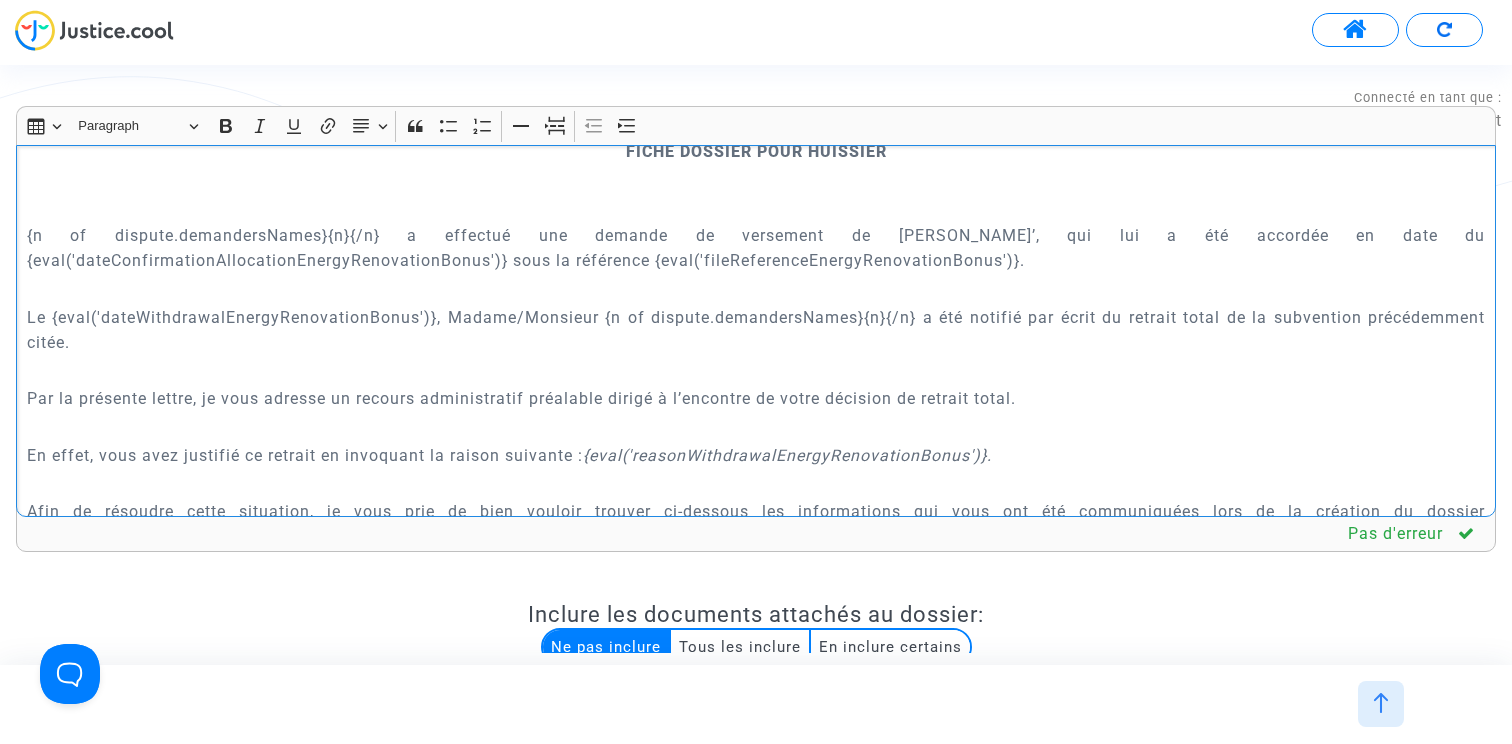 scroll, scrollTop: 0, scrollLeft: 0, axis: both 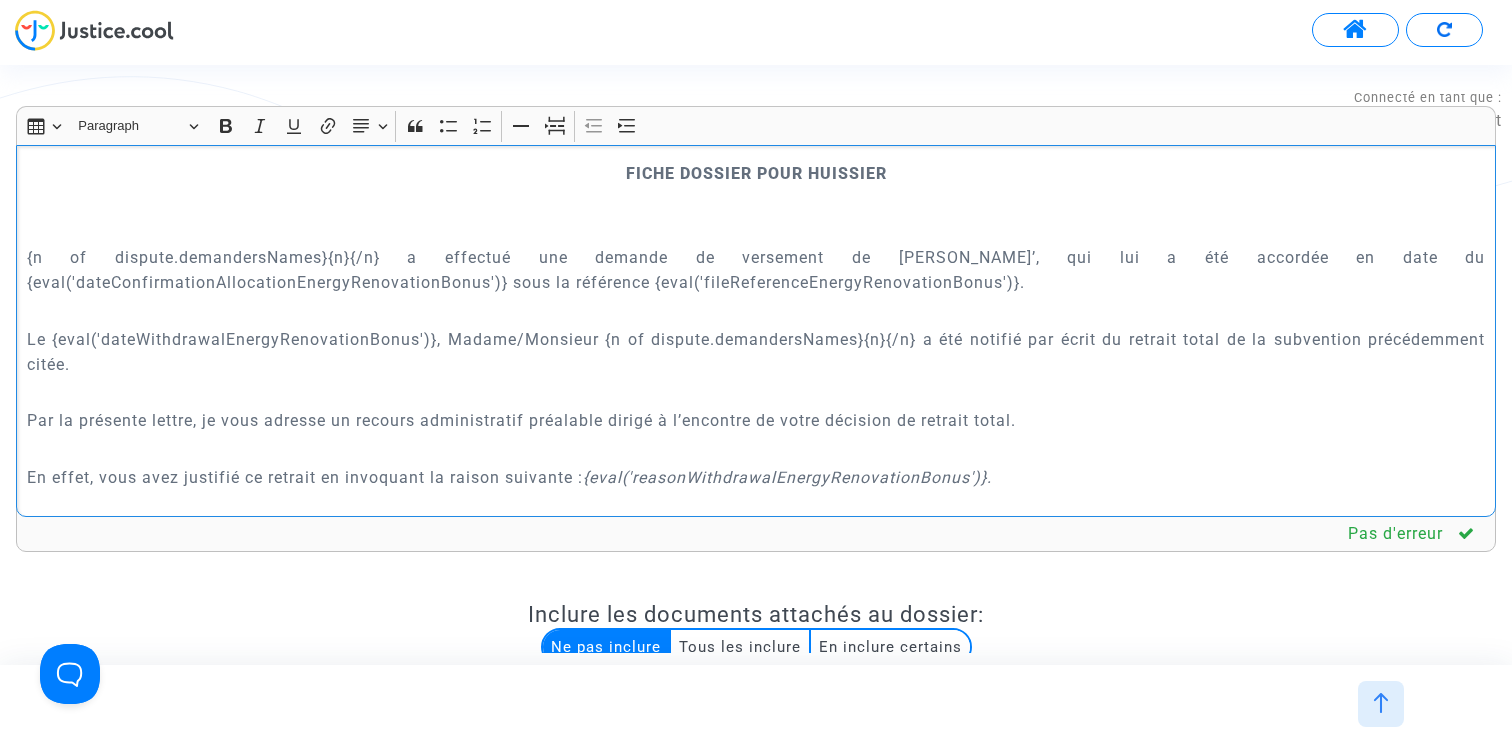 drag, startPoint x: 584, startPoint y: 476, endPoint x: 0, endPoint y: 385, distance: 591.04736 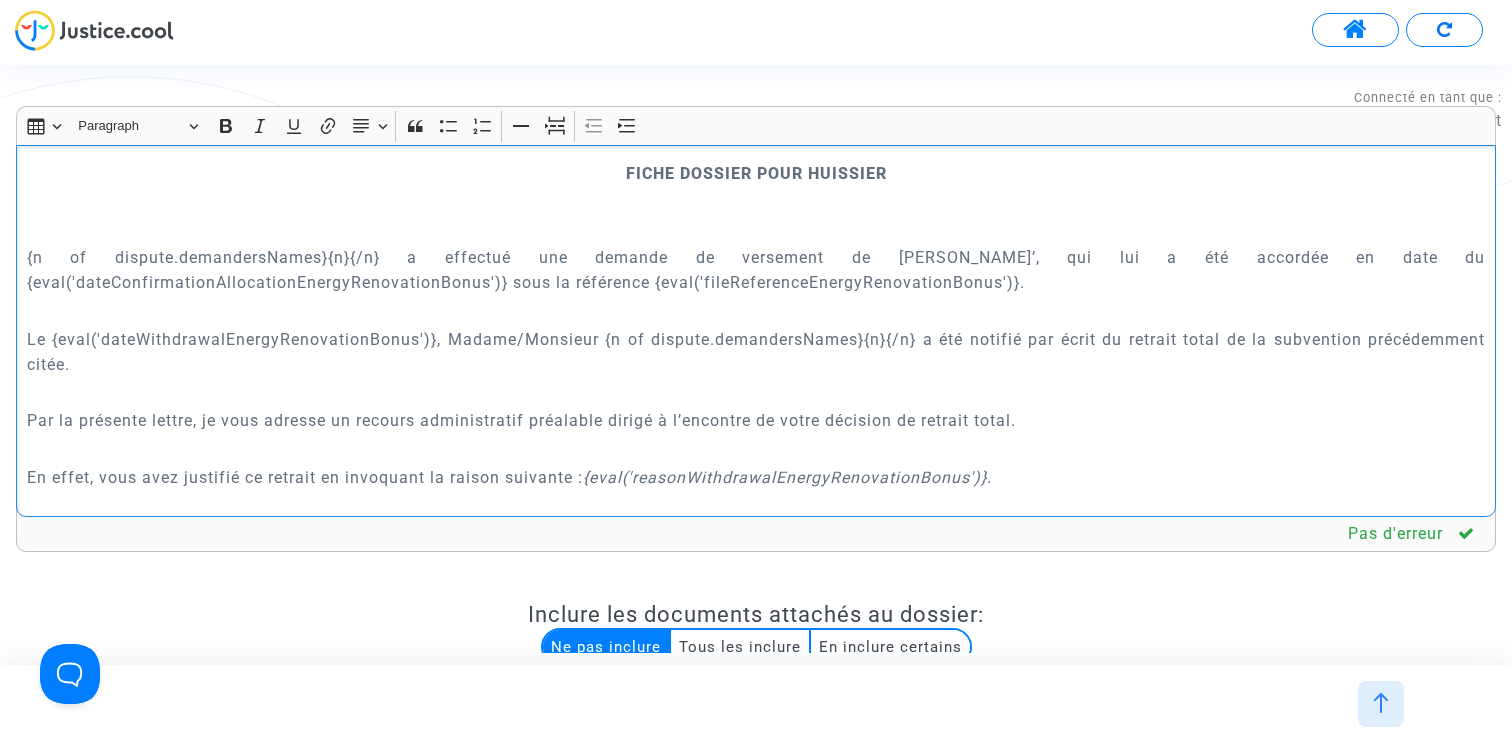 click on "Rich Text Editor Insert table Insert table Heading Paragraph Paragraph Heading 1 Heading 2 Heading 3 Bold (⌘B) Bold Italic (⌘I) Italic Underline (⌘U) Underline Link (⌘K) Link Text alignment Text alignment Align left Align left Align right Align right Align center Align center Justify Justify Block quote Block quote Bulleted List Bulleted List Numbered List Numbered List Horizontal line Horizontal line Page break Page break Decrease indent Decrease indent Increase indent Increase indent FICHE DOSSIER POUR HUISSIER {n of dispute.demandersNames}{n}{/n} a effectué une demande de versement de MaPrimeRénov’, qui lui a été accordée en date du {eval('dateConfirmationAllocationEnergyRenovationBonus')} sous la référence {eval('fileReferenceEnergyRenovationBonus')}. Le {eval('dateWithdrawalEnergyRenovationBonus')}, Madame/Monsieur {n of dispute.demandersNames}{n}{/n} a été notifié par écrit du retrait total de la subvention précédemment citée. {eval('reasonWithdrawalEnergyRenovationBonus')}." 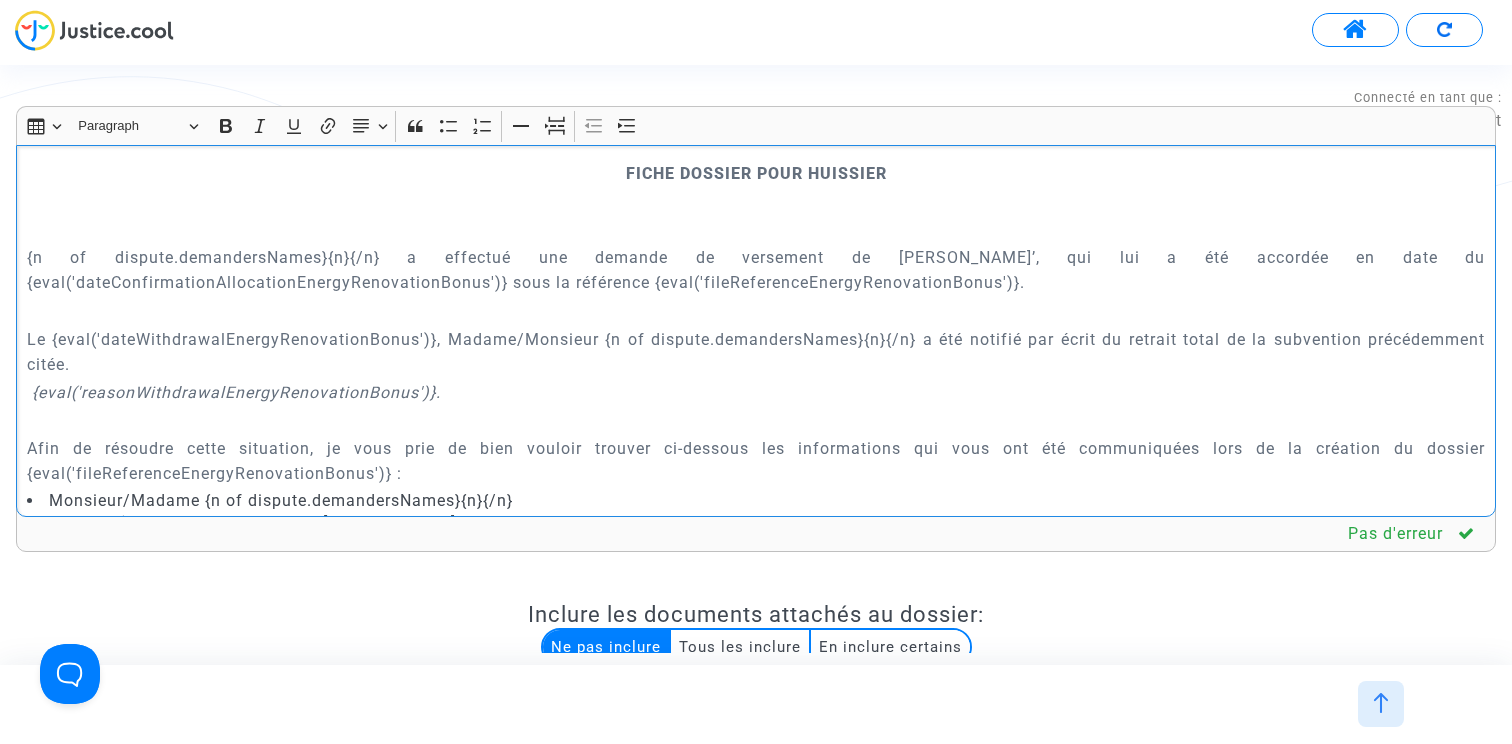 drag, startPoint x: 472, startPoint y: 394, endPoint x: 1, endPoint y: 403, distance: 471.08597 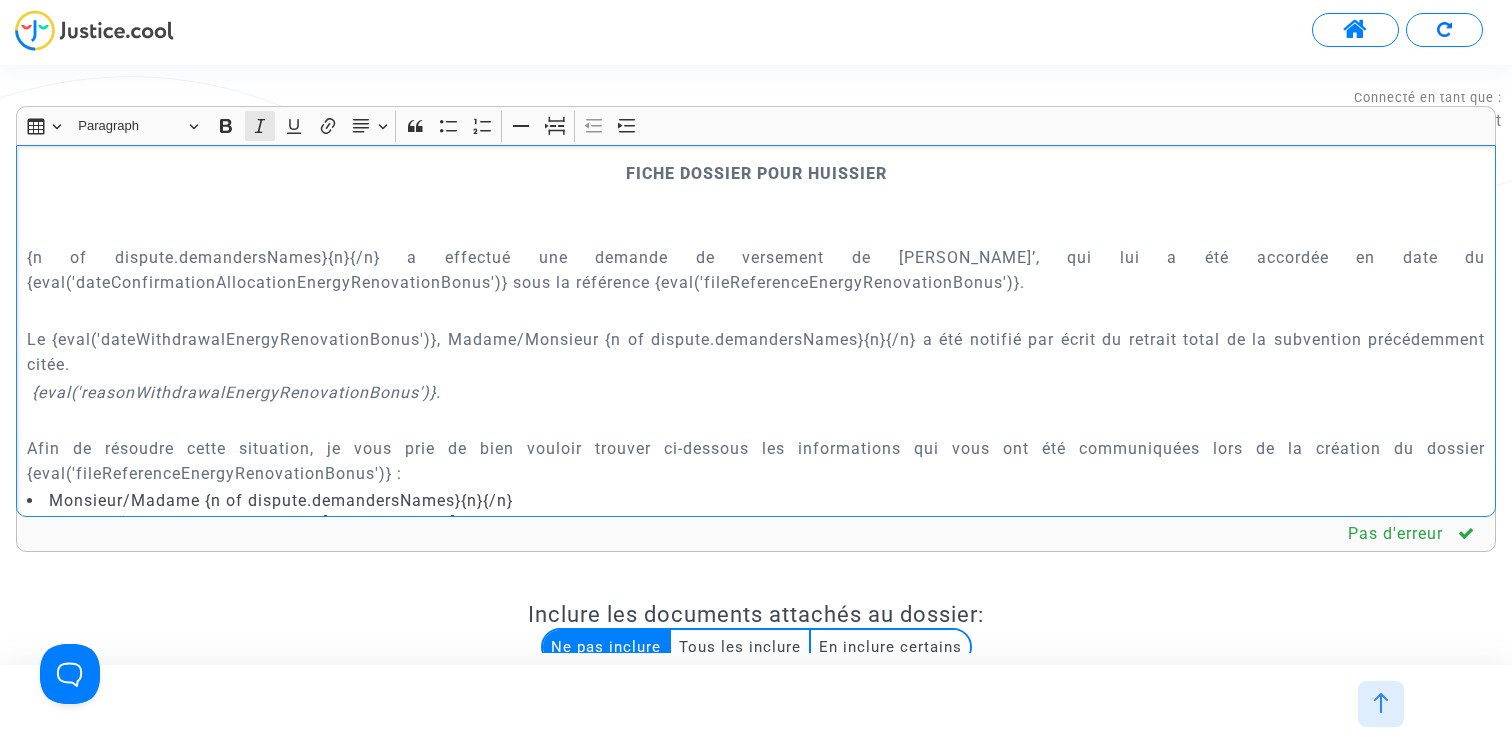 click 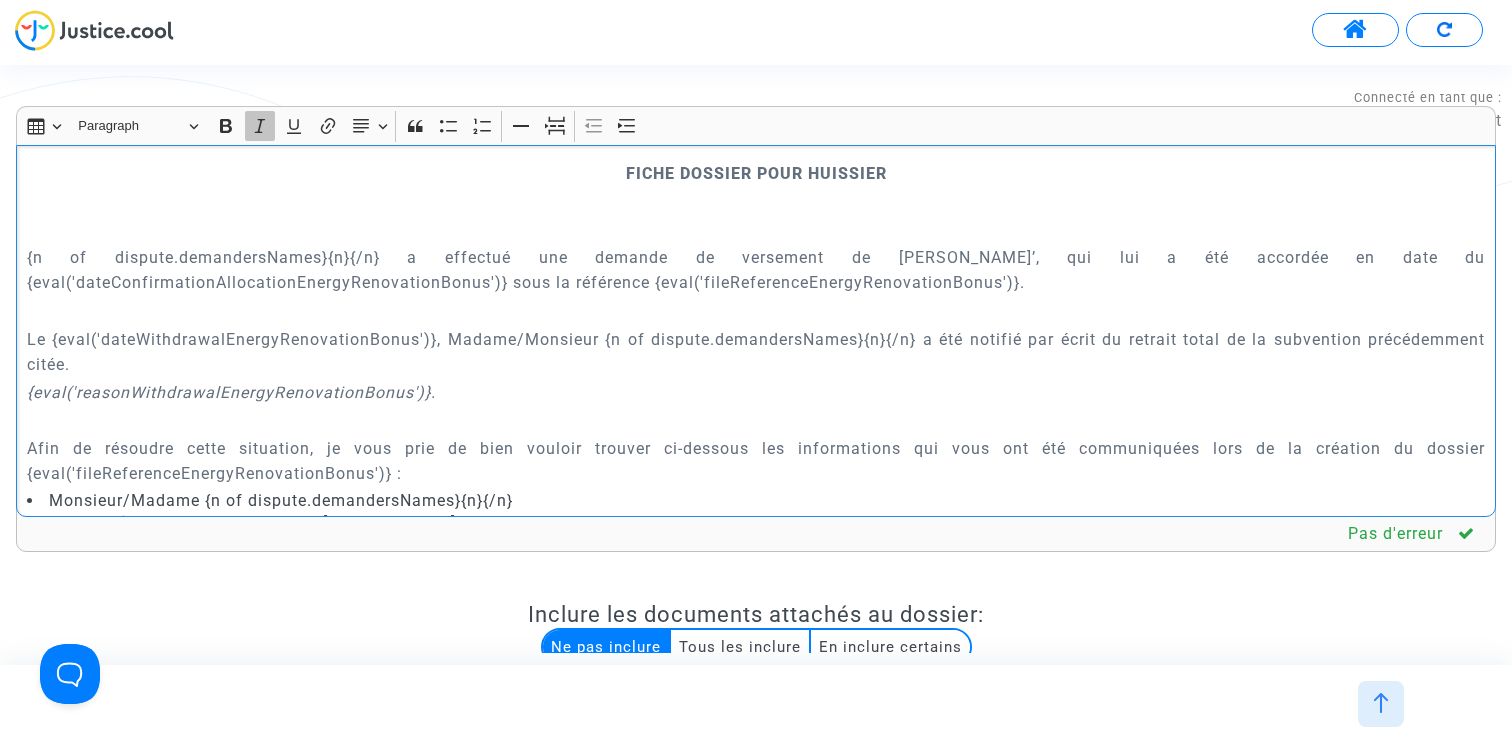 click 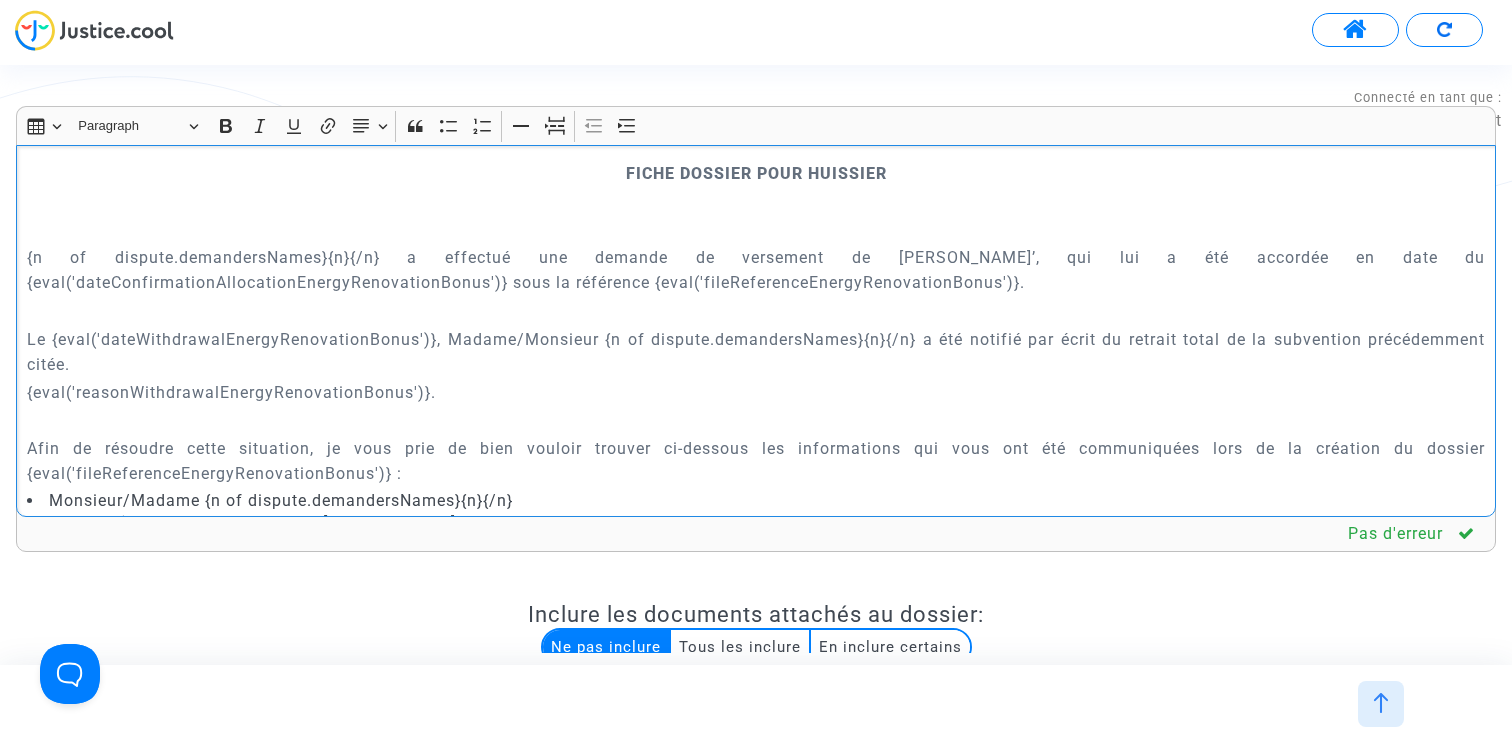 click on "{eval('reasonWithdrawalEnergyRenovationBonus')}." 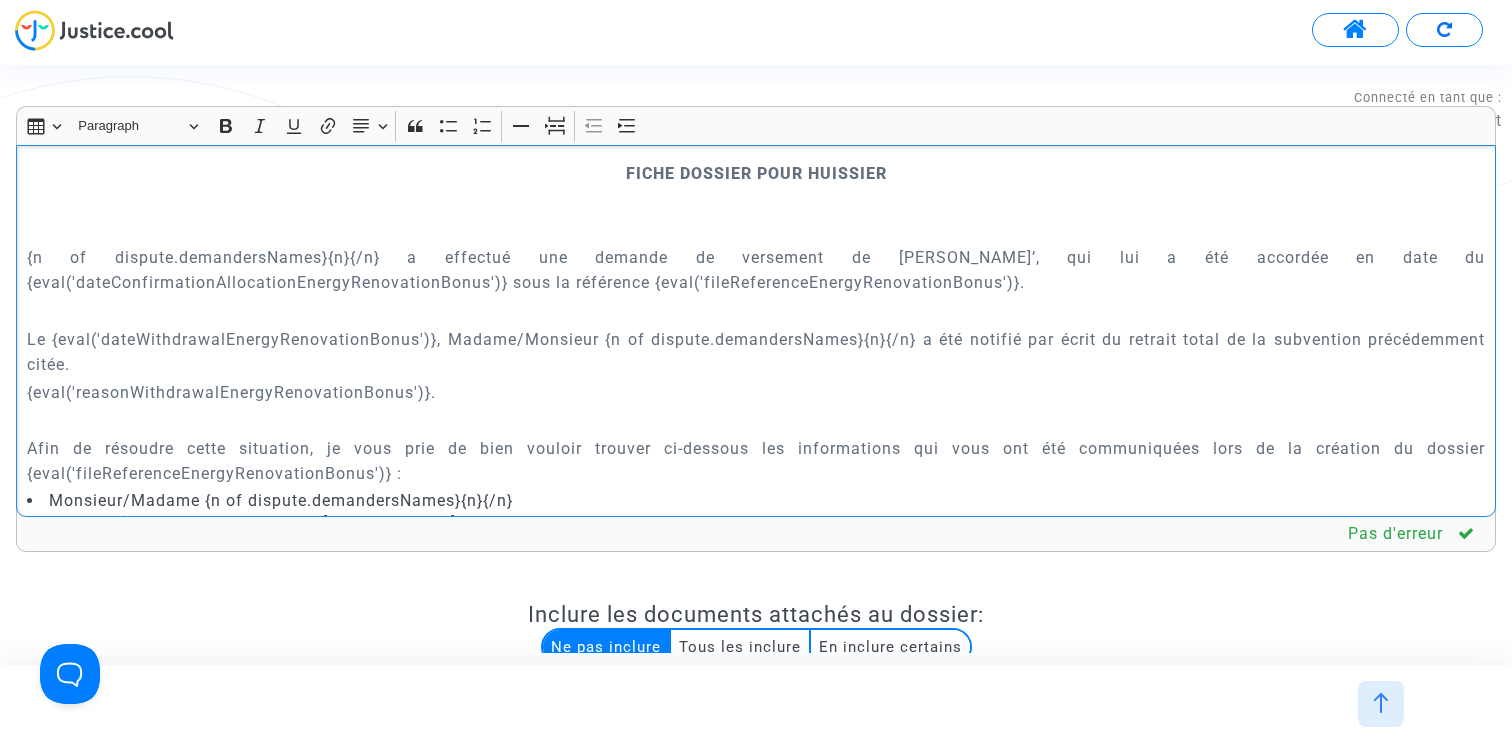 click 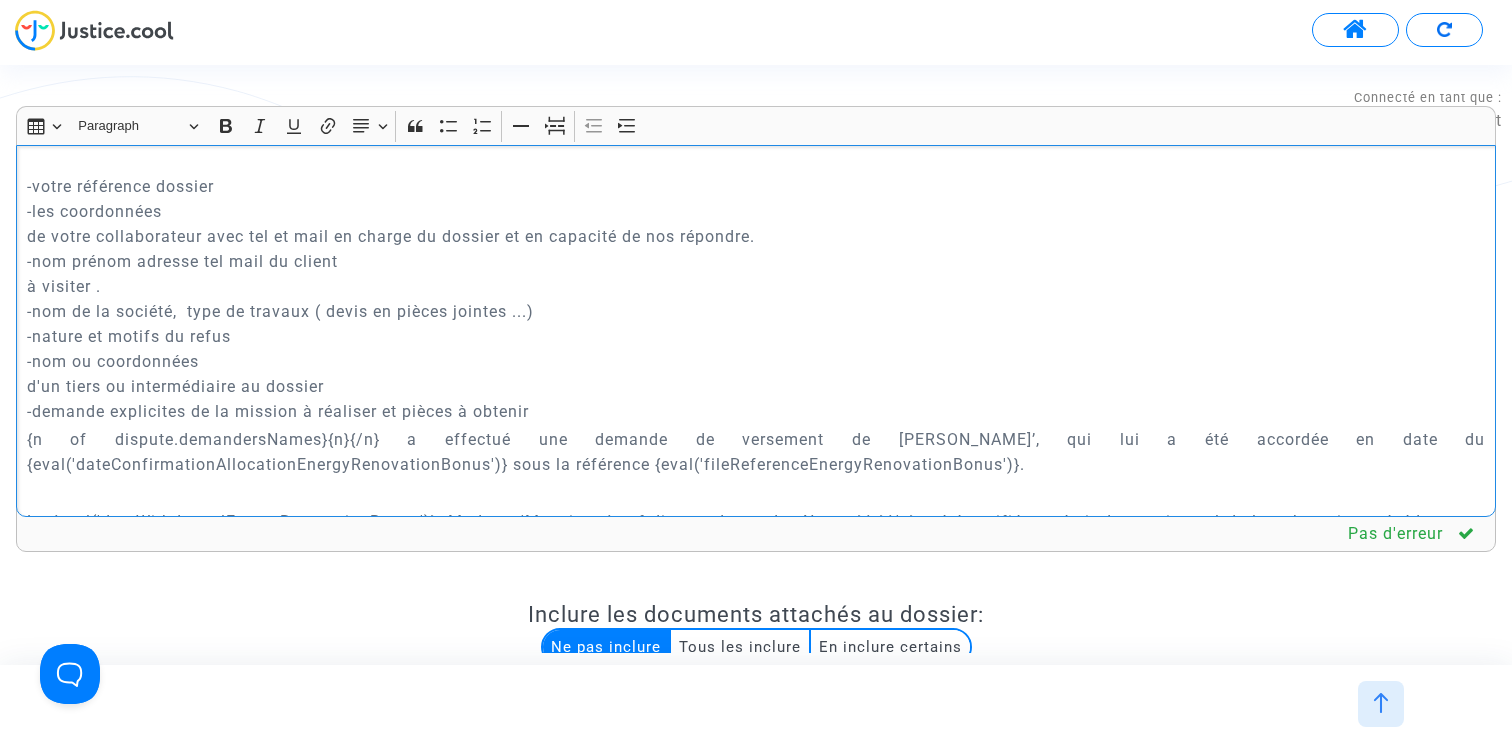 scroll, scrollTop: 19, scrollLeft: 0, axis: vertical 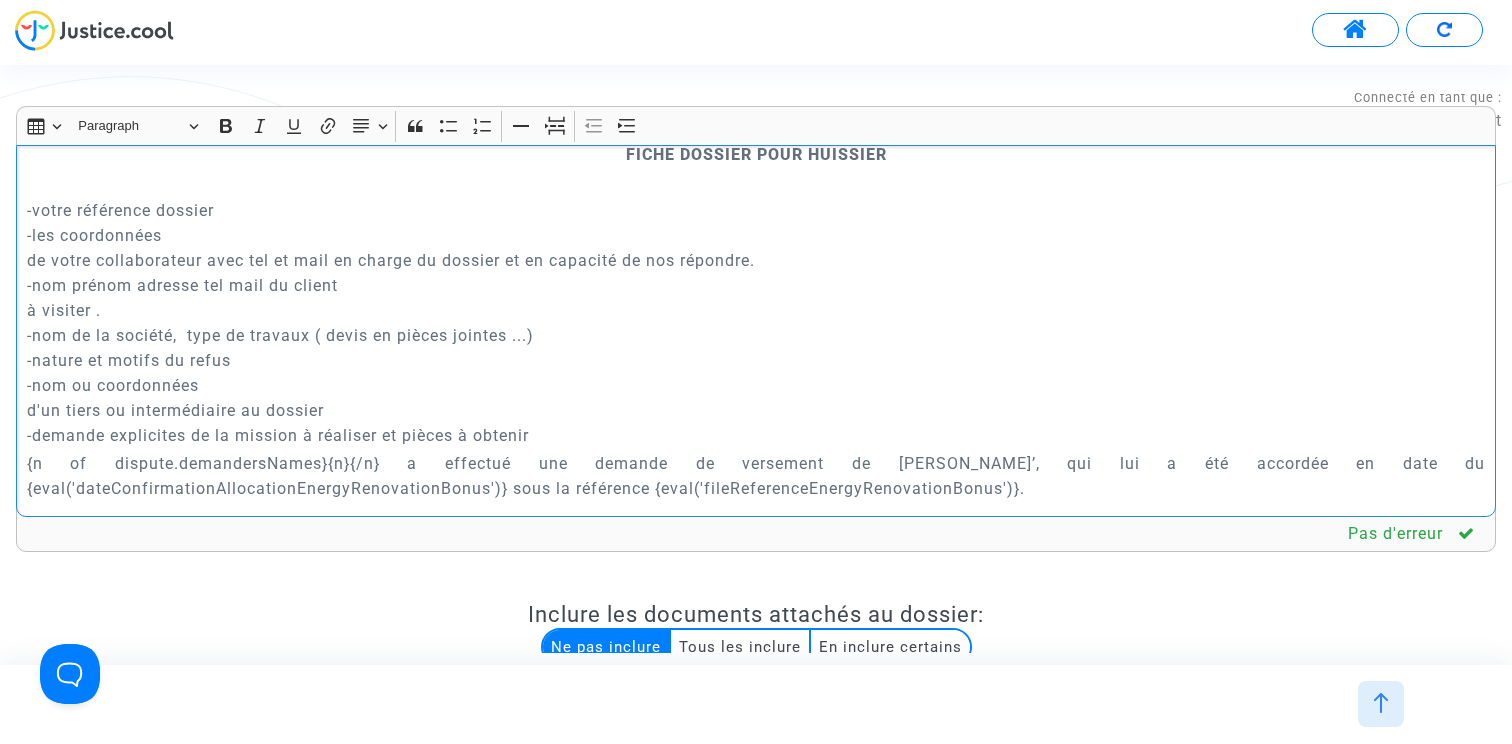 drag, startPoint x: 32, startPoint y: 203, endPoint x: 306, endPoint y: 235, distance: 275.86227 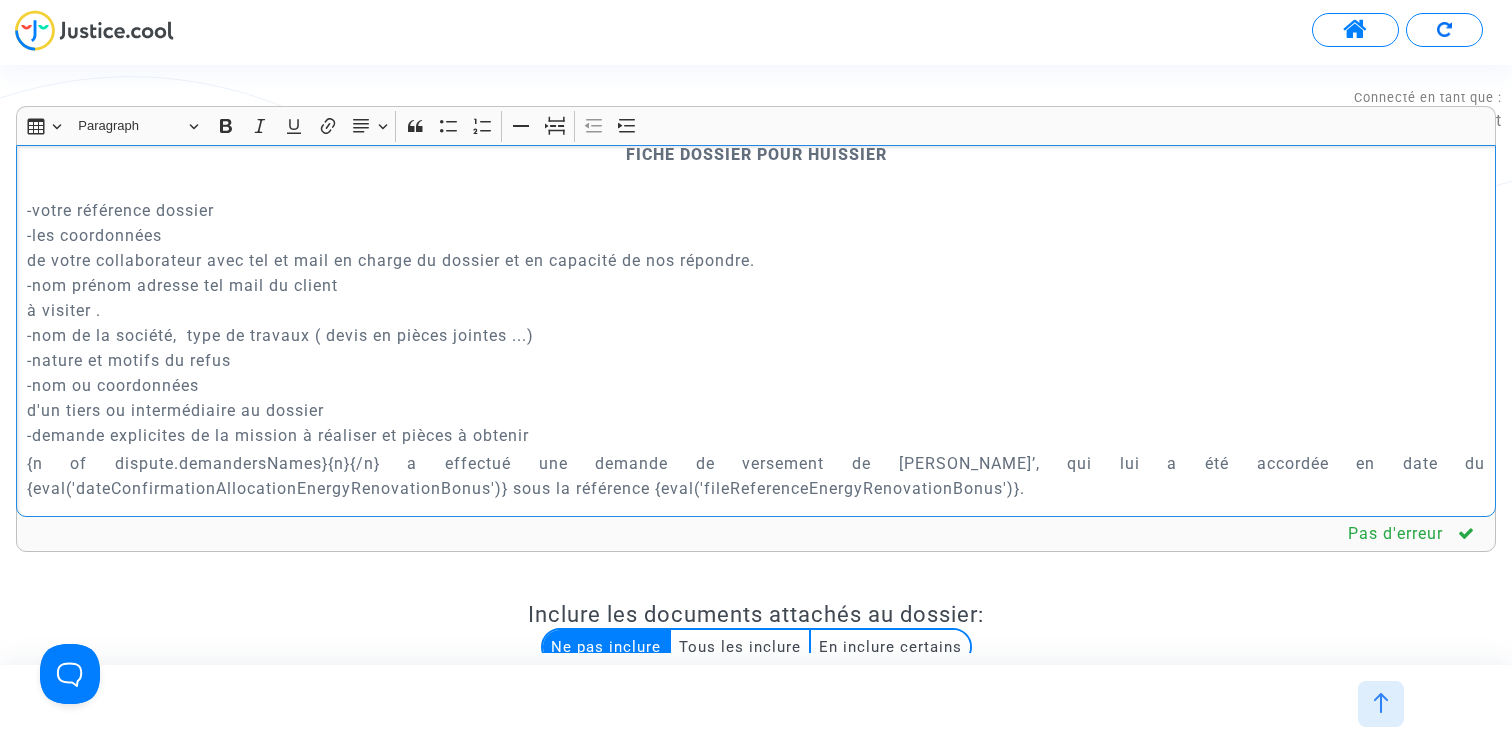 click on "-votre référence dossier -les coordonnées de votre collaborateur avec tel et mail en charge du dossier et en capacité de nos répondre. -nom prénom adresse tel mail du client  à visiter . -nom de la société,  type de travaux ( devis en pièces jointes ...) -nature et motifs du refus -nom ou coordonnées d'un tiers ou intermédiaire au dossier -demande explicites de la mission à réaliser et pièces à obtenir" 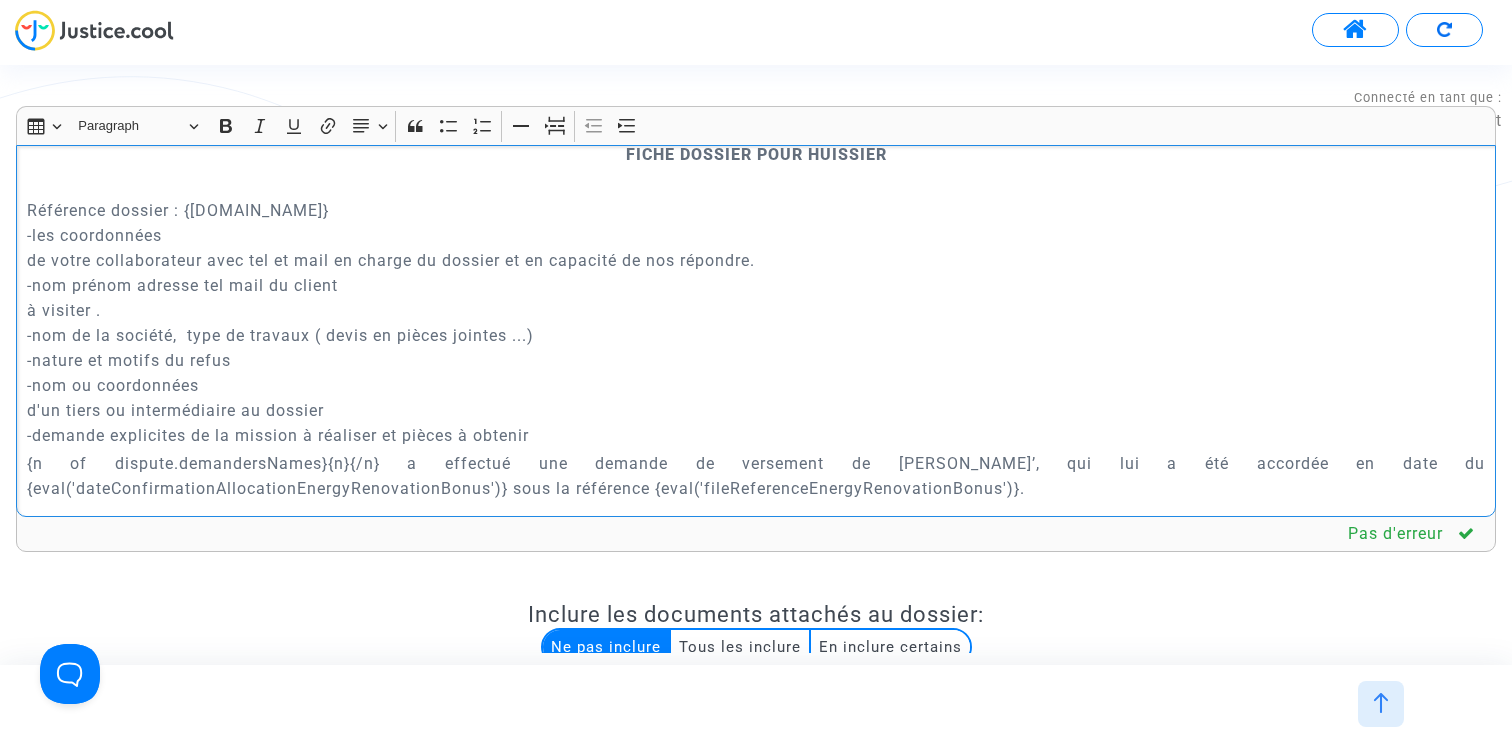 click on "​​​​​​​Référence dossier : {dispute.id} -les coordonnées de votre collaborateur avec tel et mail en charge du dossier et en capacité de nos répondre. -nom prénom adresse tel mail du client  à visiter . -nom de la société,  type de travaux ( devis en pièces jointes ...) -nature et motifs du refus -nom ou coordonnées d'un tiers ou intermédiaire au dossier -demande explicites de la mission à réaliser et pièces à obtenir" 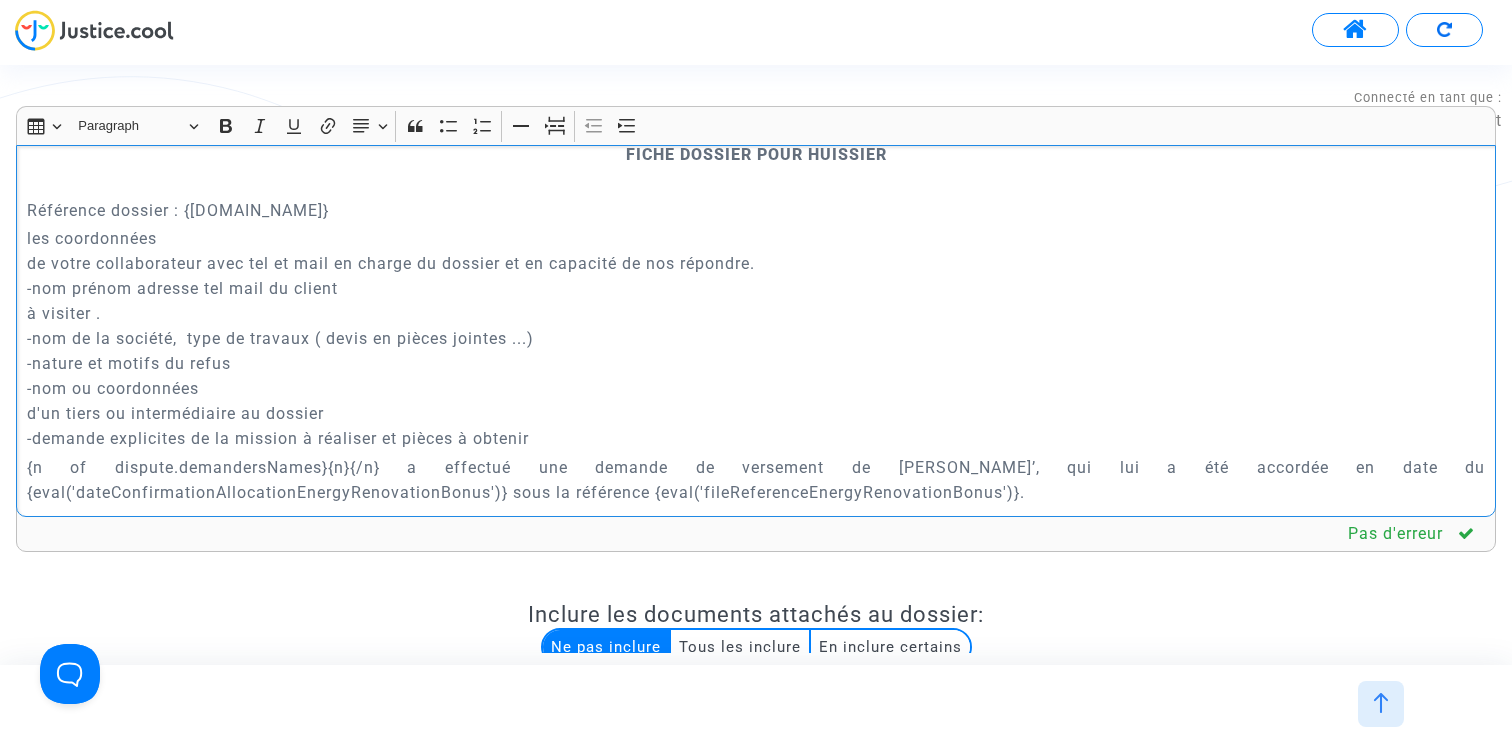 click on "les coordonnées de votre collaborateur avec tel et mail en charge du dossier et en capacité de nos répondre. -nom prénom adresse tel mail du client  à visiter . -nom de la société,  type de travaux ( devis en pièces jointes ...) -nature et motifs du refus -nom ou coordonnées d'un tiers ou intermédiaire au dossier -demande explicites de la mission à réaliser et pièces à obtenir" 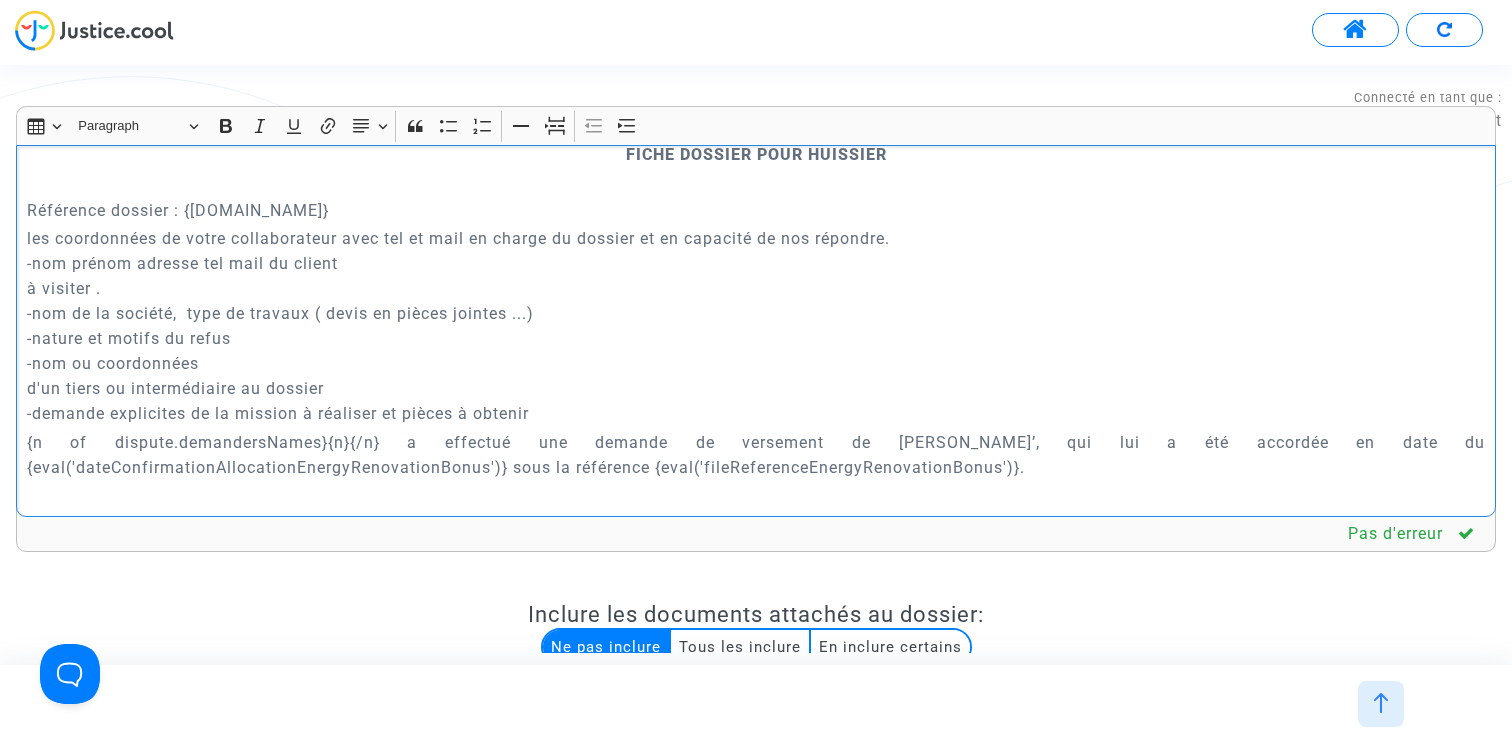 click on "Référence dossier : {[DOMAIN_NAME]}" 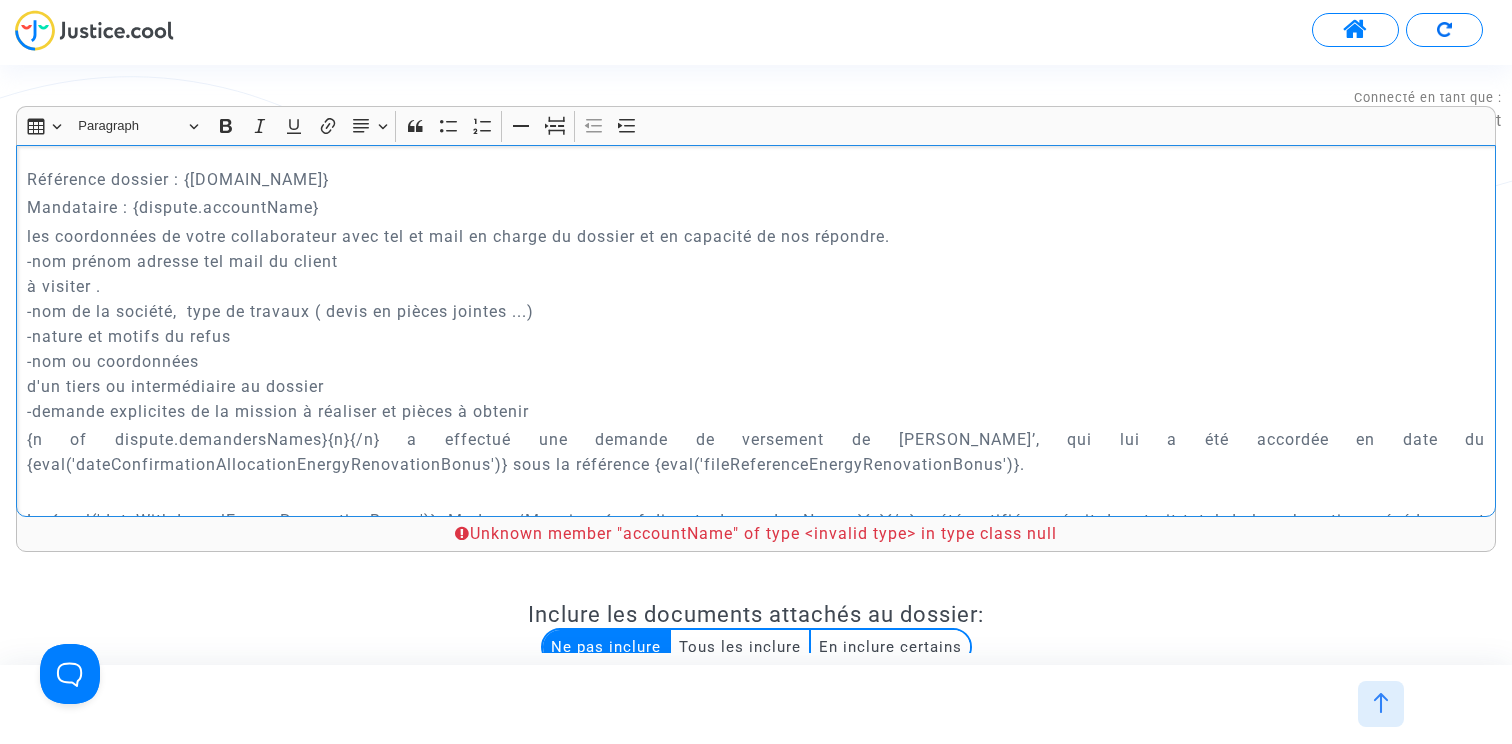 scroll, scrollTop: 23, scrollLeft: 0, axis: vertical 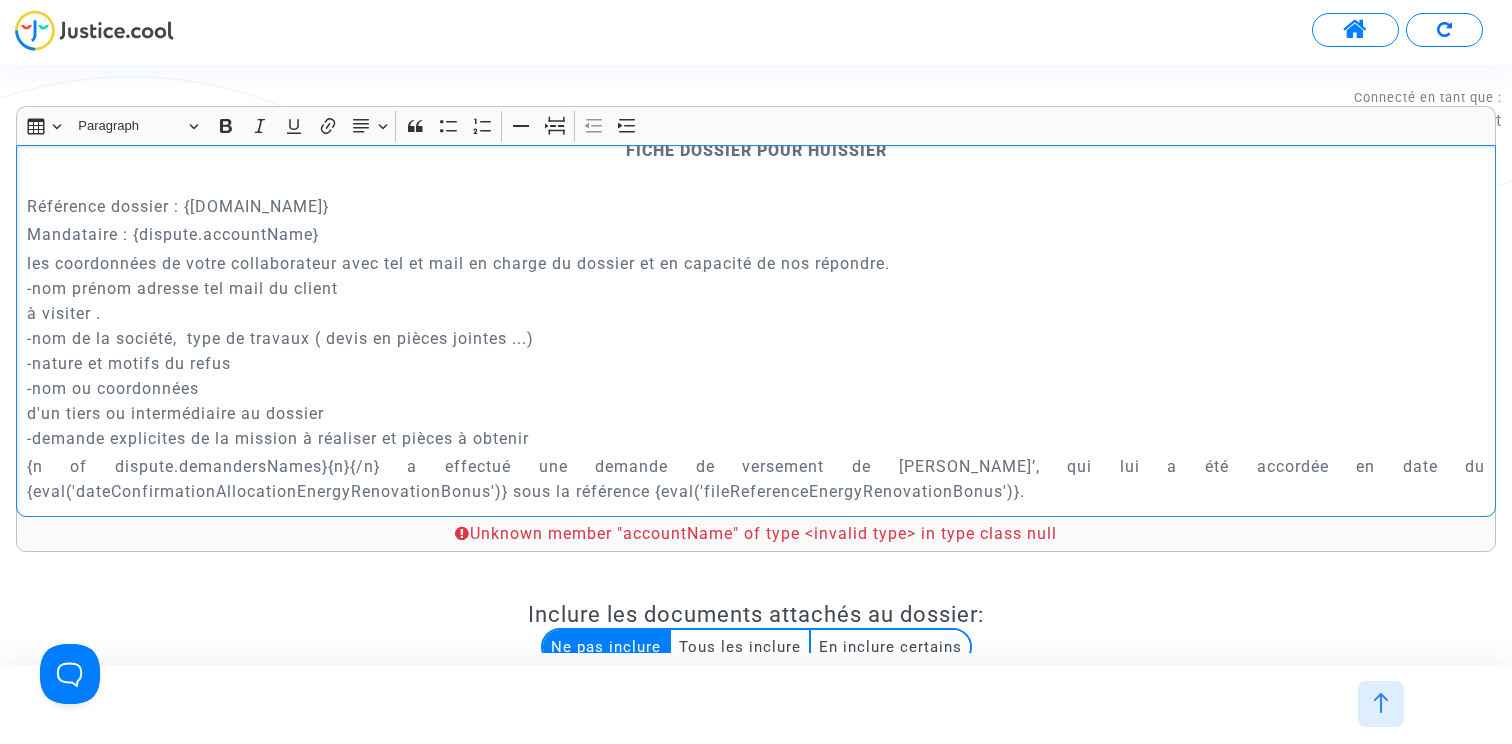 click on "Mandataire : {dispute.accountName}" 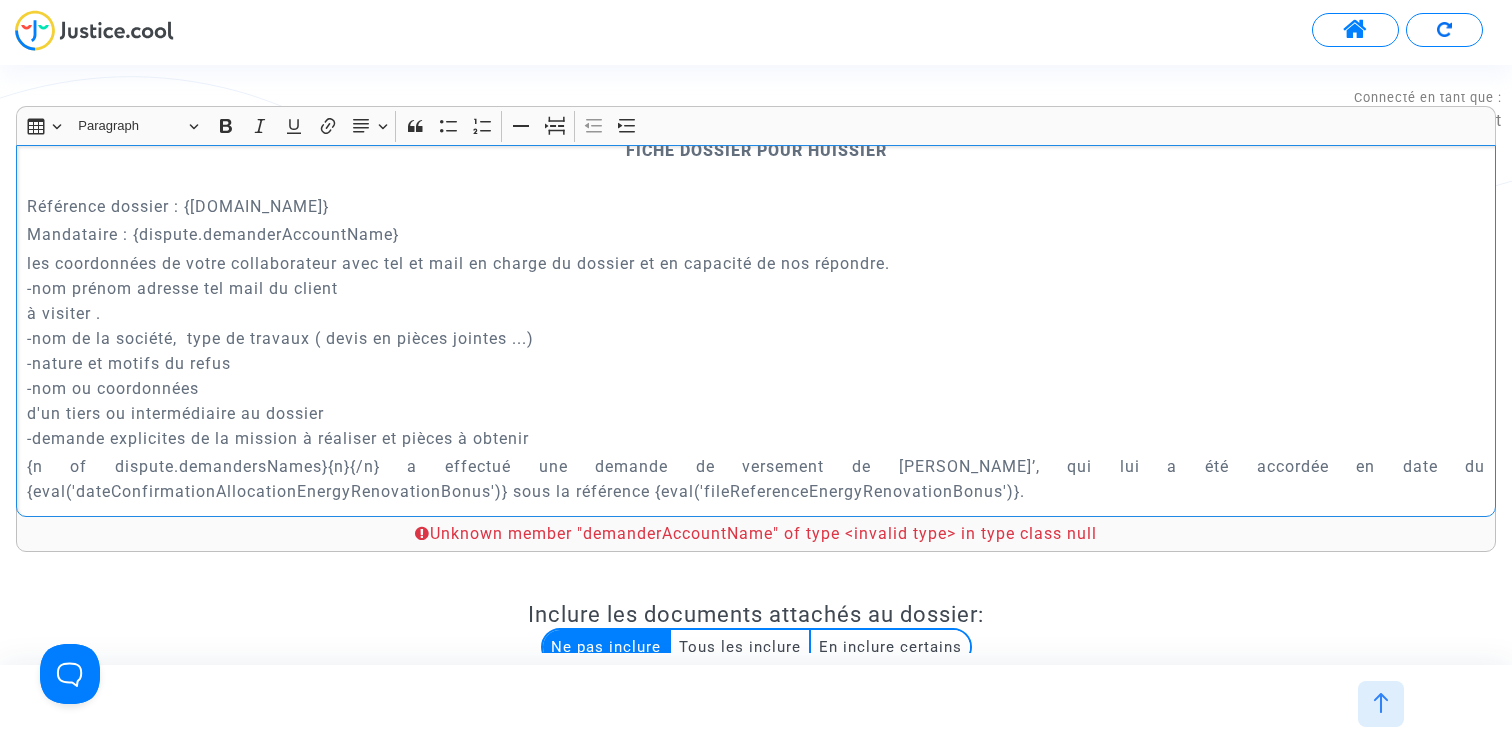 click on "Mandataire : {dispute.demanderAccountName}" 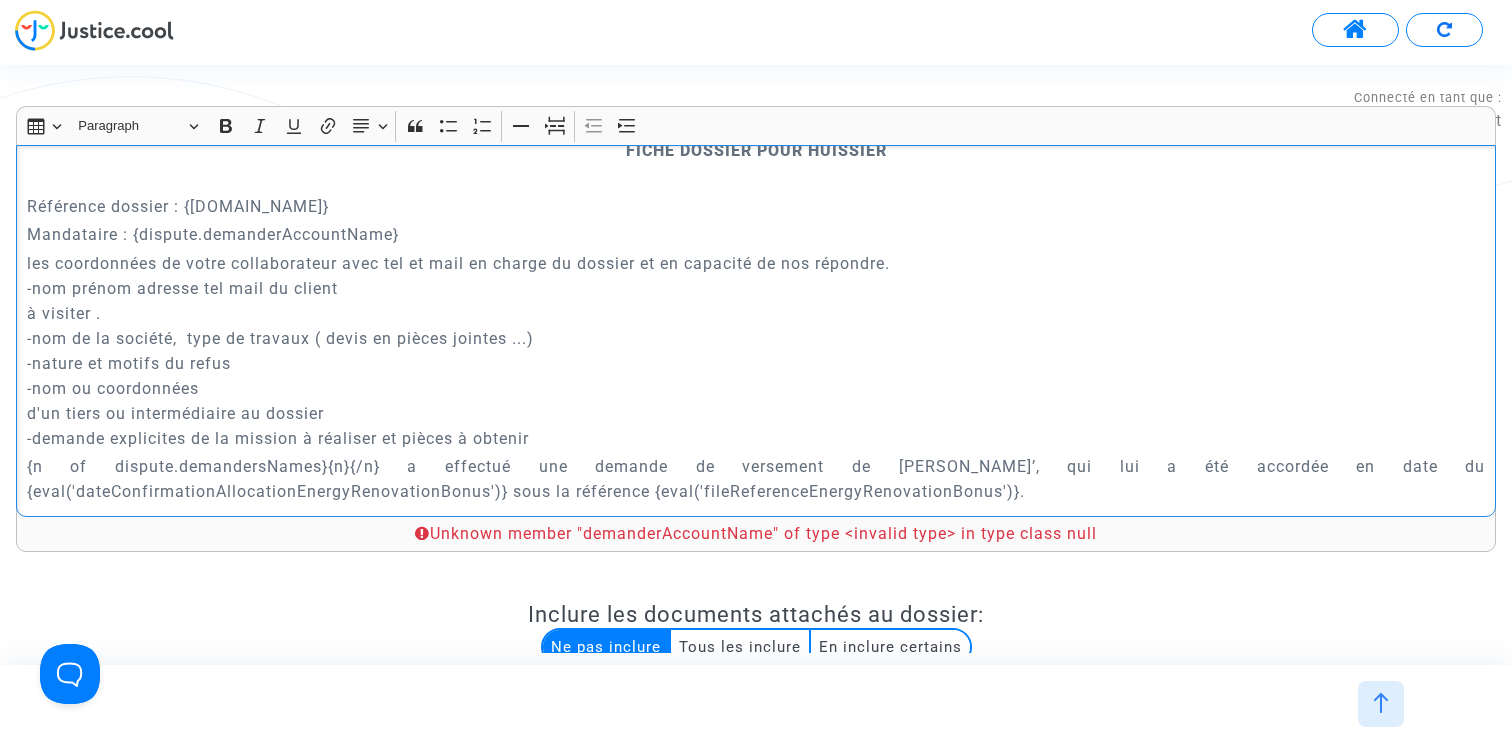 click on "Mandataire : {dispute.demanderAccountName}" 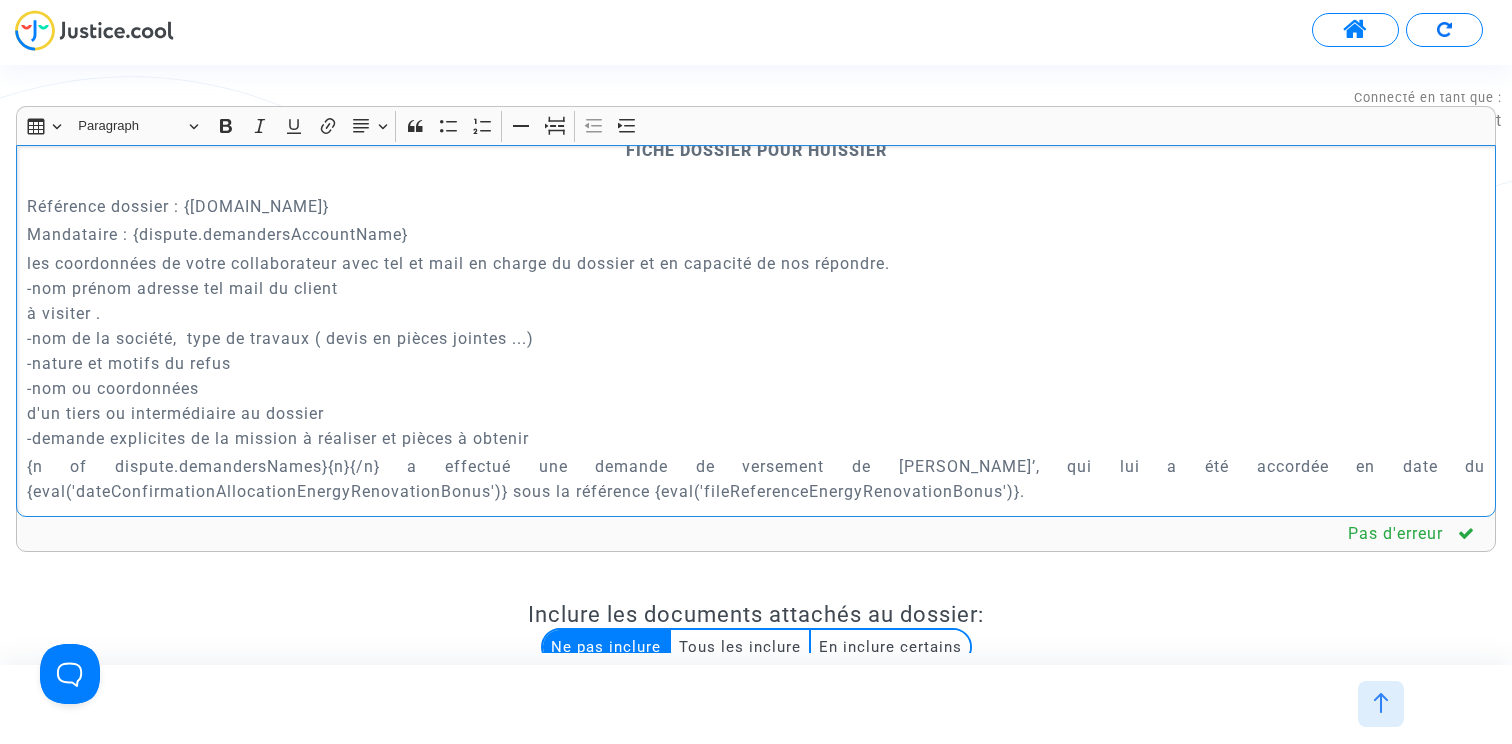 drag, startPoint x: 29, startPoint y: 262, endPoint x: 914, endPoint y: 271, distance: 885.0458 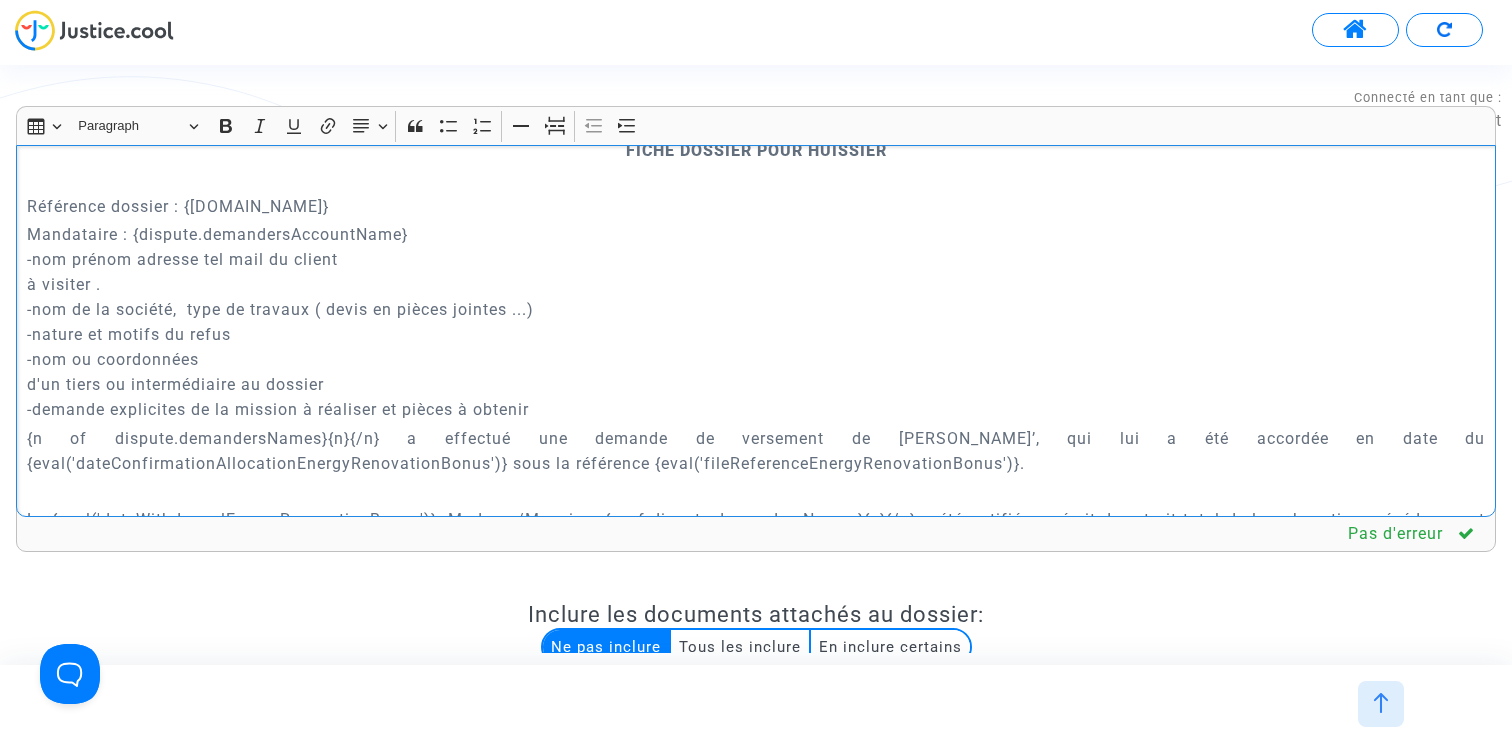 click on "Mandataire : {dispute.demandersAccountName} -nom prénom adresse tel mail du client  à visiter . -nom de la société,  type de travaux ( devis en pièces jointes ...) -nature et motifs du refus -nom ou coordonnées d'un tiers ou intermédiaire au dossier -demande explicites de la mission à réaliser et pièces à obtenir" 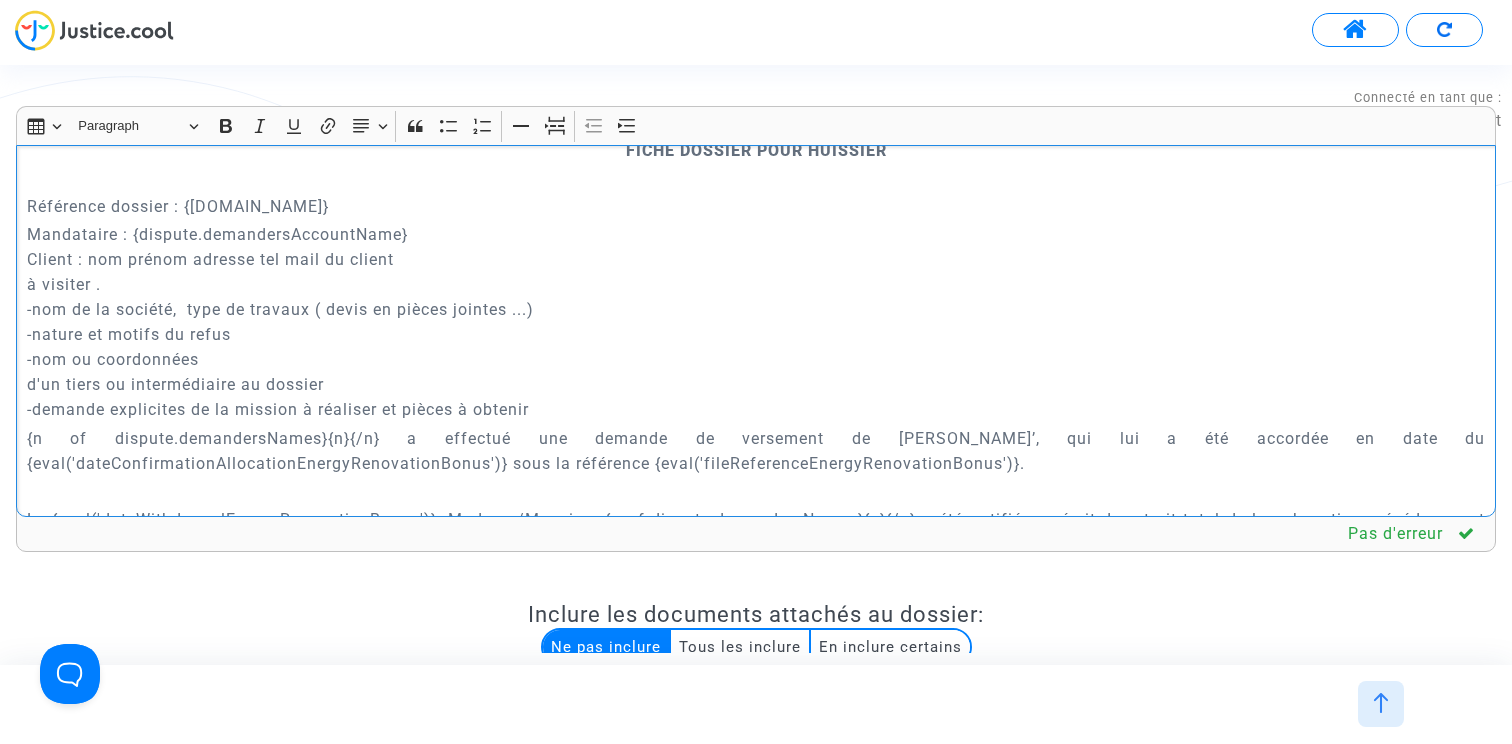 drag, startPoint x: 88, startPoint y: 263, endPoint x: 456, endPoint y: 263, distance: 368 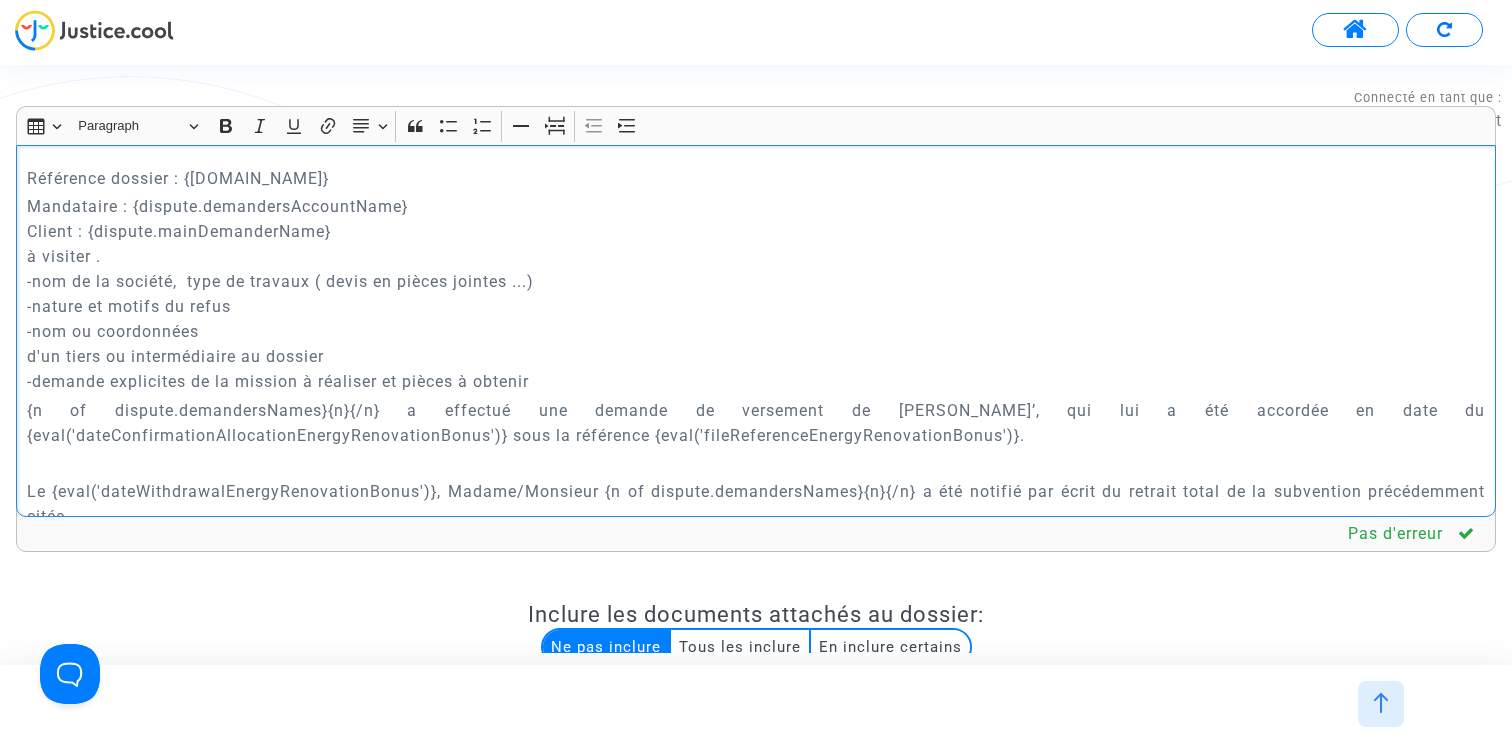 scroll, scrollTop: 50, scrollLeft: 0, axis: vertical 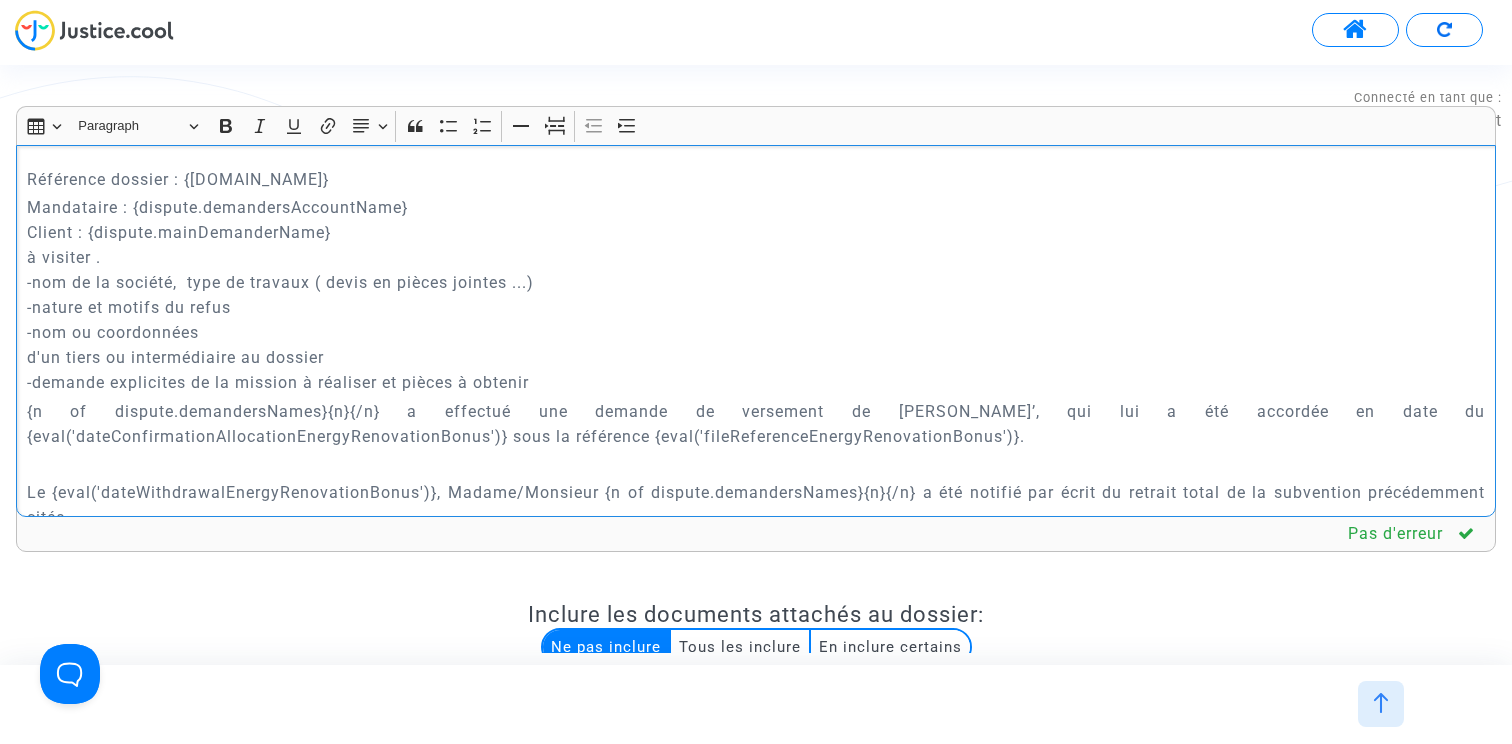 drag, startPoint x: 122, startPoint y: 261, endPoint x: 0, endPoint y: 260, distance: 122.0041 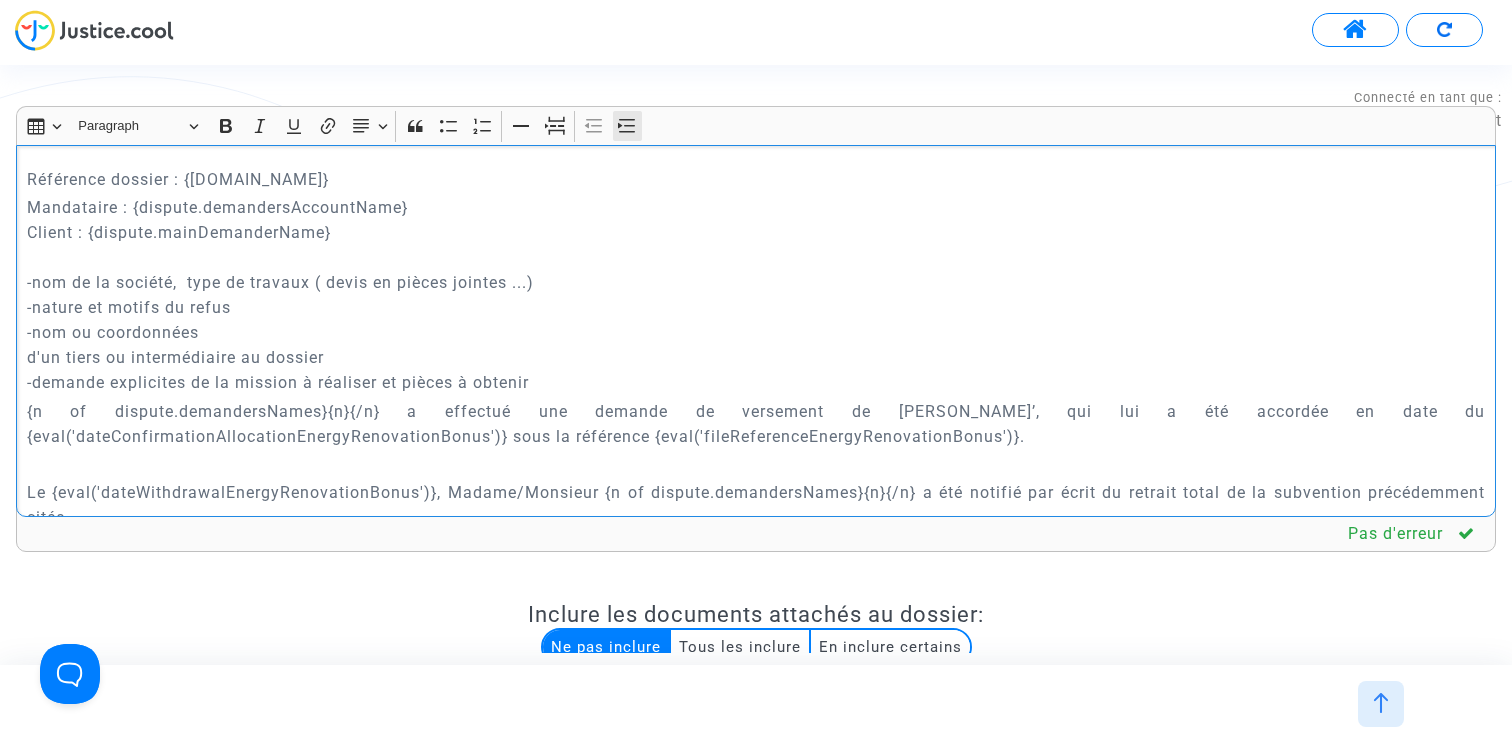 click on "Increase indent Increase indent" 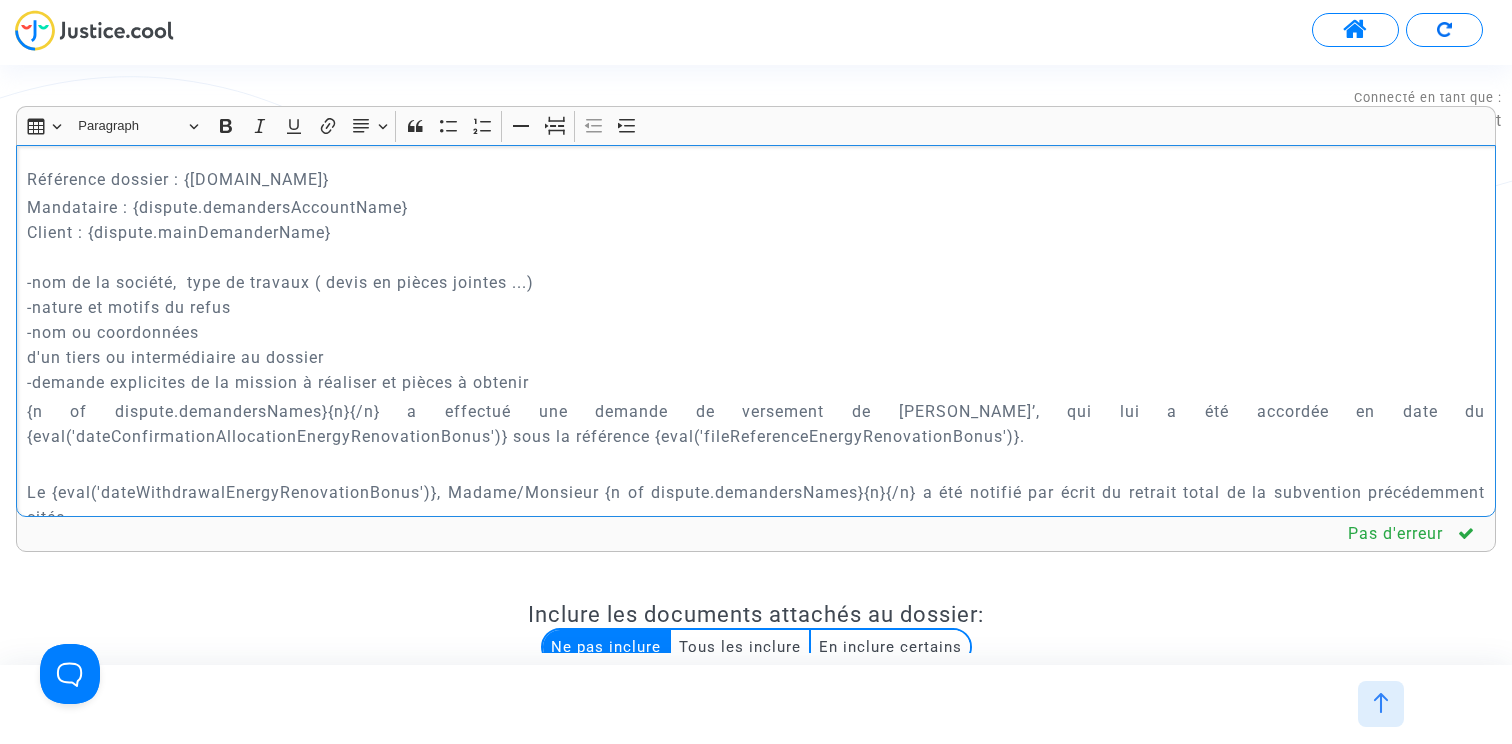 click on "FICHE DOSSIER POUR HUISSIER Référence dossier : {dispute.id} Mandataire : {dispute.demandersAccountName} Client : {dispute.mainDemanderName} -nom de la société,  type de travaux ( devis en pièces jointes ...) -nature et motifs du refus -nom ou coordonnées d'un tiers ou intermédiaire au dossier -demande explicites de la mission à réaliser et pièces à obtenir {n of dispute.demandersNames}{n}{/n} a effectué une demande de versement de MaPrimeRénov’, qui lui a été accordée en date du {eval('dateConfirmationAllocationEnergyRenovationBonus')} sous la référence {eval('fileReferenceEnergyRenovationBonus')}. Le {eval('dateWithdrawalEnergyRenovationBonus')}, Madame/Monsieur {n of dispute.demandersNames}{n}{/n} a été notifié par écrit du retrait total de la subvention précédemment citée.  {eval('reasonWithdrawalEnergyRenovationBonus')}. Monsieur/Madame {n of dispute.demandersNames}{n}{/n} Il a lui-même créé son compte sur MaPrimeRénov’ Page break Maître Joyce Pitcher" 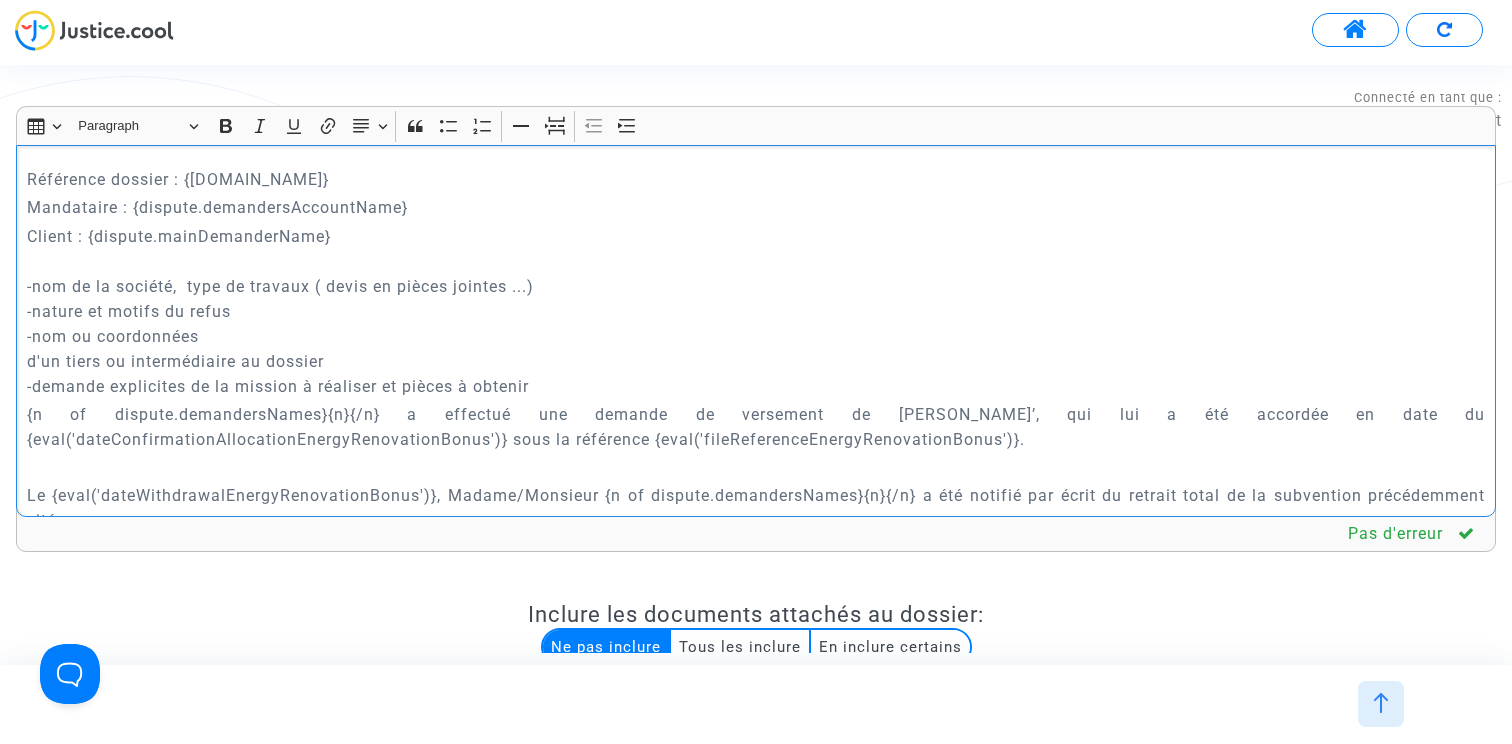 click on "Client : {dispute.mainDemanderName} -nom de la société,  type de travaux ( devis en pièces jointes ...) -nature et motifs du refus -nom ou coordonnées d'un tiers ou intermédiaire au dossier -demande explicites de la mission à réaliser et pièces à obtenir" 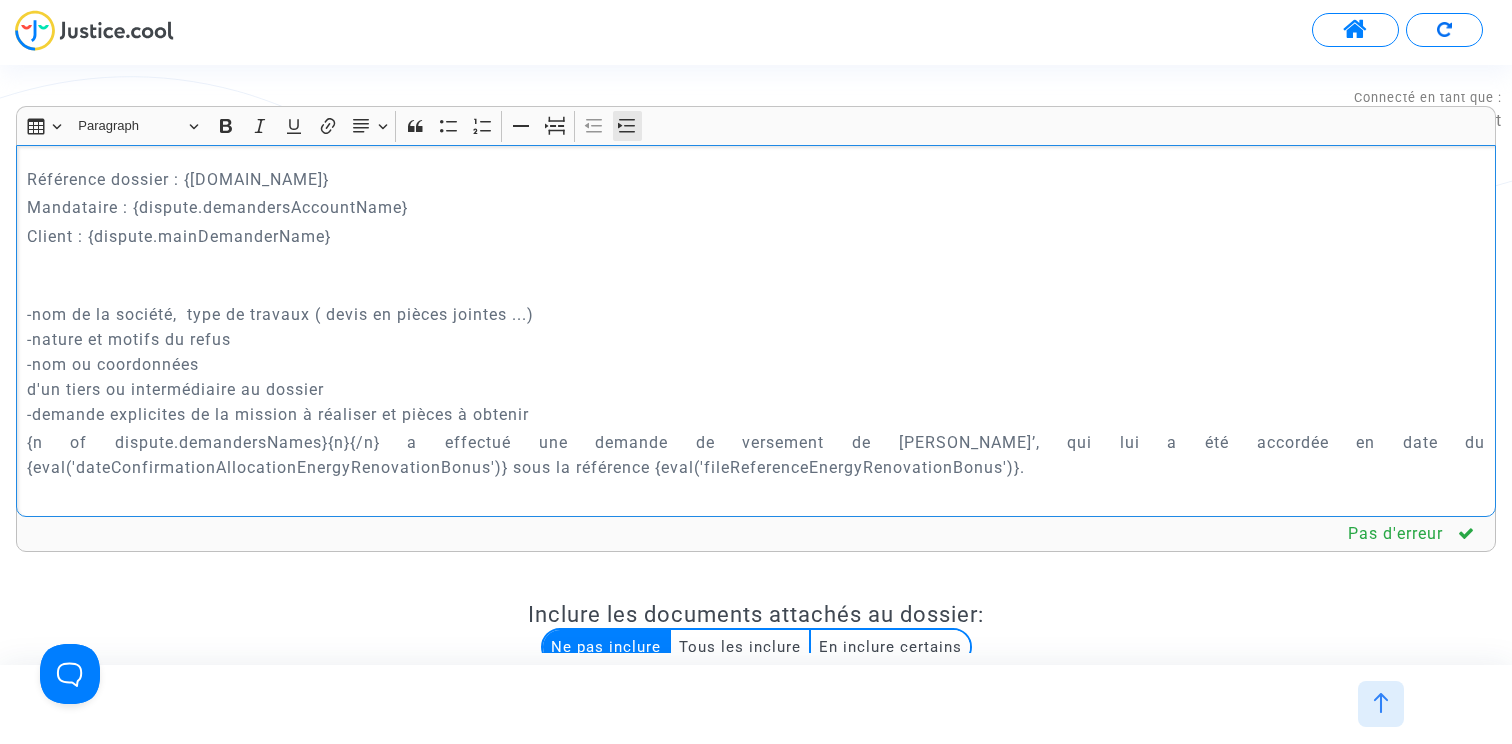 click 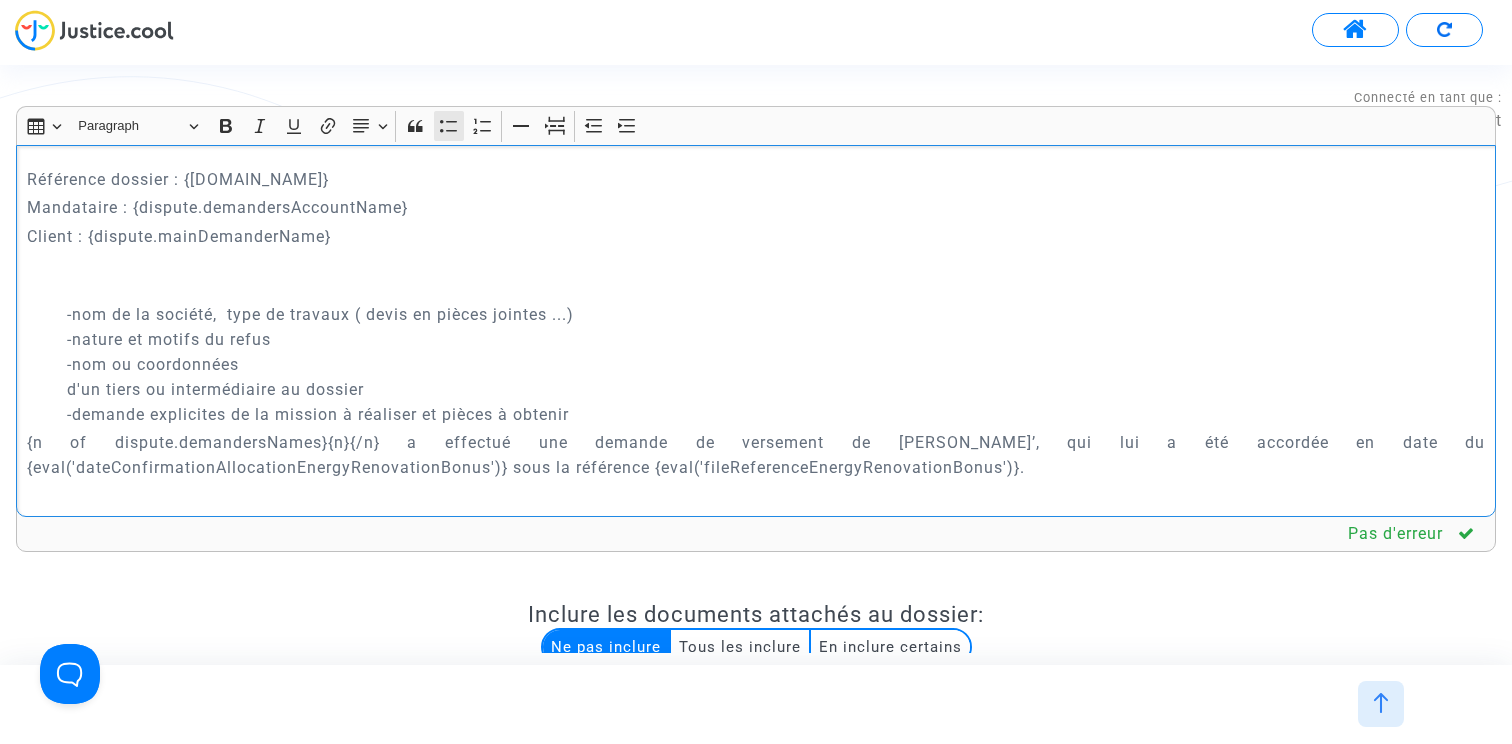 click 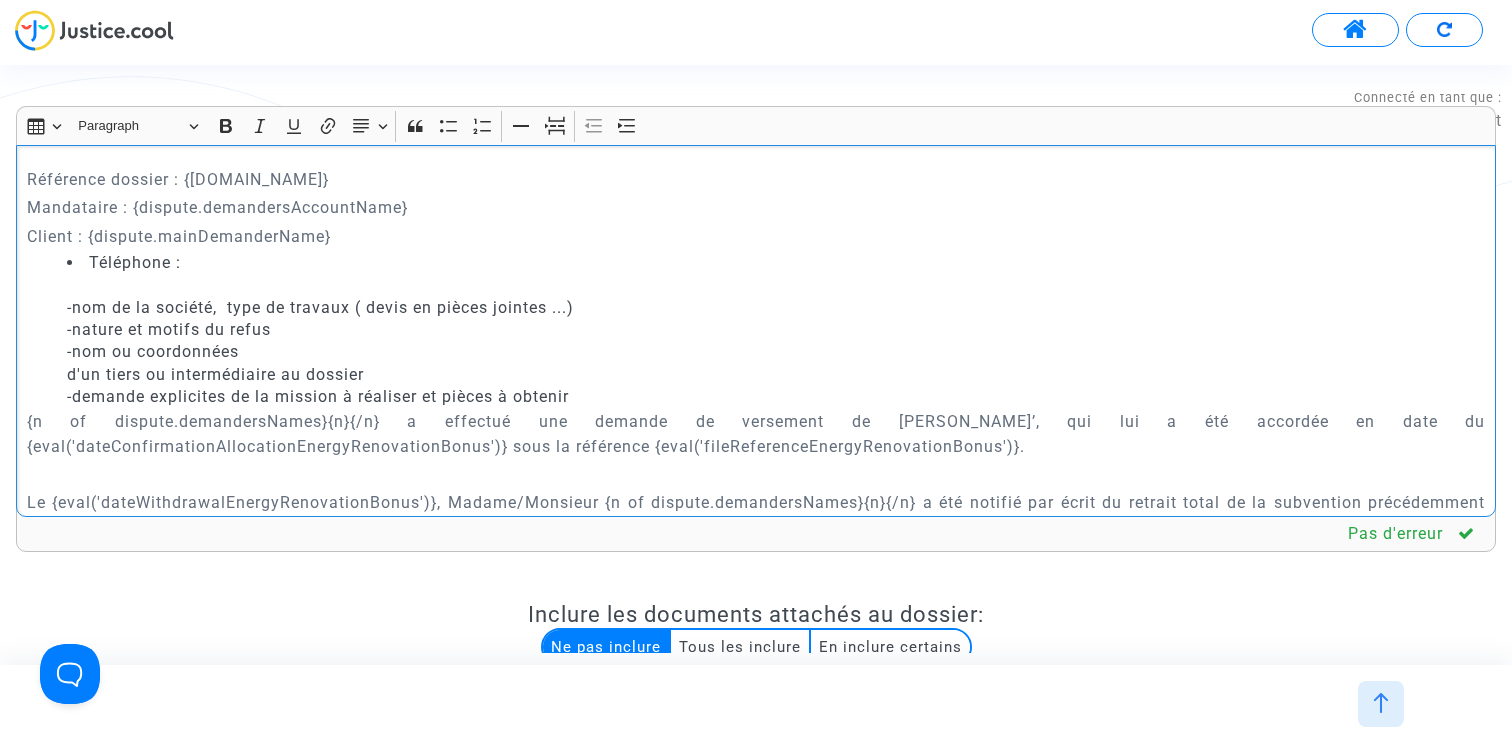 drag, startPoint x: 25, startPoint y: 422, endPoint x: 384, endPoint y: 420, distance: 359.00558 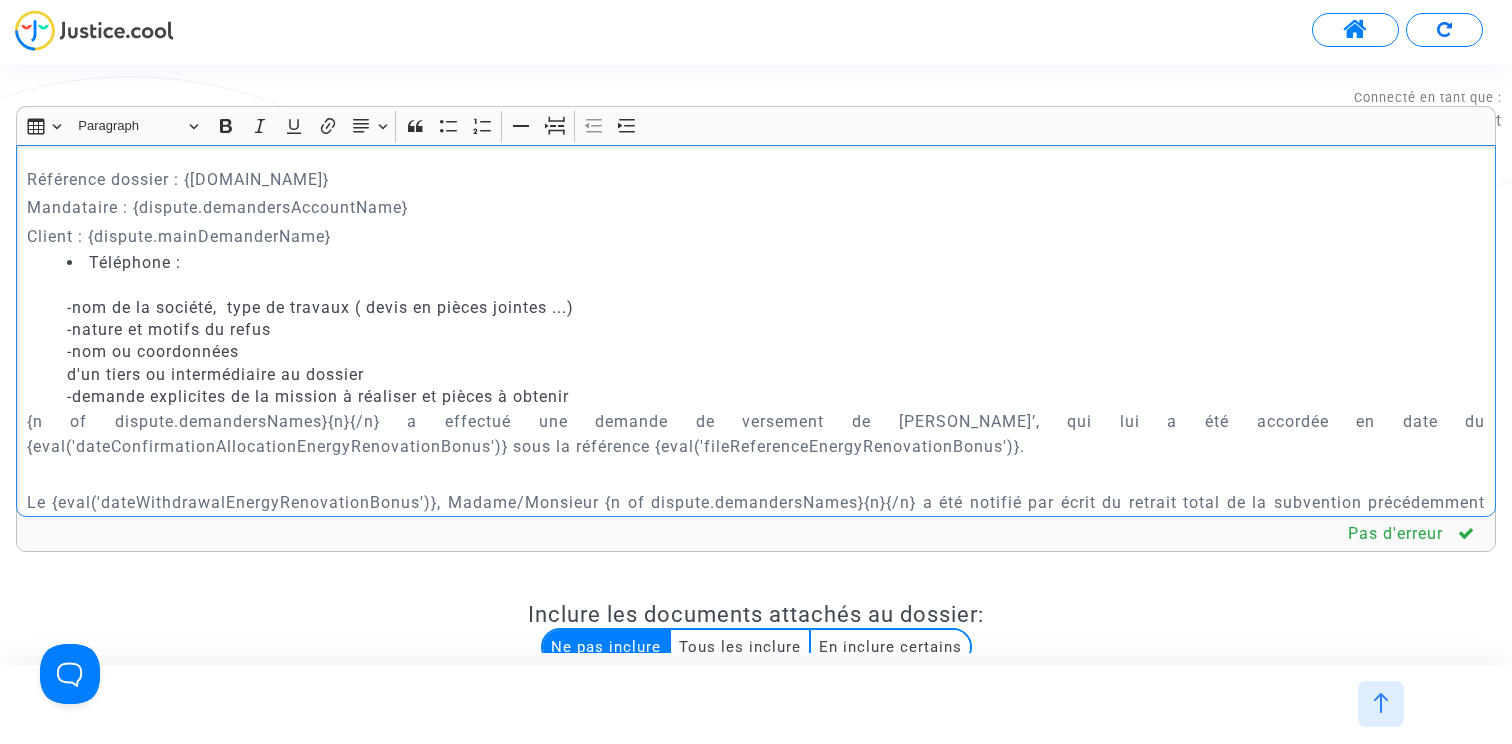 click on "FICHE DOSSIER POUR HUISSIER Référence dossier : {dispute.id} Mandataire : {dispute.demandersAccountName} Client : {dispute.mainDemanderName} Téléphone :  -nom de la société,  type de travaux ( devis en pièces jointes ...) -nature et motifs du refus -nom ou coordonnées d'un tiers ou intermédiaire au dossier -demande explicites de la mission à réaliser et pièces à obtenir {n of dispute.demandersNames}{n}{/n} a effectué une demande de versement de MaPrimeRénov’, qui lui a été accordée en date du {eval('dateConfirmationAllocationEnergyRenovationBonus')} sous la référence {eval('fileReferenceEnergyRenovationBonus')}. Le {eval('dateWithdrawalEnergyRenovationBonus')}, Madame/Monsieur {n of dispute.demandersNames}{n}{/n} a été notifié par écrit du retrait total de la subvention précédemment citée.  {eval('reasonWithdrawalEnergyRenovationBonus')}. Monsieur/Madame {n of dispute.demandersNames}{n}{/n} Il a lui-même créé son compte sur MaPrimeRénov’ Page break Maître Joyce Pitcher" 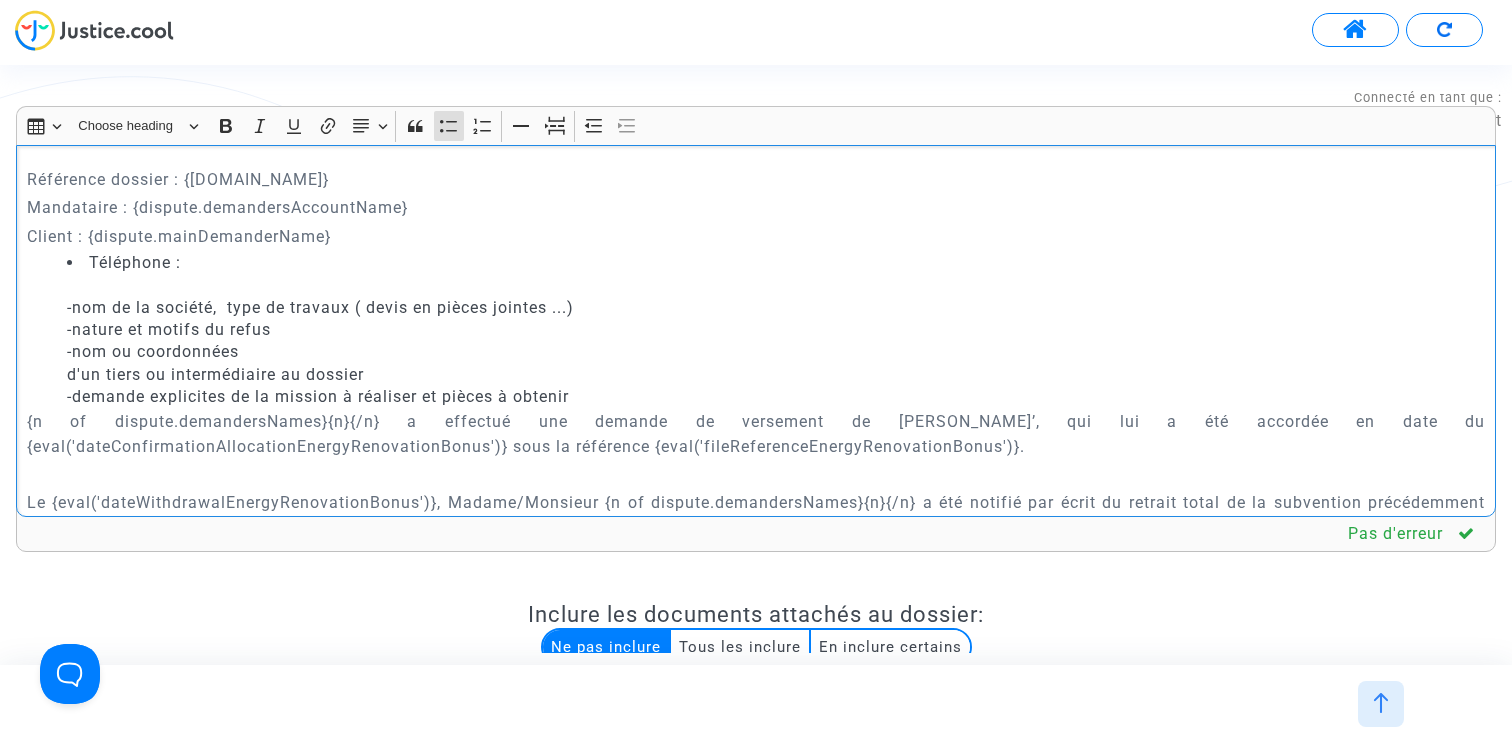 click on "Téléphone :  -nom de la société,  type de travaux ( devis en pièces jointes ...) -nature et motifs du refus -nom ou coordonnées d'un tiers ou intermédiaire au dossier -demande explicites de la mission à réaliser et pièces à obtenir" 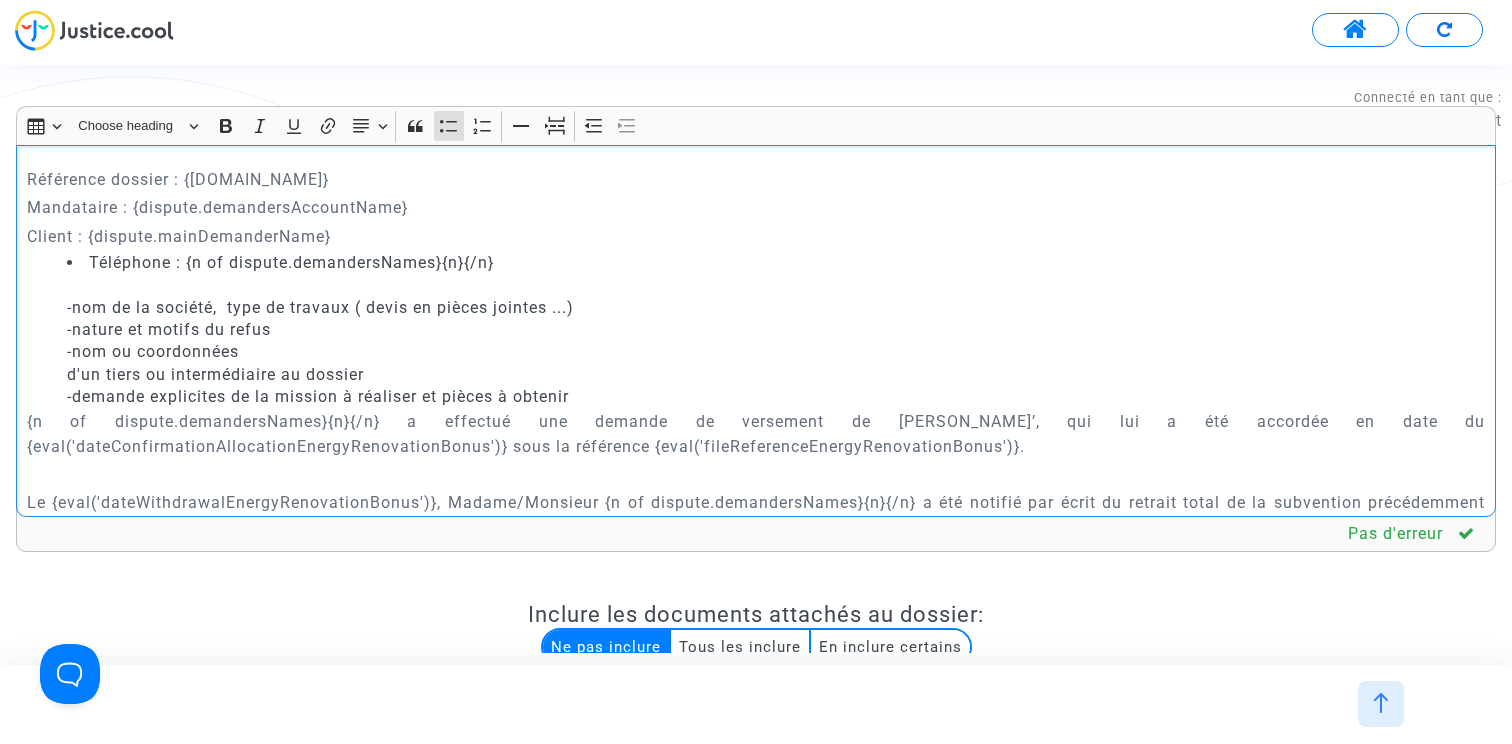 drag, startPoint x: 435, startPoint y: 262, endPoint x: 381, endPoint y: 262, distance: 54 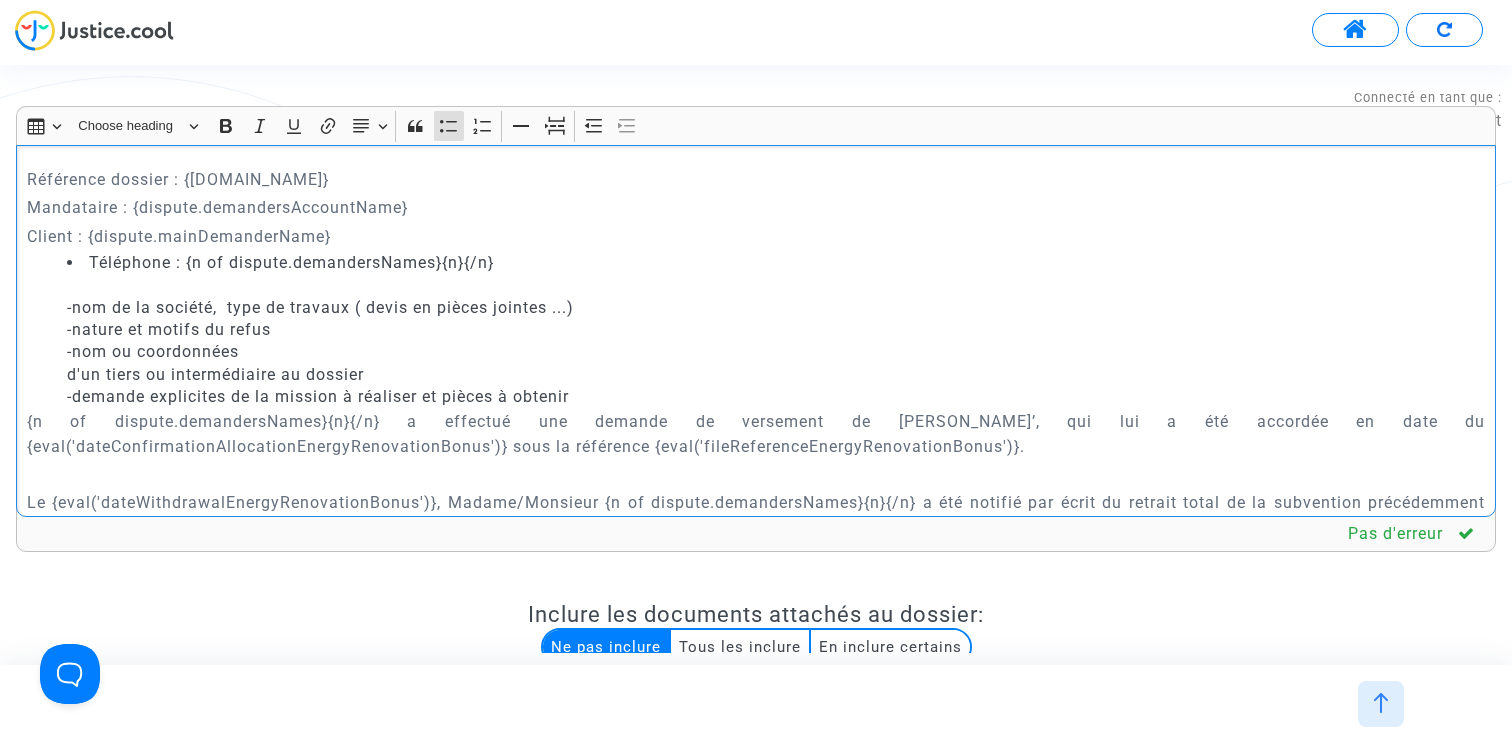 click on "Téléphone : {n of dispute.demandersNames}{n}{/n} -nom de la société,  type de travaux ( devis en pièces jointes ...) -nature et motifs du refus -nom ou coordonnées d'un tiers ou intermédiaire au dossier -demande explicites de la mission à réaliser et pièces à obtenir" 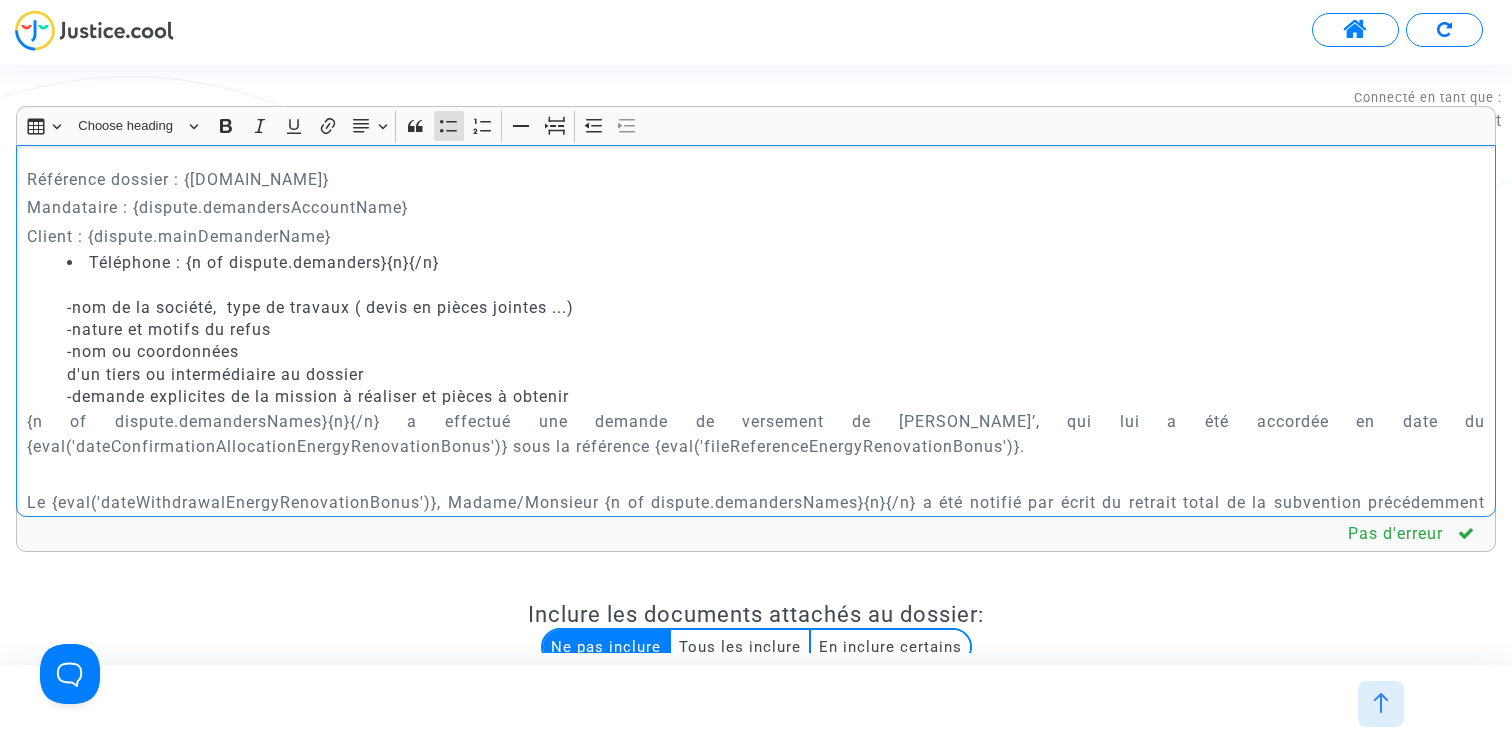 click on "Téléphone : {n of dispute.demanders}{n}{/n} -nom de la société,  type de travaux ( devis en pièces jointes ...) -nature et motifs du refus -nom ou coordonnées d'un tiers ou intermédiaire au dossier -demande explicites de la mission à réaliser et pièces à obtenir" 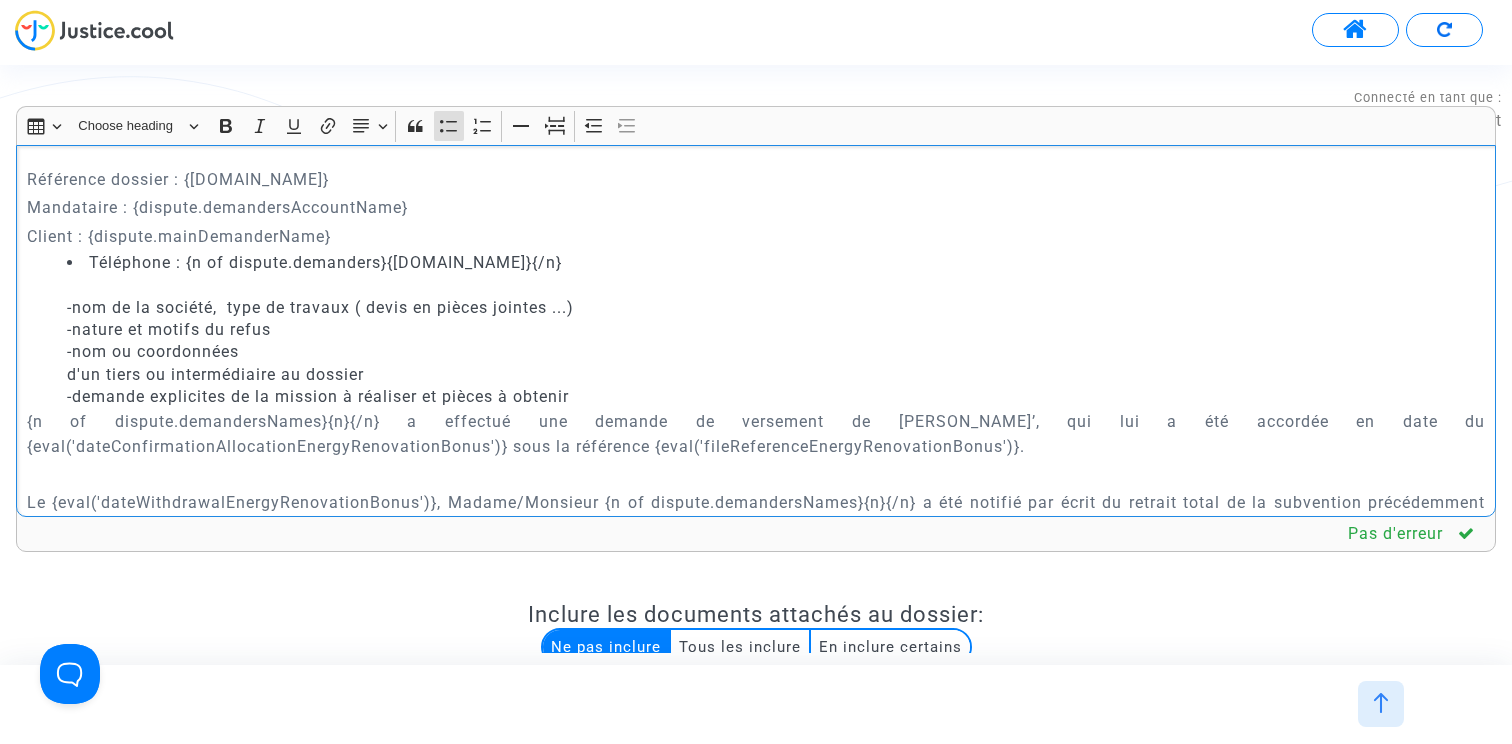 click on "Téléphone : {n of dispute.demanders}{n.phone}{/n} -nom de la société,  type de travaux ( devis en pièces jointes ...) -nature et motifs du refus -nom ou coordonnées d'un tiers ou intermédiaire au dossier -demande explicites de la mission à réaliser et pièces à obtenir" 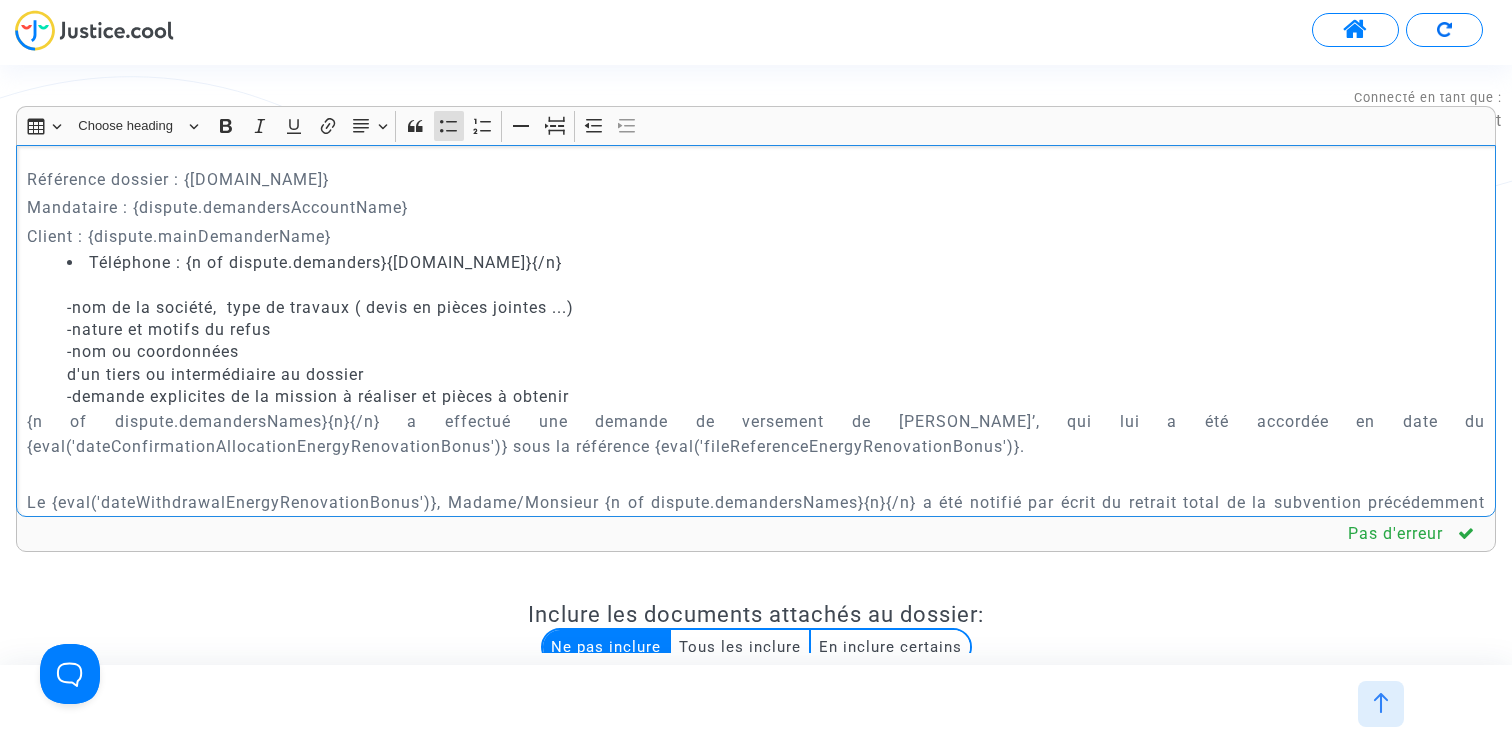 click on "Téléphone : {n of dispute.demanders}{n.phone}{/n} -nom de la société,  type de travaux ( devis en pièces jointes ...) -nature et motifs du refus -nom ou coordonnées d'un tiers ou intermédiaire au dossier -demande explicites de la mission à réaliser et pièces à obtenir" 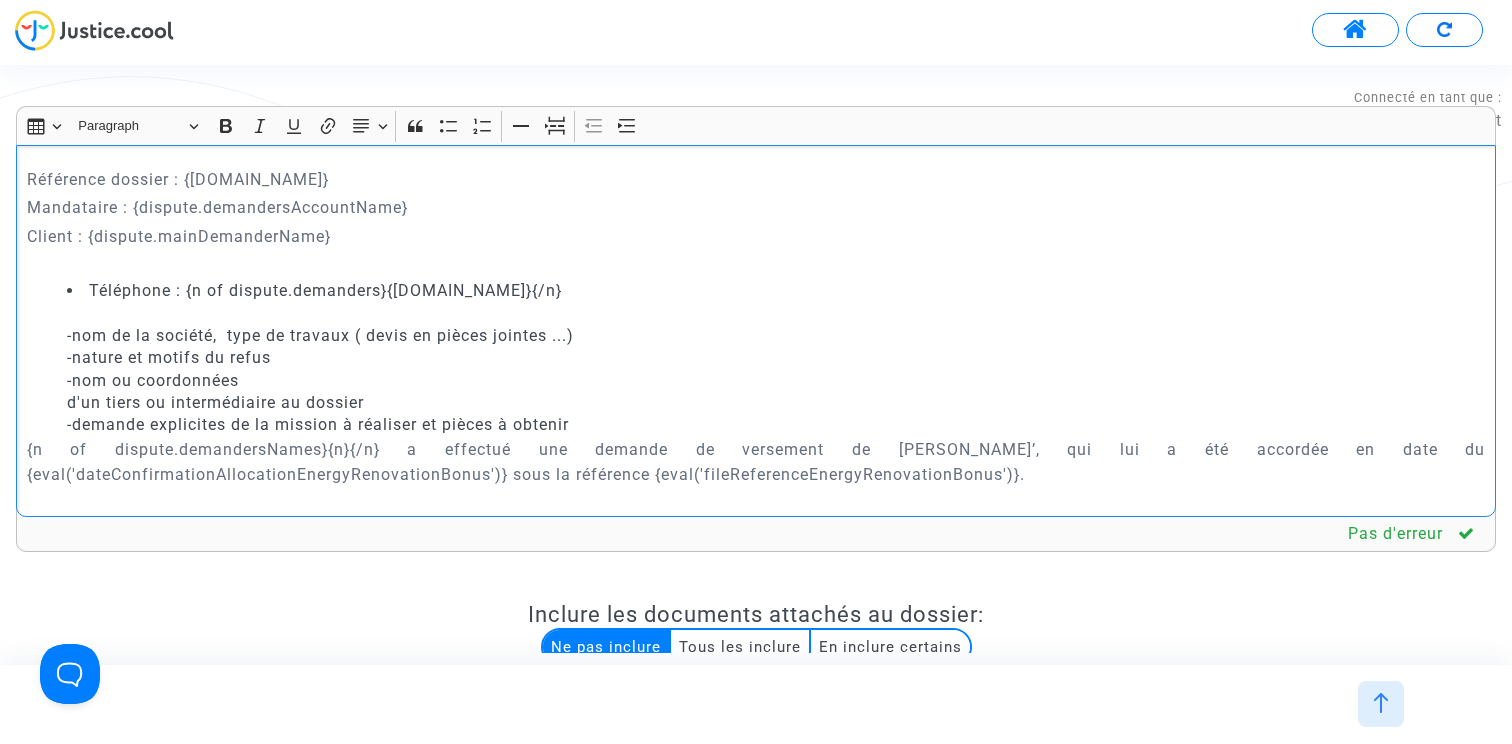 scroll, scrollTop: 422, scrollLeft: 0, axis: vertical 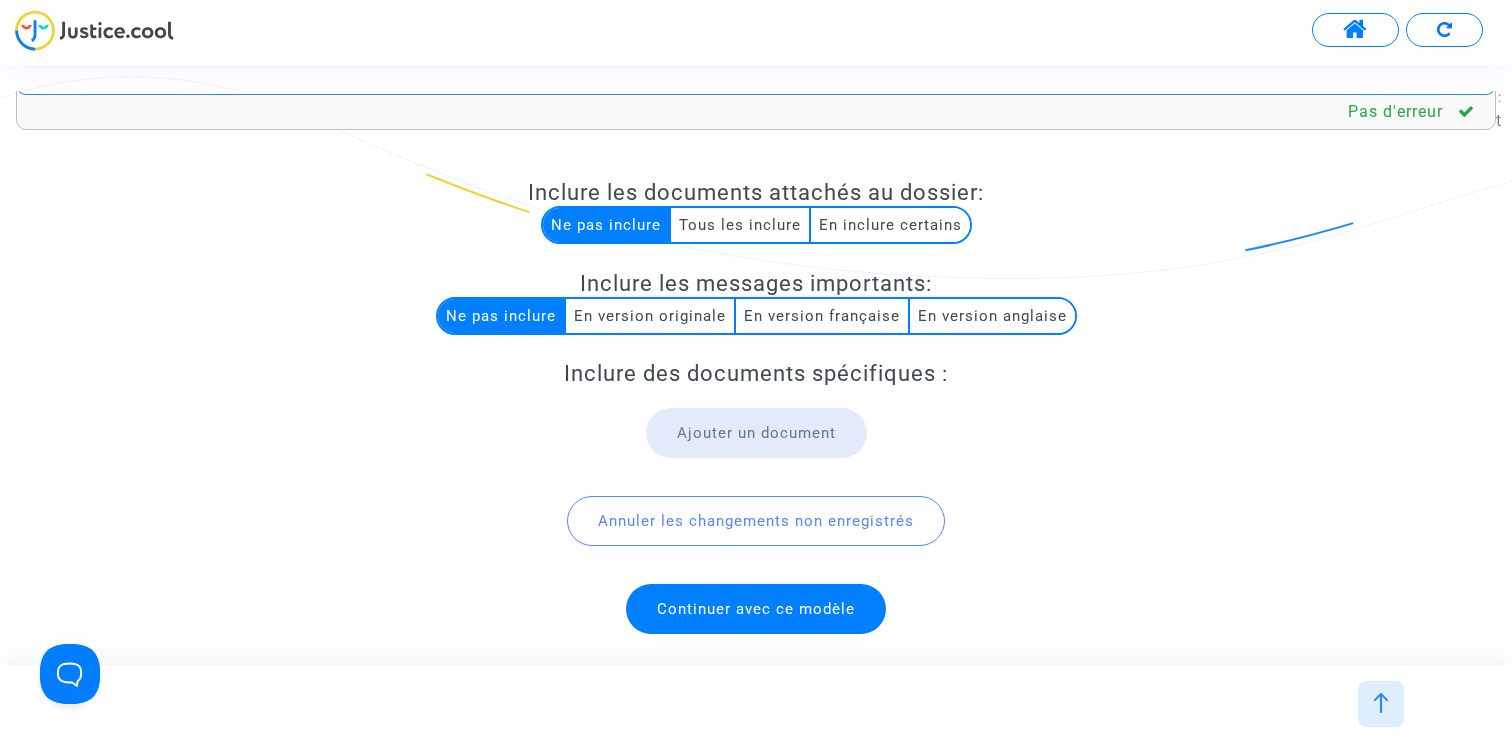 type 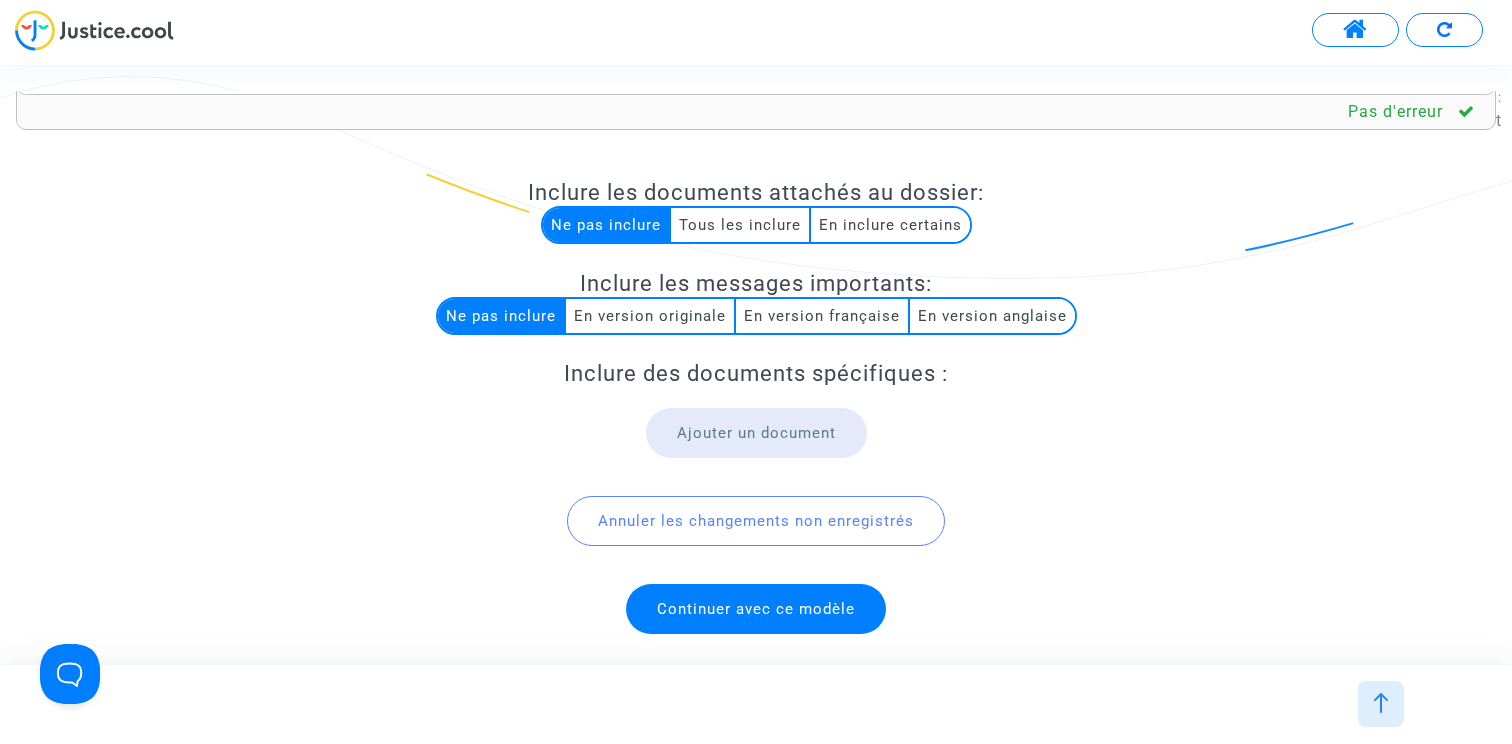 scroll, scrollTop: 0, scrollLeft: 0, axis: both 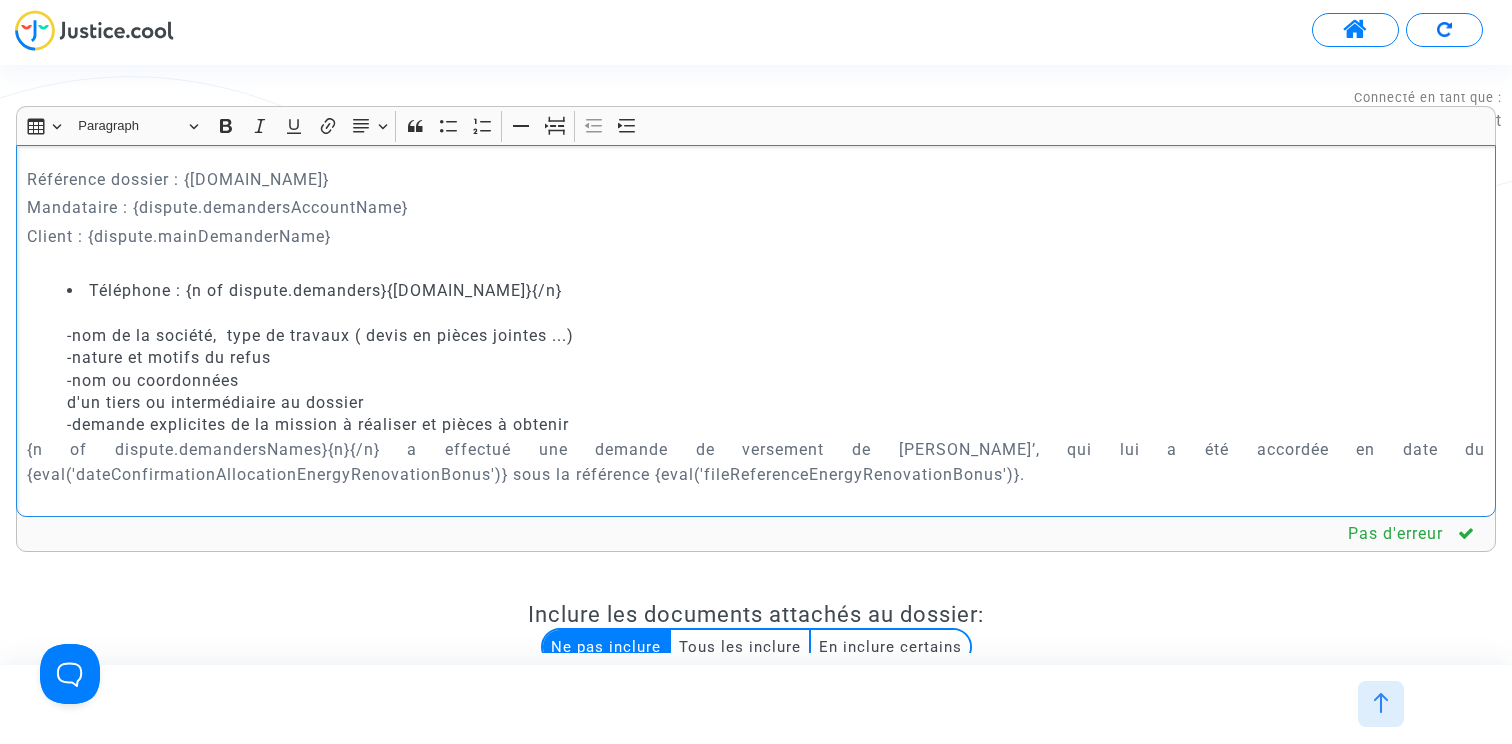 click 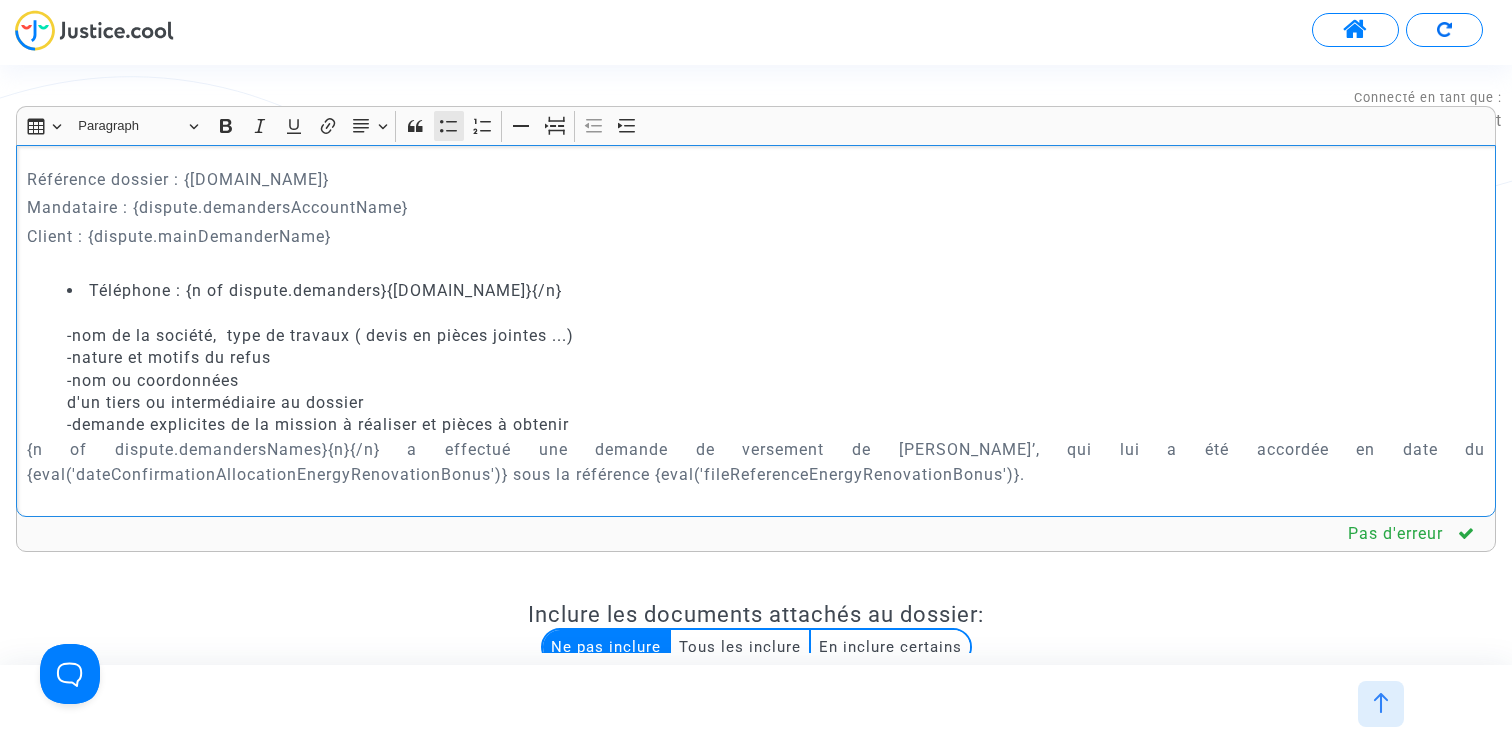 click 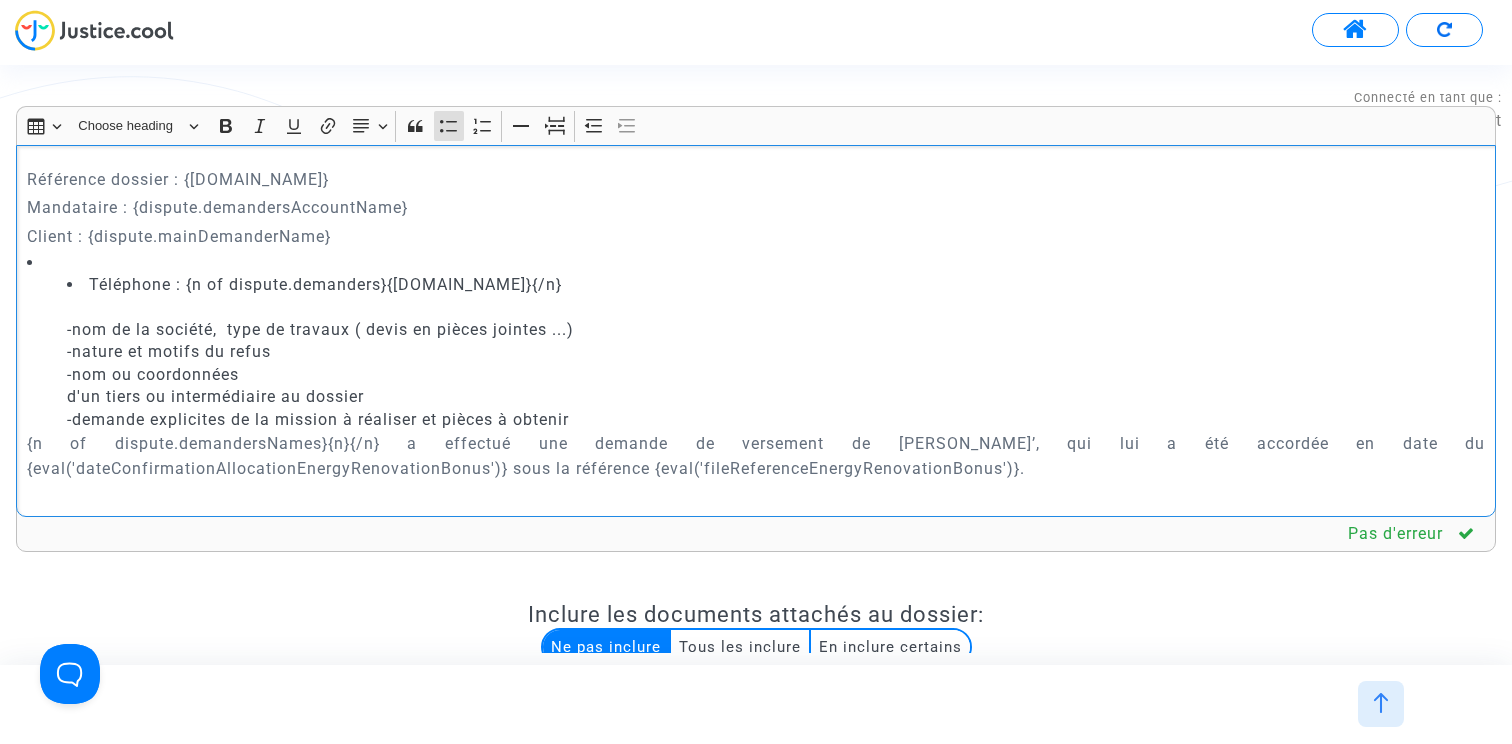 click on "Téléphone : {n of dispute.demanders}{n.phone}{/n} -nom de la société,  type de travaux ( devis en pièces jointes ...) -nature et motifs du refus -nom ou coordonnées d'un tiers ou intermédiaire au dossier -demande explicites de la mission à réaliser et pièces à obtenir" 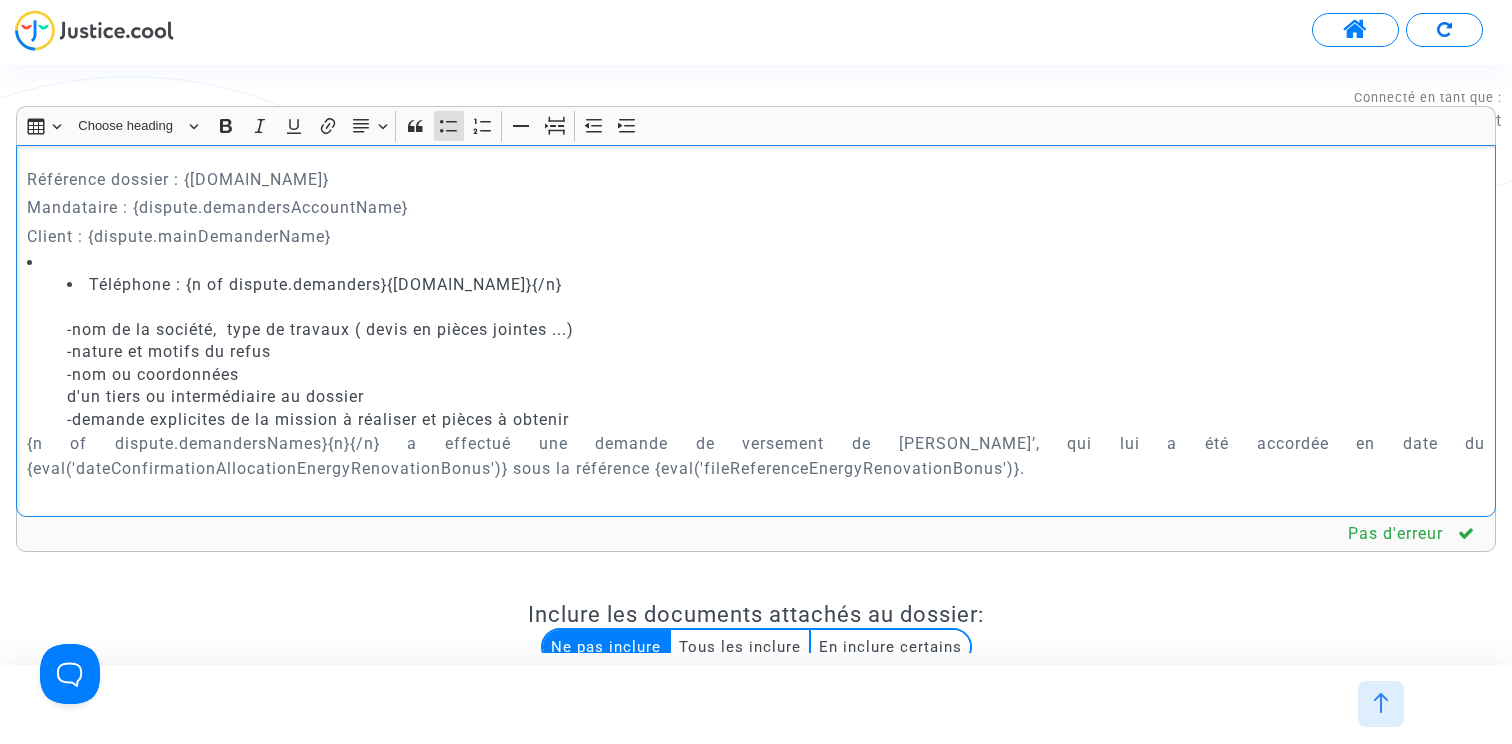click 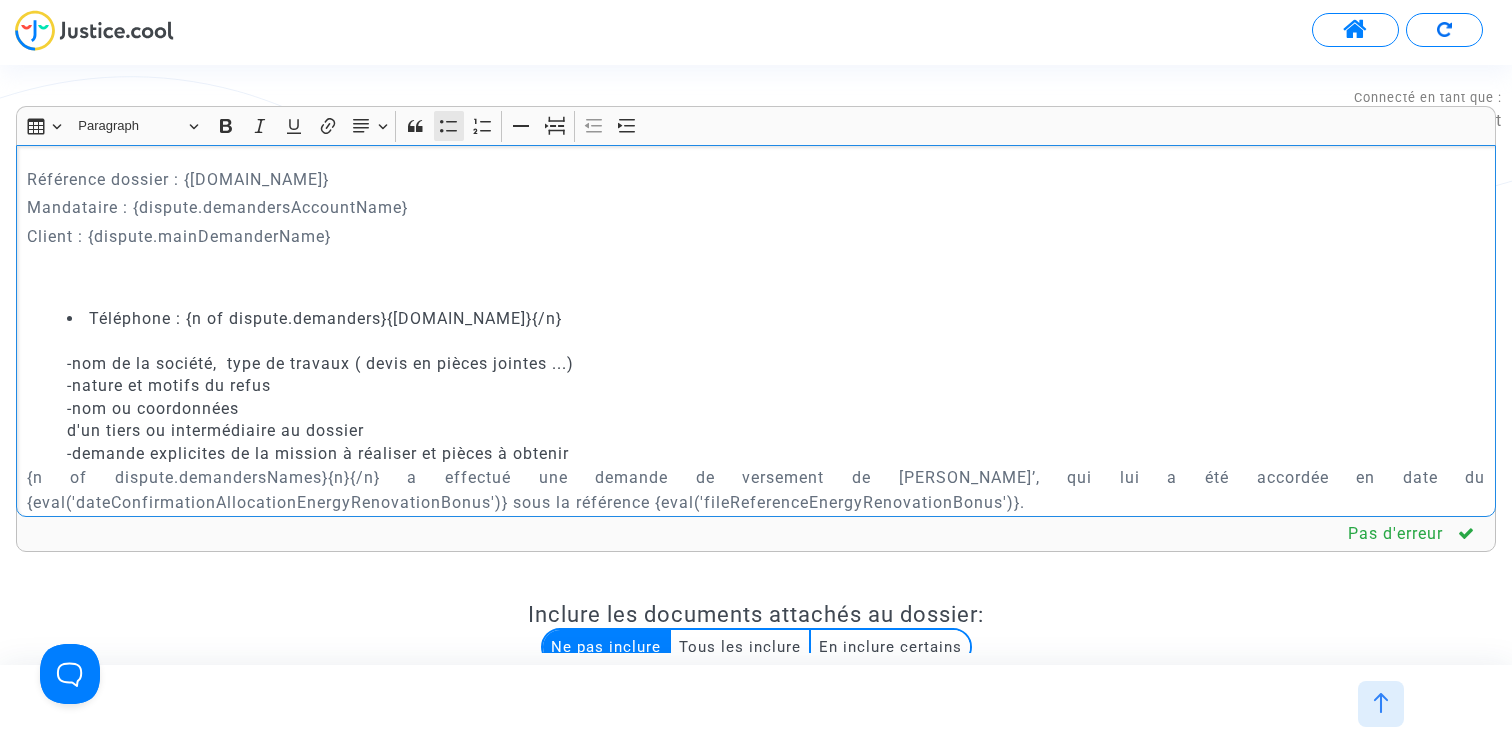 click 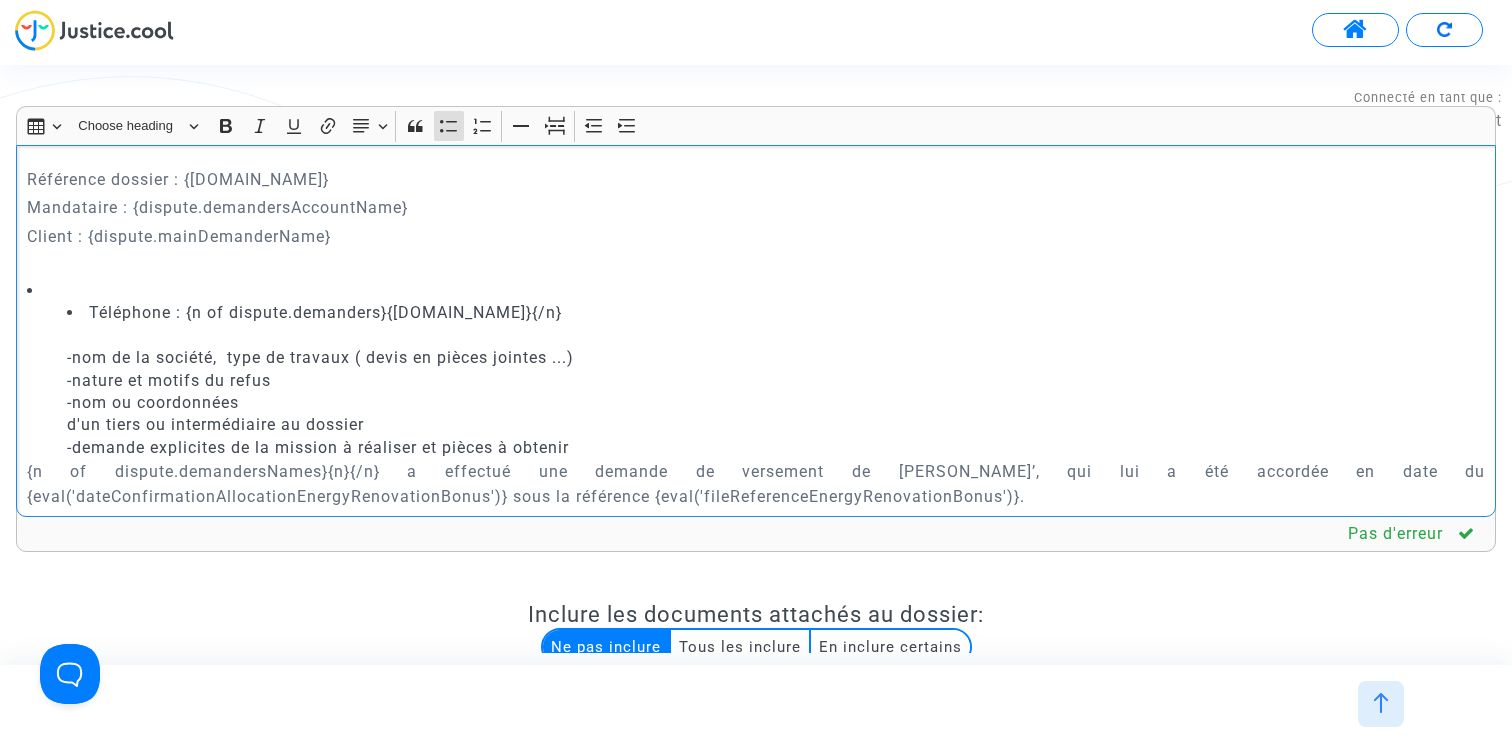 click on "Téléphone : {n of dispute.demanders}{n.phone}{/n} -nom de la société,  type de travaux ( devis en pièces jointes ...) -nature et motifs du refus -nom ou coordonnées d'un tiers ou intermédiaire au dossier -demande explicites de la mission à réaliser et pièces à obtenir" 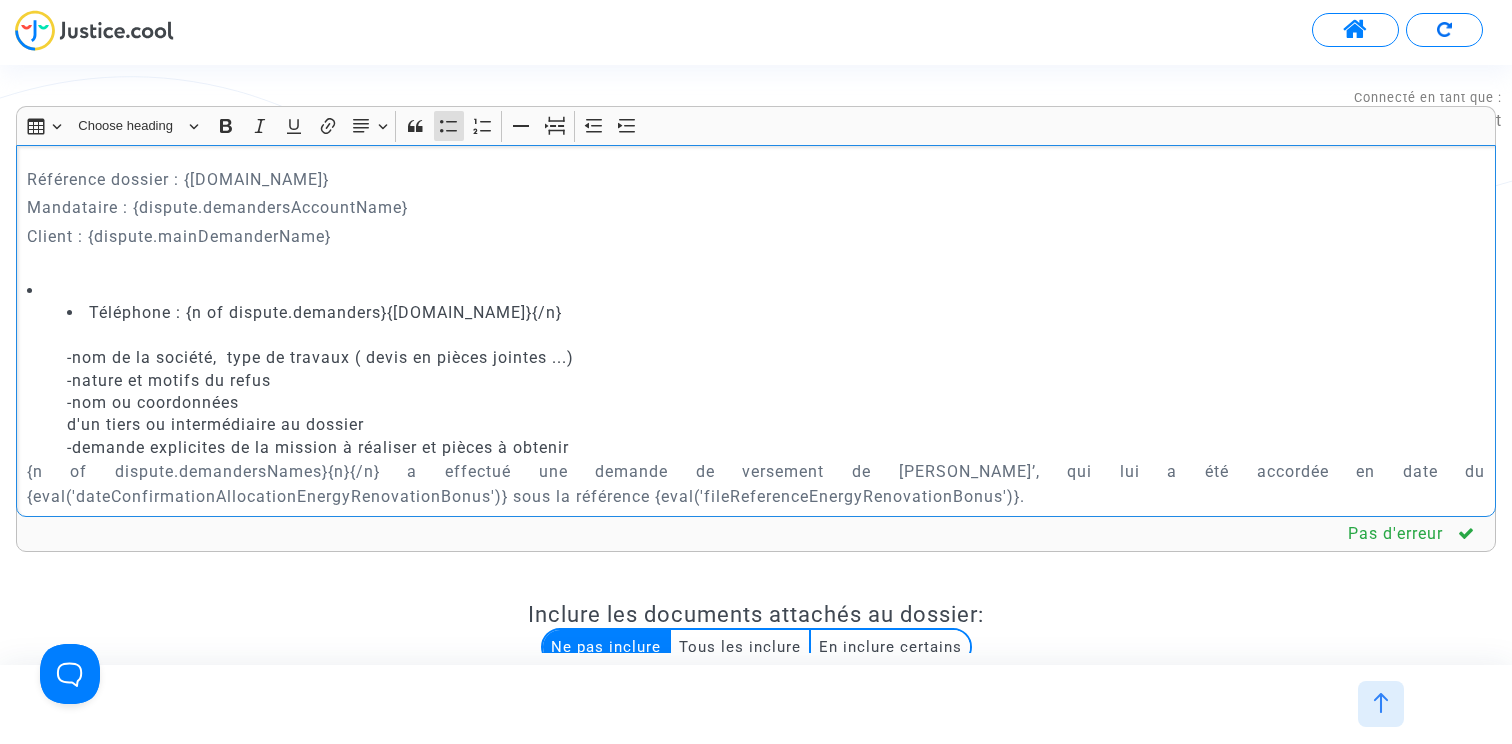 click 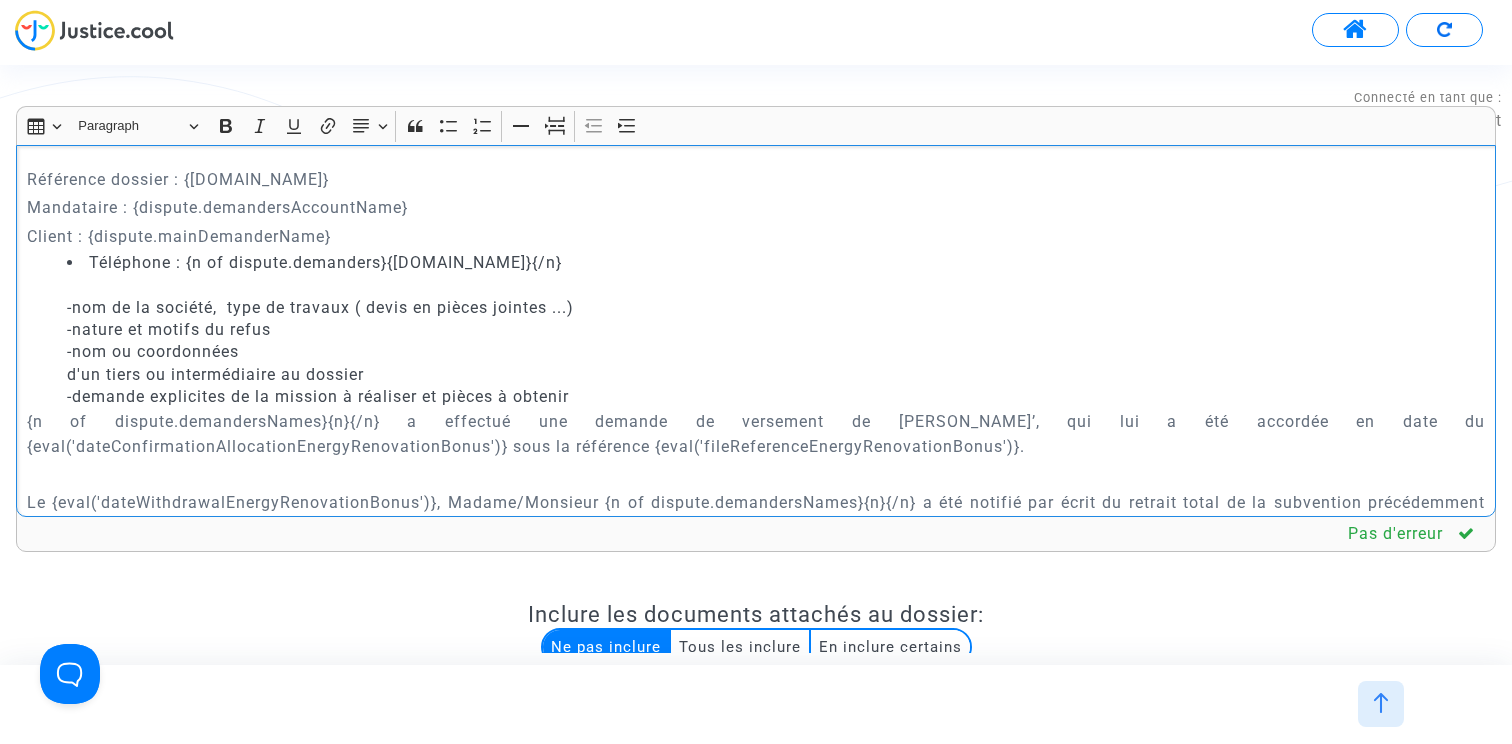 click on "Téléphone : {n of dispute.demanders}{n.phone}{/n} -nom de la société,  type de travaux ( devis en pièces jointes ...) -nature et motifs du refus -nom ou coordonnées d'un tiers ou intermédiaire au dossier -demande explicites de la mission à réaliser et pièces à obtenir" 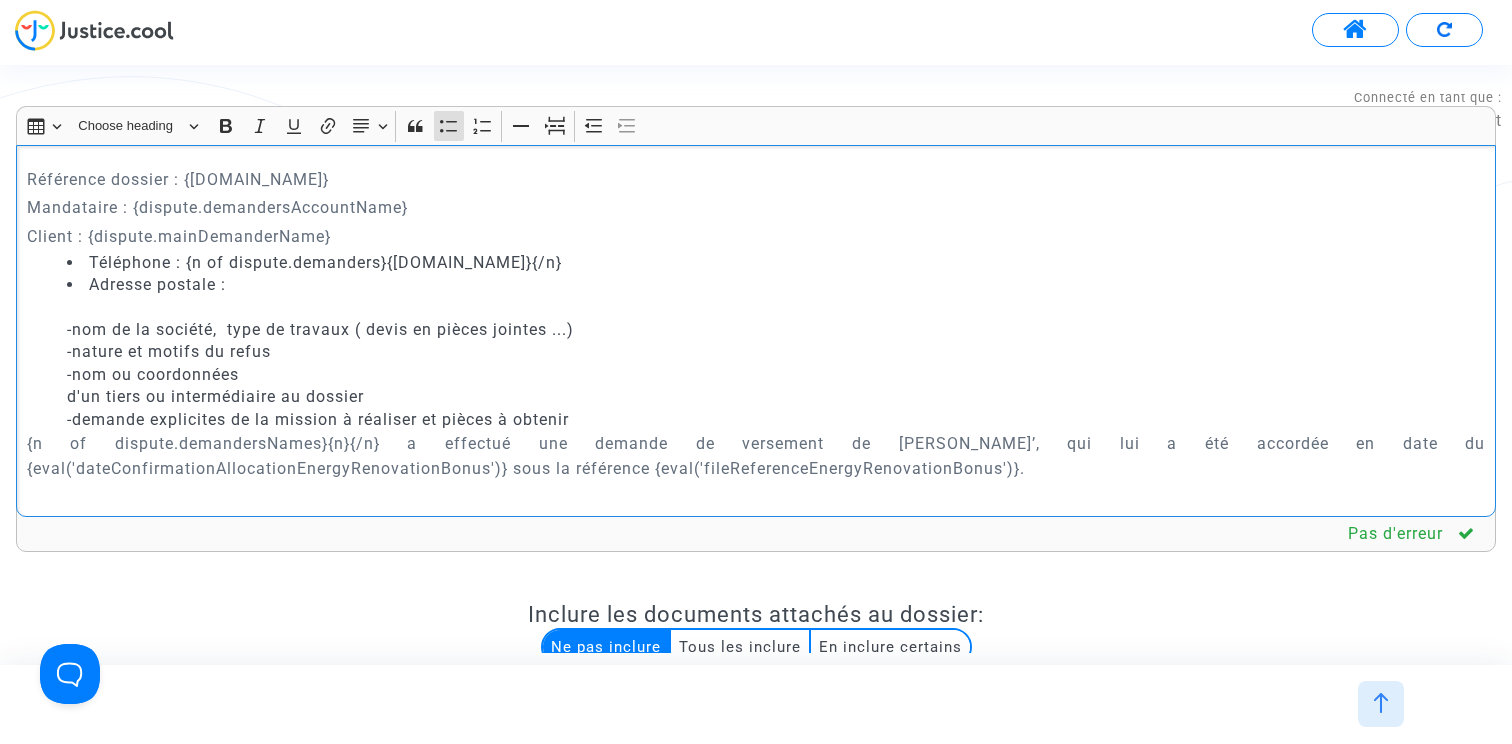 drag, startPoint x: 186, startPoint y: 264, endPoint x: 569, endPoint y: 263, distance: 383.0013 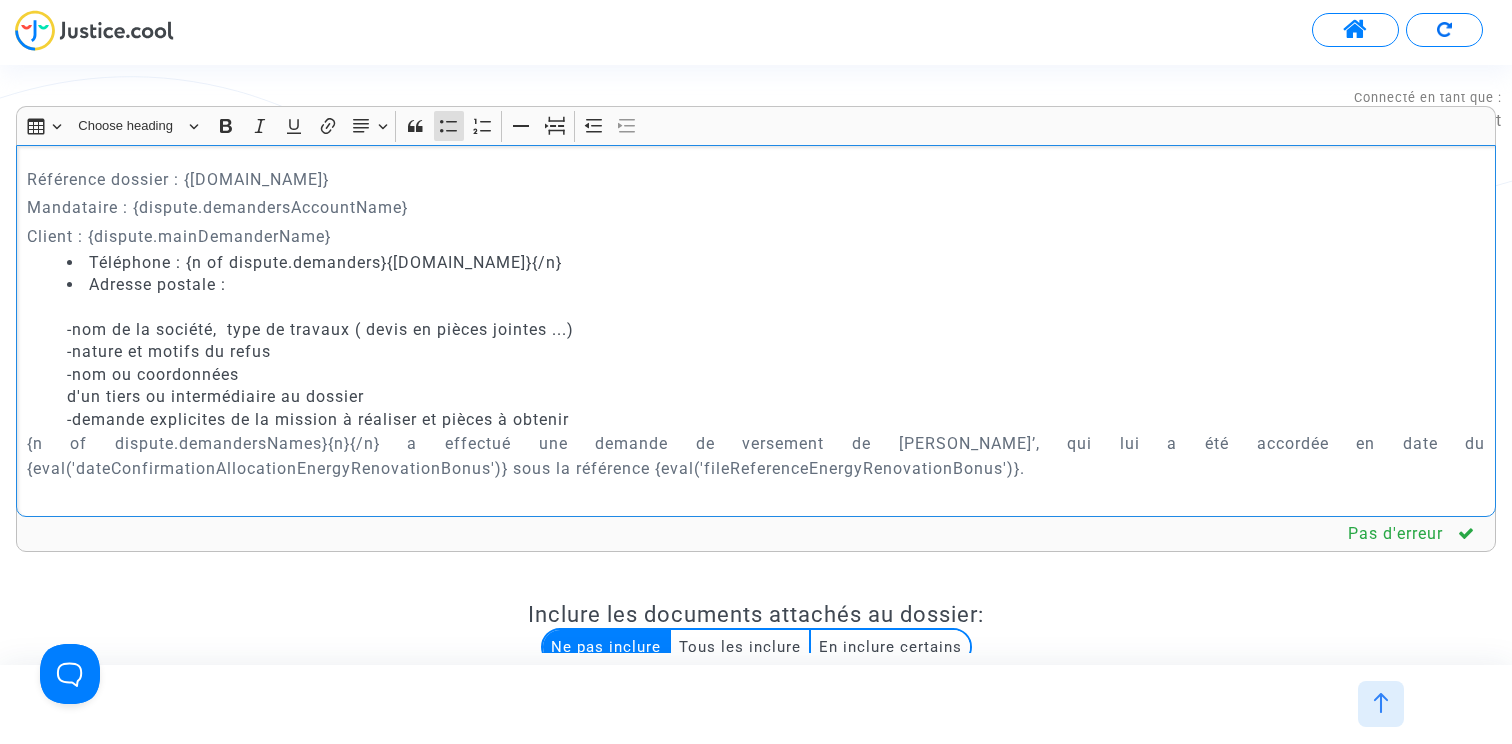 click on "Téléphone : {n of dispute.demanders}{[DOMAIN_NAME]}{/n}" 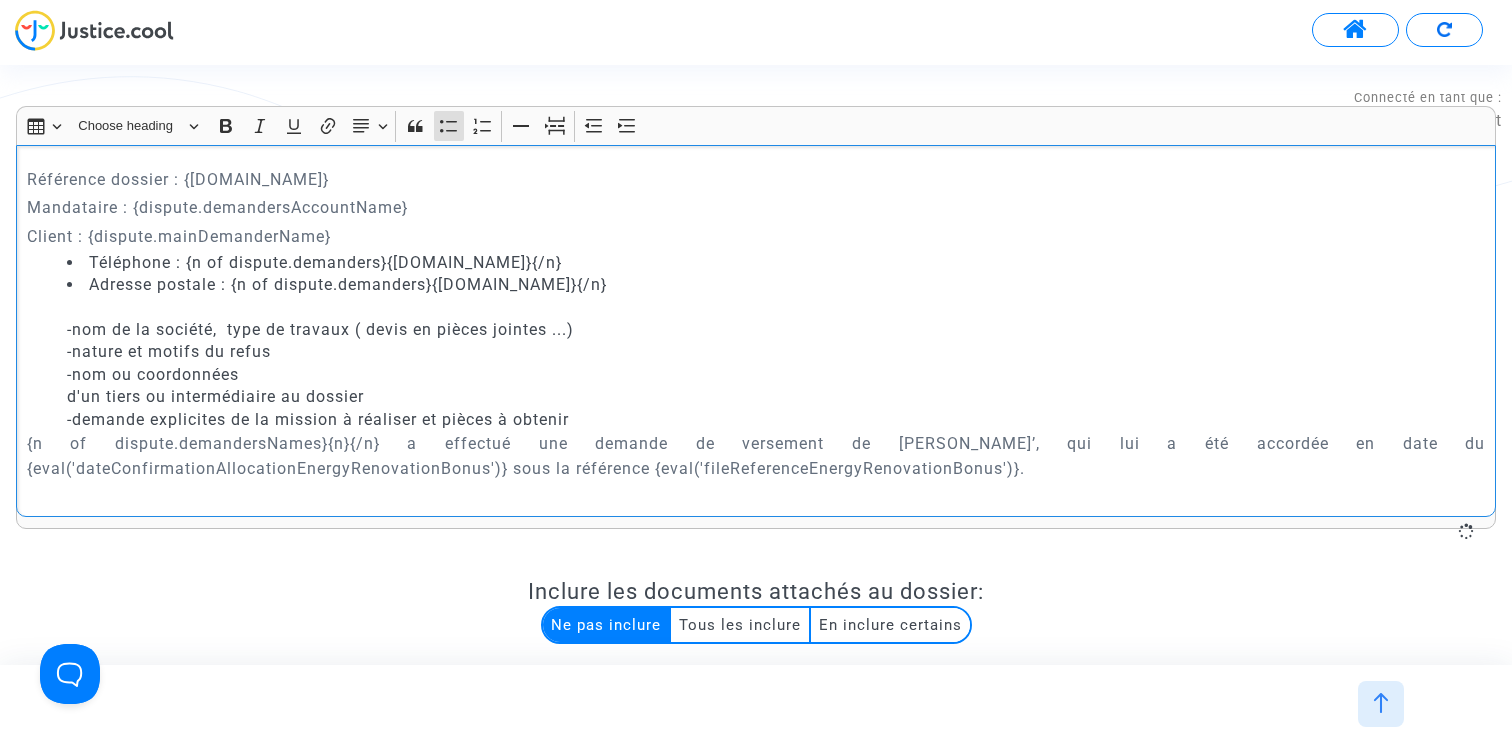 click on "Adresse postale : {n of dispute.demanders}{n.phone}{/n} -nom de la société,  type de travaux ( devis en pièces jointes ...) -nature et motifs du refus -nom ou coordonnées d'un tiers ou intermédiaire au dossier -demande explicites de la mission à réaliser et pièces à obtenir" 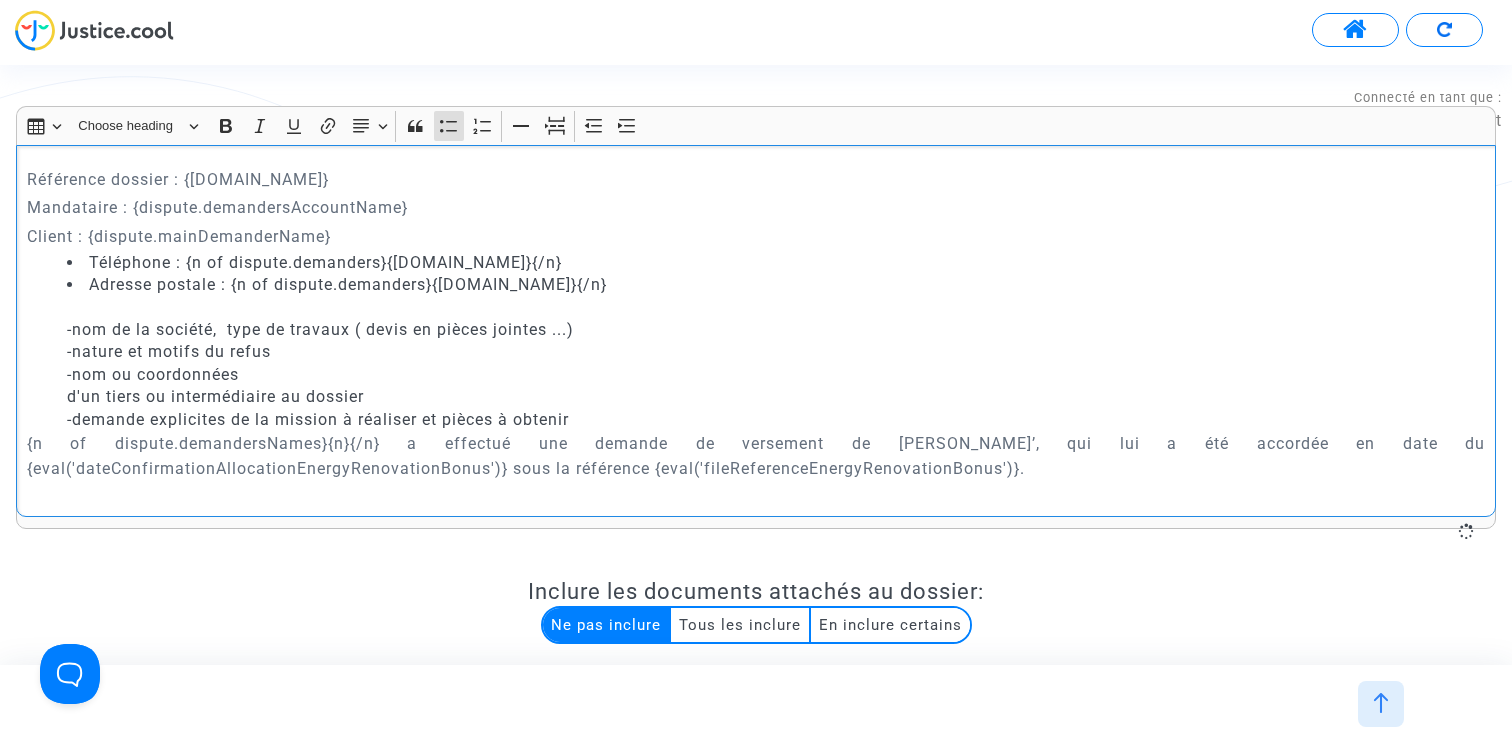 click on "Adresse postale : {n of dispute.demanders}{n.phone}{/n} -nom de la société,  type de travaux ( devis en pièces jointes ...) -nature et motifs du refus -nom ou coordonnées d'un tiers ou intermédiaire au dossier -demande explicites de la mission à réaliser et pièces à obtenir" 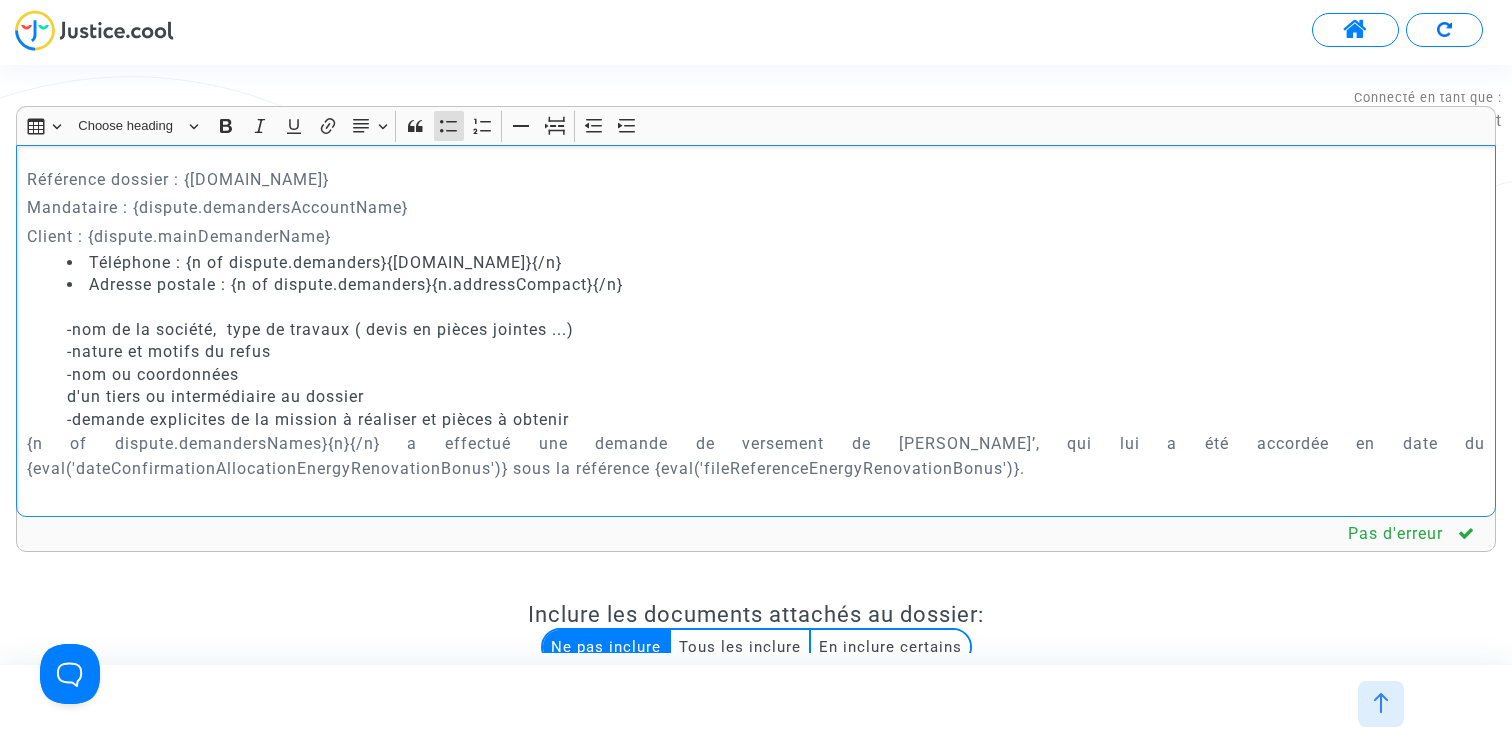 scroll, scrollTop: 80, scrollLeft: 0, axis: vertical 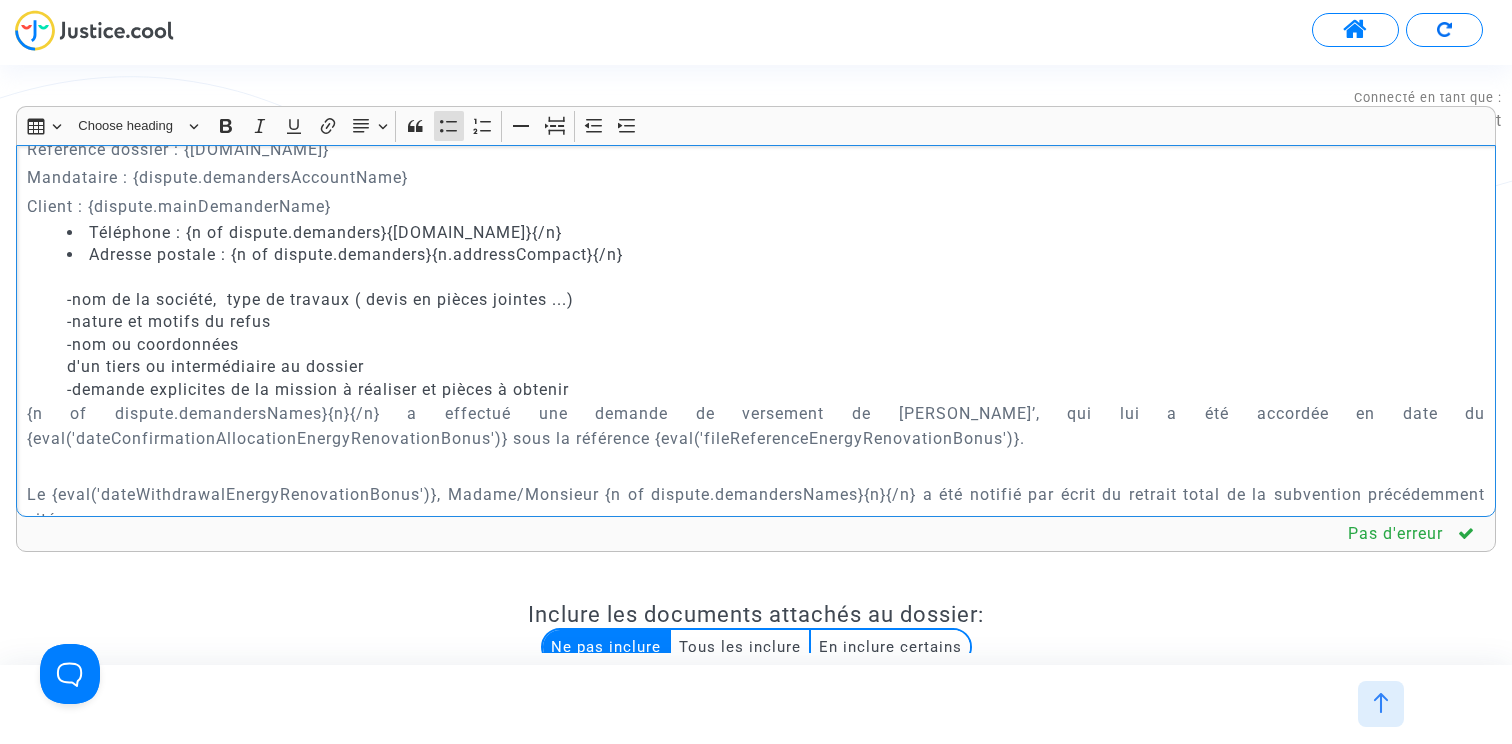 click on "Adresse postale : {n of dispute.demanders}{n.addressCompact}{/n} -nom de la société,  type de travaux ( devis en pièces jointes ...) -nature et motifs du refus -nom ou coordonnées d'un tiers ou intermédiaire au dossier -demande explicites de la mission à réaliser et pièces à obtenir" 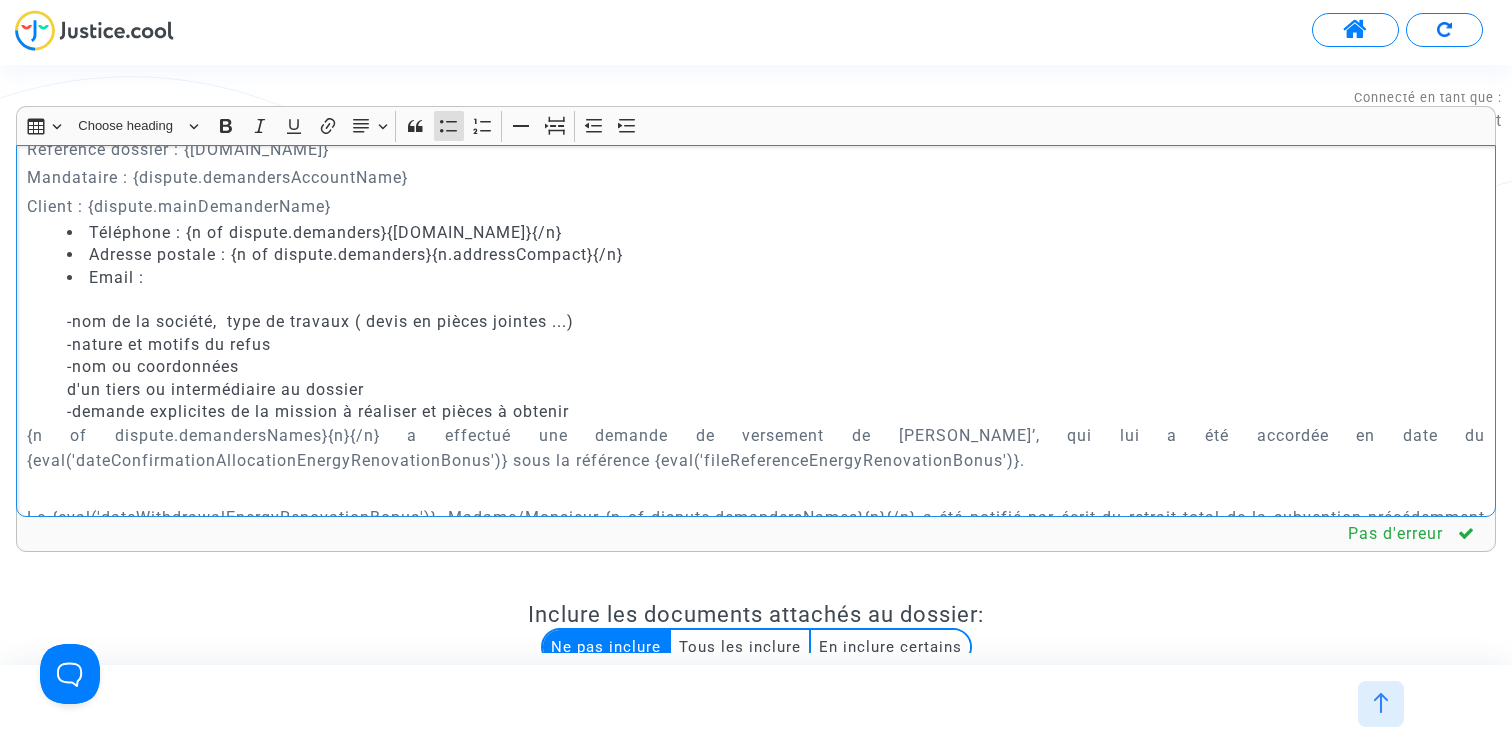 drag, startPoint x: 233, startPoint y: 253, endPoint x: 713, endPoint y: 250, distance: 480.00937 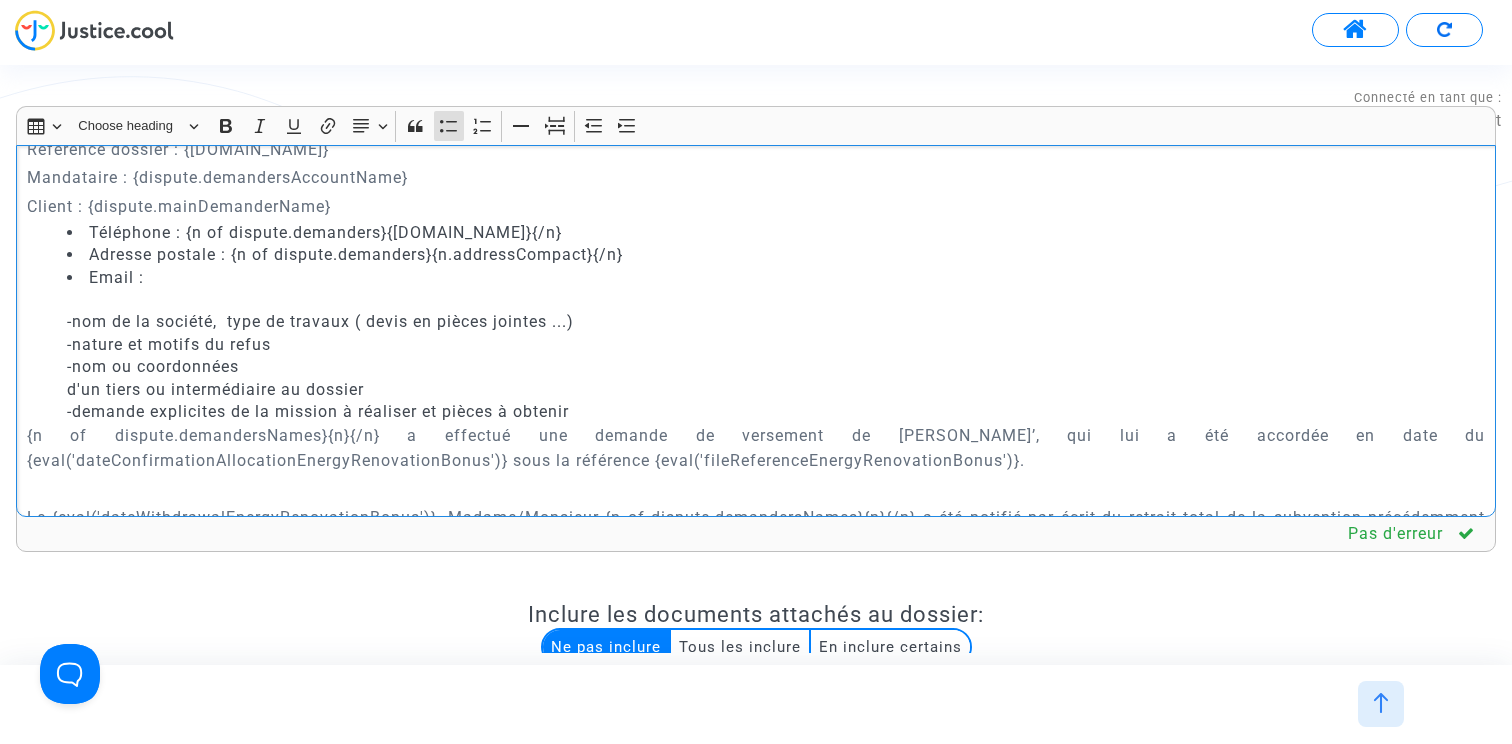 click on "Adresse postale : {n of dispute.demanders}{n.addressCompact}{/n}" 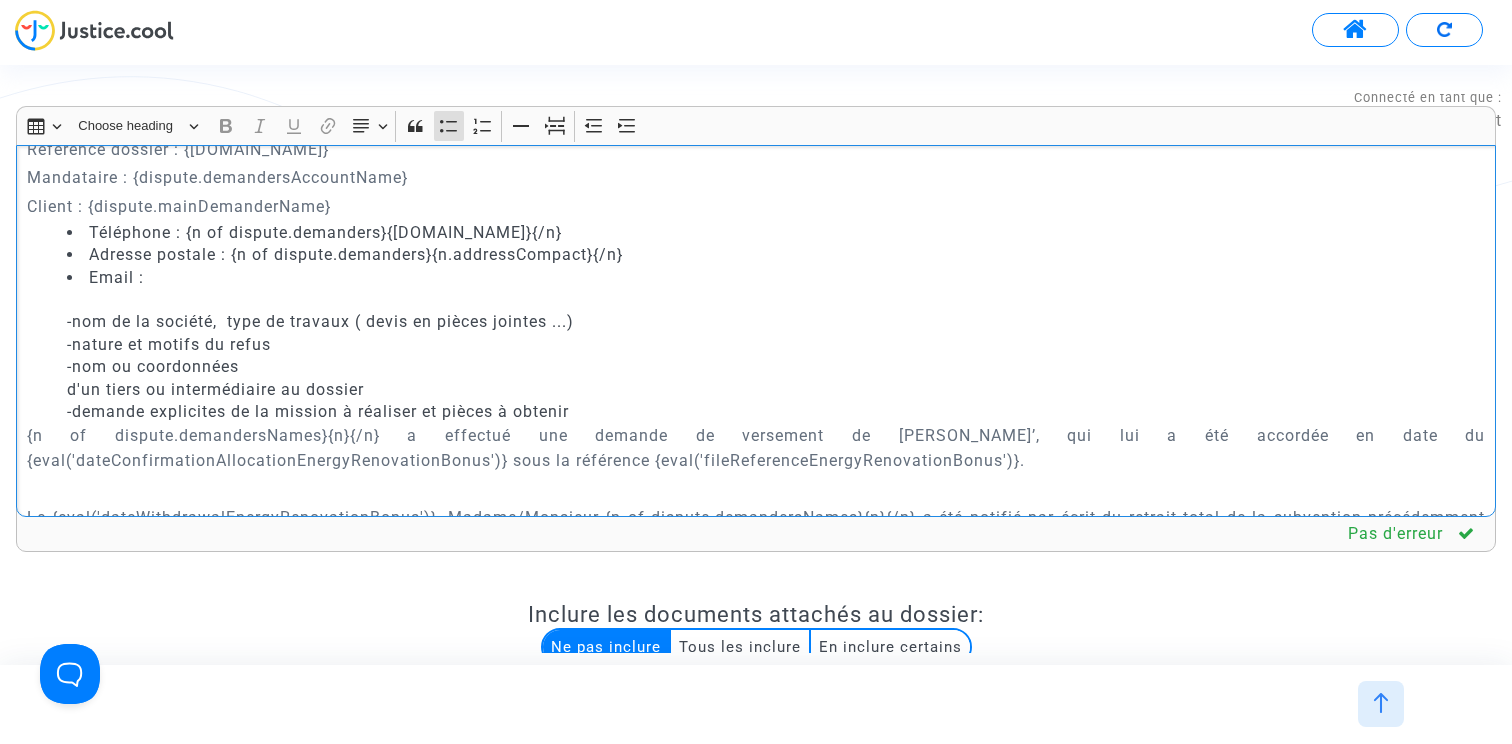 click on "Email :  -nom de la société,  type de travaux ( devis en pièces jointes ...) -nature et motifs du refus -nom ou coordonnées d'un tiers ou intermédiaire au dossier -demande explicites de la mission à réaliser et pièces à obtenir" 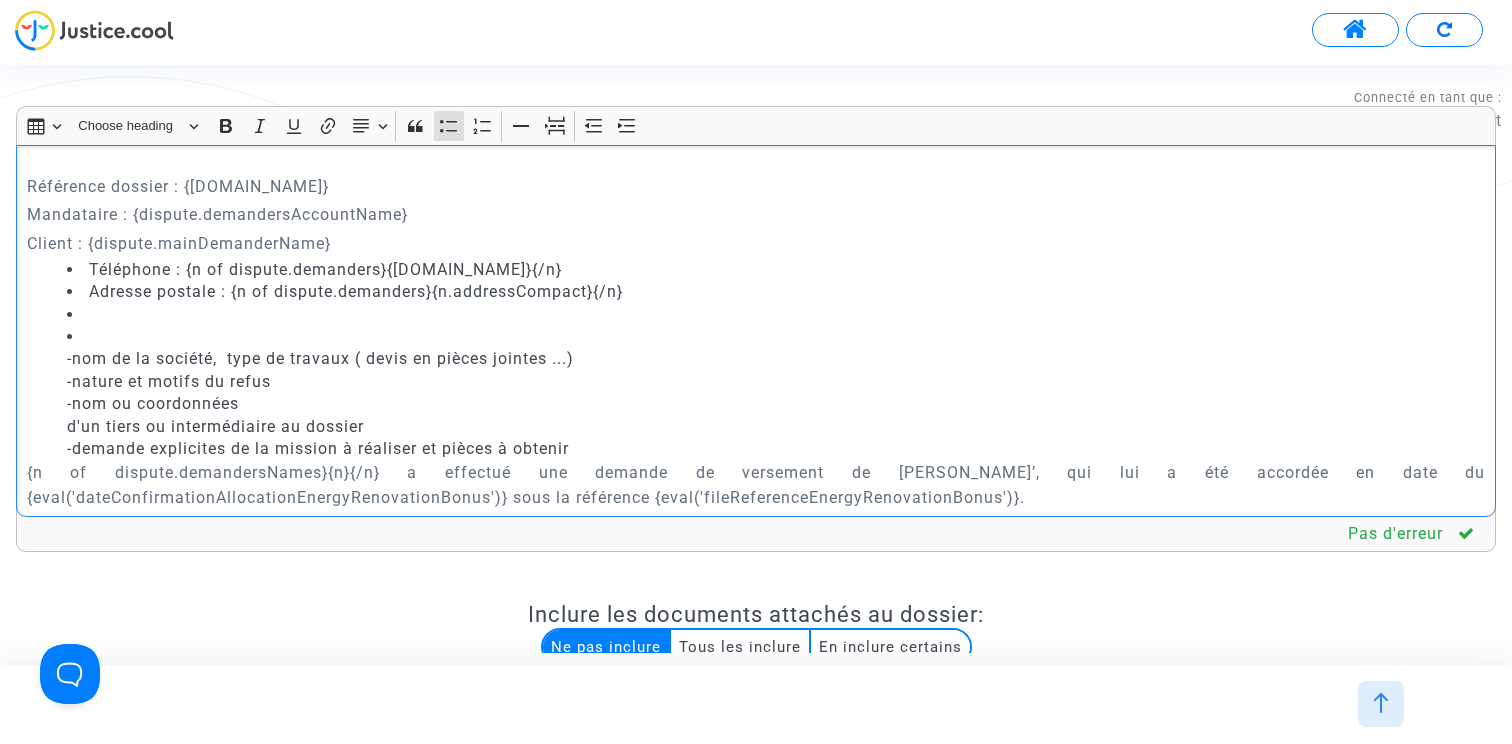 scroll, scrollTop: 62, scrollLeft: 0, axis: vertical 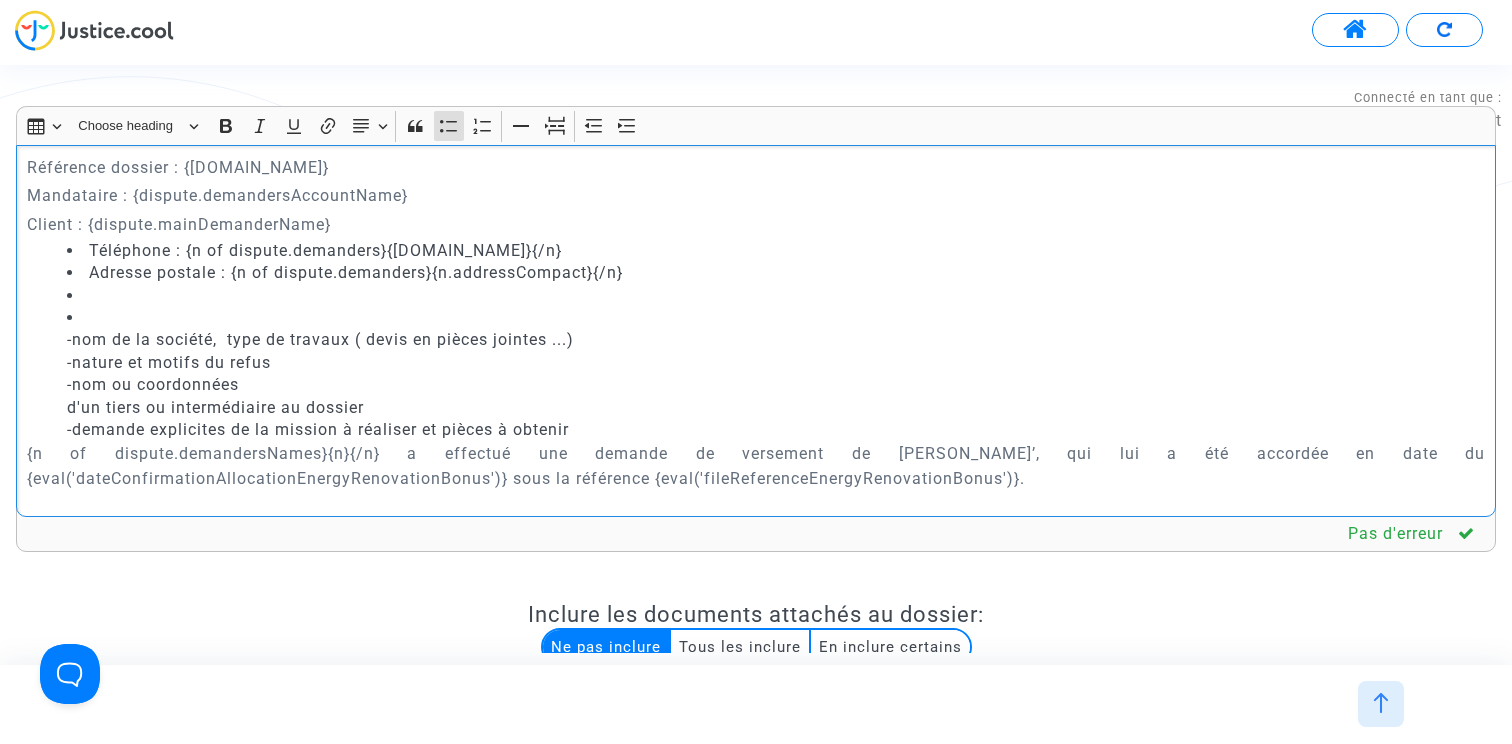 click on "-nom de la société,  type de travaux ( devis en pièces jointes ...) -nature et motifs du refus -nom ou coordonnées d'un tiers ou intermédiaire au dossier -demande explicites de la mission à réaliser et pièces à obtenir" 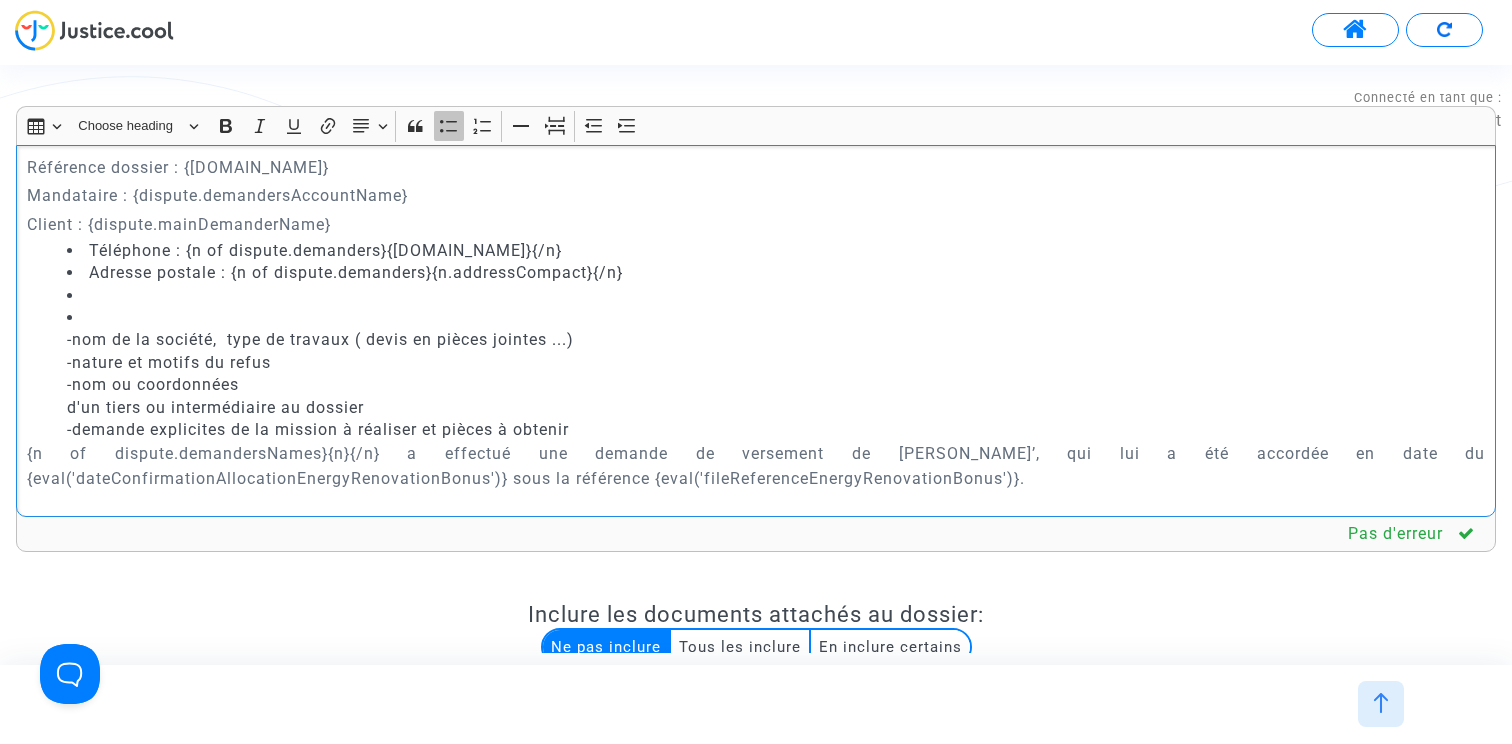 click 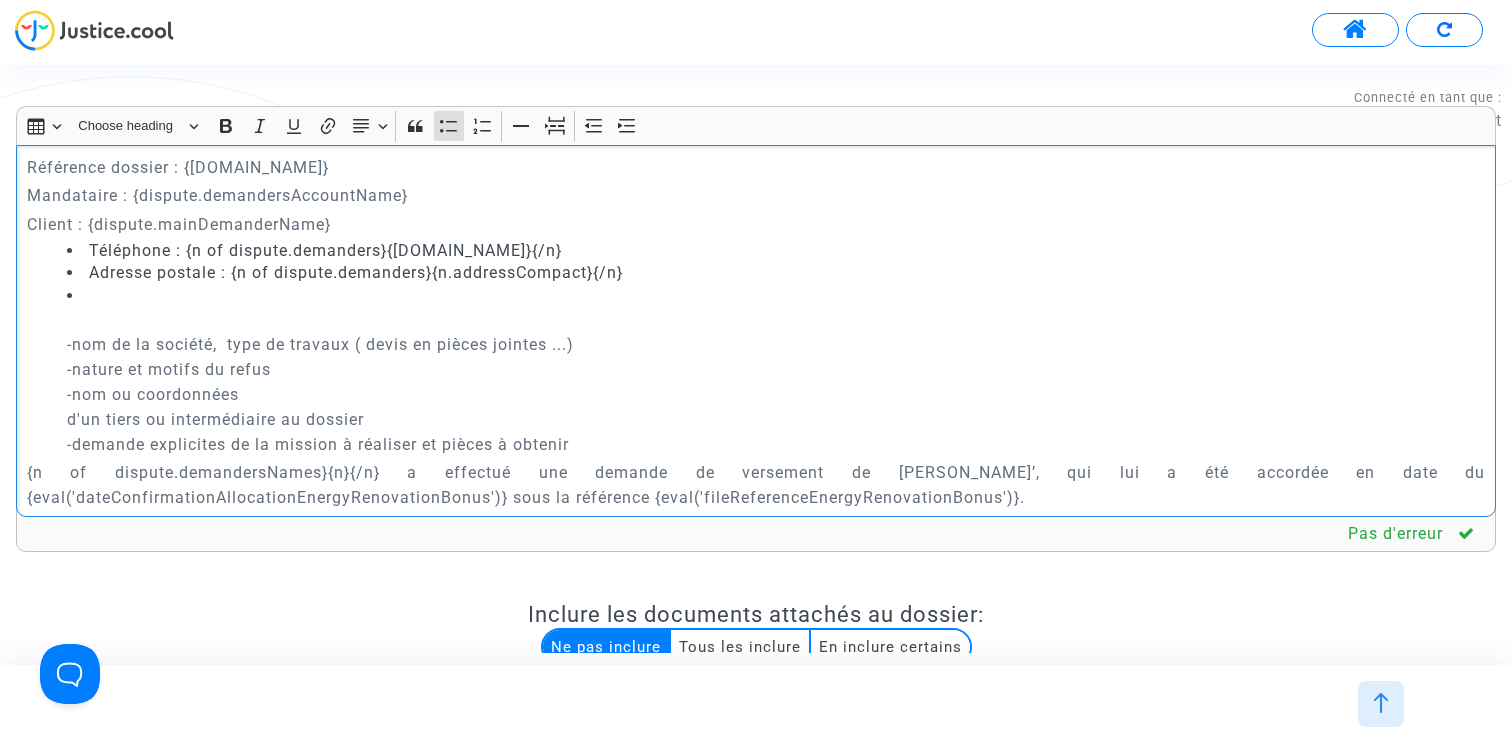 click 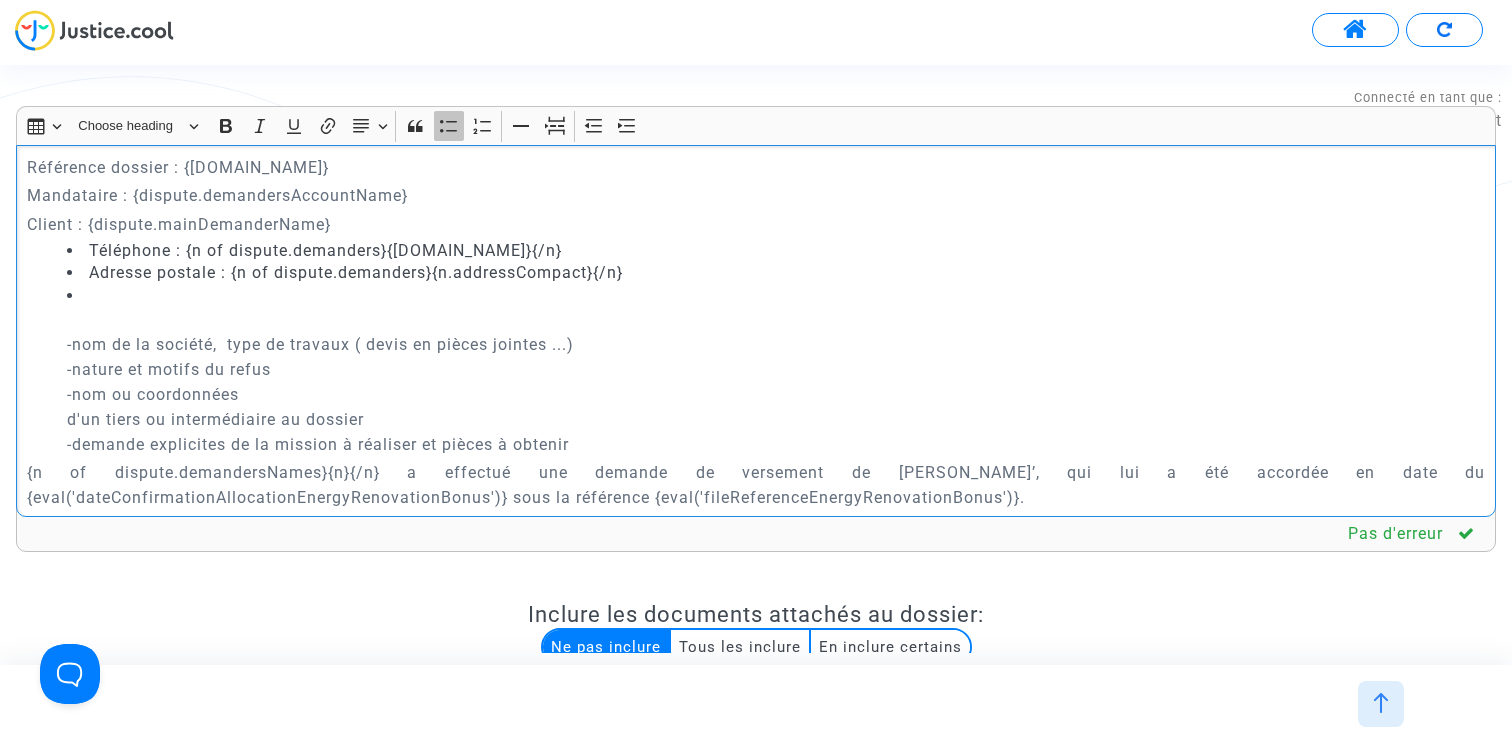 click 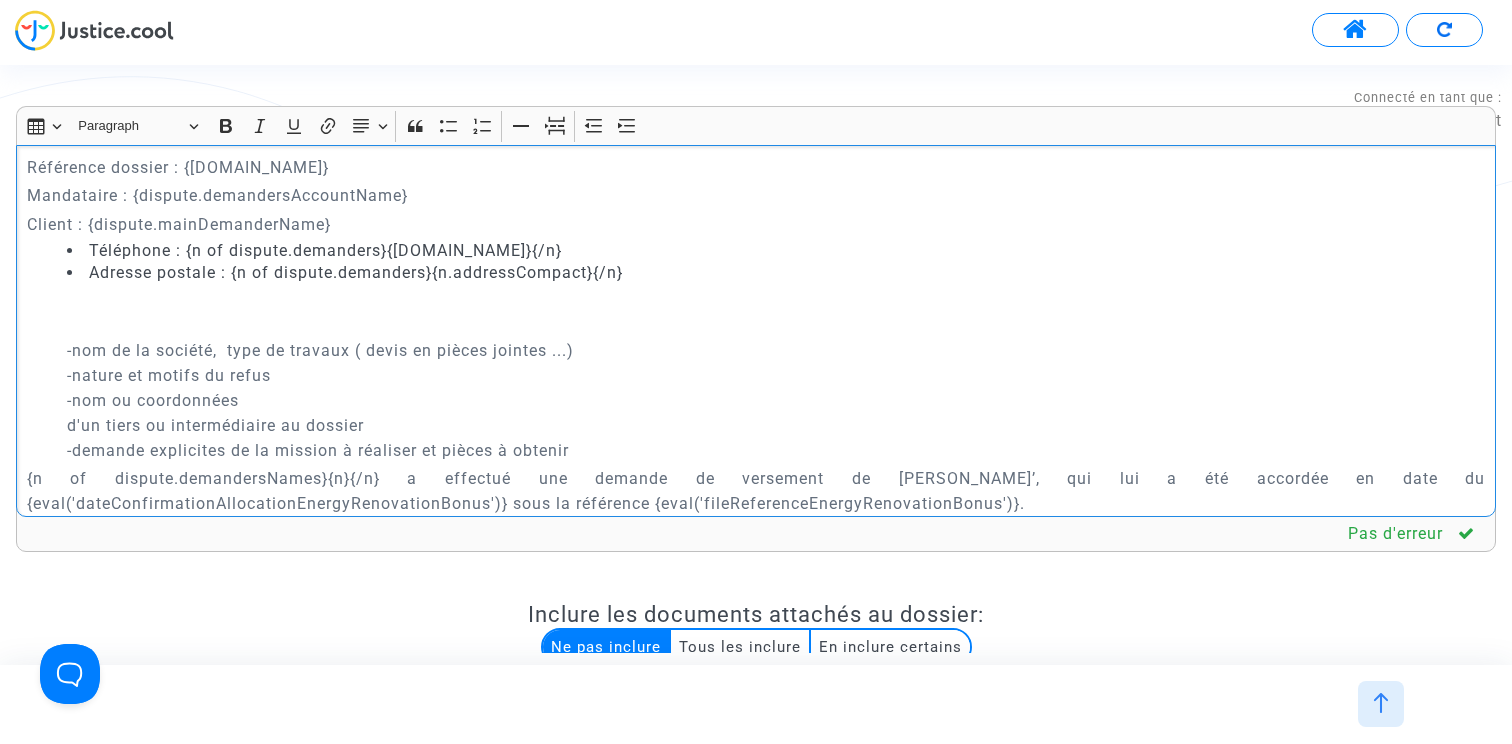 click on "FICHE DOSSIER POUR HUISSIER Référence dossier : {dispute.id} Mandataire : {dispute.demandersAccountName} Client : {dispute.mainDemanderName} Téléphone : {n of dispute.demanders}{n.phone}{/n} Adresse postale : {n of dispute.demanders}{n.addressCompact}{/n} ​​​​​​​ -nom de la société,  type de travaux ( devis en pièces jointes ...) -nature et motifs du refus -nom ou coordonnées d'un tiers ou intermédiaire au dossier -demande explicites de la mission à réaliser et pièces à obtenir {n of dispute.demandersNames}{n}{/n} a effectué une demande de versement de MaPrimeRénov’, qui lui a été accordée en date du {eval('dateConfirmationAllocationEnergyRenovationBonus')} sous la référence {eval('fileReferenceEnergyRenovationBonus')}. Le {eval('dateWithdrawalEnergyRenovationBonus')}, Madame/Monsieur {n of dispute.demandersNames}{n}{/n} a été notifié par écrit du retrait total de la subvention précédemment citée.  {eval('reasonWithdrawalEnergyRenovationBonus')}. Page break" 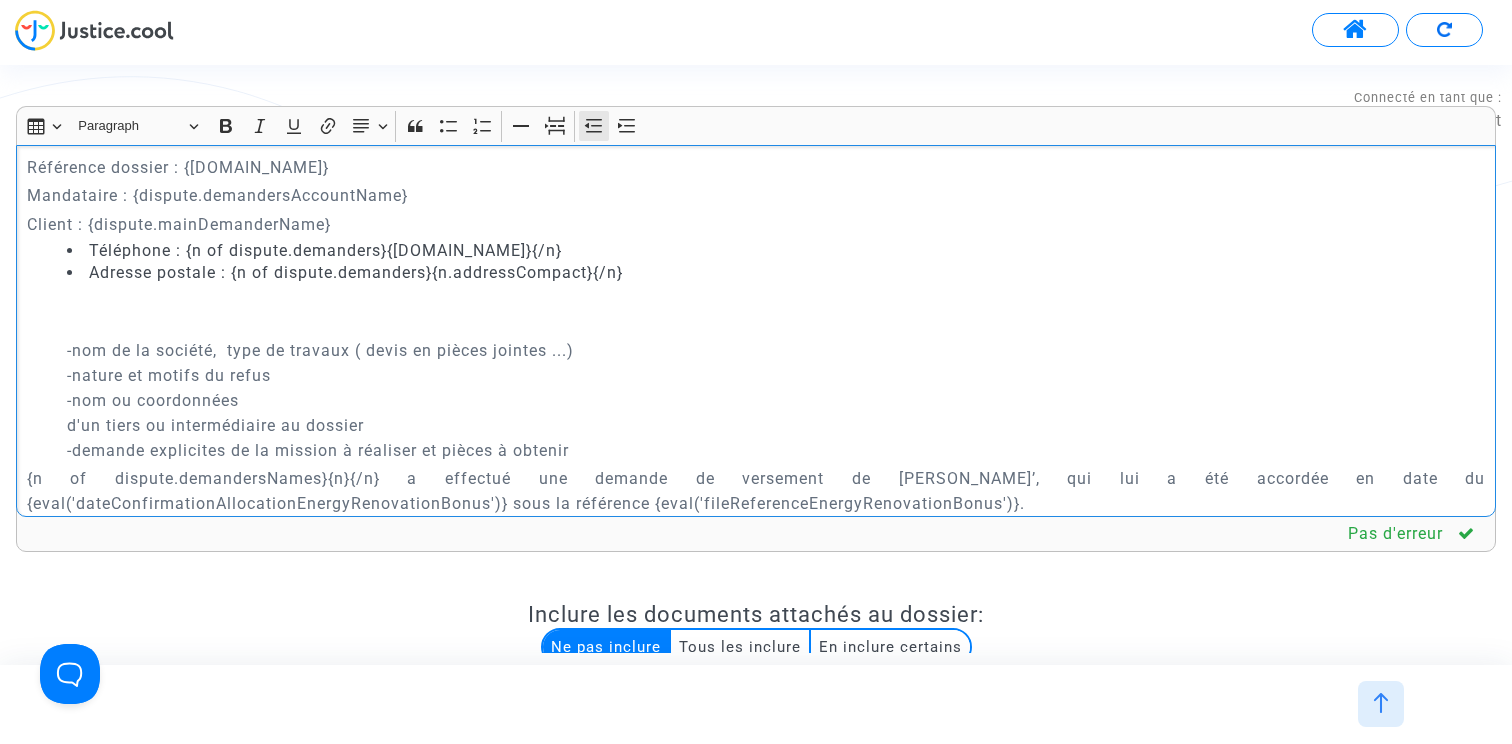 click 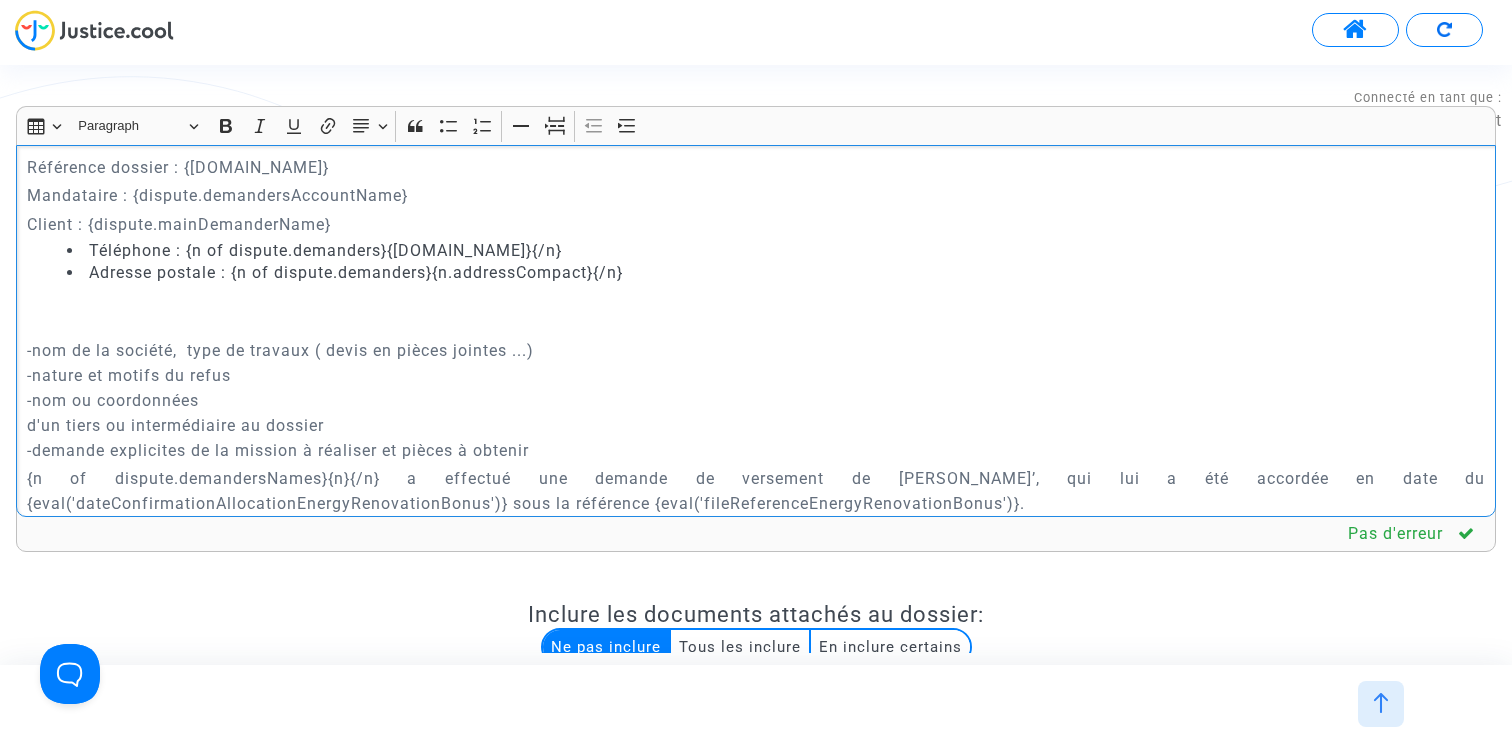 click 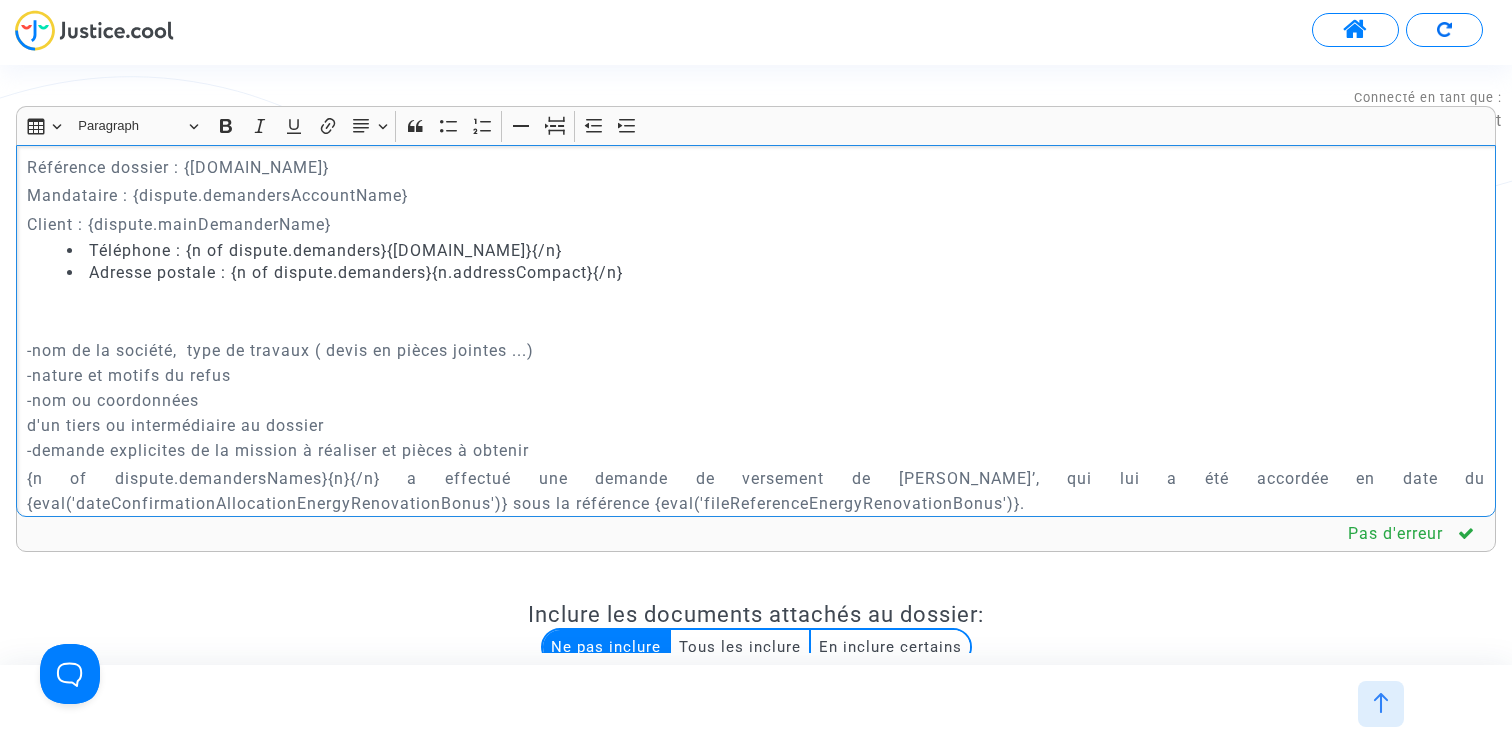 click on "-nom de la société,  type de travaux ( devis en pièces jointes ...) -nature et motifs du refus -nom ou coordonnées d'un tiers ou intermédiaire au dossier -demande explicites de la mission à réaliser et pièces à obtenir" 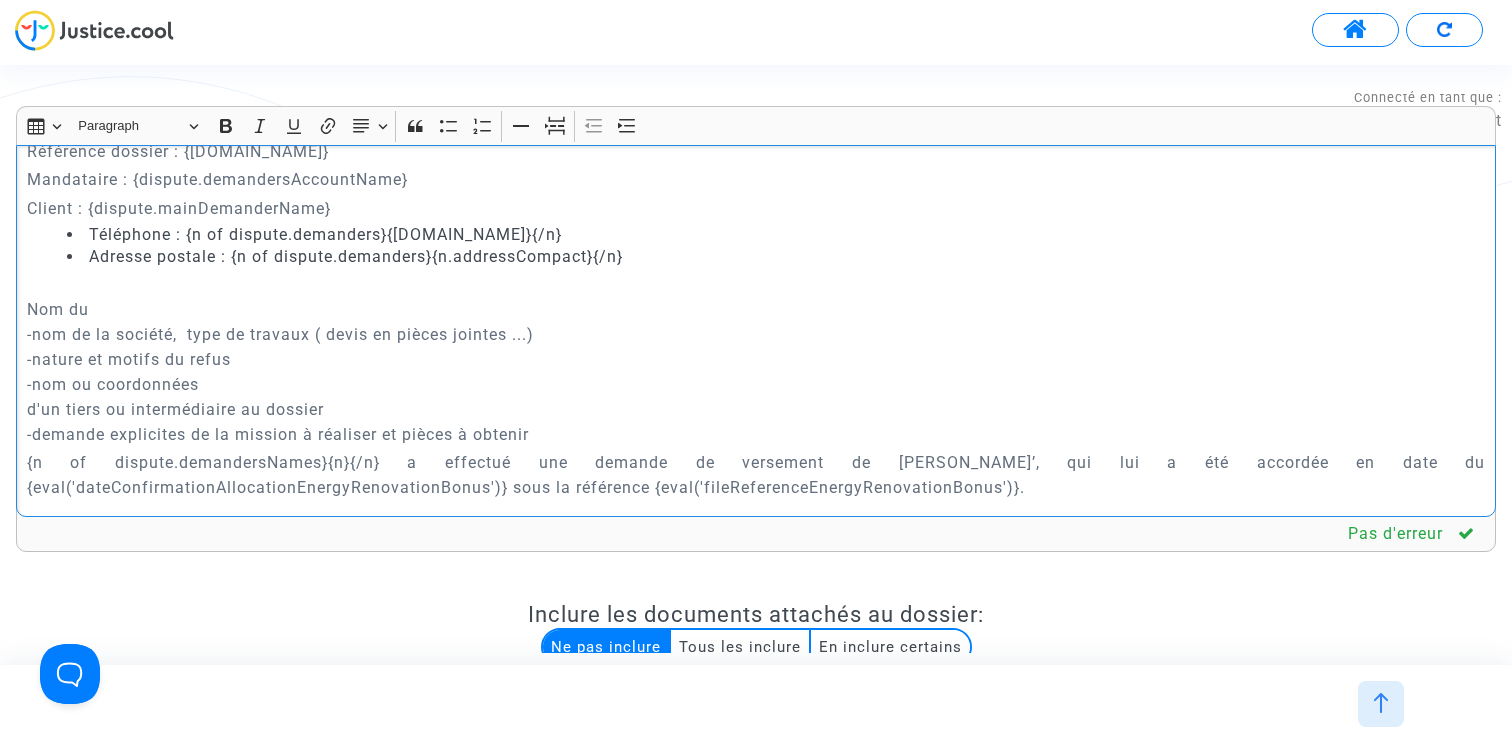scroll, scrollTop: 80, scrollLeft: 0, axis: vertical 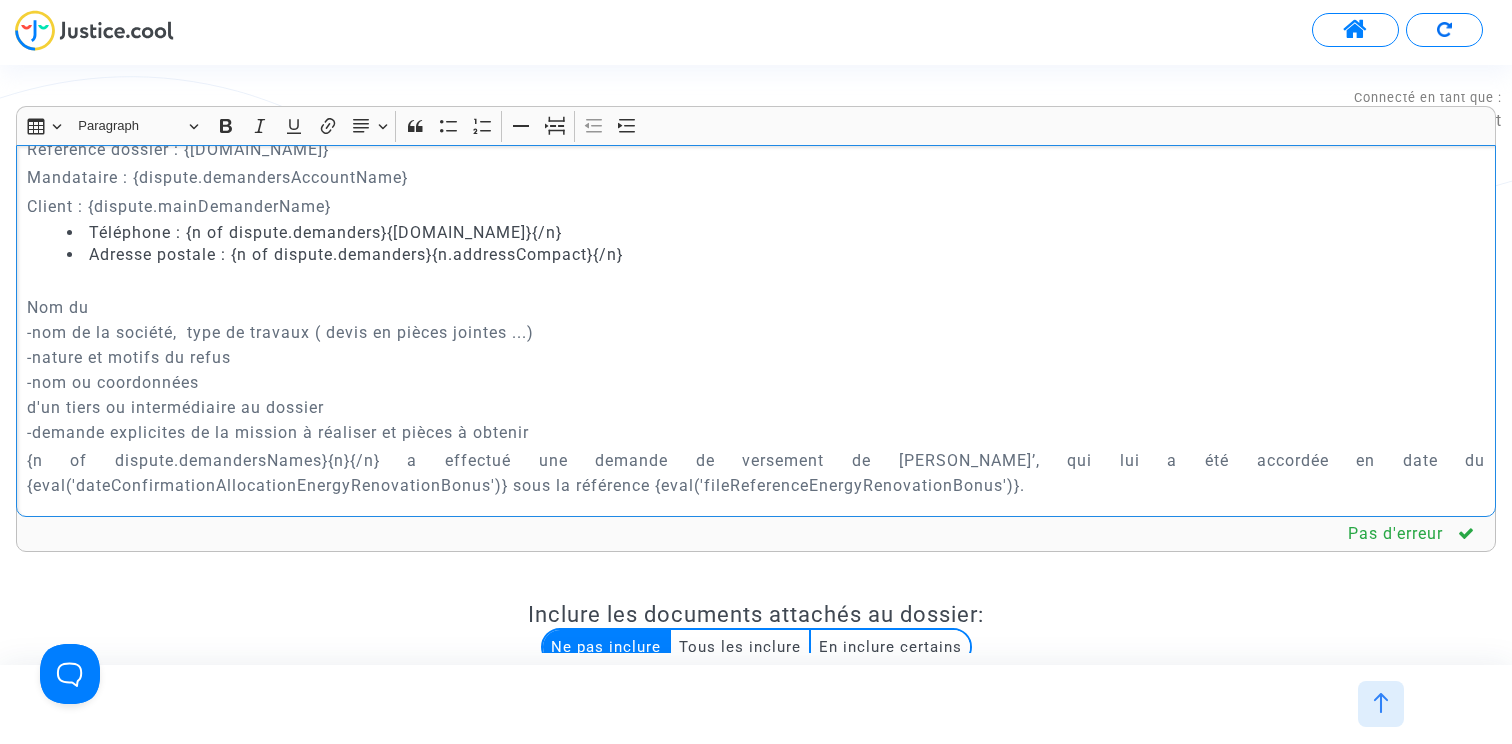 drag, startPoint x: 139, startPoint y: 312, endPoint x: 21, endPoint y: 312, distance: 118 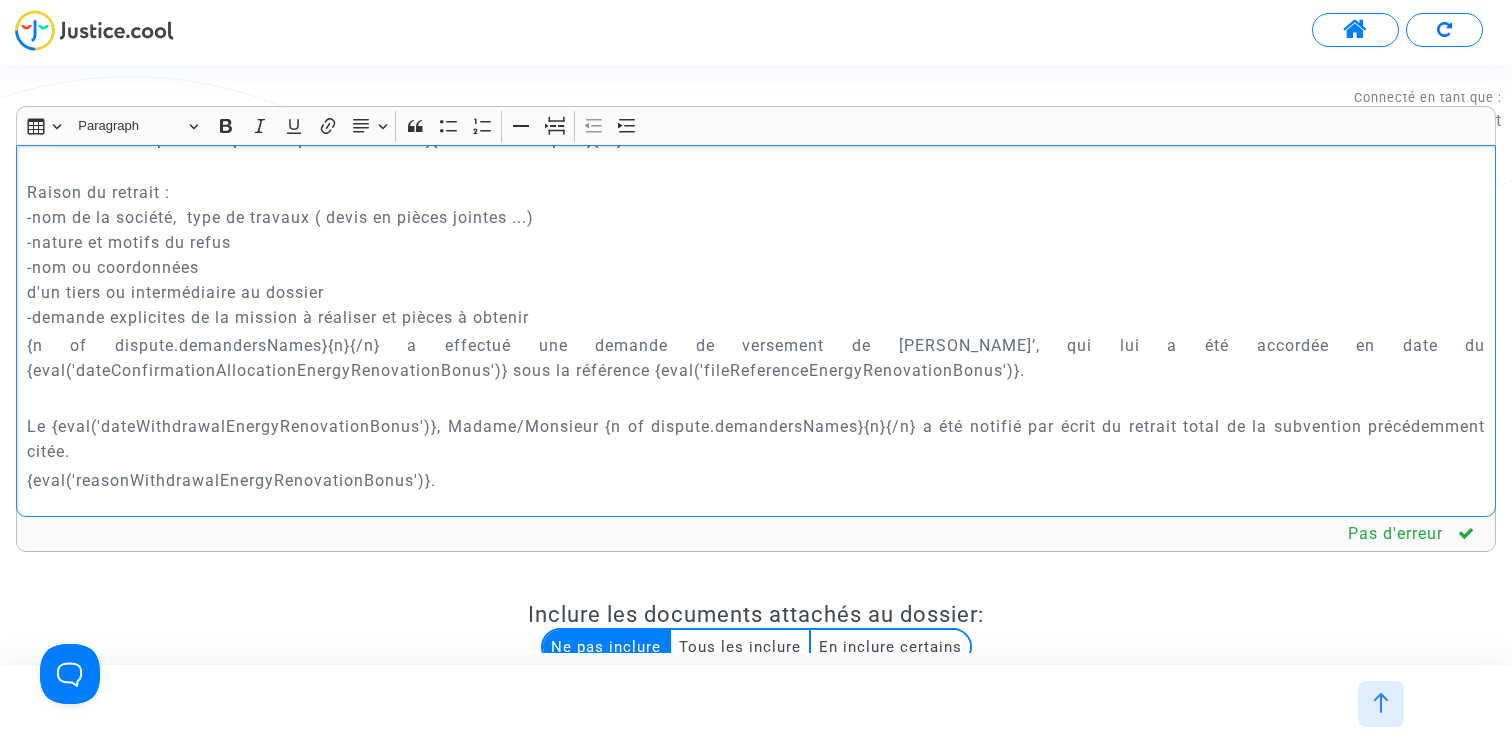 scroll, scrollTop: 203, scrollLeft: 0, axis: vertical 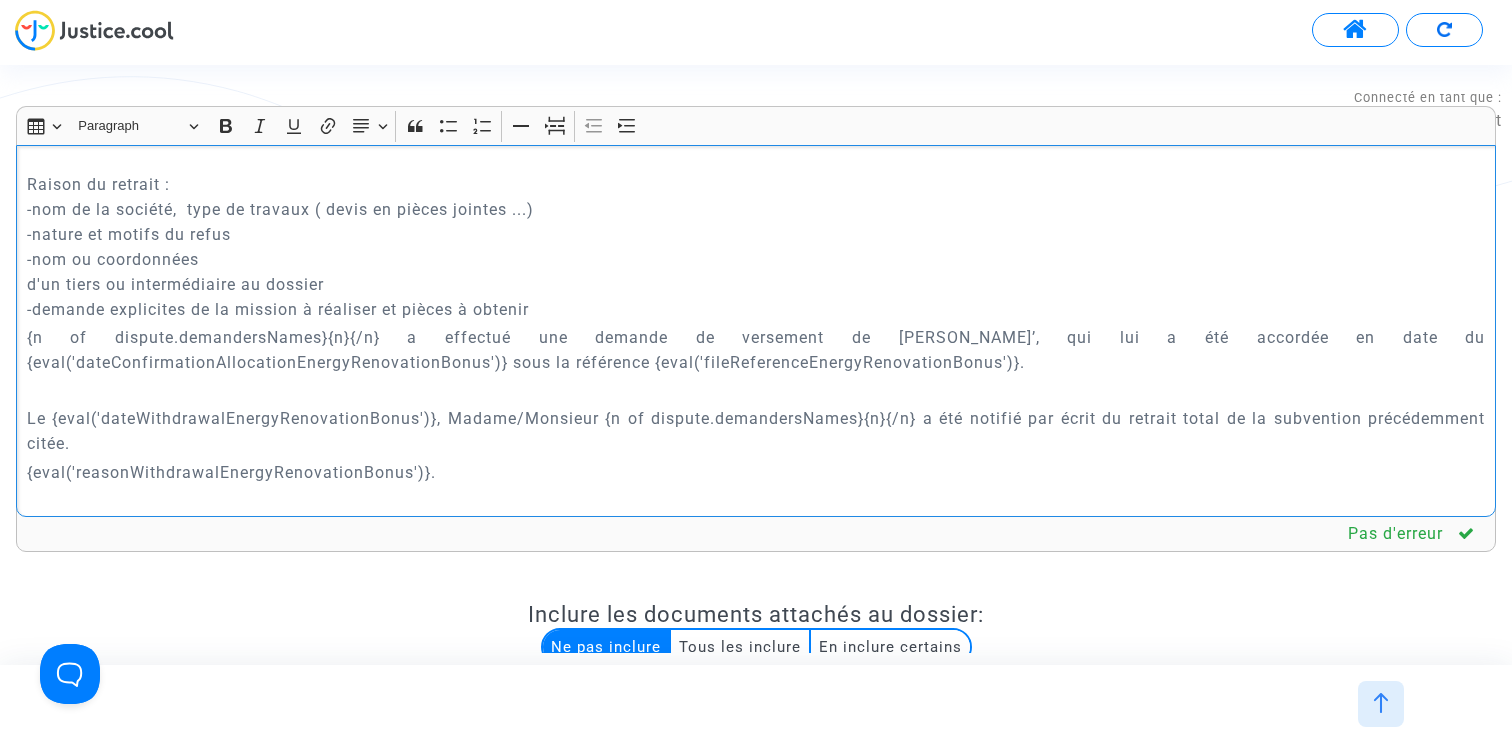 drag, startPoint x: 32, startPoint y: 475, endPoint x: 530, endPoint y: 475, distance: 498 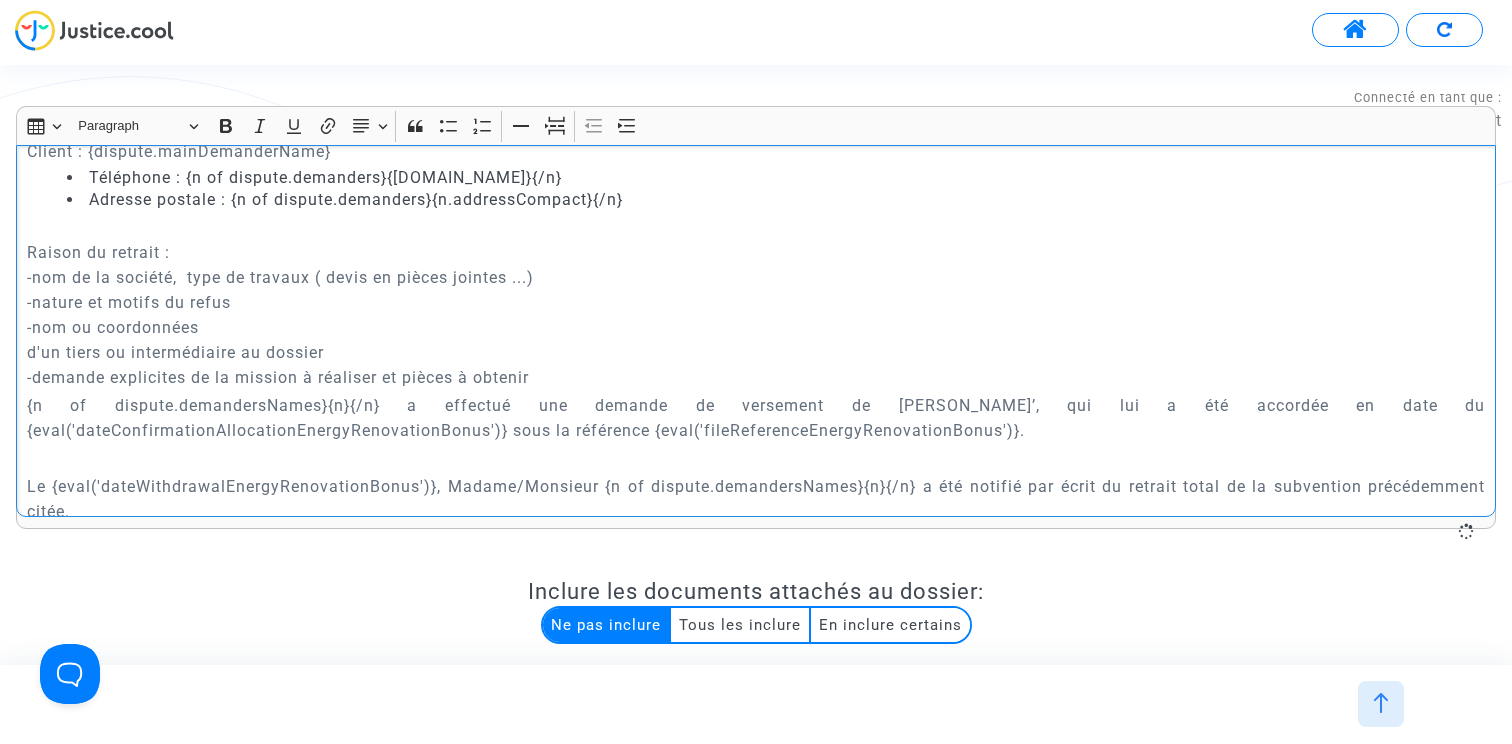scroll, scrollTop: 127, scrollLeft: 0, axis: vertical 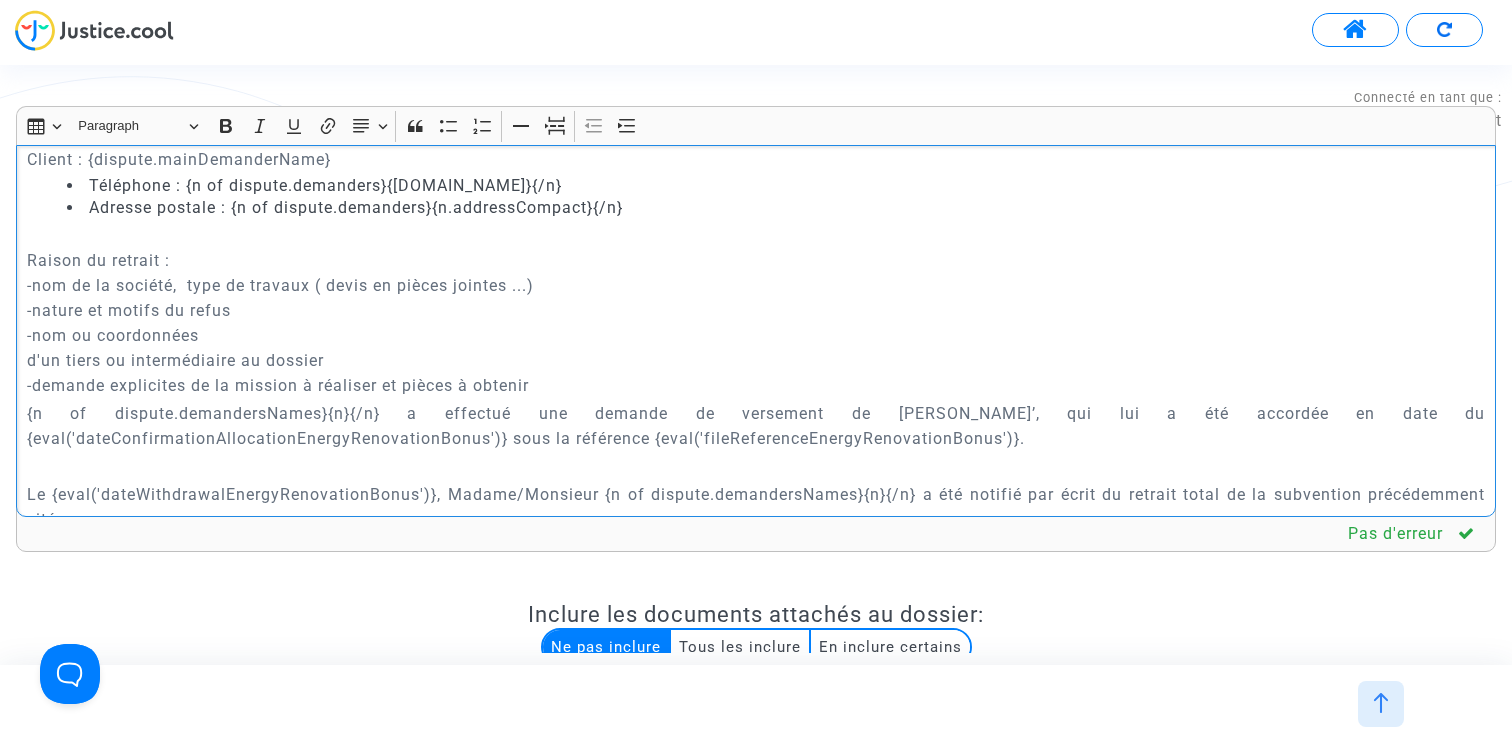 click on "Raison du retrait :  -nom de la société,  type de travaux ( devis en pièces jointes ...) -nature et motifs du refus -nom ou coordonnées d'un tiers ou intermédiaire au dossier -demande explicites de la mission à réaliser et pièces à obtenir" 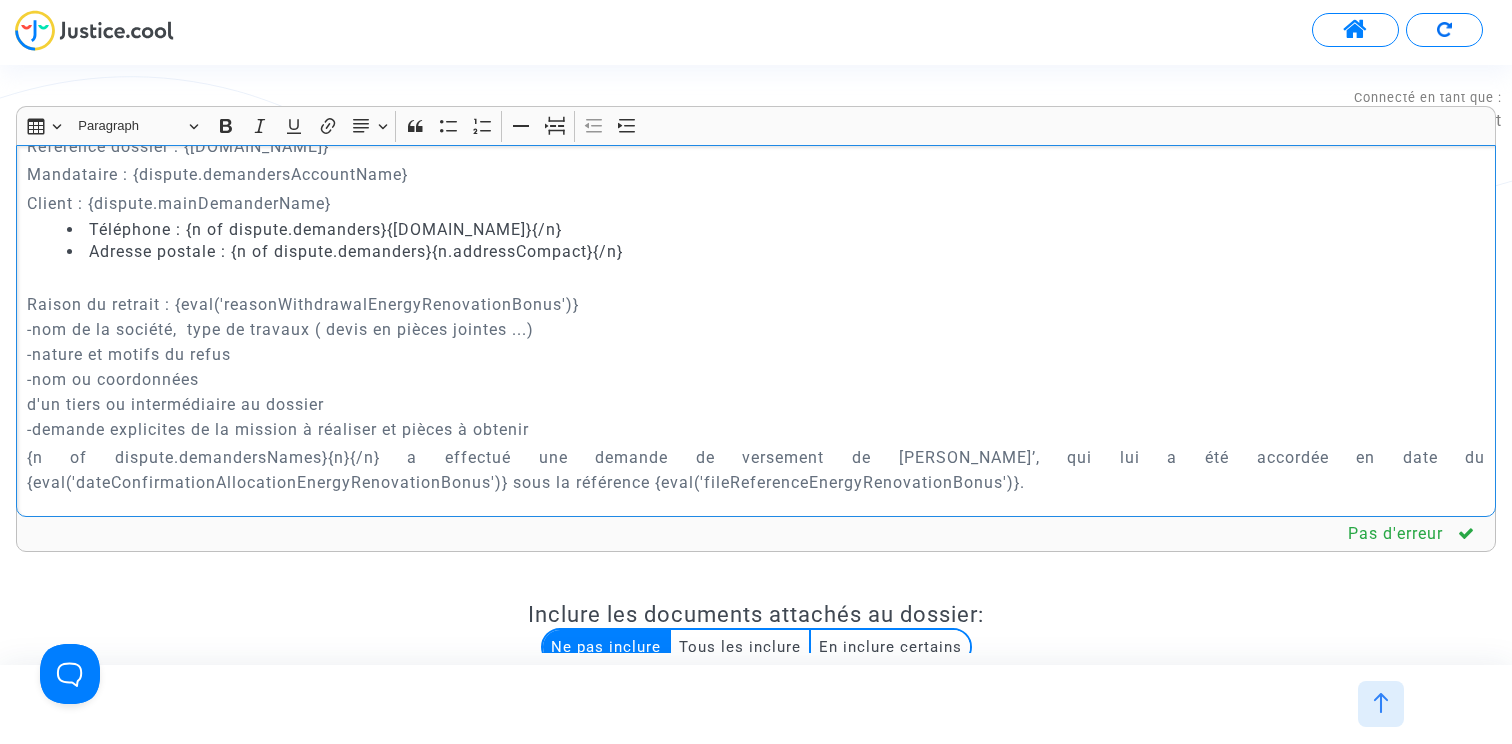 scroll, scrollTop: 85, scrollLeft: 0, axis: vertical 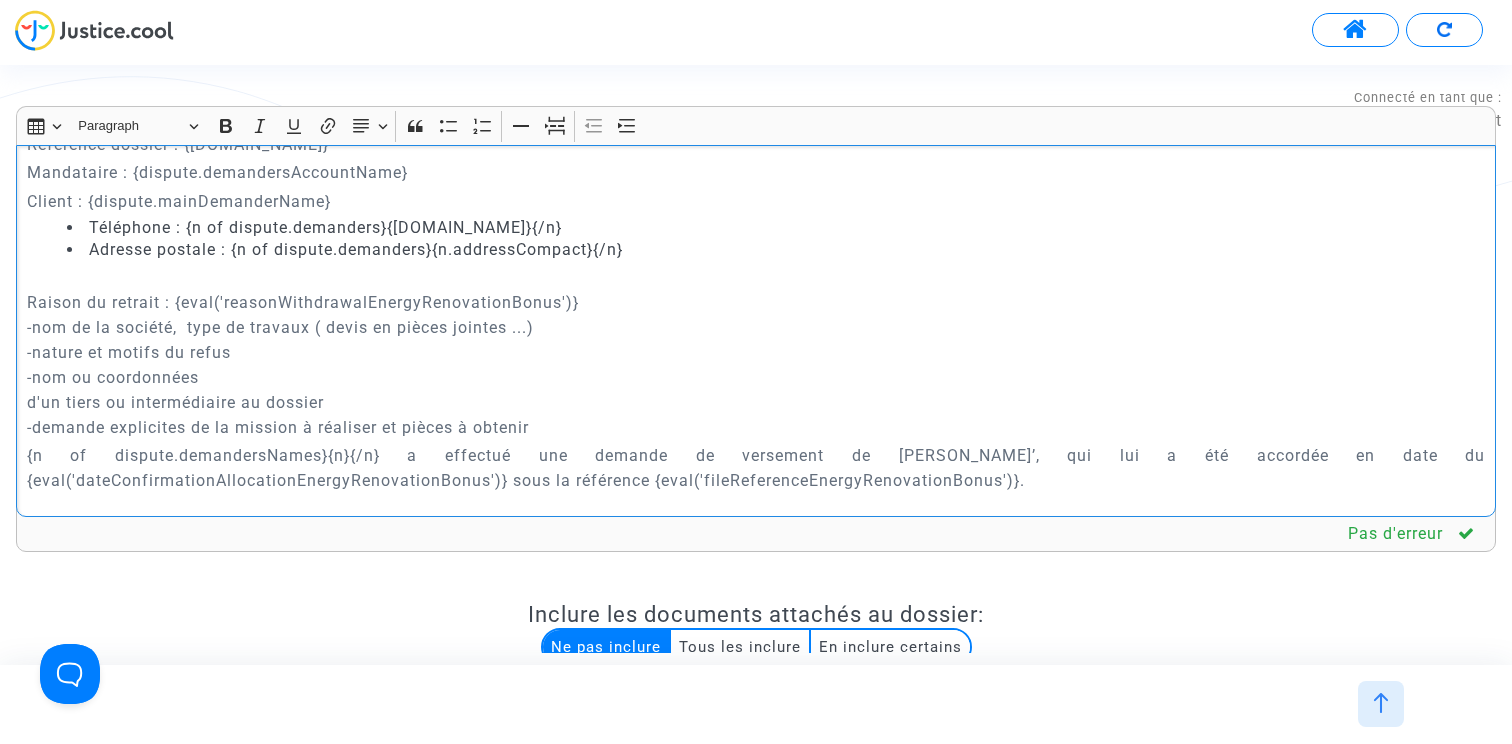 drag, startPoint x: 420, startPoint y: 407, endPoint x: 23, endPoint y: 330, distance: 404.39832 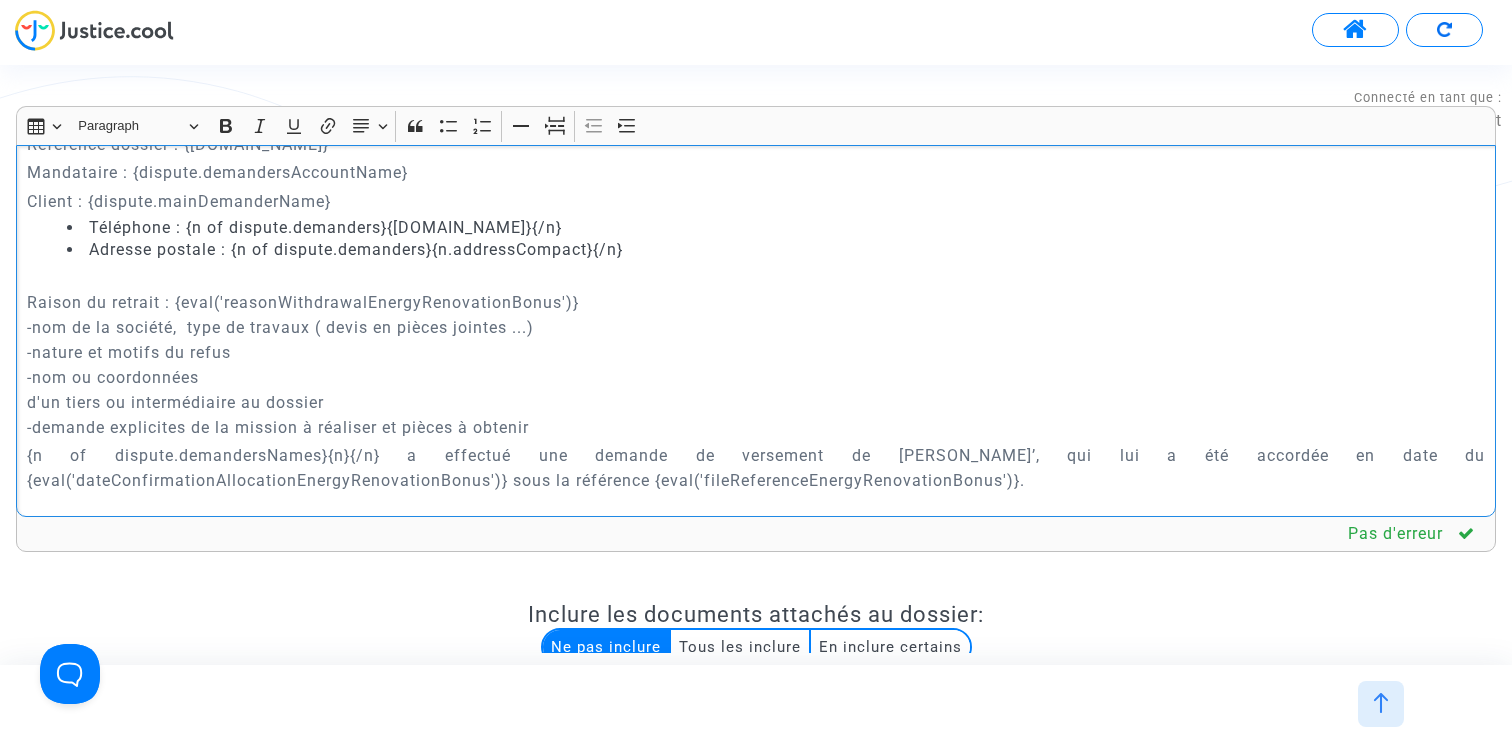 click on "FICHE DOSSIER POUR HUISSIER Référence dossier : {dispute.id} Mandataire : {dispute.demandersAccountName} Client : {dispute.mainDemanderName} Téléphone : {n of dispute.demanders}{n.phone}{/n} Adresse postale : {n of dispute.demanders}{n.addressCompact}{/n} Raison du retrait : {eval('reasonWithdrawalEnergyRenovationBonus')} -nom de la société,  type de travaux ( devis en pièces jointes ...) -nature et motifs du refus -nom ou coordonnées d'un tiers ou intermédiaire au dossier -demande explicites de la mission à réaliser et pièces à obtenir {n of dispute.demandersNames}{n}{/n} a effectué une demande de versement de MaPrimeRénov’, qui lui a été accordée en date du {eval('dateConfirmationAllocationEnergyRenovationBonus')} sous la référence {eval('fileReferenceEnergyRenovationBonus')}. Le {eval('dateWithdrawalEnergyRenovationBonus')}, Madame/Monsieur {n of dispute.demandersNames}{n}{/n} a été notifié par écrit du retrait total de la subvention précédemment citée.   Page break" 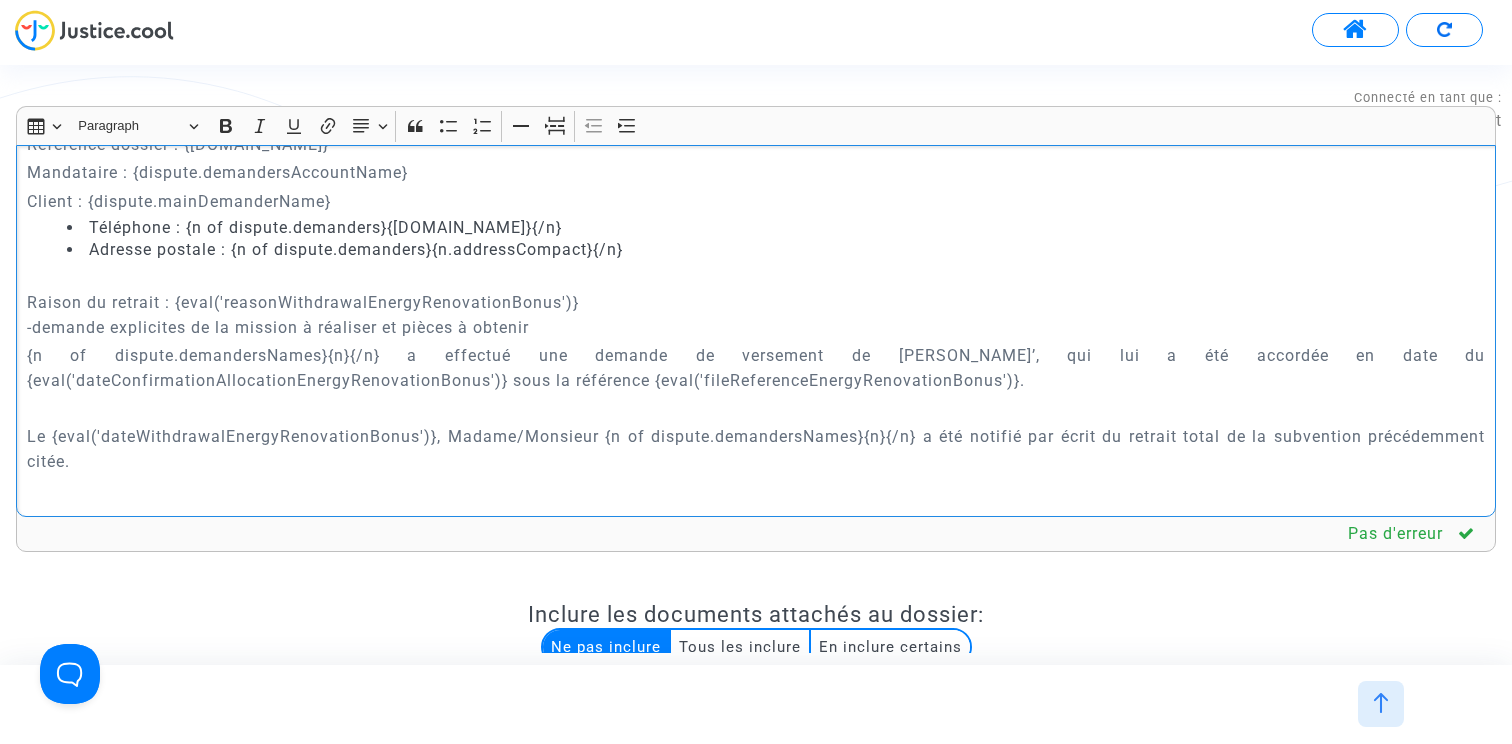 click on "Raison du retrait : {eval('reasonWithdrawalEnergyRenovationBonus')} -demande explicites de la mission à réaliser et pièces à obtenir" 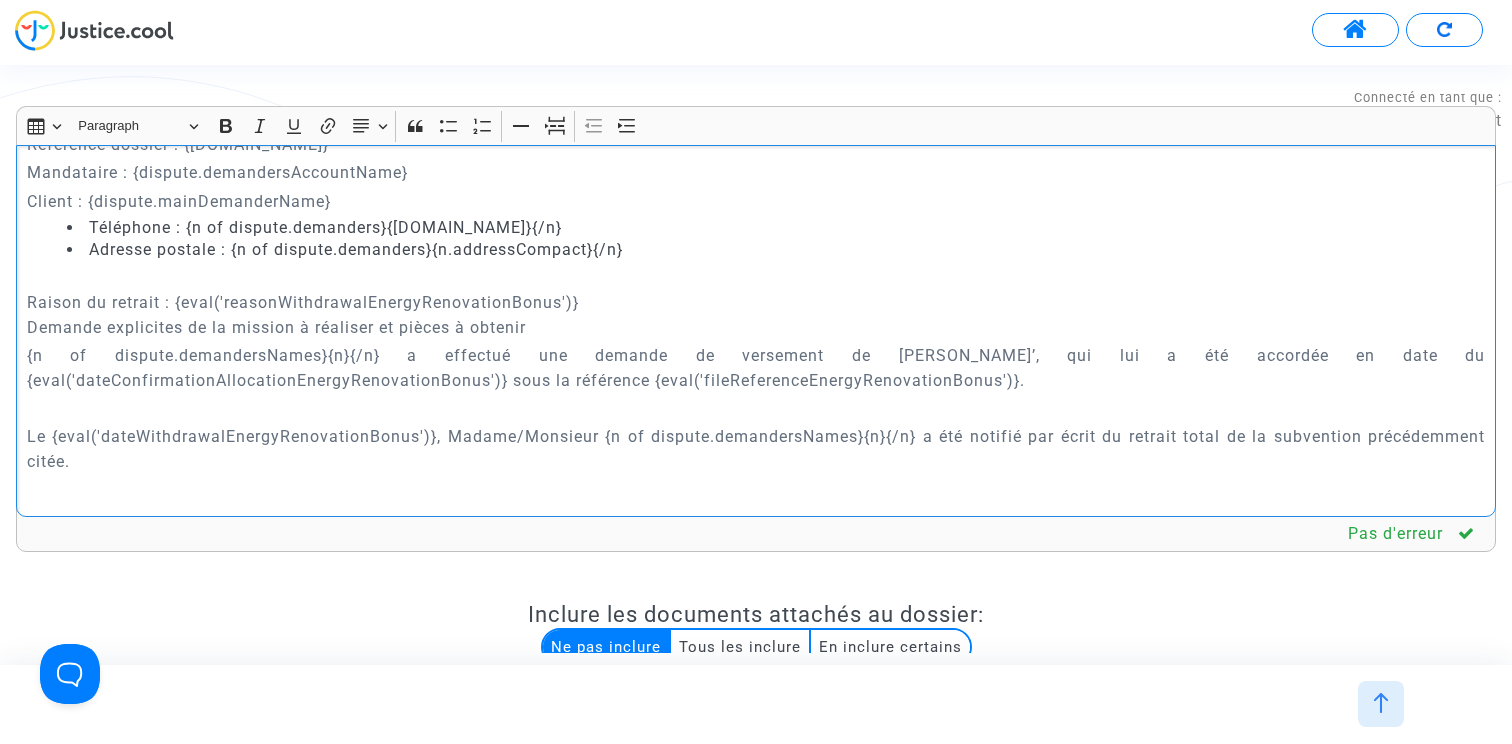 click on "FICHE DOSSIER POUR HUISSIER Référence dossier : {dispute.id} Mandataire : {dispute.demandersAccountName} Client : {dispute.mainDemanderName} Téléphone : {n of dispute.demanders}{n.phone}{/n} Adresse postale : {n of dispute.demanders}{n.addressCompact}{/n} Raison du retrait : {eval('reasonWithdrawalEnergyRenovationBonus')} Demande explicites de la mission à réaliser et pièces à obtenir {n of dispute.demandersNames}{n}{/n} a effectué une demande de versement de MaPrimeRénov’, qui lui a été accordée en date du {eval('dateConfirmationAllocationEnergyRenovationBonus')} sous la référence {eval('fileReferenceEnergyRenovationBonus')}. Le {eval('dateWithdrawalEnergyRenovationBonus')}, Madame/Monsieur {n of dispute.demandersNames}{n}{/n} a été notifié par écrit du retrait total de la subvention précédemment citée.   Monsieur/Madame {n of dispute.demandersNames}{n}{/n} Il a lui-même créé son compte sur MaPrimeRénov’ Page break Maître Joyce Pitcher" 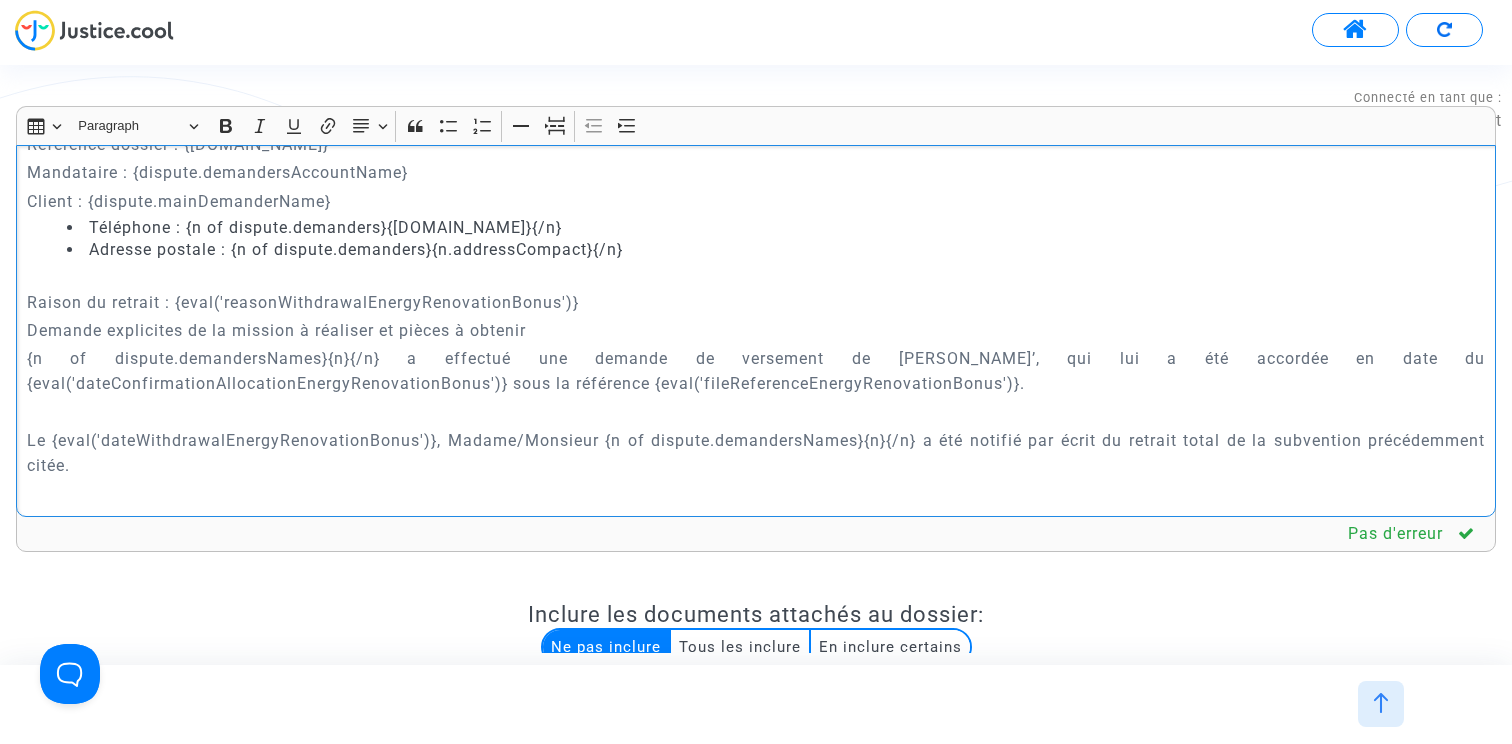 click on "Demande explicites de la mission à réaliser et pièces à obtenir" 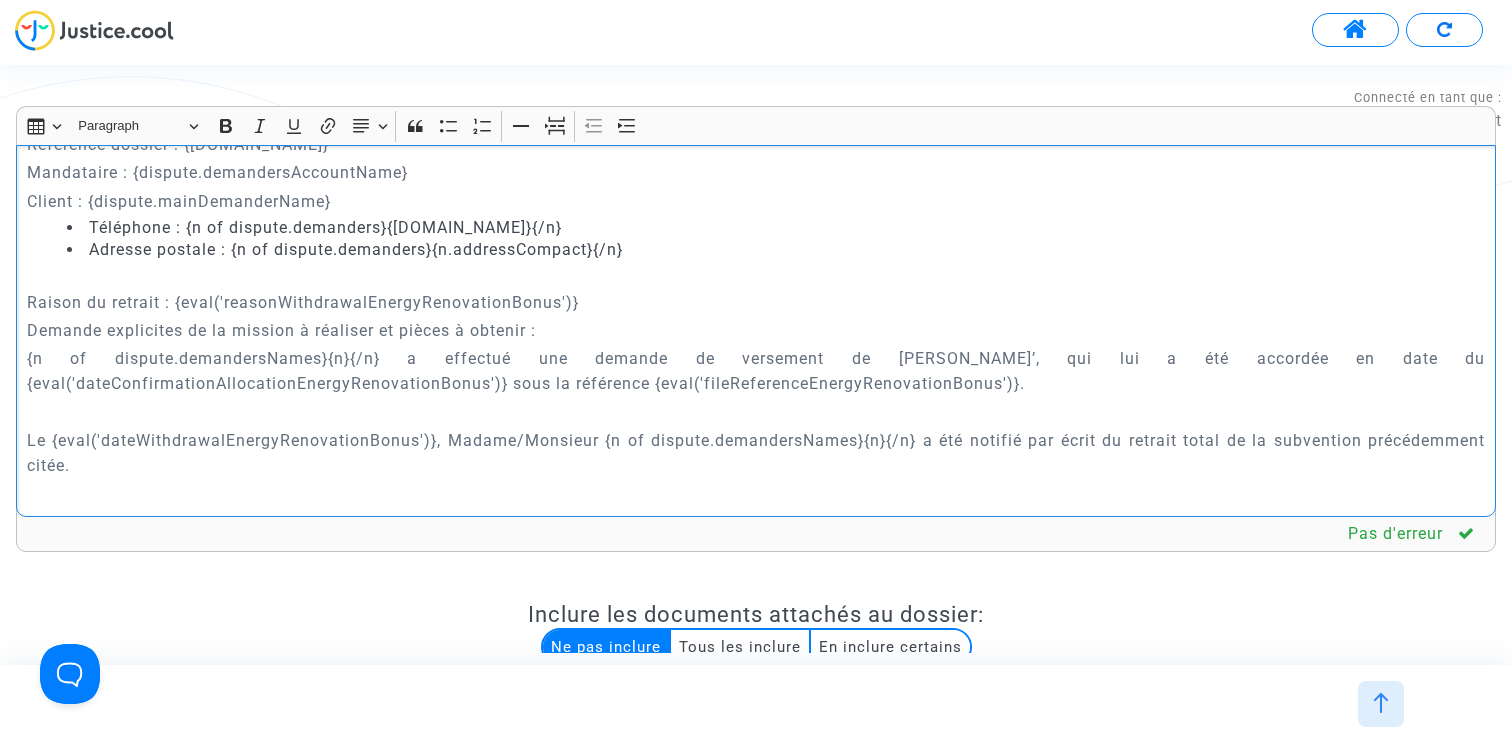 drag, startPoint x: 27, startPoint y: 361, endPoint x: 134, endPoint y: 487, distance: 165.30275 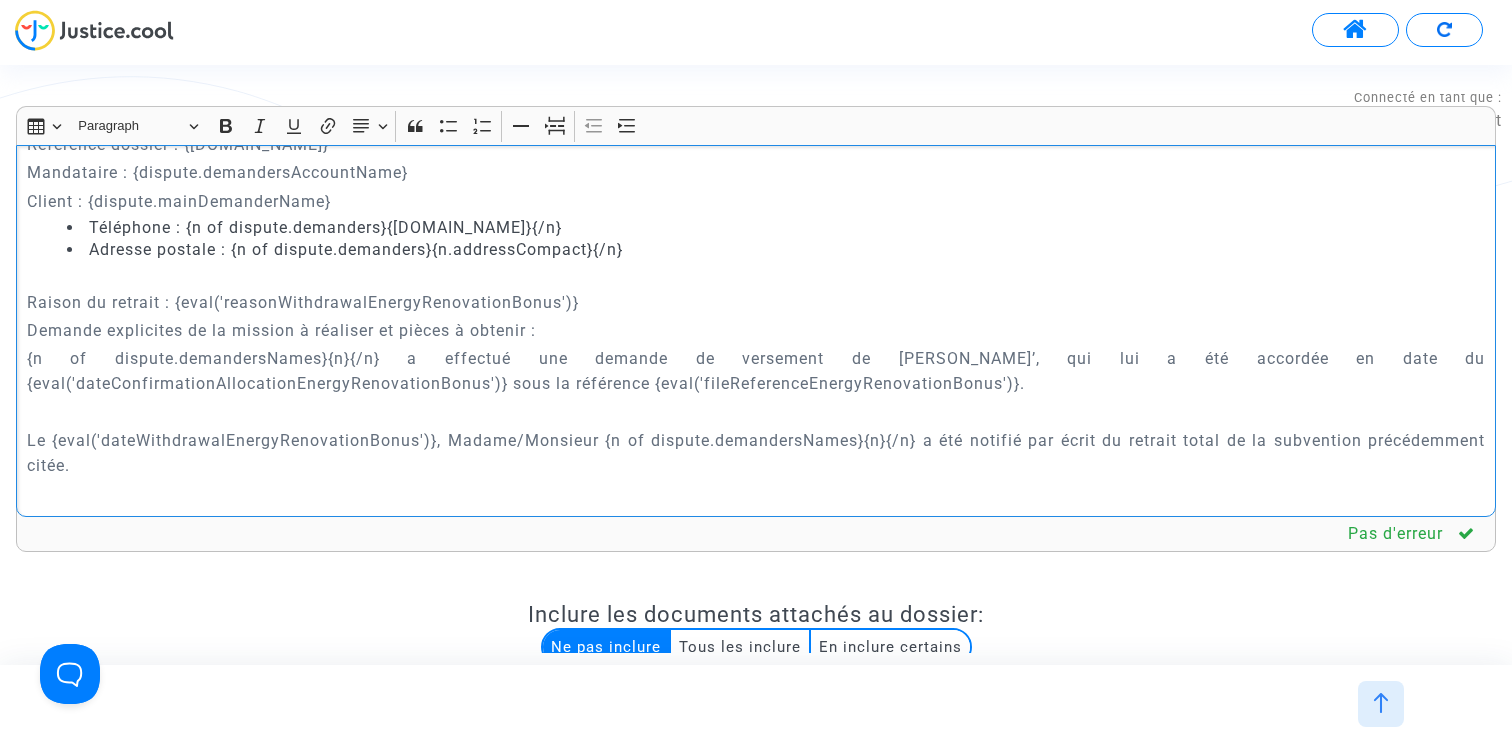 click on "FICHE DOSSIER POUR HUISSIER Référence dossier : {dispute.id} Mandataire : {dispute.demandersAccountName} Client : {dispute.mainDemanderName} Téléphone : {n of dispute.demanders}{n.phone}{/n} Adresse postale : {n of dispute.demanders}{n.addressCompact}{/n} Raison du retrait : {eval('reasonWithdrawalEnergyRenovationBonus')} Demande explicites de la mission à réaliser et pièces à obtenir :  {n of dispute.demandersNames}{n}{/n} a effectué une demande de versement de MaPrimeRénov’, qui lui a été accordée en date du {eval('dateConfirmationAllocationEnergyRenovationBonus')} sous la référence {eval('fileReferenceEnergyRenovationBonus')}. Le {eval('dateWithdrawalEnergyRenovationBonus')}, Madame/Monsieur {n of dispute.demandersNames}{n}{/n} a été notifié par écrit du retrait total de la subvention précédemment citée.   Monsieur/Madame {n of dispute.demandersNames}{n}{/n} Il a lui-même créé son compte sur MaPrimeRénov’ Page break Maître Joyce Pitcher" 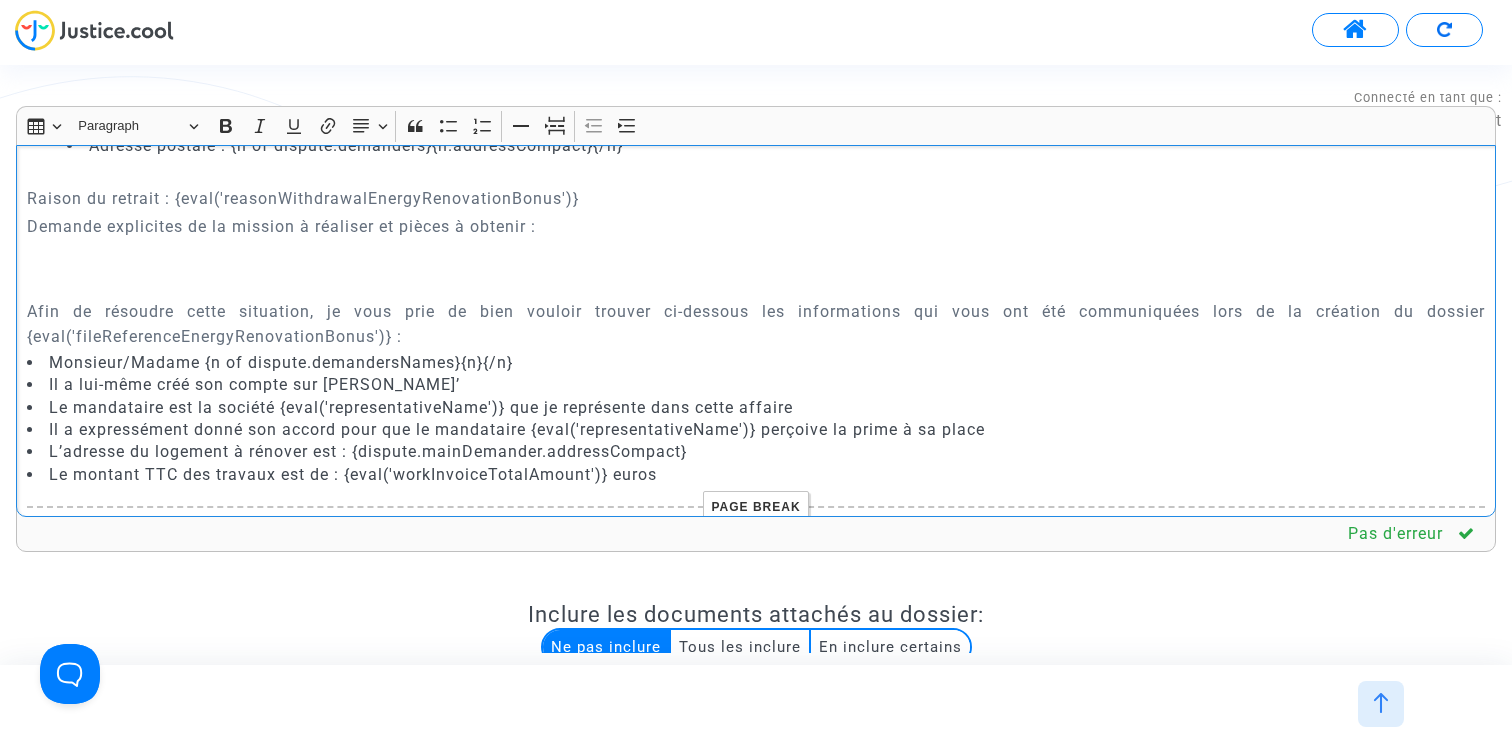 scroll, scrollTop: 196, scrollLeft: 0, axis: vertical 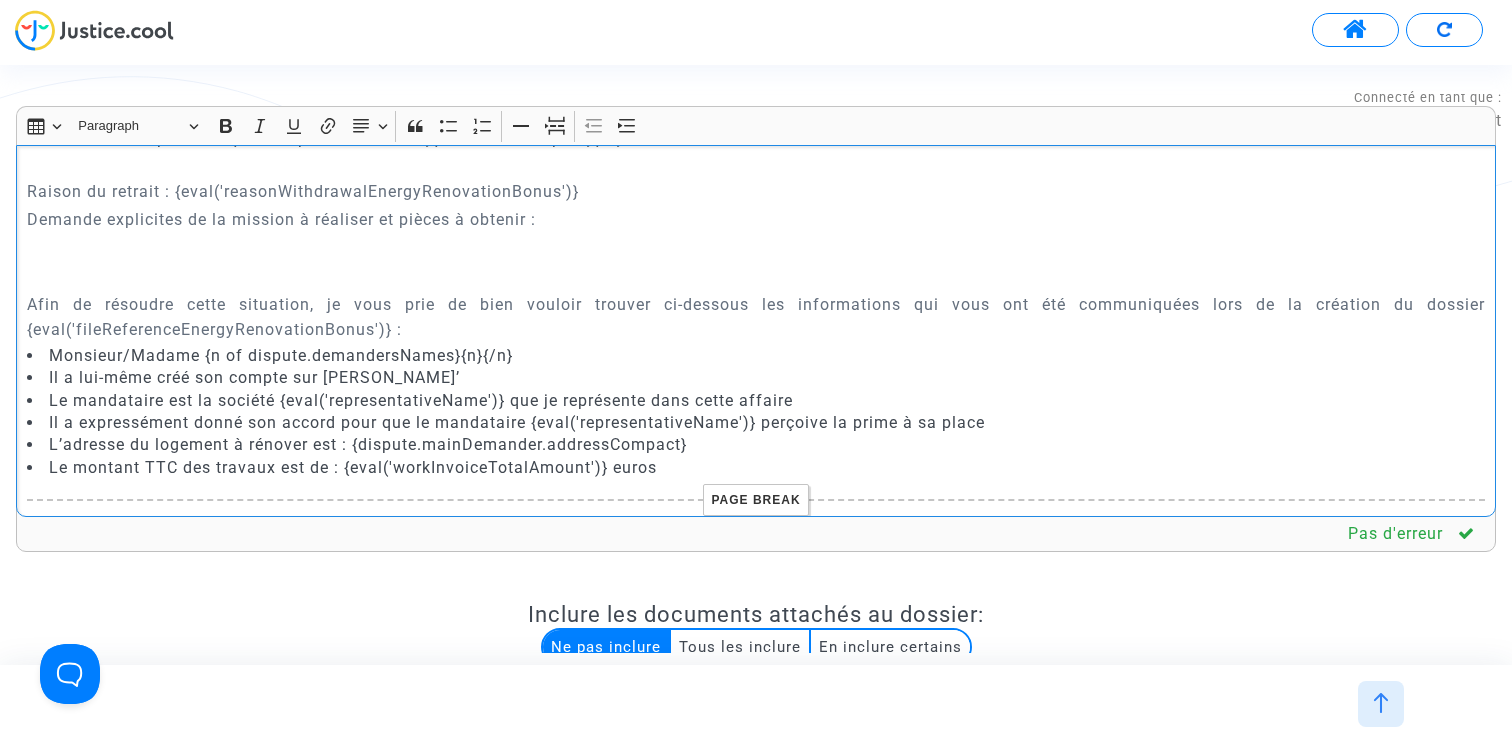 click on "Afin de résoudre cette situation, je vous prie de bien vouloir trouver ci-dessous les informations qui vous ont été communiquées lors de la création du dossier {eval('fileReferenceEnergyRenovationBonus')} :" 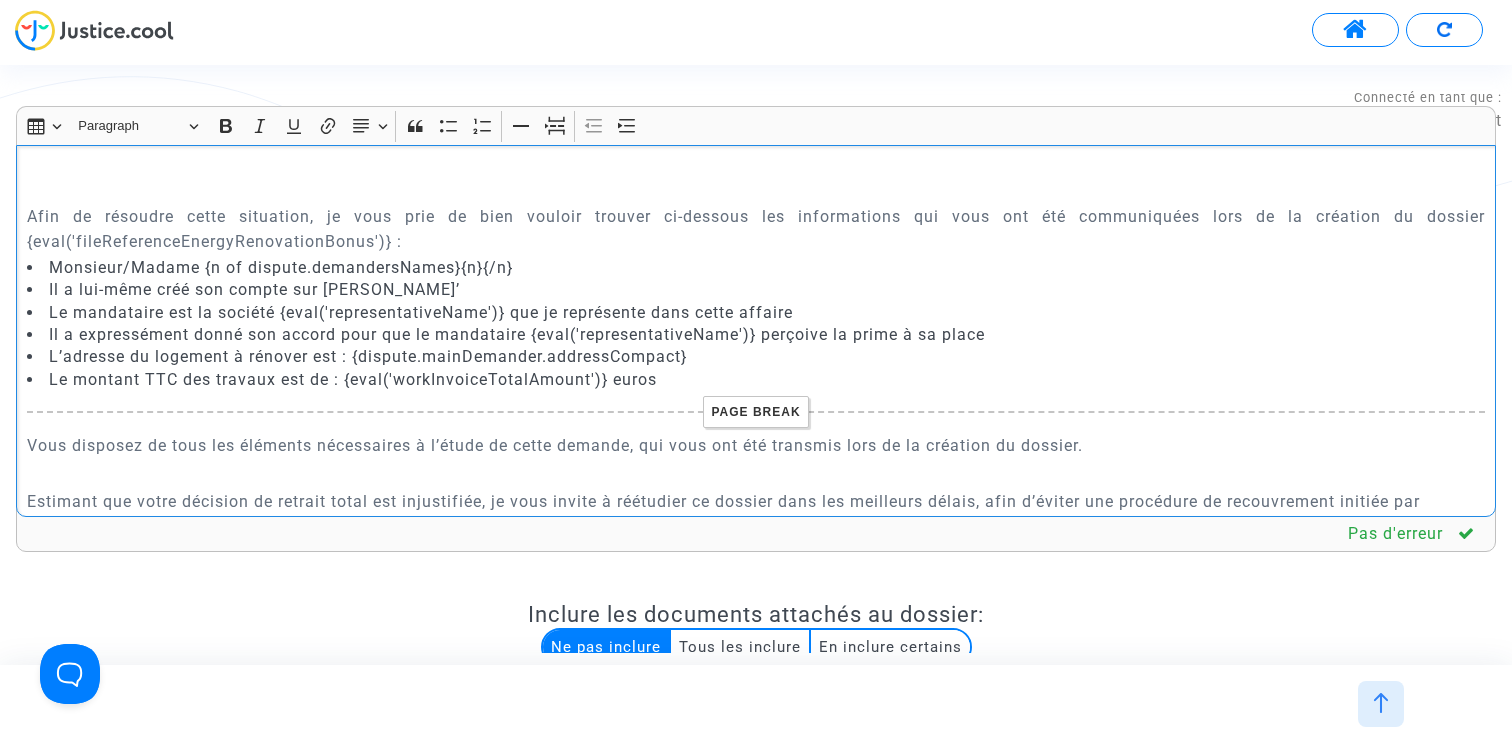 scroll, scrollTop: 272, scrollLeft: 0, axis: vertical 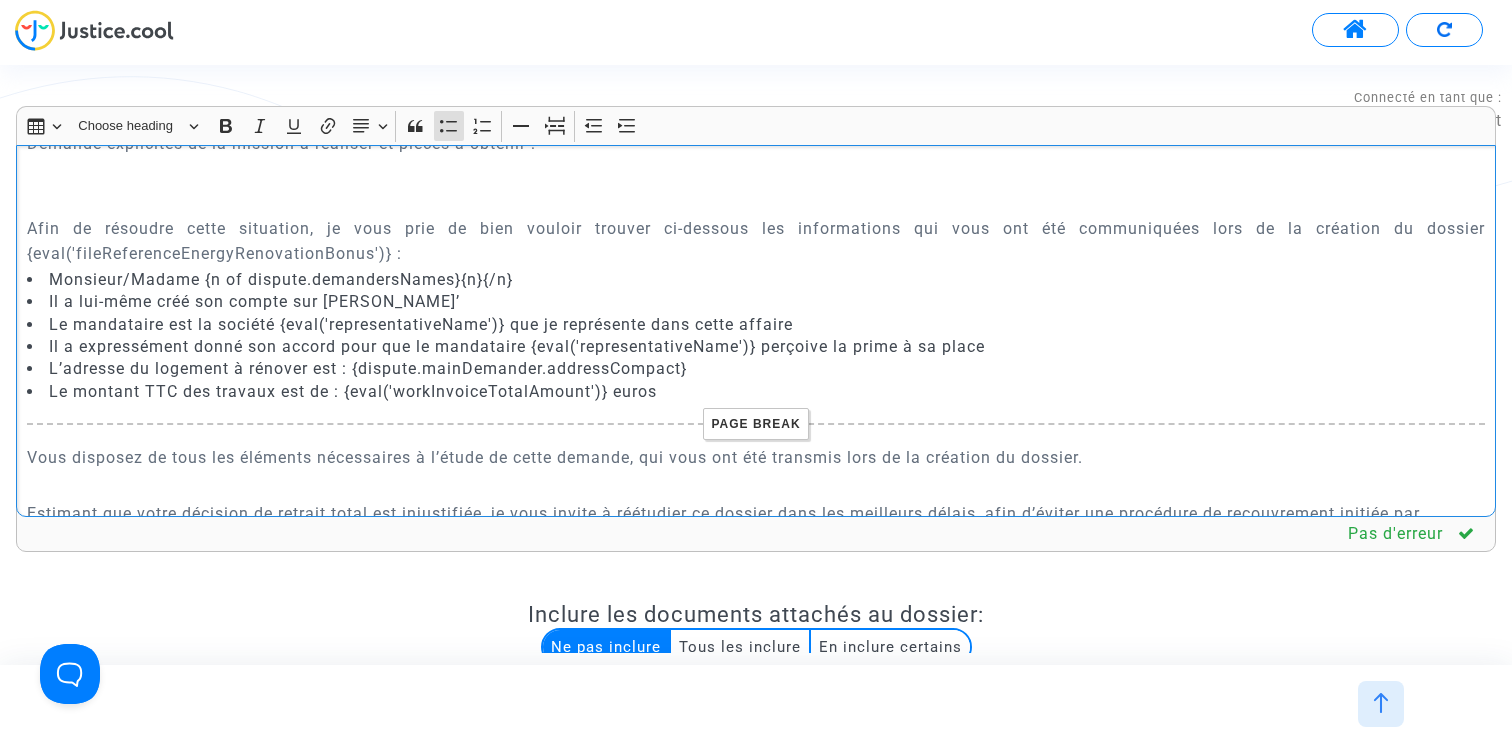 click on "Le montant TTC des travaux est de : {eval('workInvoiceTotalAmount')} euros" 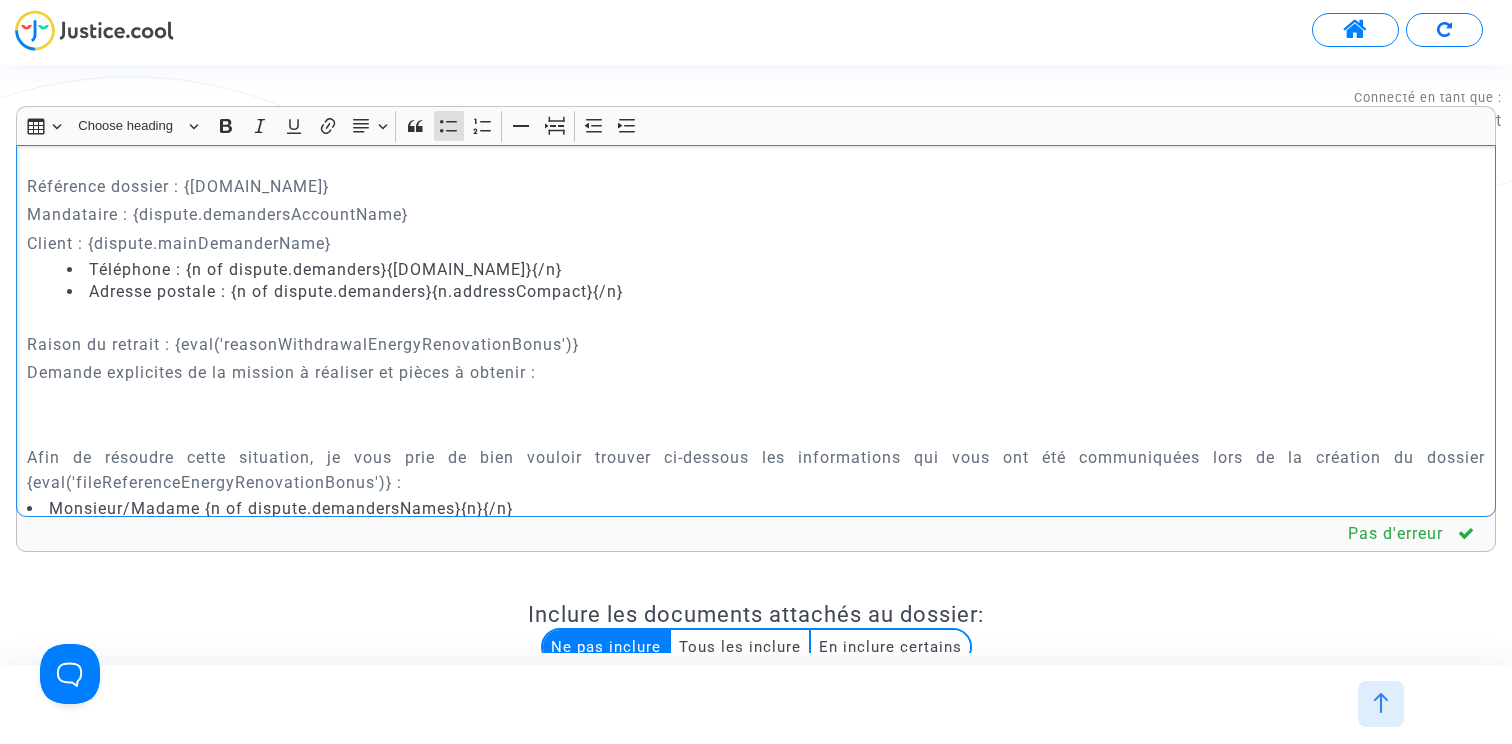 scroll, scrollTop: 0, scrollLeft: 0, axis: both 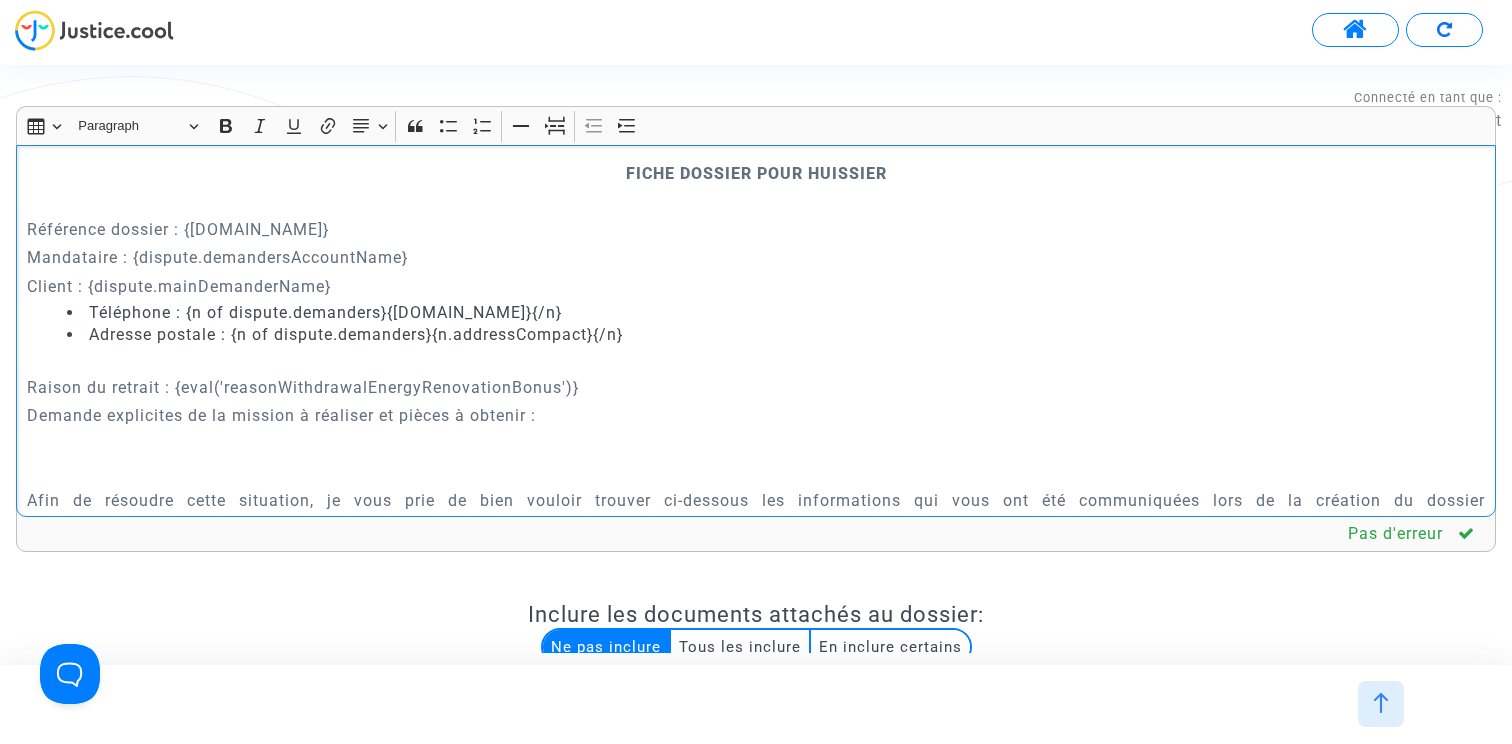 click on "Référence dossier : {[DOMAIN_NAME]}" 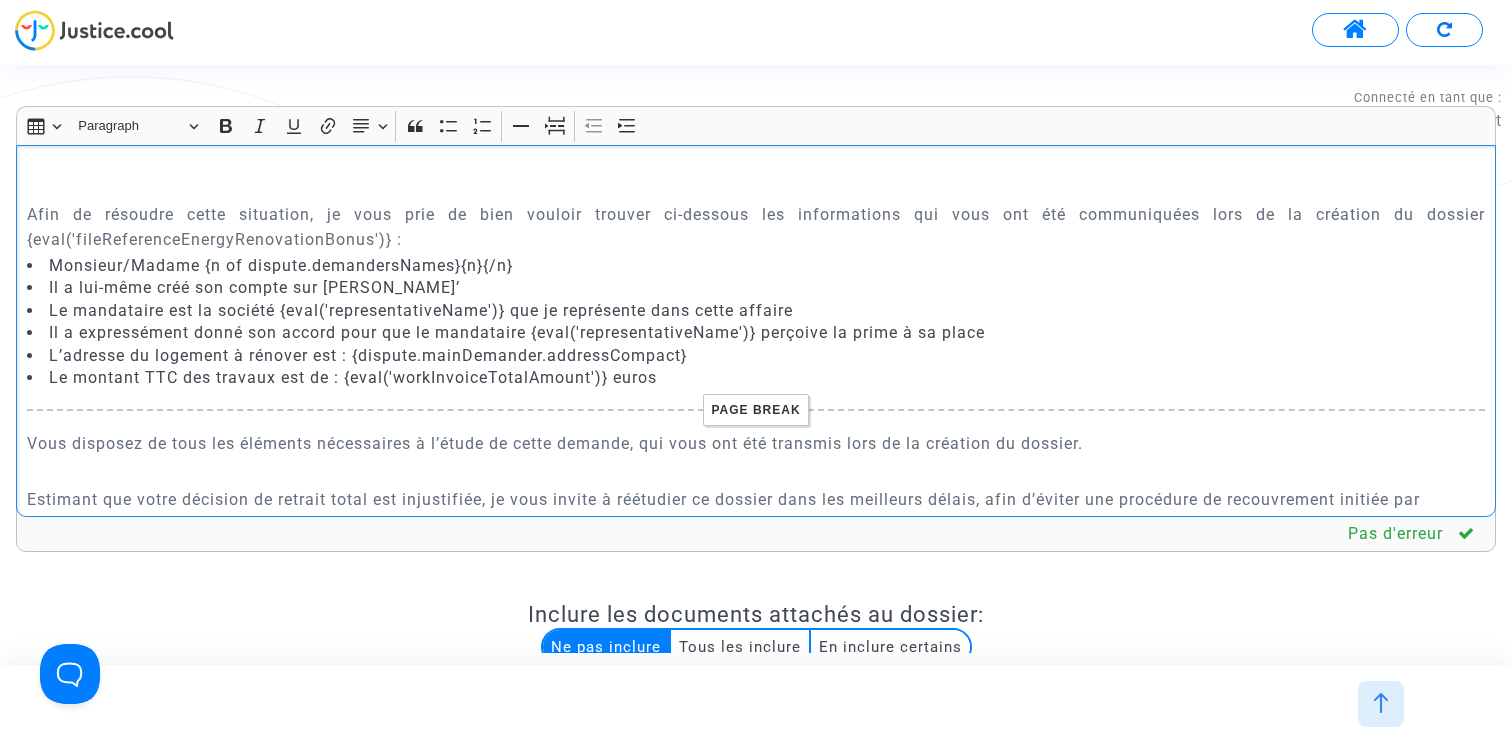 scroll, scrollTop: 279, scrollLeft: 0, axis: vertical 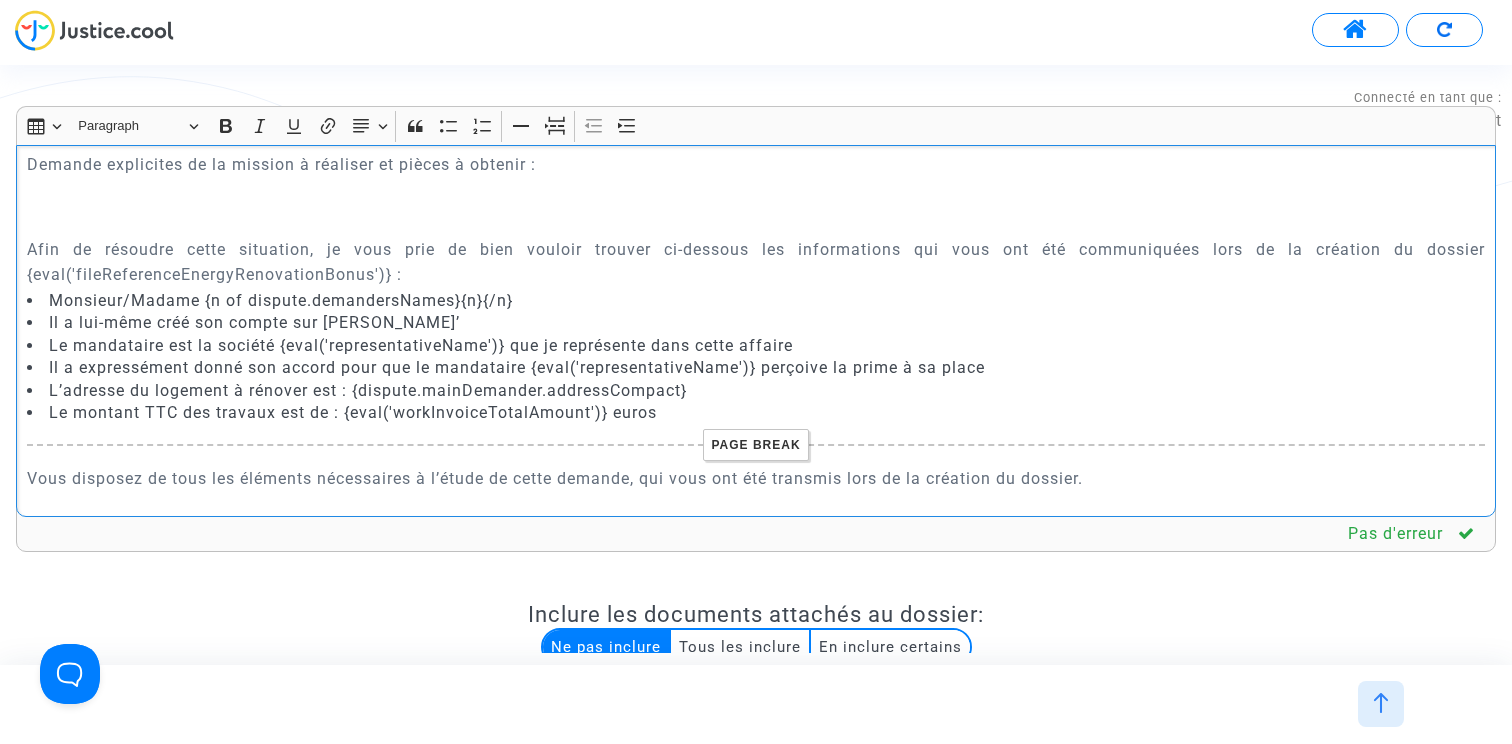 drag, startPoint x: 22, startPoint y: 275, endPoint x: 394, endPoint y: 278, distance: 372.0121 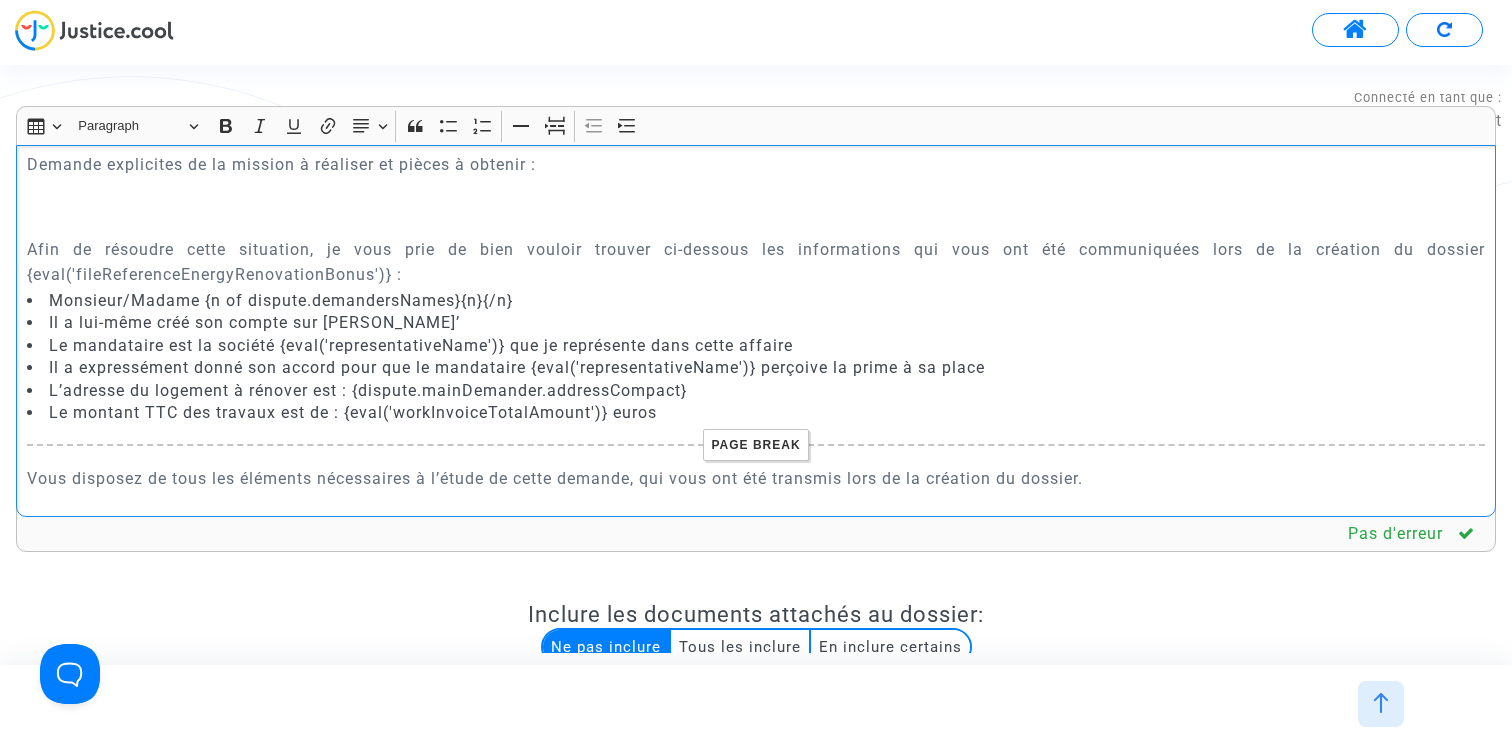 click on "FICHE DOSSIER POUR HUISSIER Référence dossier : {dispute.id} Référence MPR :  Mandataire : {dispute.demandersAccountName} Client : {dispute.mainDemanderName} Téléphone : {n of dispute.demanders}{n.phone}{/n} Adresse postale : {n of dispute.demanders}{n.addressCompact}{/n} Raison du retrait : {eval('reasonWithdrawalEnergyRenovationBonus')} Demande explicites de la mission à réaliser et pièces à obtenir :  Afin de résoudre cette situation, je vous prie de bien vouloir trouver ci-dessous les informations qui vous ont été communiquées lors de la création du dossier {eval('fileReferenceEnergyRenovationBonus')} : Monsieur/Madame {n of dispute.demandersNames}{n}{/n} Il a lui-même créé son compte sur MaPrimeRénov’ Le mandataire est la société {eval('representativeName')} que je représente dans cette affaire Il a expressément donné son accord pour que le mandataire {eval('representativeName')} perçoive la prime à sa place Page break Maître Joyce Pitcher" 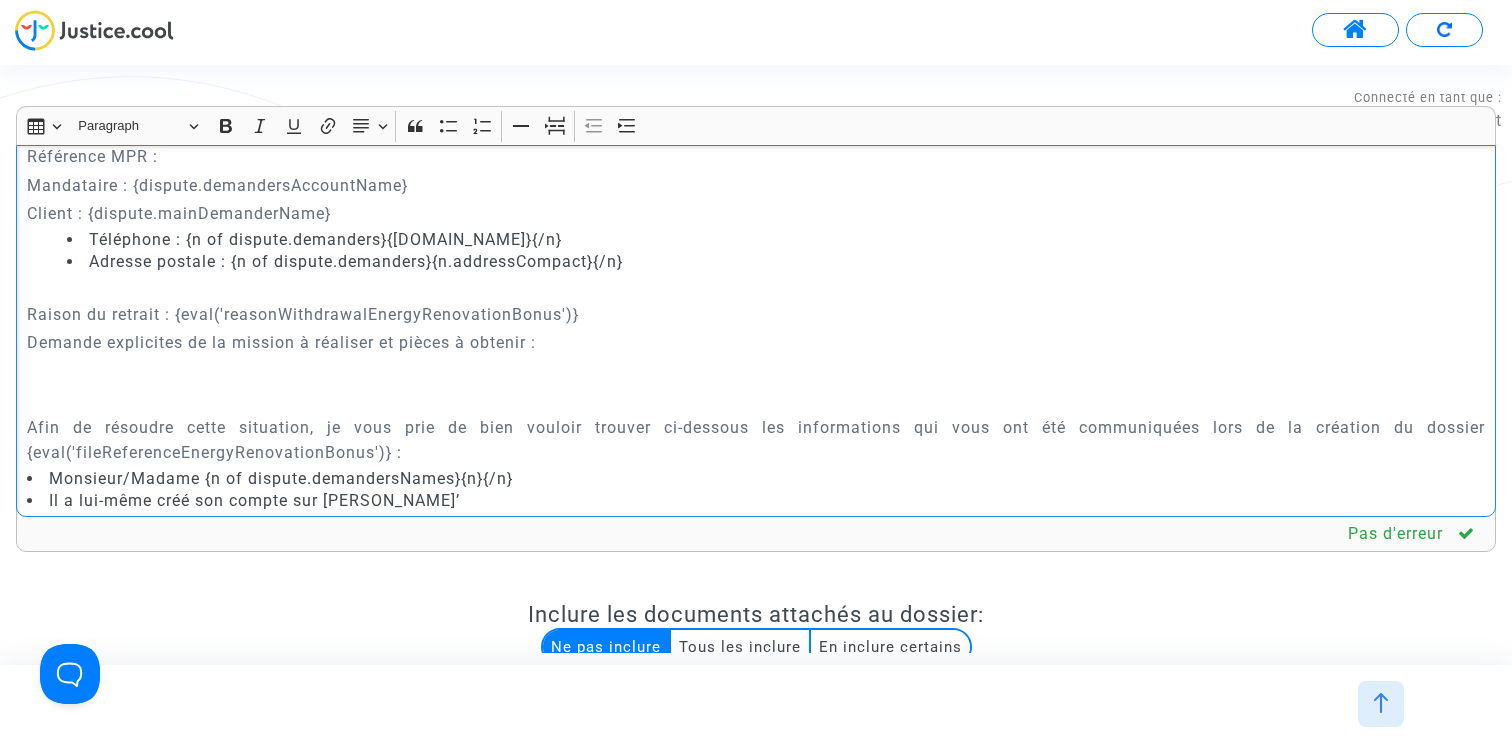 scroll, scrollTop: 0, scrollLeft: 0, axis: both 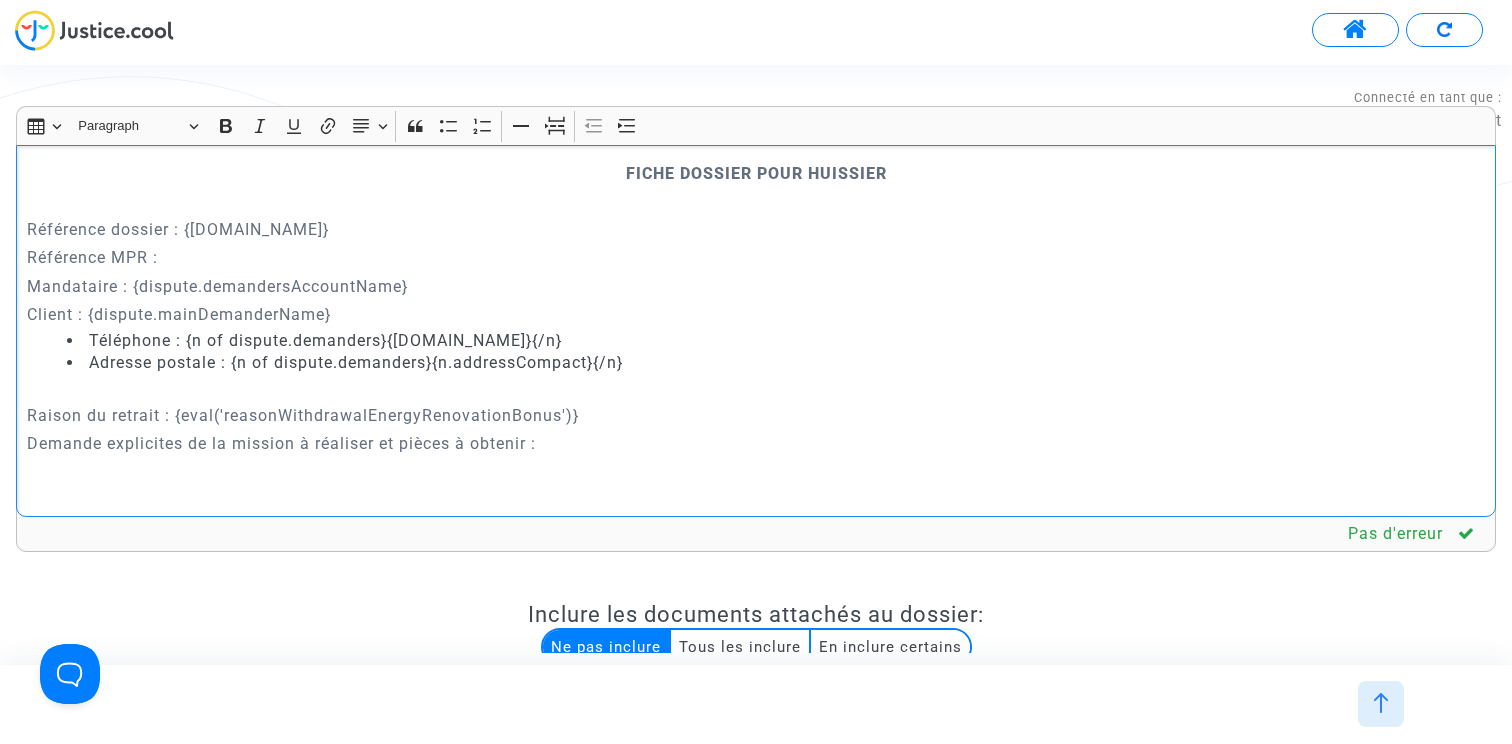 click on "Référence MPR :" 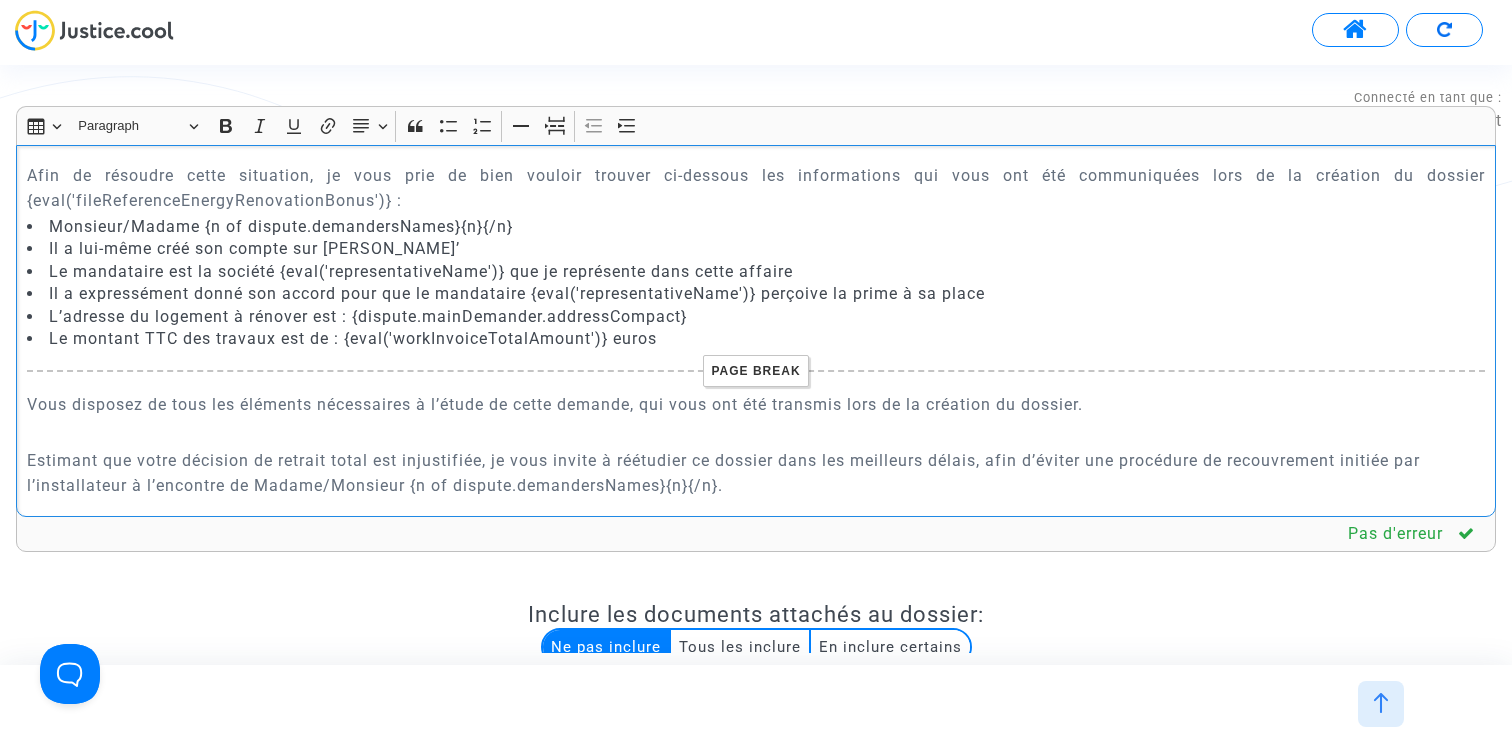 scroll, scrollTop: 245, scrollLeft: 0, axis: vertical 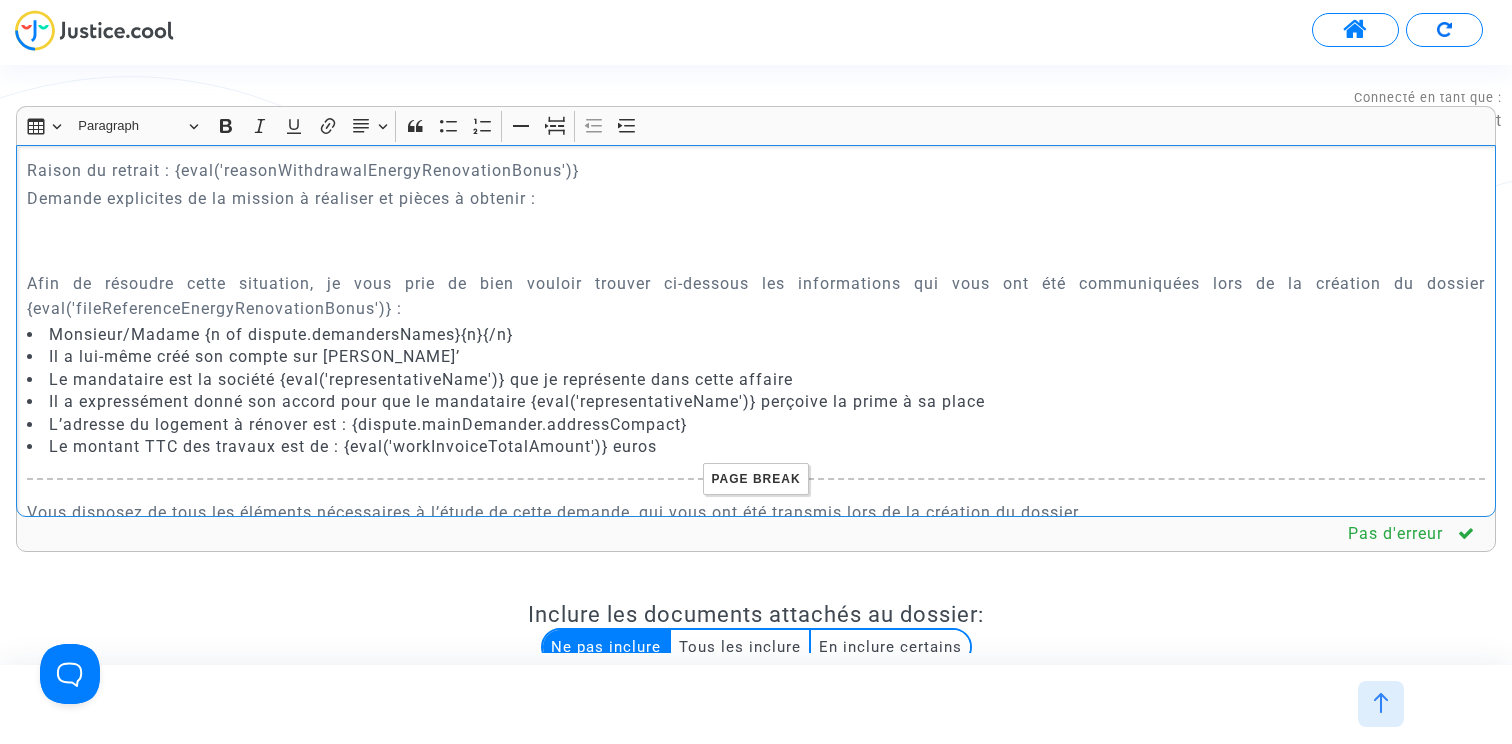 click on "Afin de résoudre cette situation, je vous prie de bien vouloir trouver ci-dessous les informations qui vous ont été communiquées lors de la création du dossier {eval('fileReferenceEnergyRenovationBonus')} :" 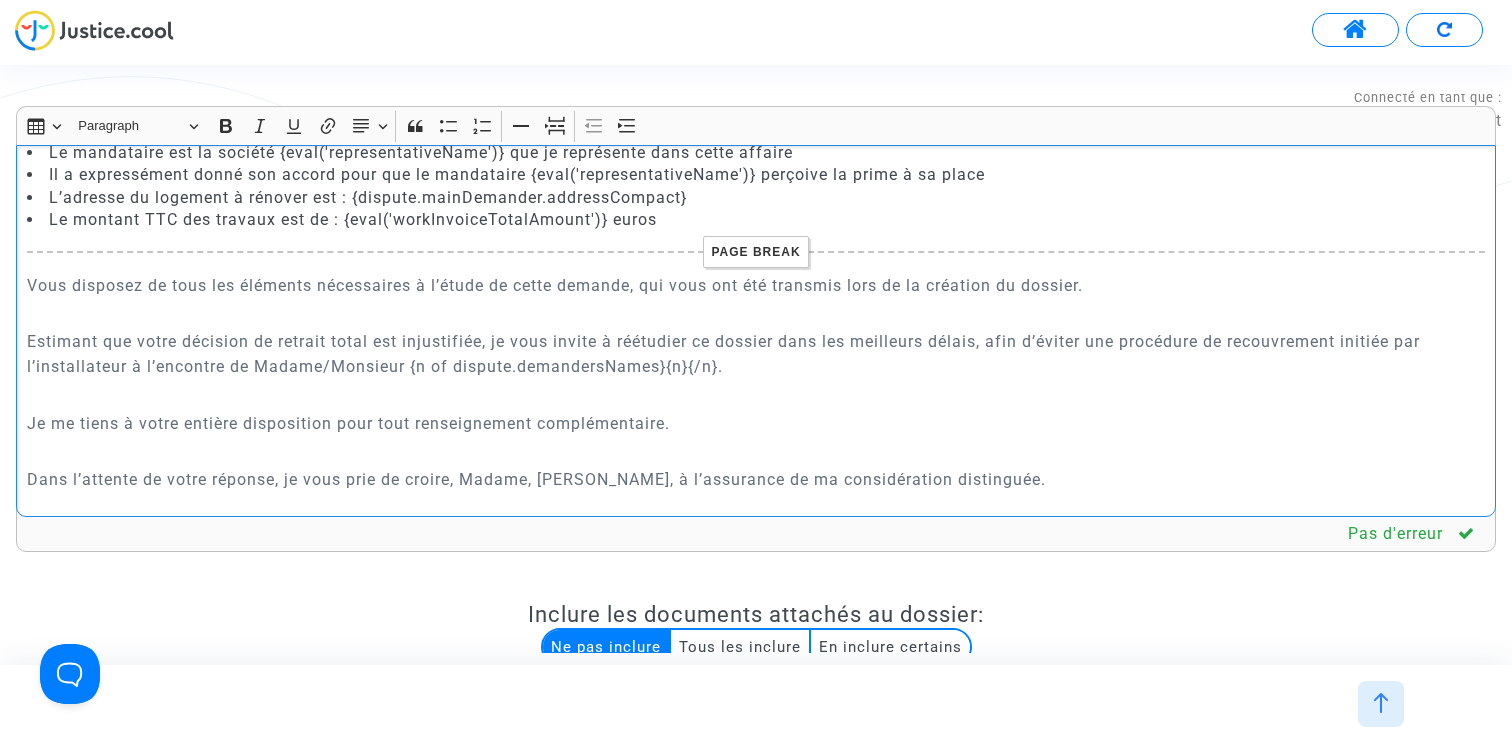 scroll, scrollTop: 617, scrollLeft: 0, axis: vertical 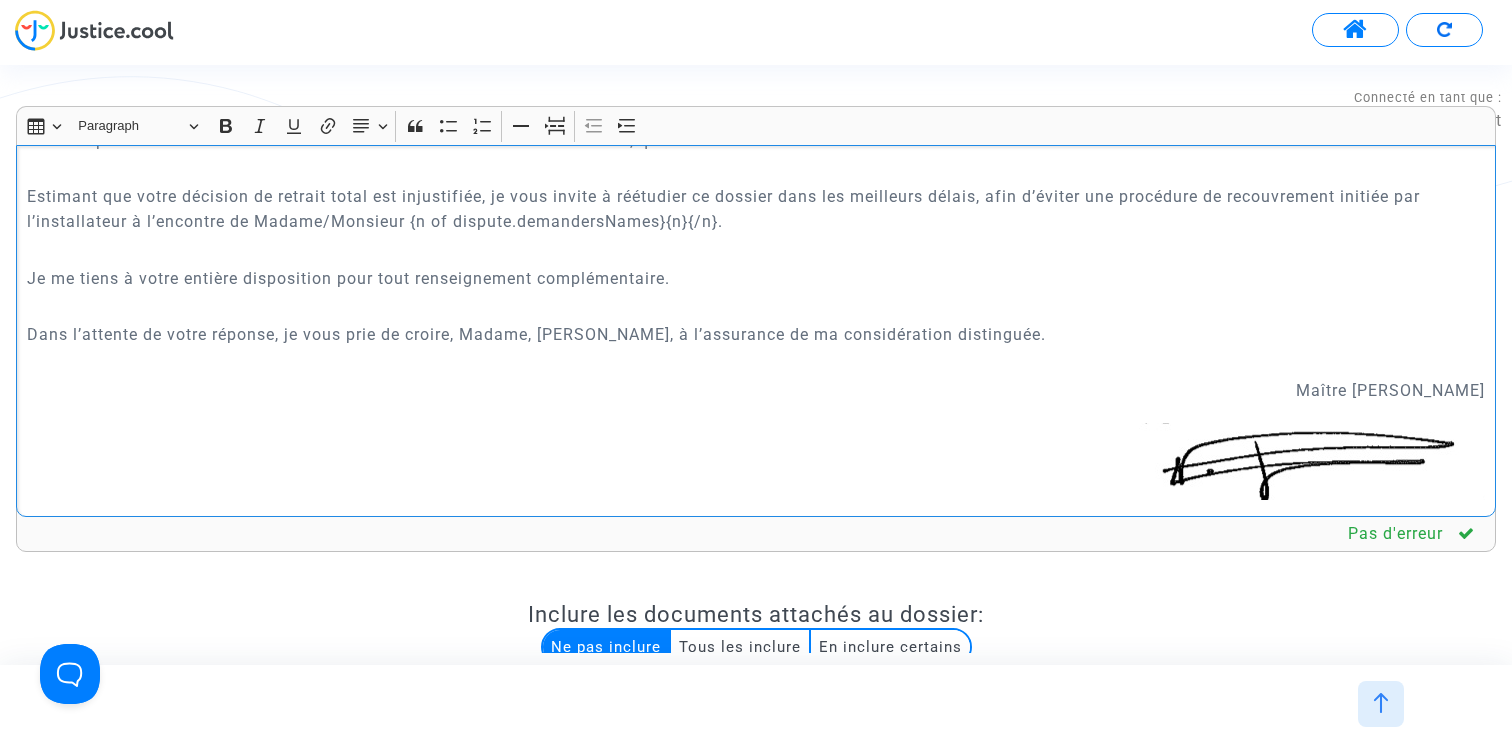 click on "FICHE DOSSIER POUR HUISSIER Référence dossier : {dispute.id} Référence MPR : {eval('fileReferenceEnergyRenovationBonus')} Mandataire : {dispute.demandersAccountName} Client : {dispute.mainDemanderName} Téléphone : {n of dispute.demanders}{n.phone}{/n} Adresse postale : {n of dispute.demanders}{n.addressCompact}{/n} Raison du retrait : {eval('reasonWithdrawalEnergyRenovationBonus')} Demande explicites de la mission à réaliser et pièces à obtenir :  Afin de résoudre cette situation, je vous prie de bien vouloir trouver ci-dessous les informations qui vous ont été communiquées lors de la création du dossier {eval('fileReferenceEnergyRenovationBonus')} : Monsieur/Madame {n of dispute.demandersNames}{n}{/n} Il a lui-même créé son compte sur MaPrimeRénov’ Le mandataire est la société {eval('representativeName')} que je représente dans cette affaire Il a expressément donné son accord pour que le mandataire {eval('representativeName')} perçoive la prime à sa place Page break" 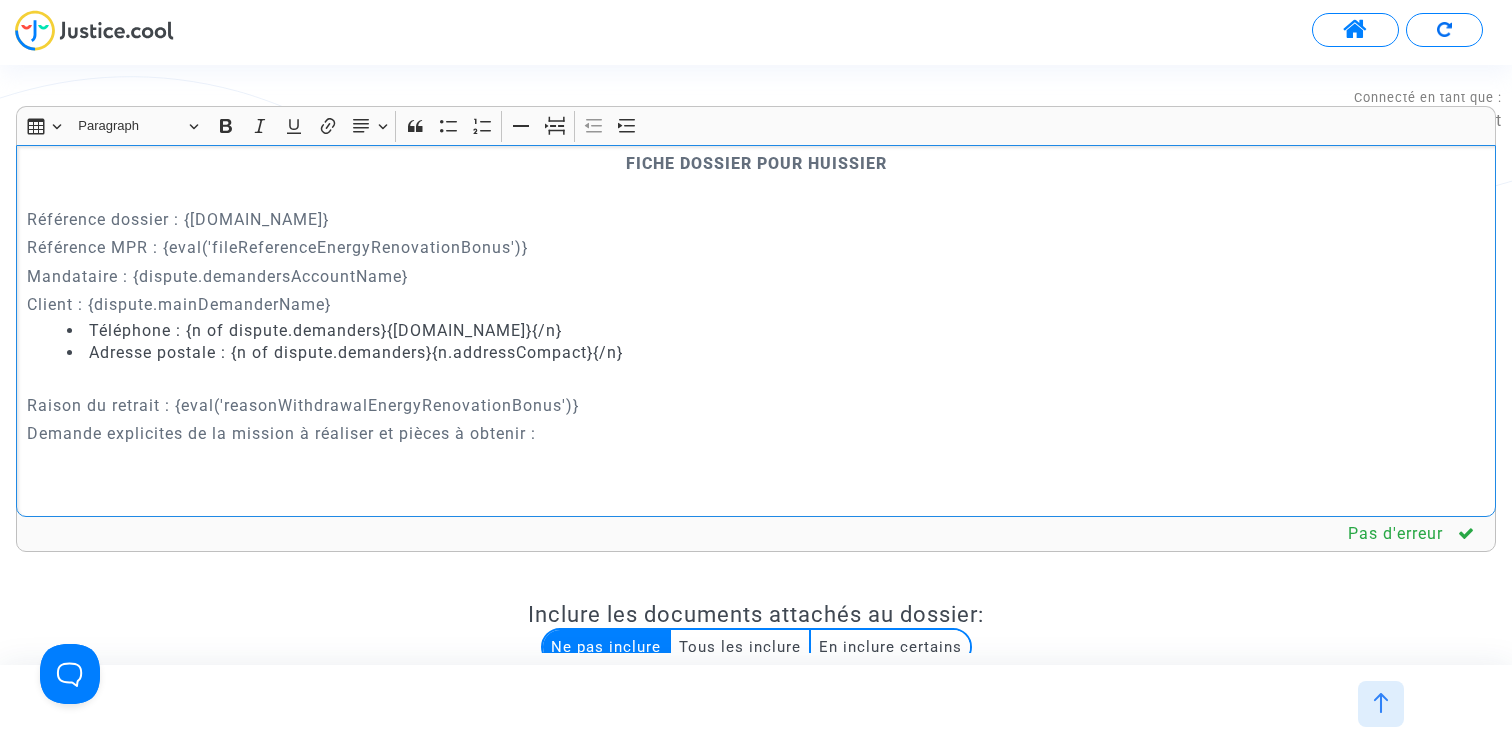scroll, scrollTop: 0, scrollLeft: 0, axis: both 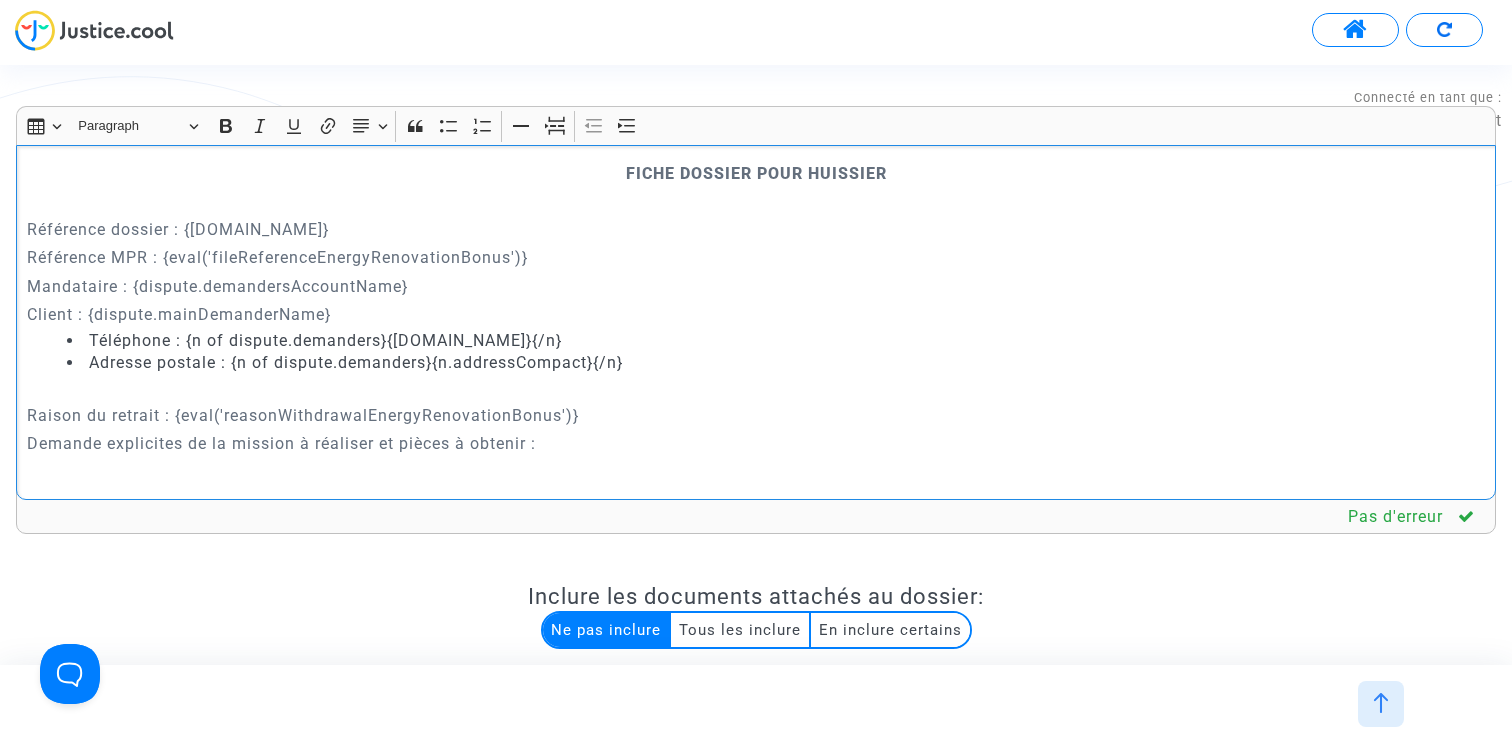 click on "FICHE DOSSIER POUR HUISSIER" 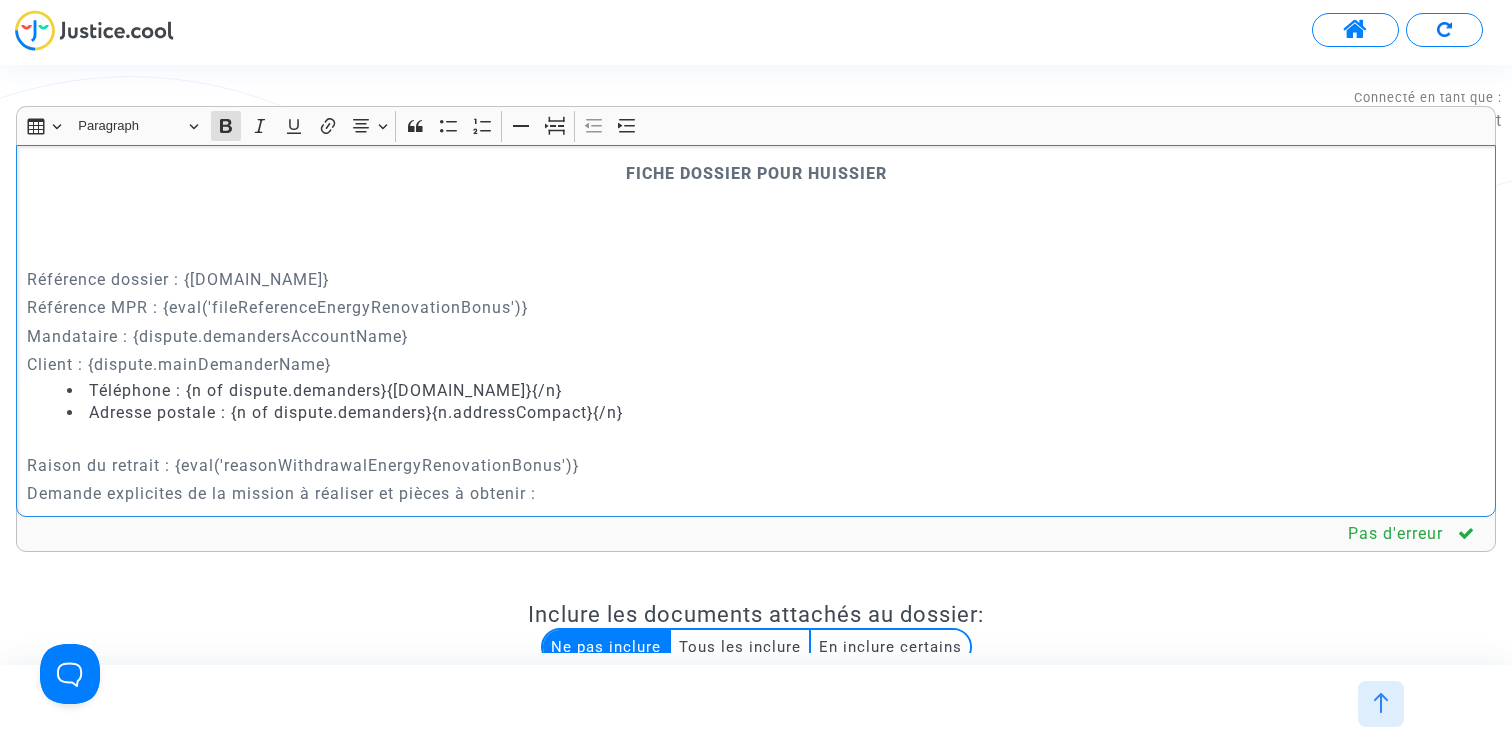 scroll, scrollTop: 32, scrollLeft: 0, axis: vertical 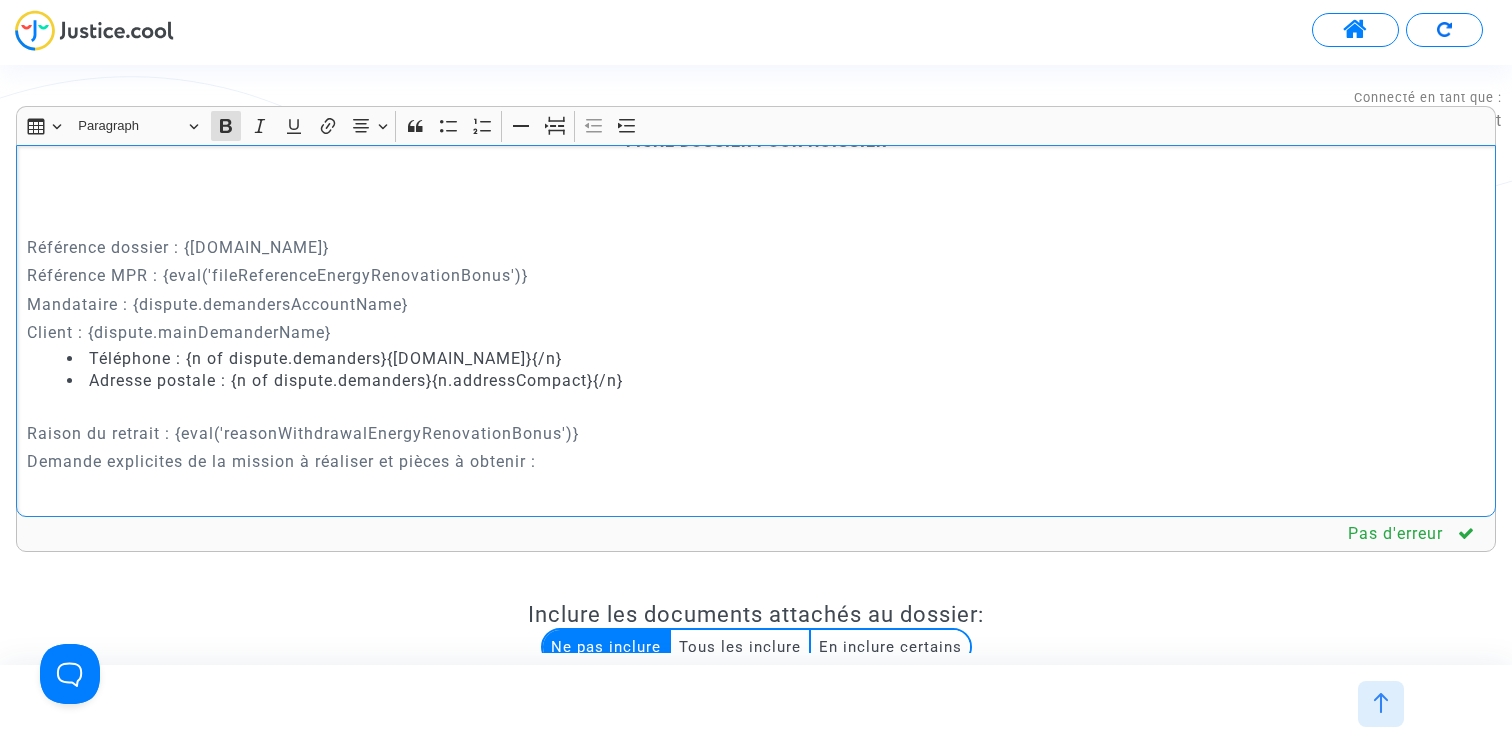click on "Demande explicites de la mission à réaliser et pièces à obtenir :" 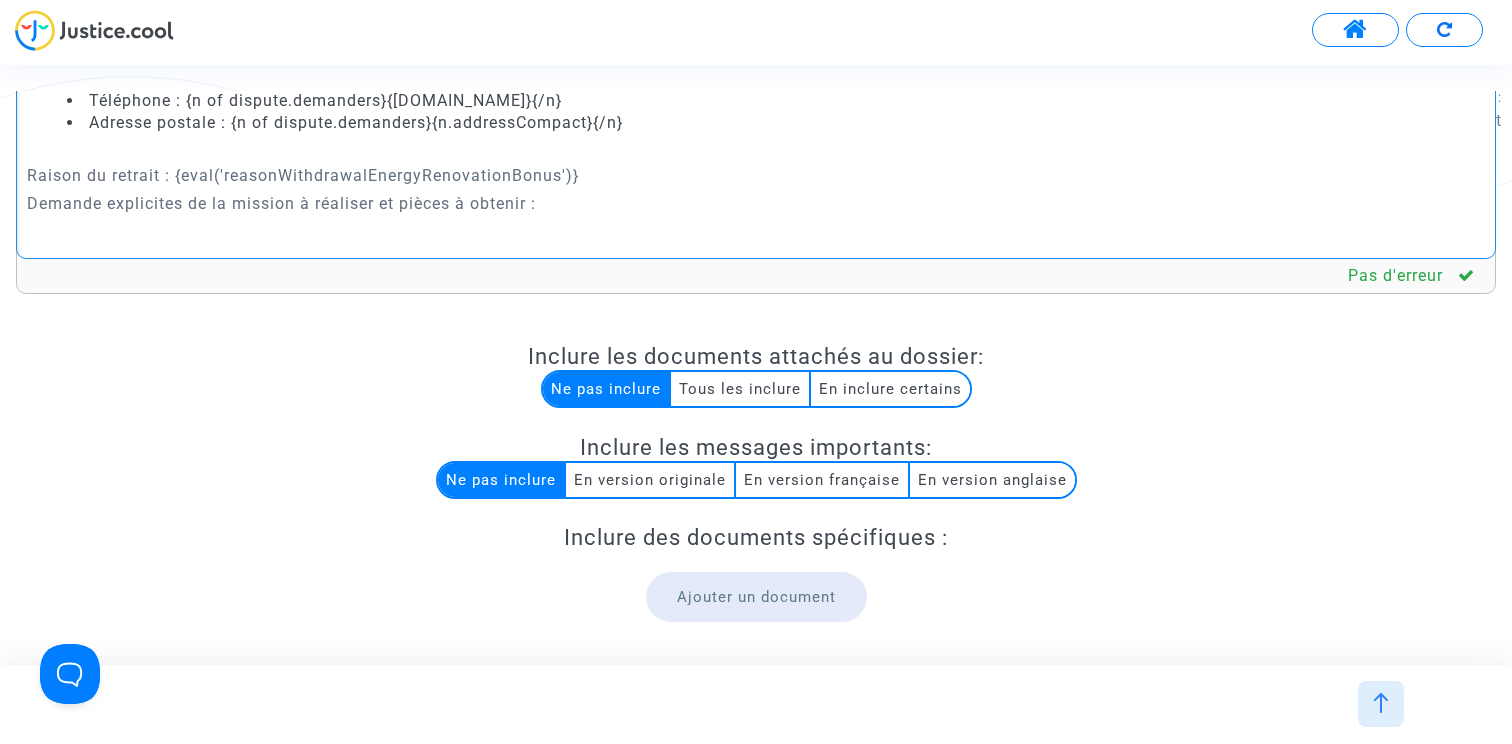 scroll, scrollTop: 422, scrollLeft: 0, axis: vertical 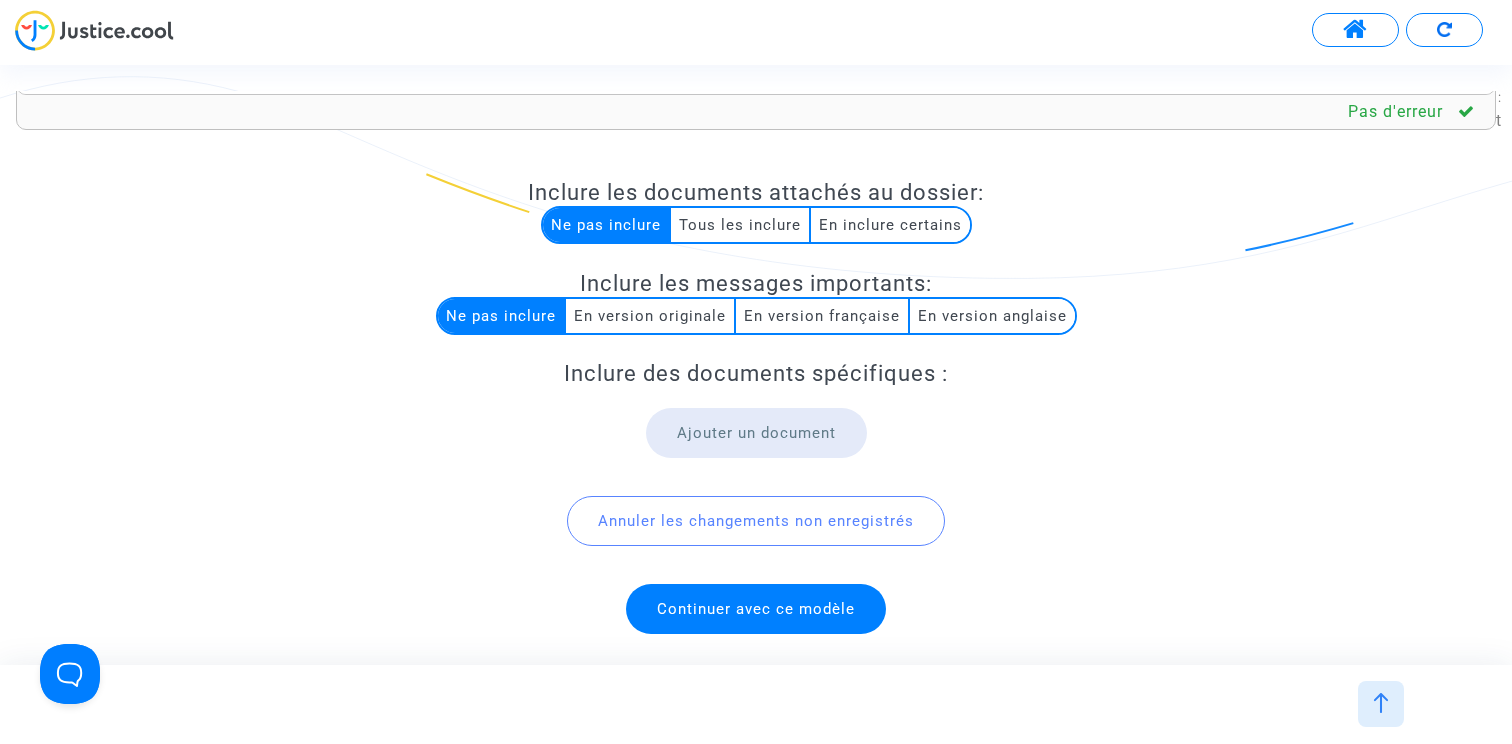click on "Continuer avec ce modèle" 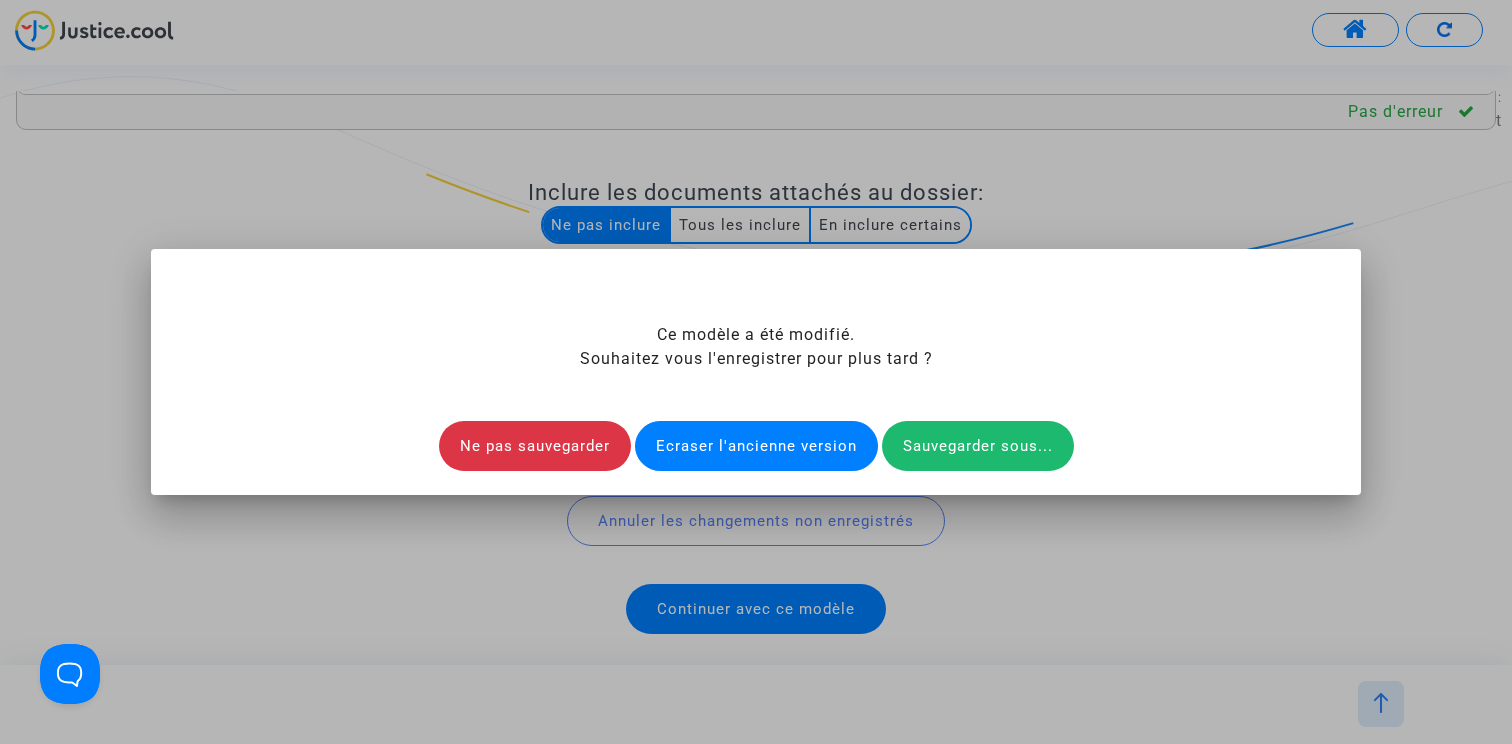 click on "Sauvegarder sous..." at bounding box center (978, 446) 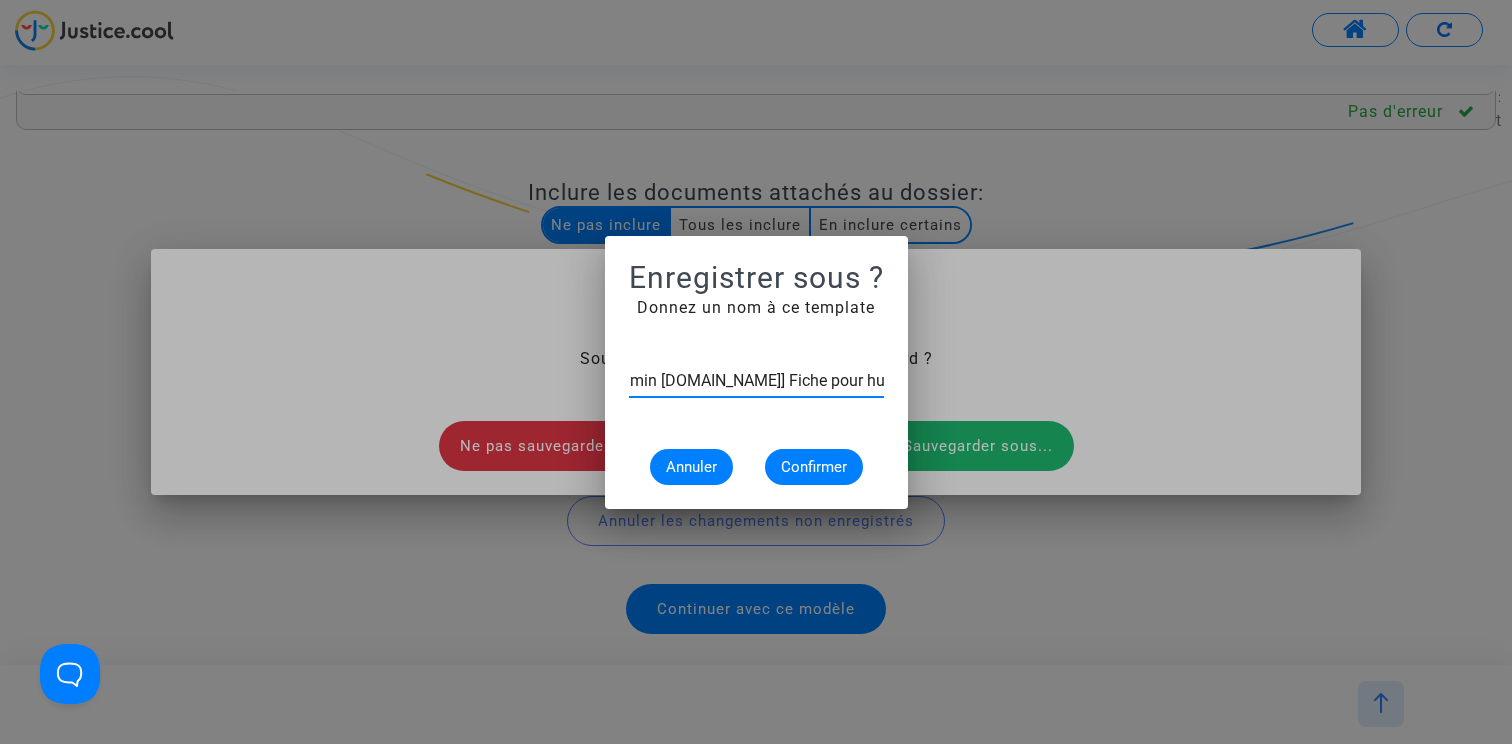 scroll, scrollTop: 0, scrollLeft: 27, axis: horizontal 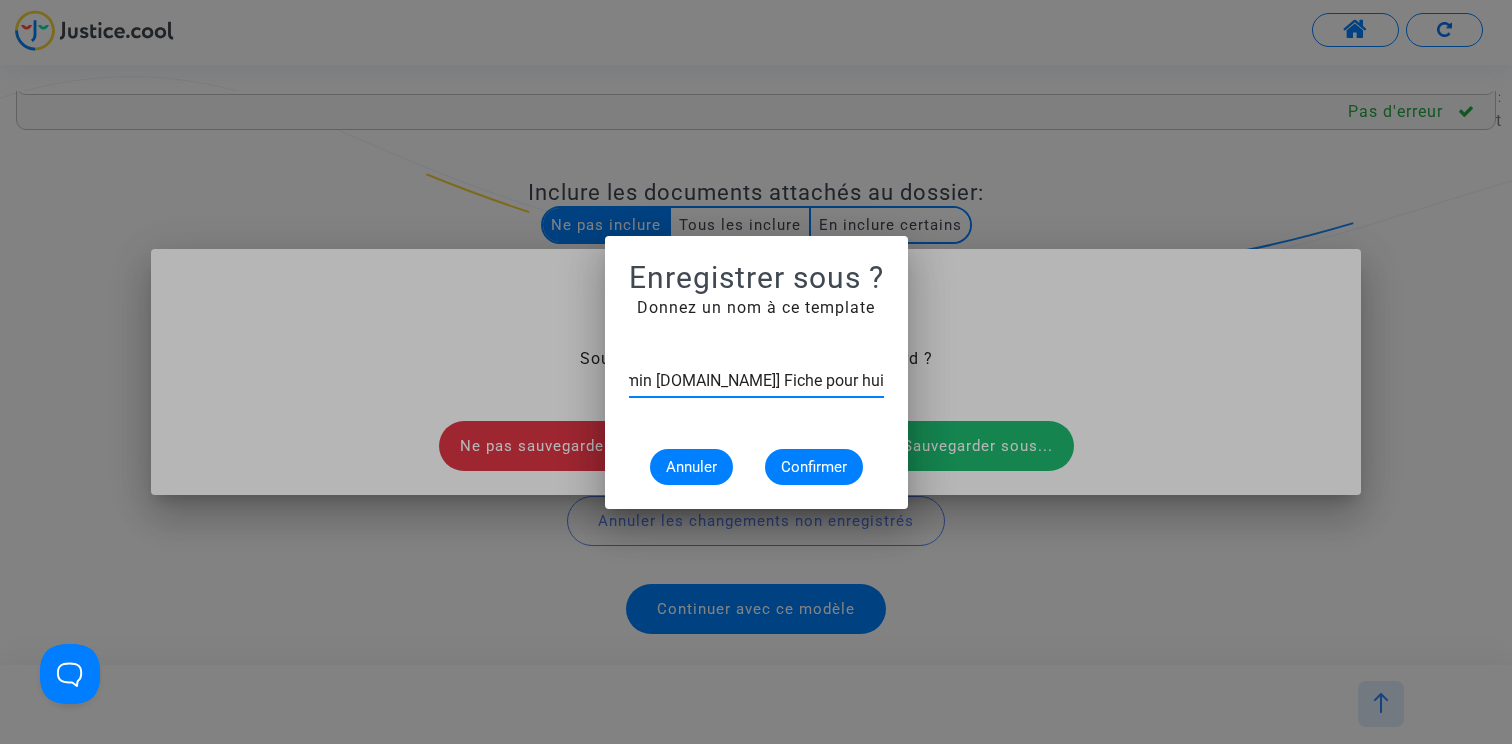 type on "[Admin [DOMAIN_NAME]] Fiche pour huissier" 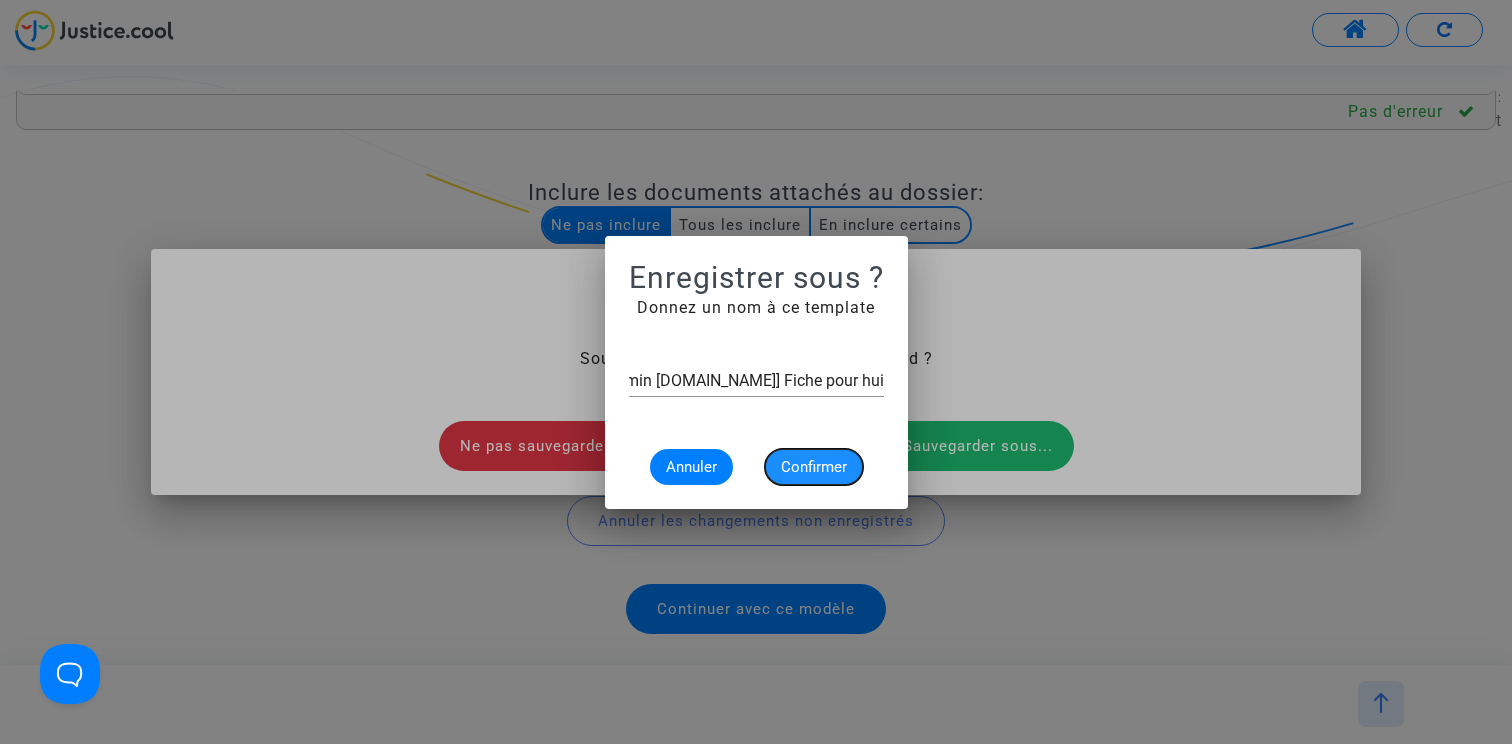 scroll, scrollTop: 0, scrollLeft: 0, axis: both 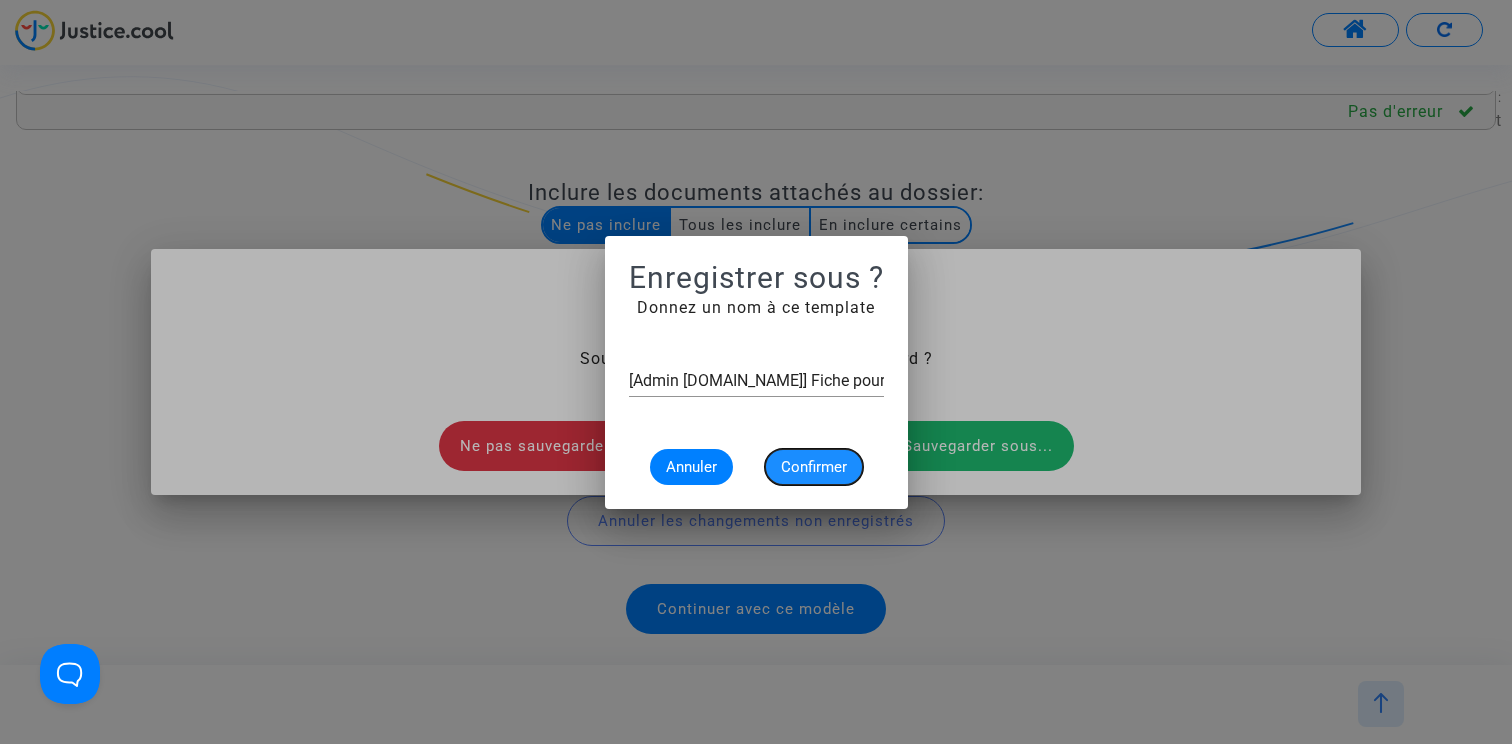 click on "Confirmer" at bounding box center (814, 467) 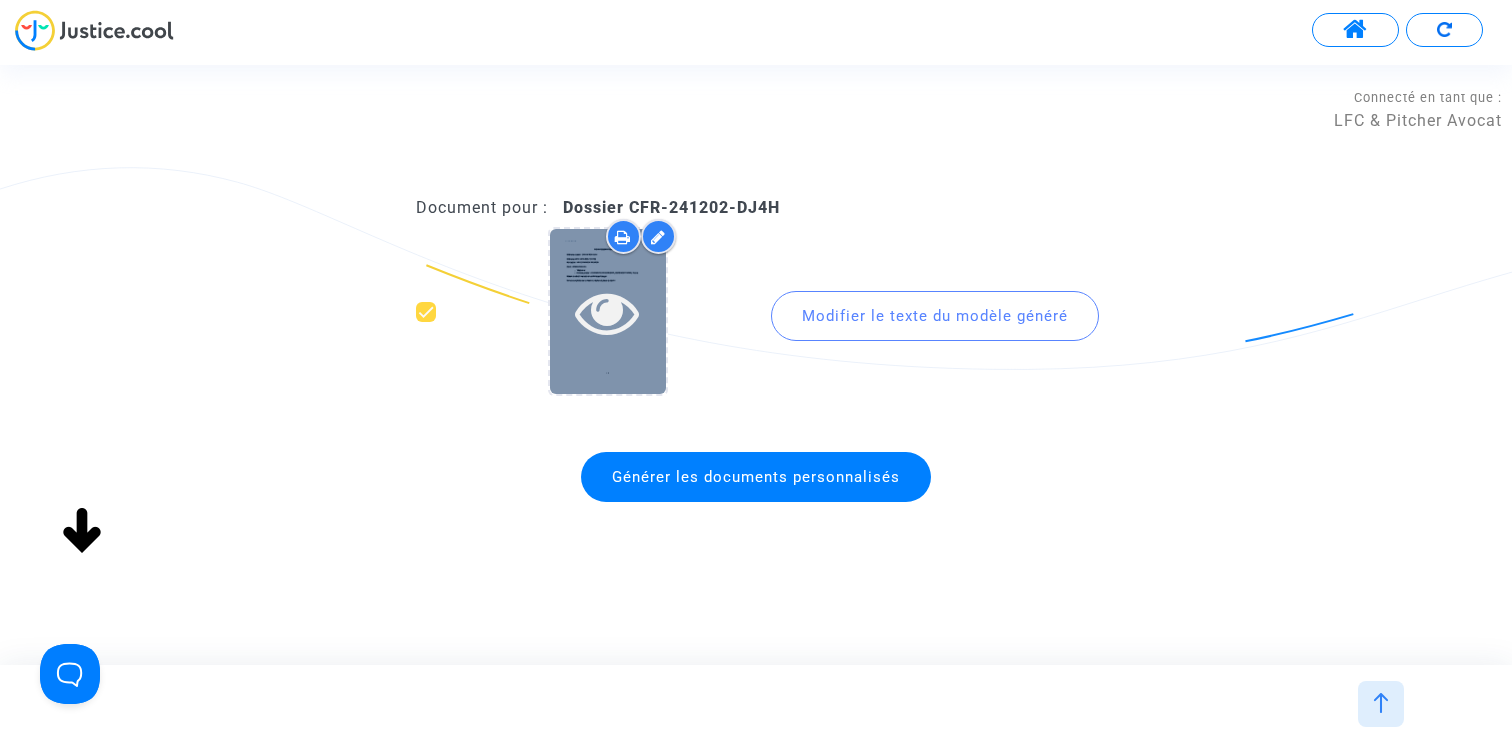 click at bounding box center [607, 312] 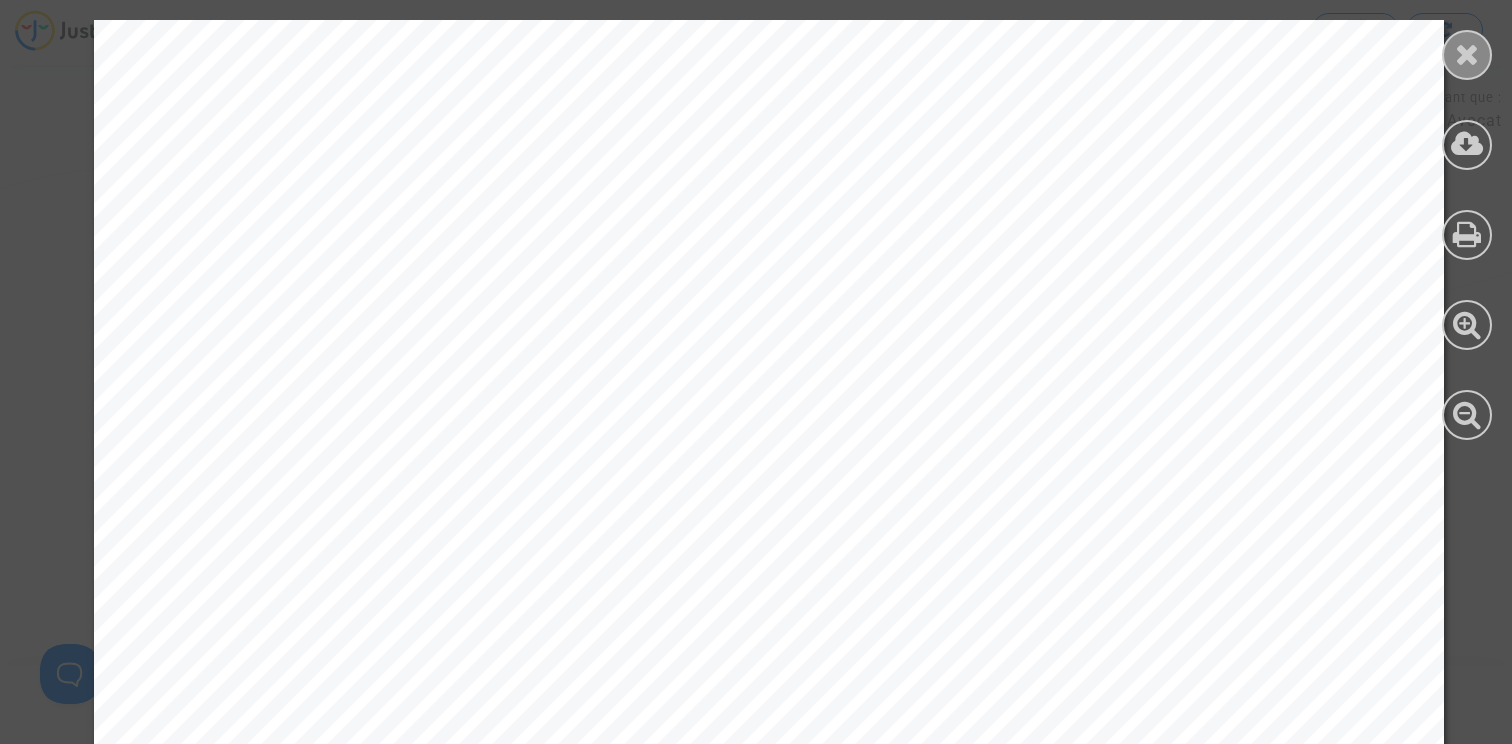click at bounding box center [1467, 54] 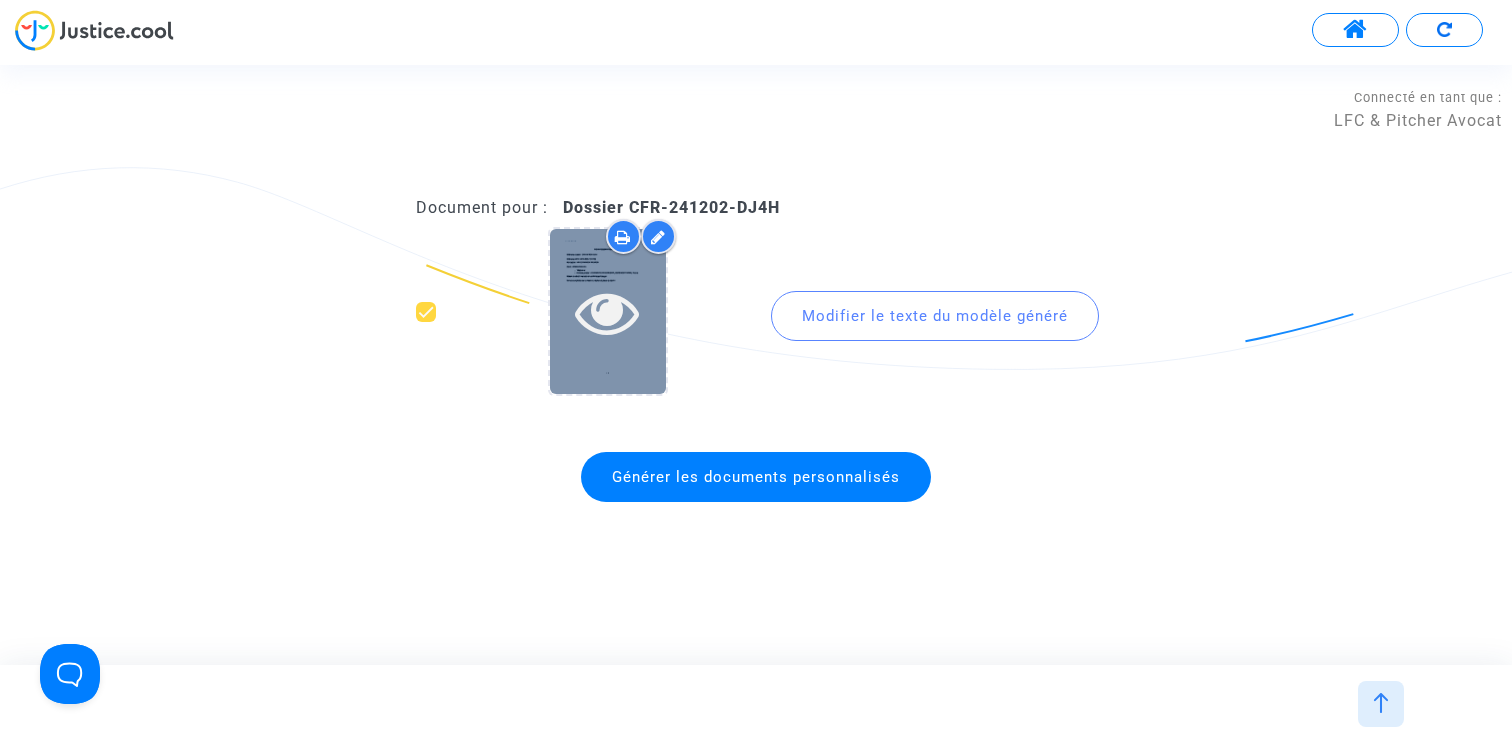click at bounding box center [607, 312] 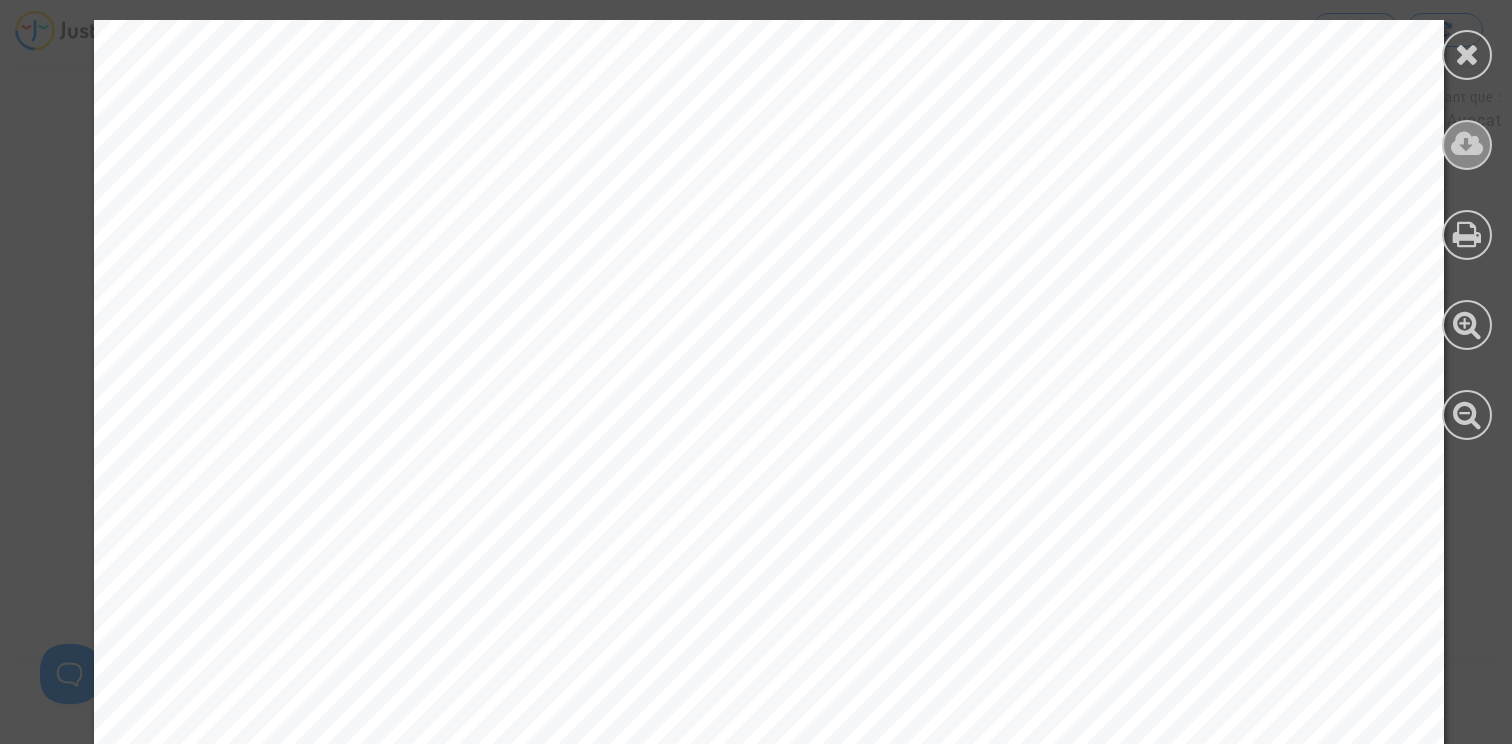 click at bounding box center [1467, 144] 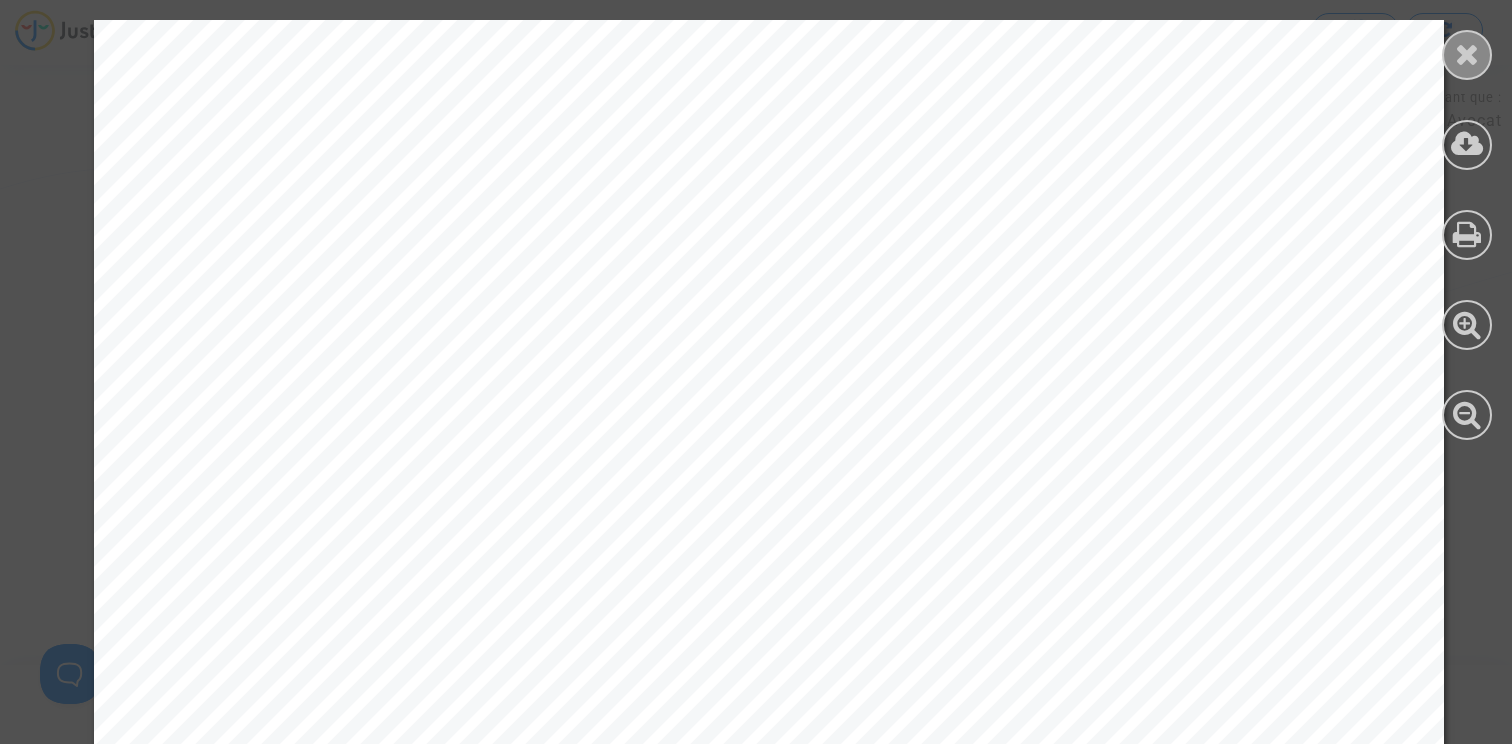 click at bounding box center [1467, 54] 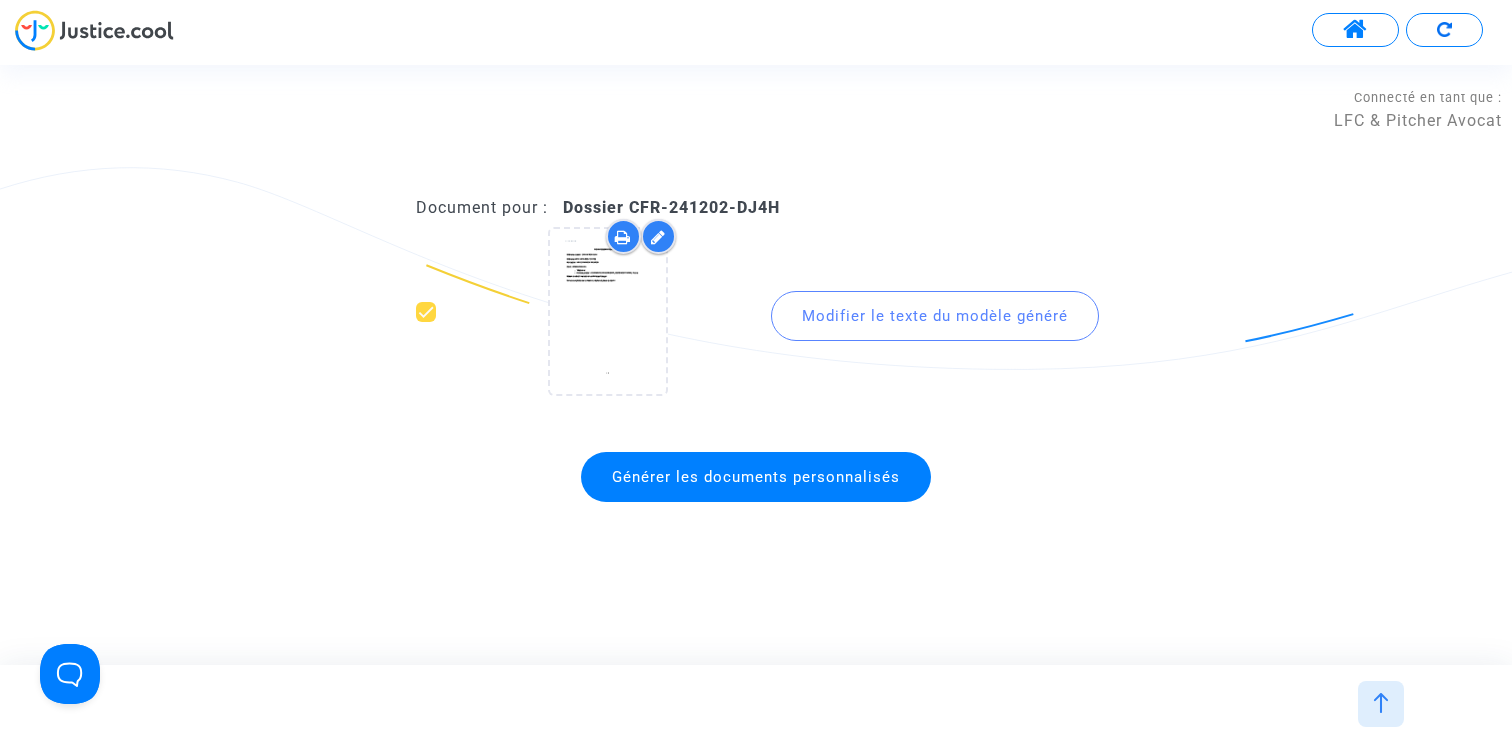 click at bounding box center (1444, 29) 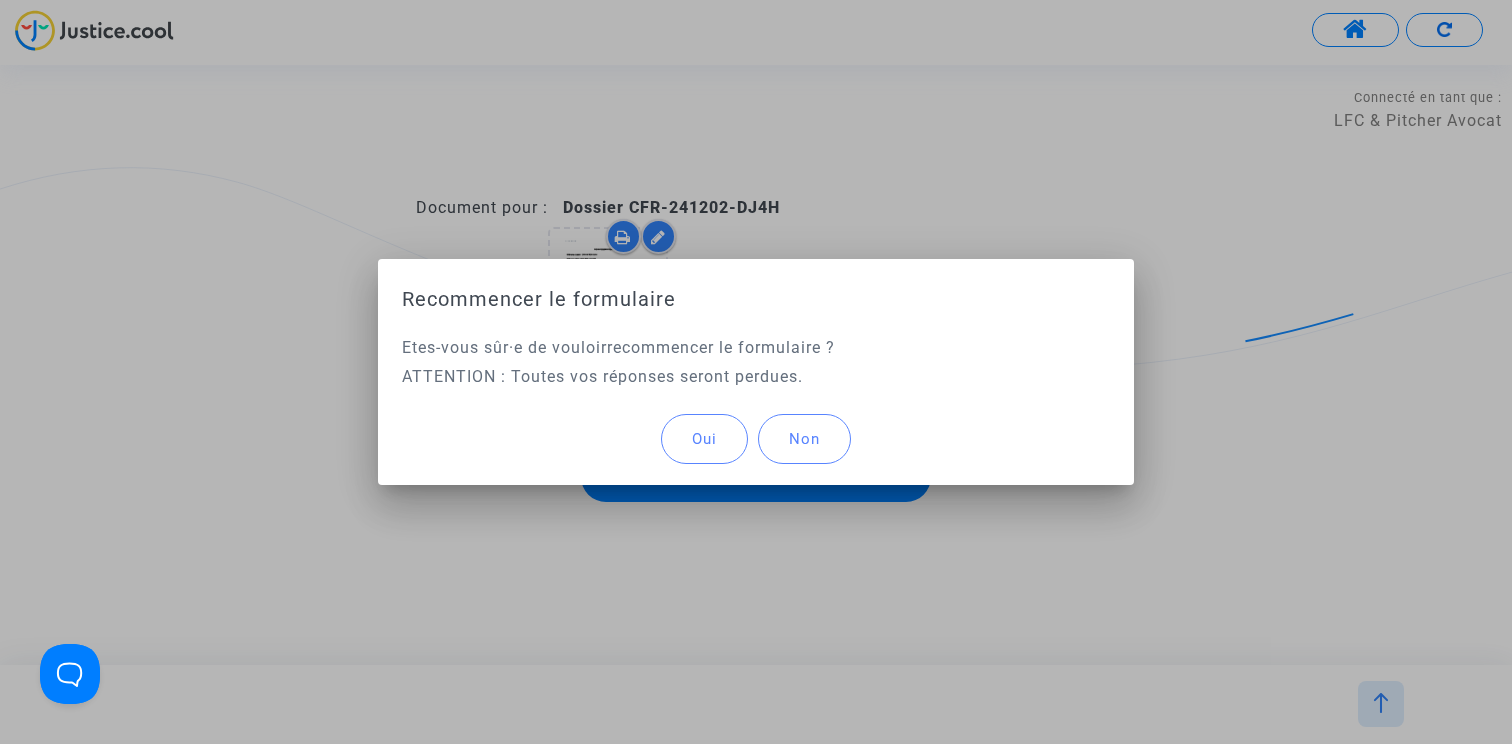 click on "Oui" at bounding box center (704, 439) 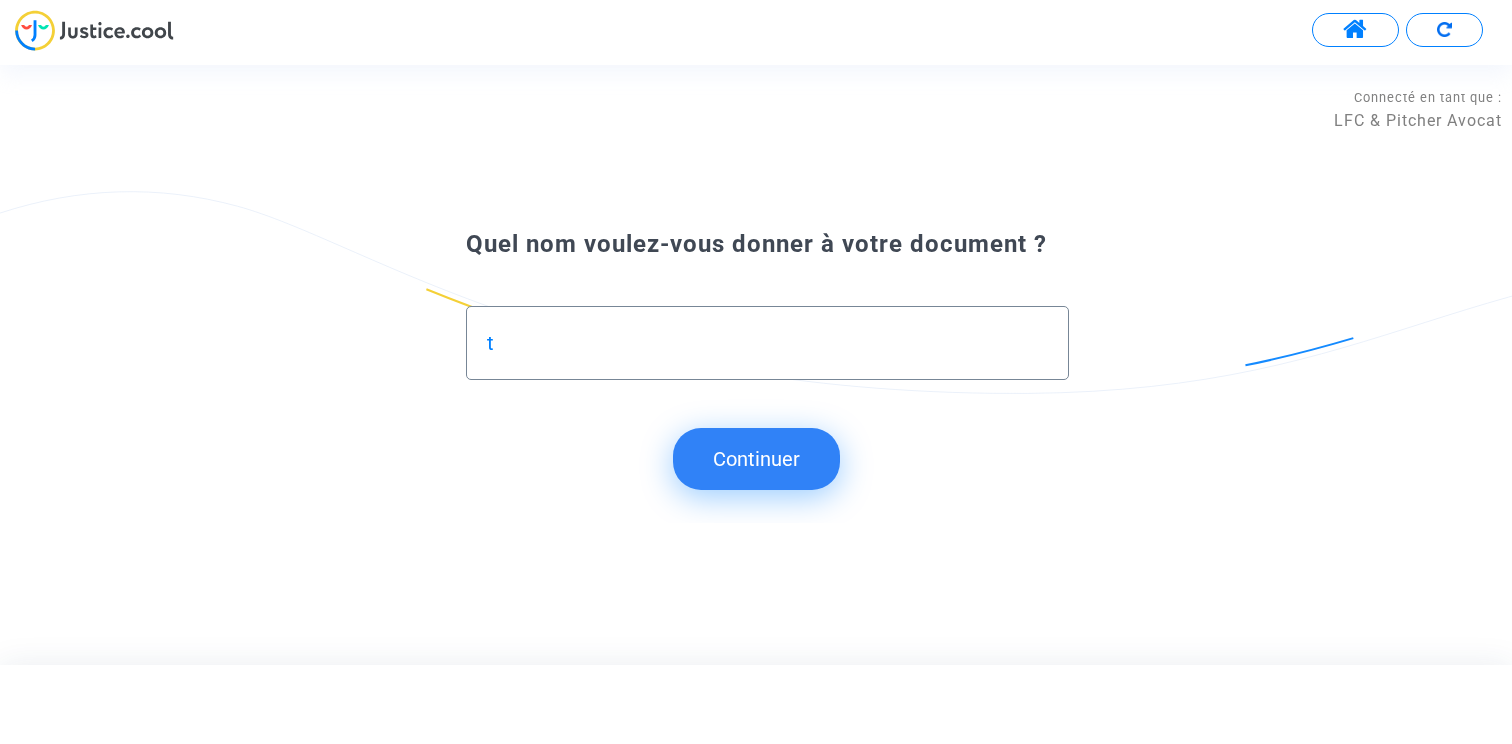 scroll, scrollTop: 0, scrollLeft: 0, axis: both 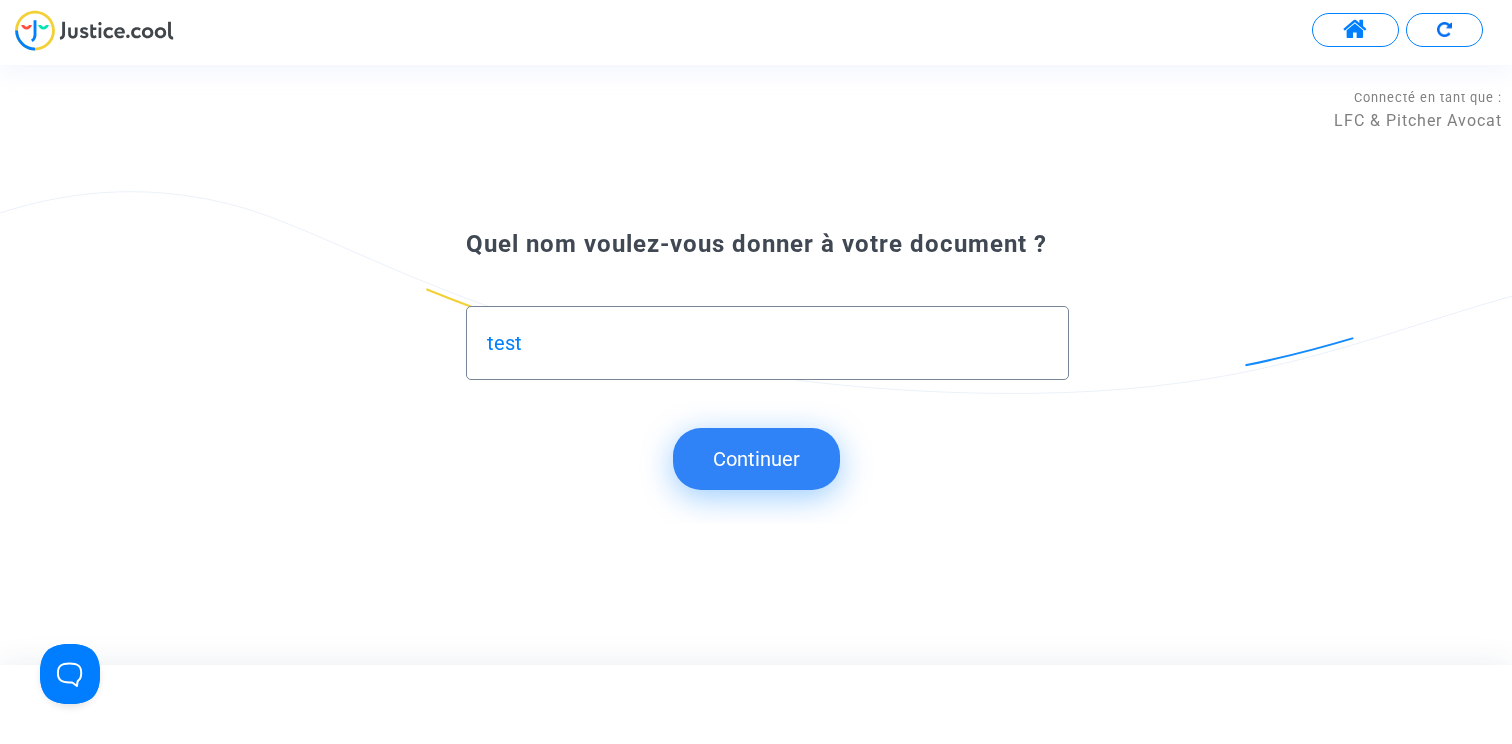 type on "test" 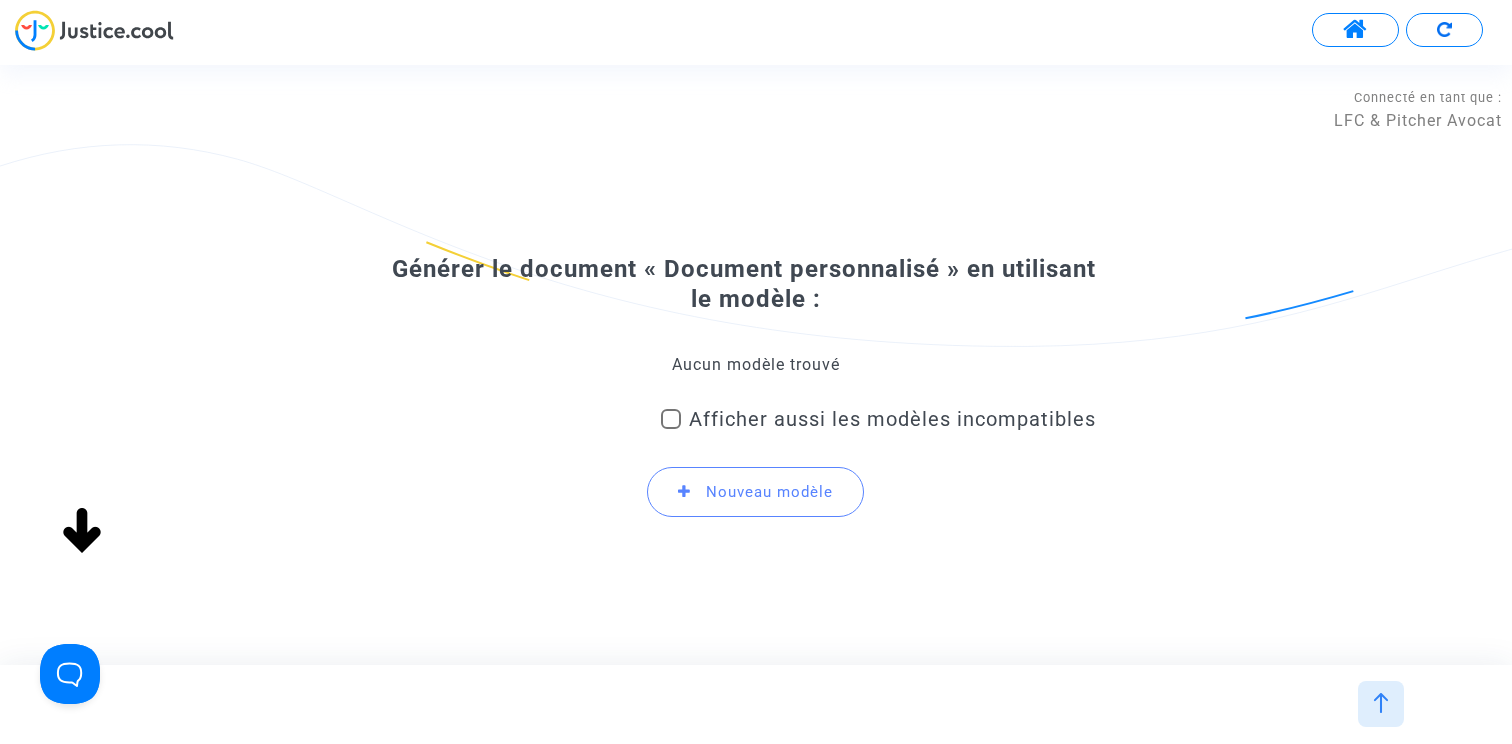 click on "Aucun modèle trouvé     Afficher aussi les modèles incompatibles      Nouveau modèle" 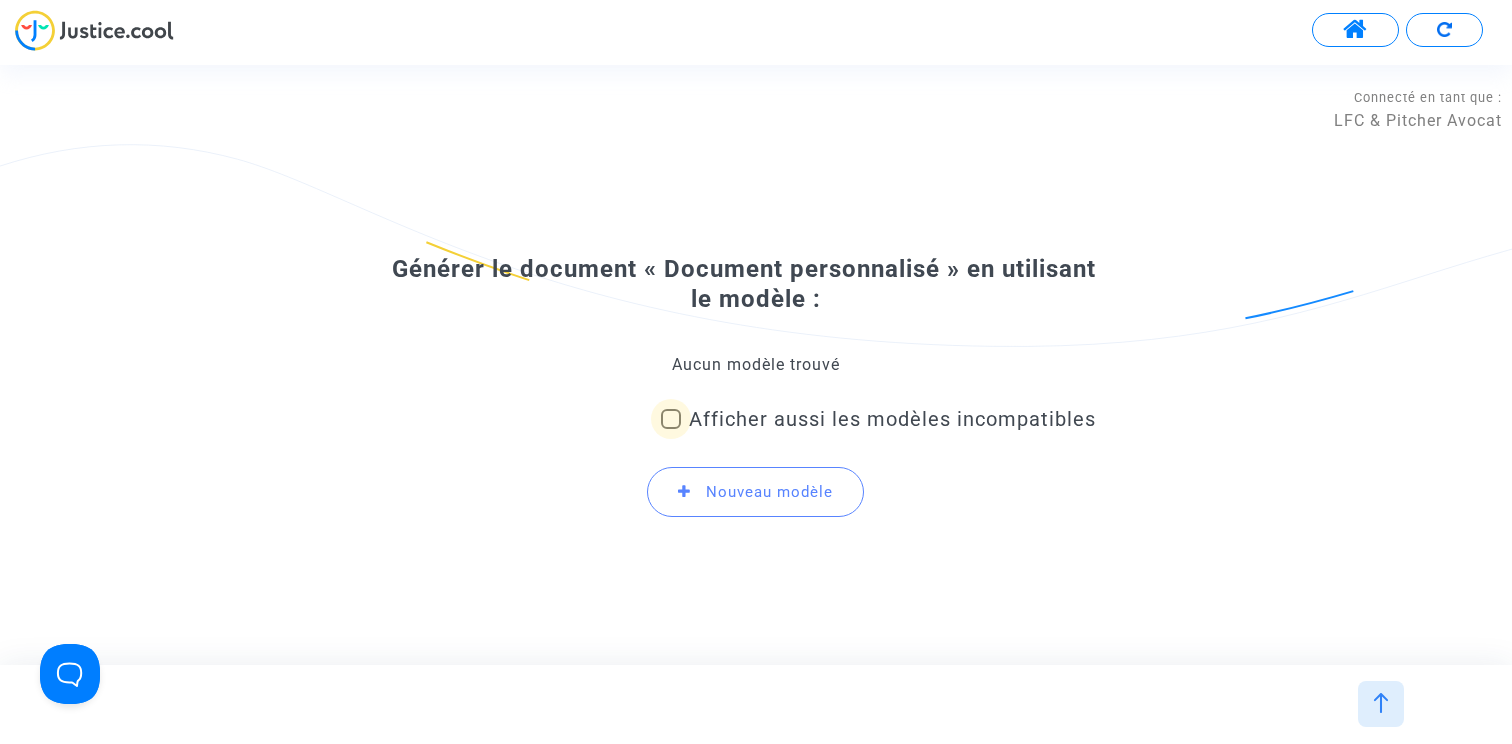 click on "Afficher aussi les modèles incompatibles" at bounding box center [892, 419] 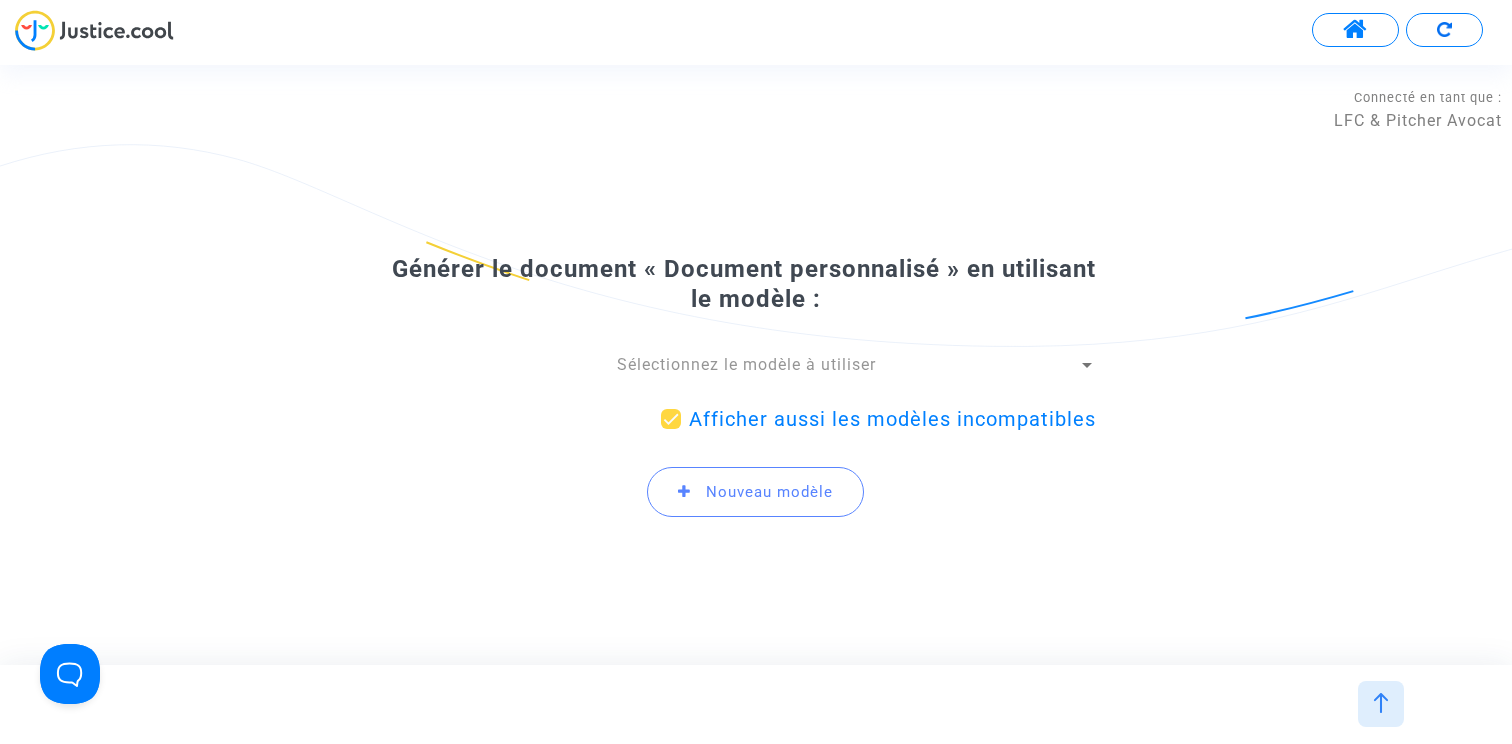 click on "Sélectionnez le modèle à utiliser" at bounding box center (746, 364) 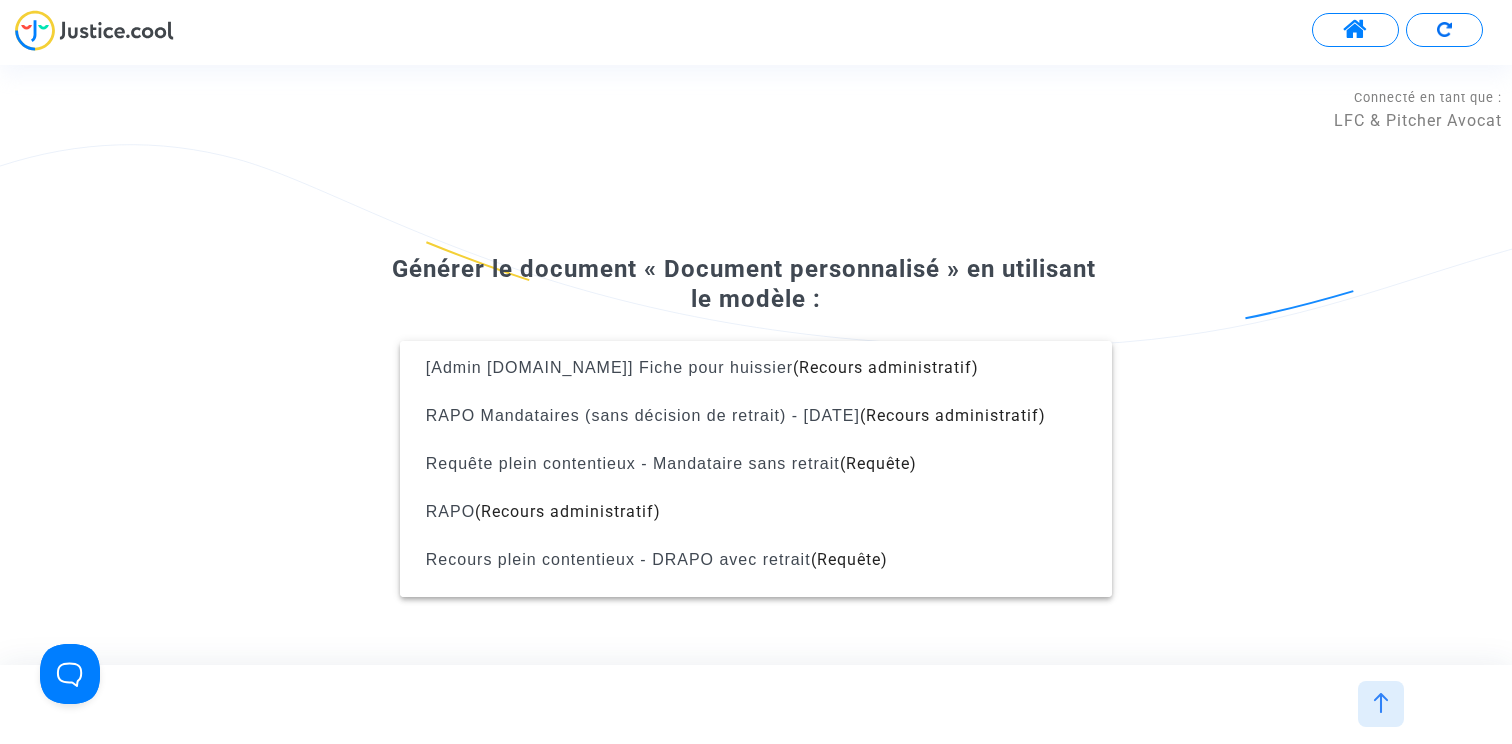 scroll, scrollTop: 782, scrollLeft: 0, axis: vertical 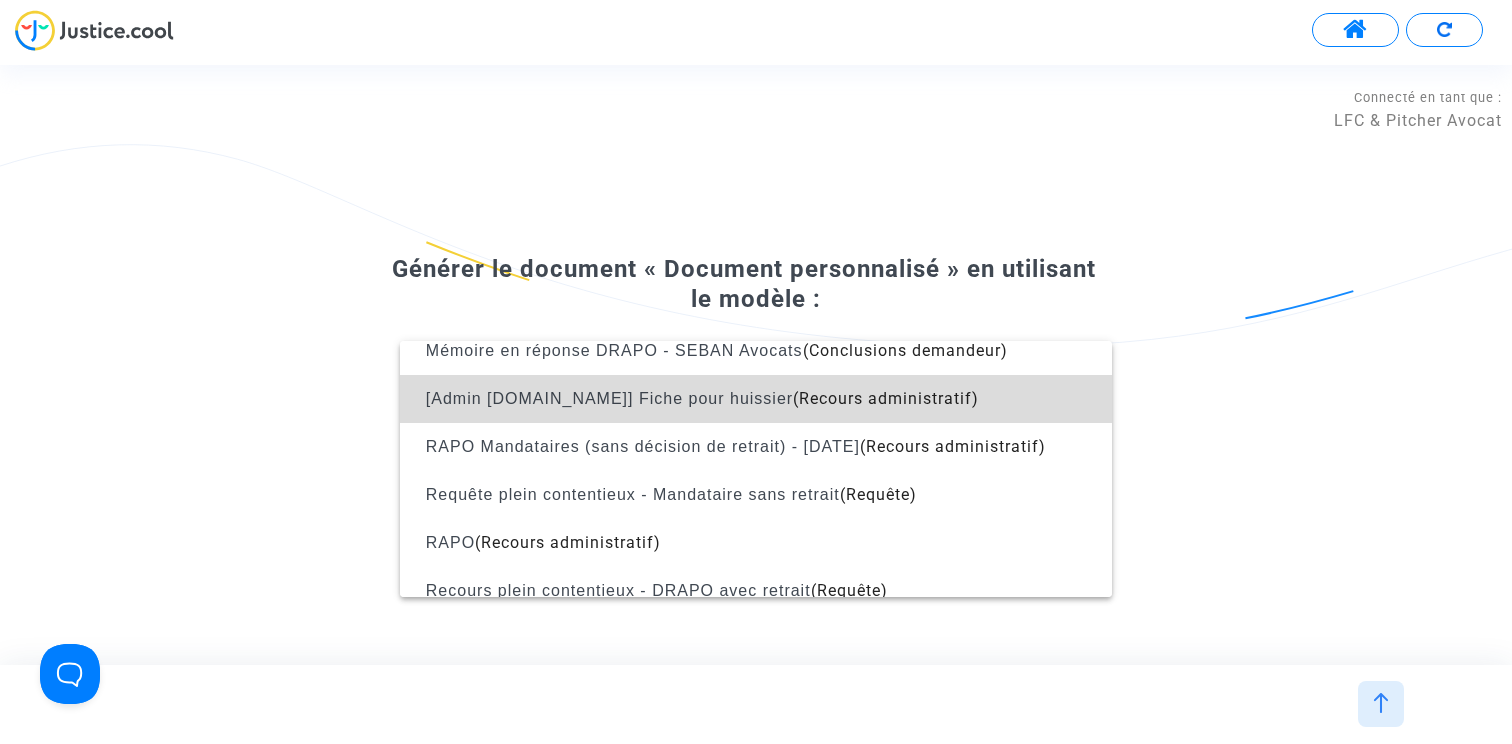 click on "[Admin [DOMAIN_NAME]] Fiche pour huissier" at bounding box center (609, 398) 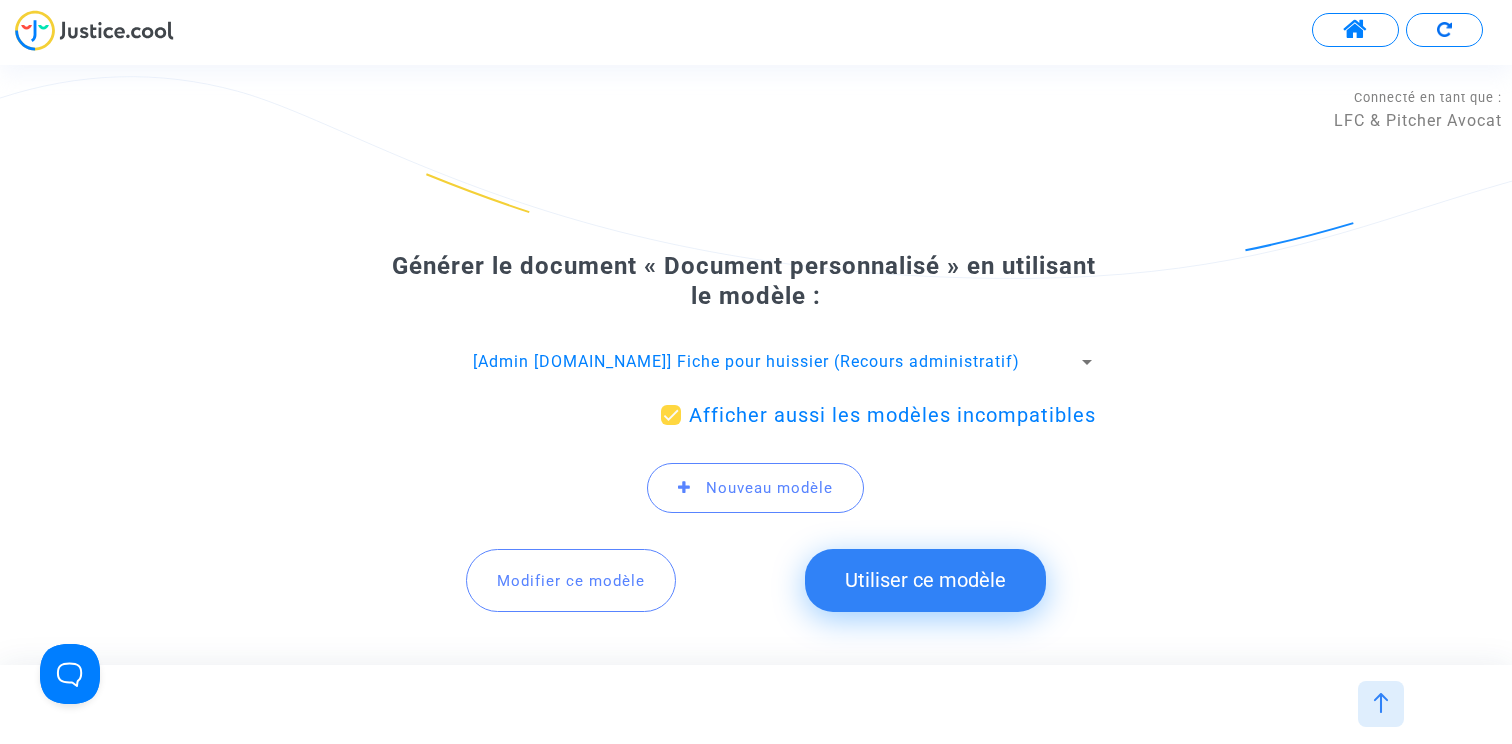 click on "Modifier ce modèle" 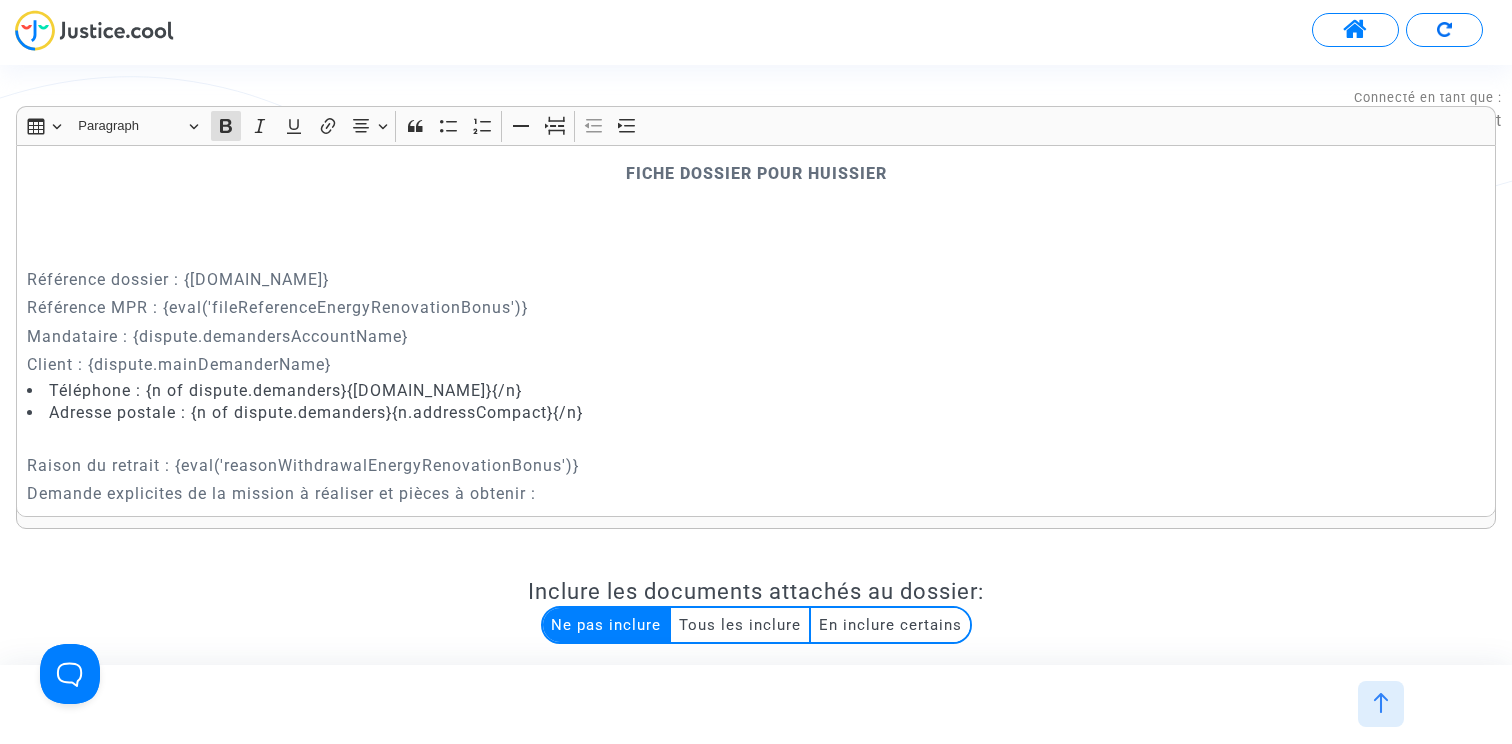 scroll, scrollTop: 293, scrollLeft: 0, axis: vertical 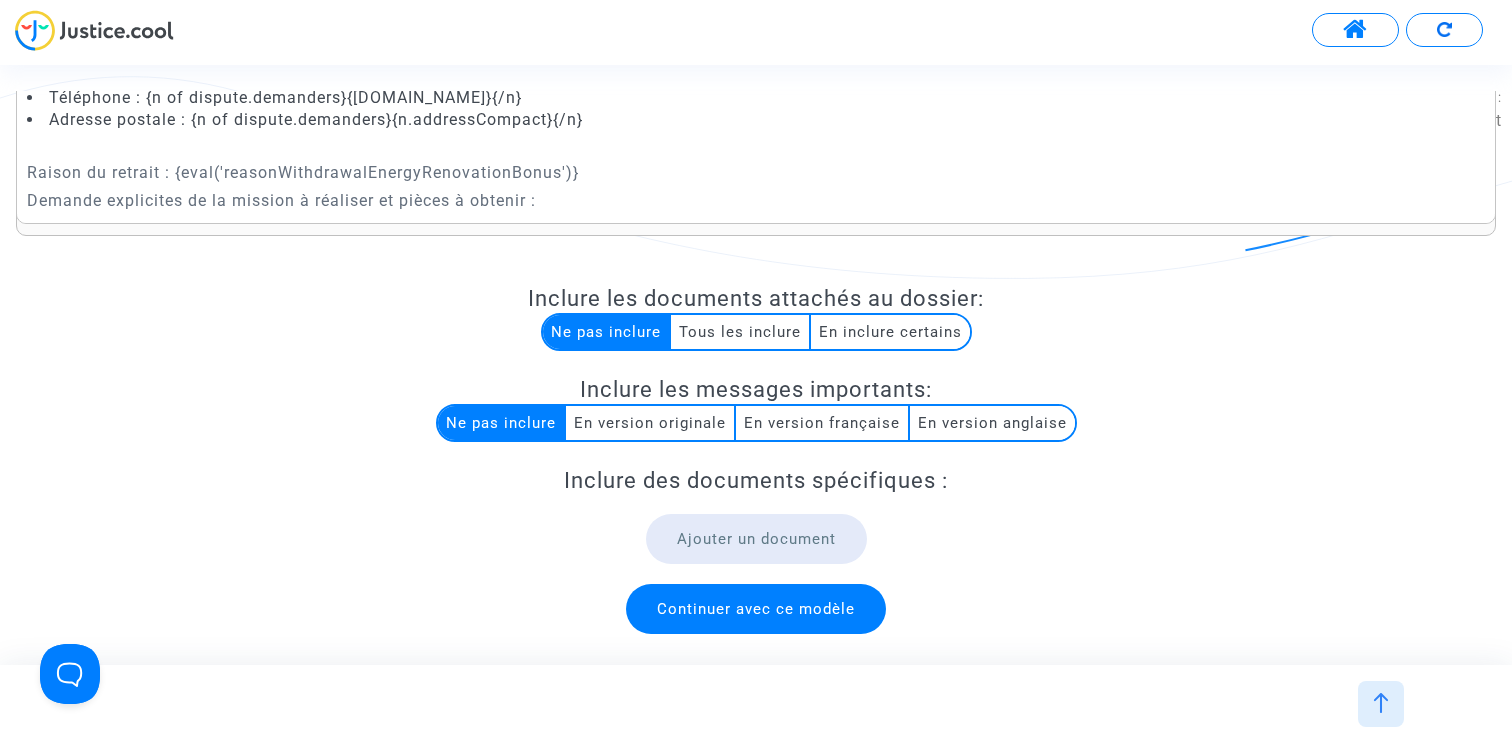 click on "Tous les inclure" 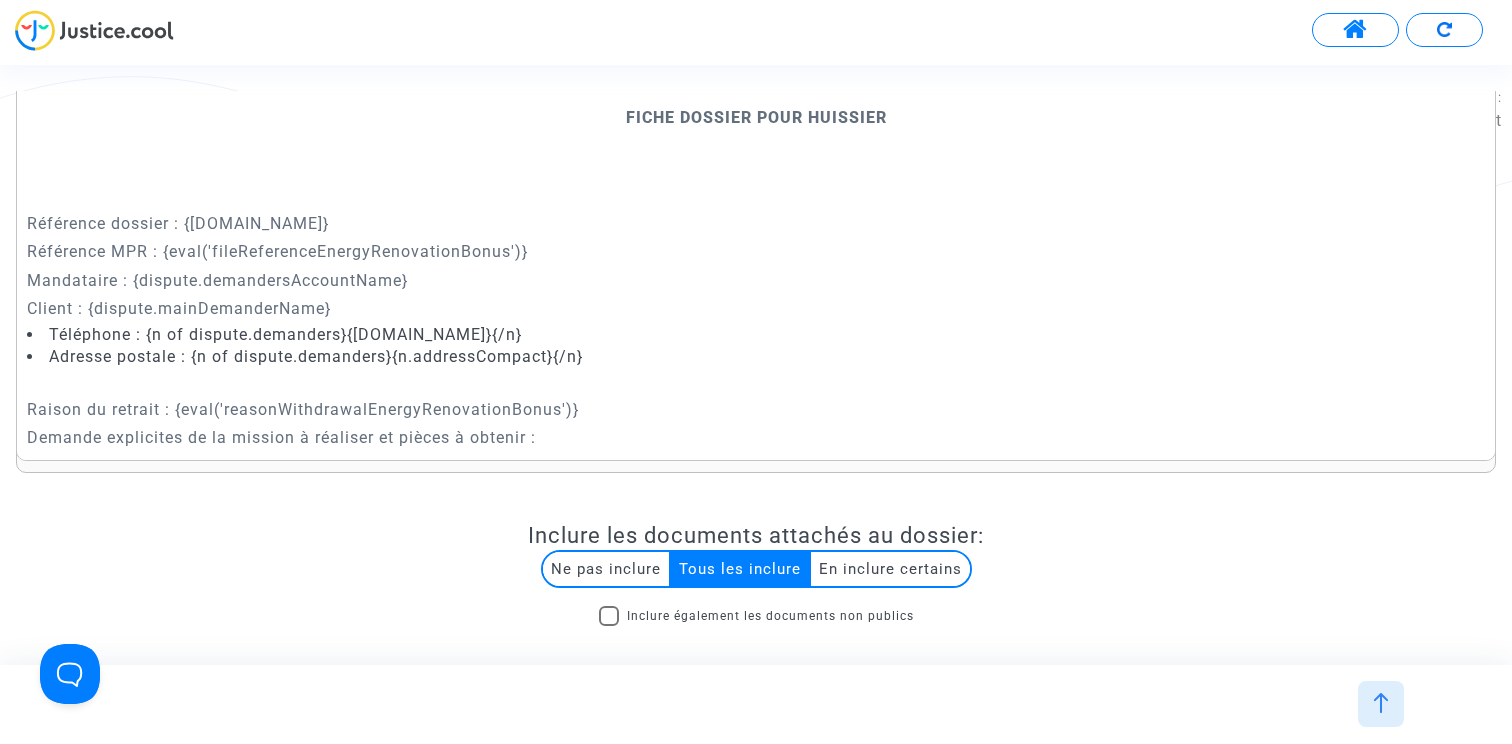 scroll, scrollTop: 0, scrollLeft: 0, axis: both 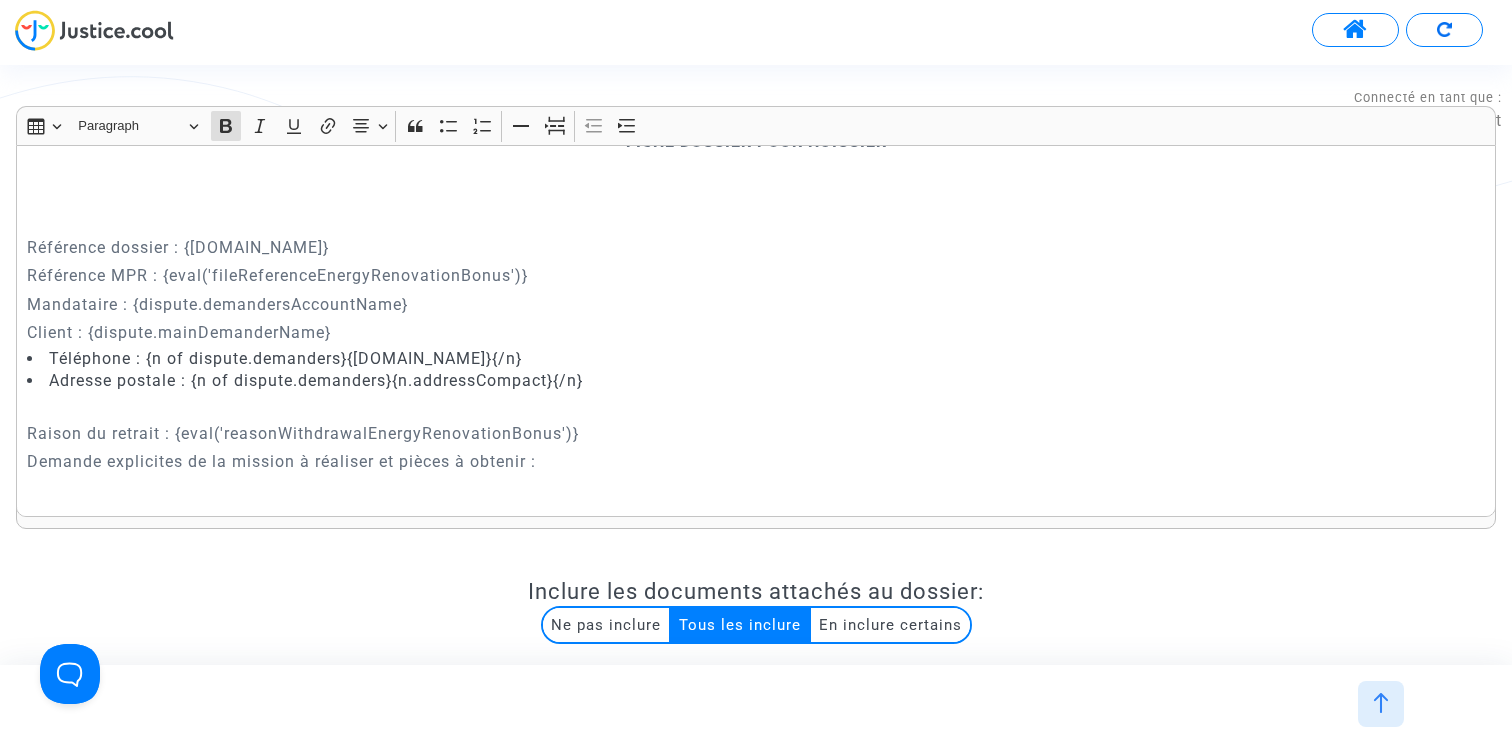 click 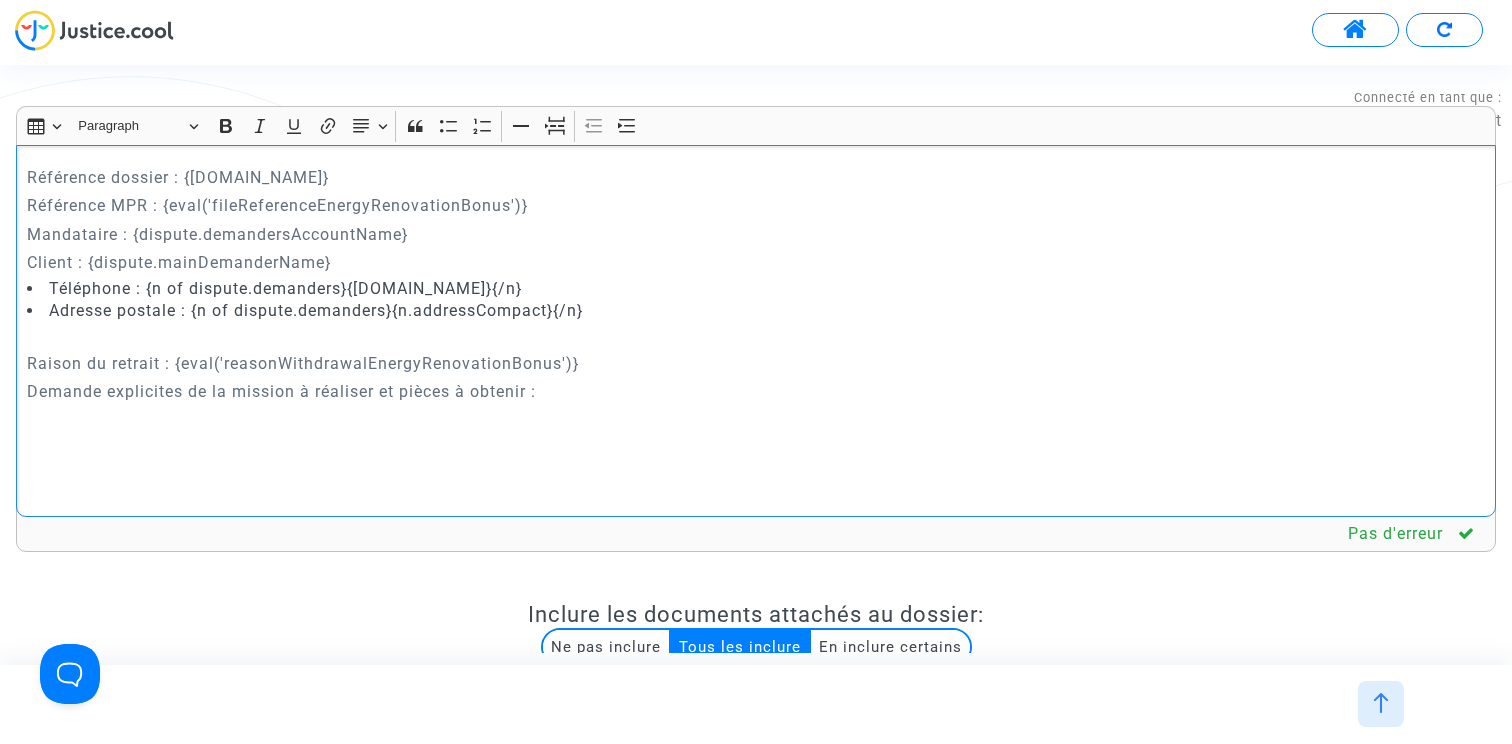 scroll, scrollTop: 130, scrollLeft: 0, axis: vertical 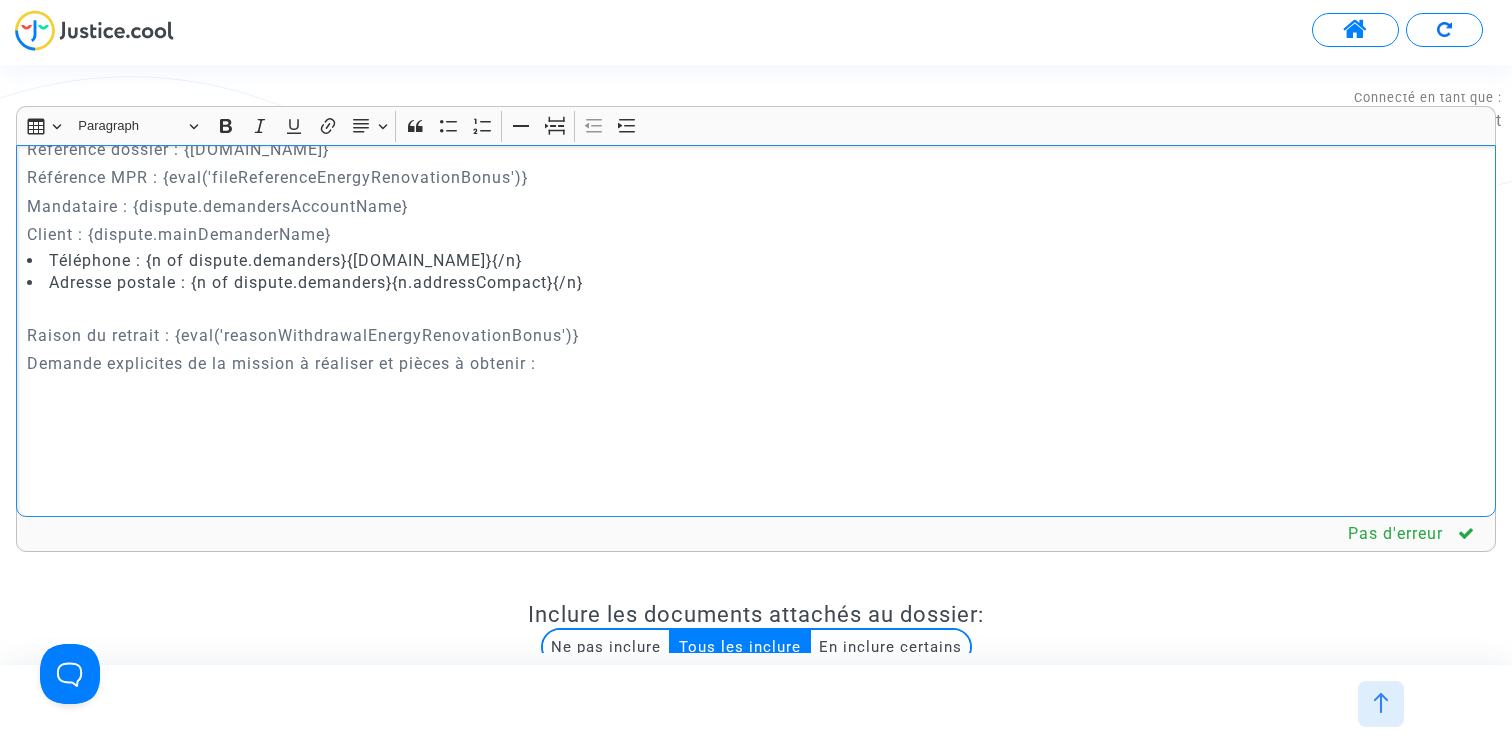 type 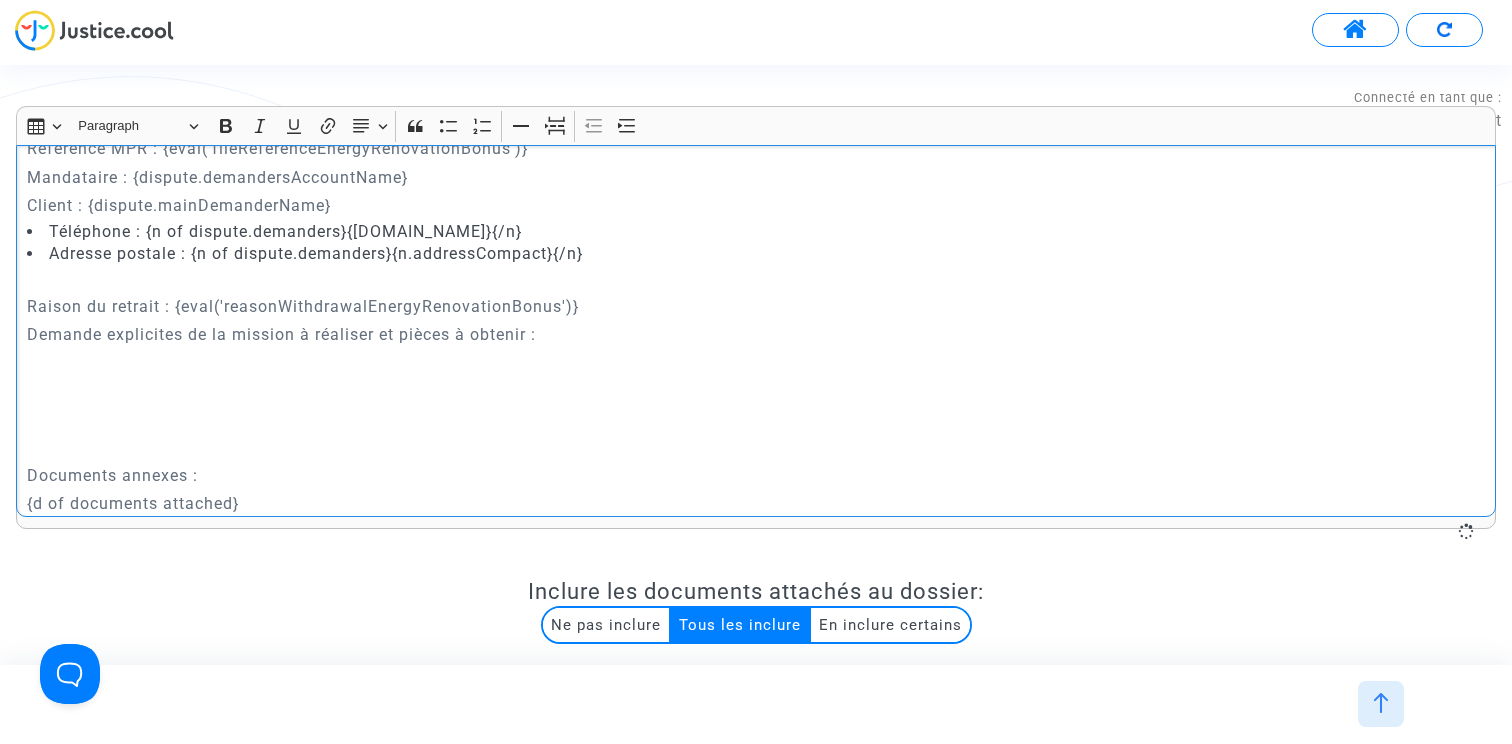 scroll, scrollTop: 187, scrollLeft: 0, axis: vertical 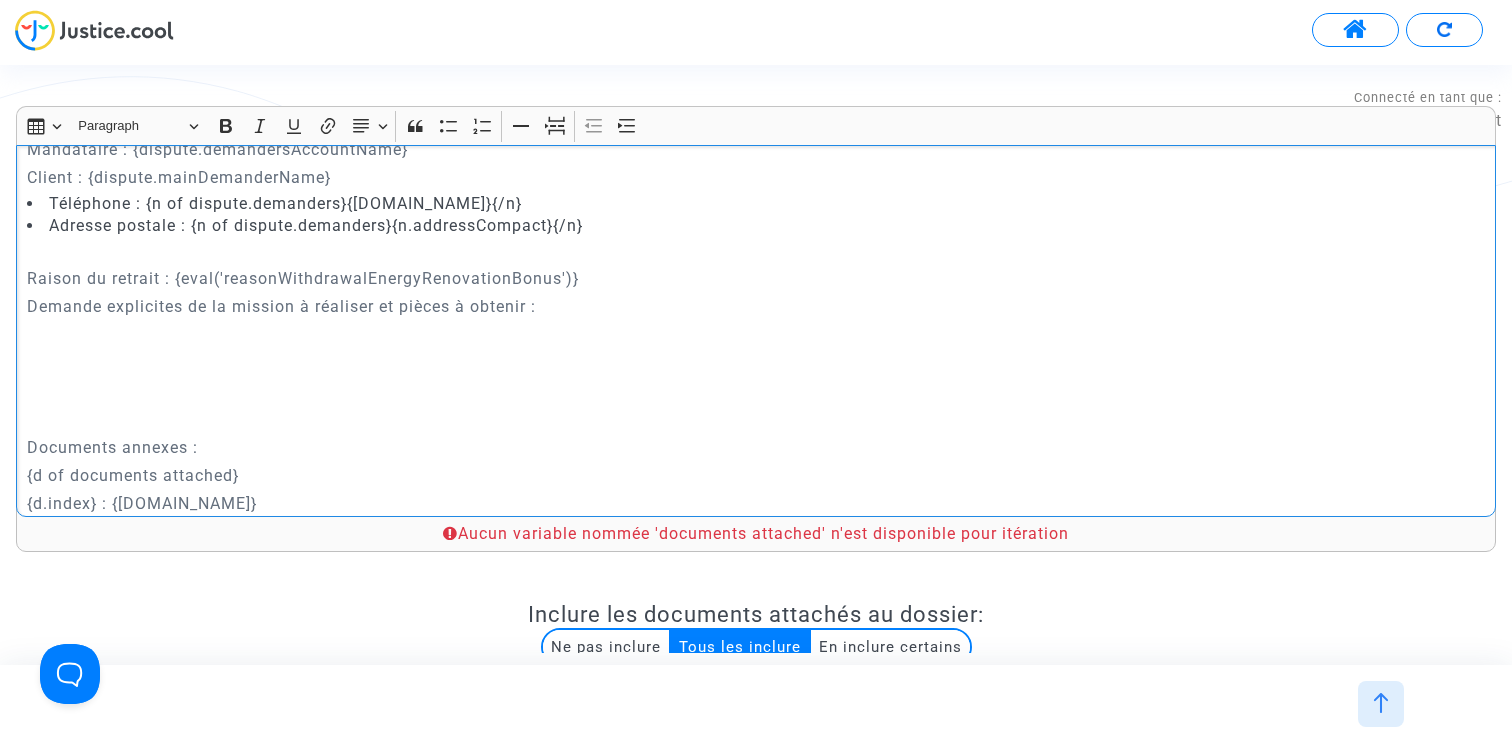 click on "Documents annexes :" 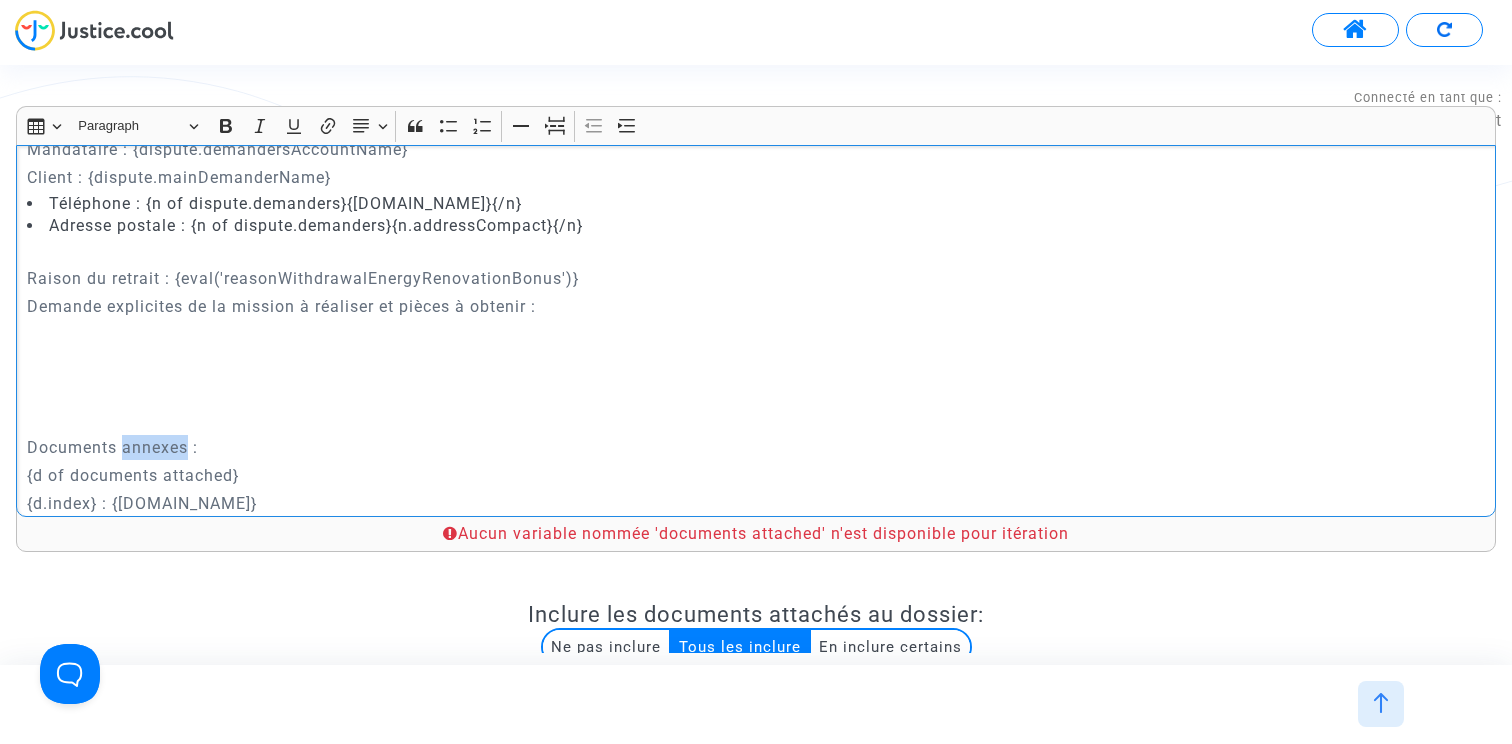 click on "Documents annexes :" 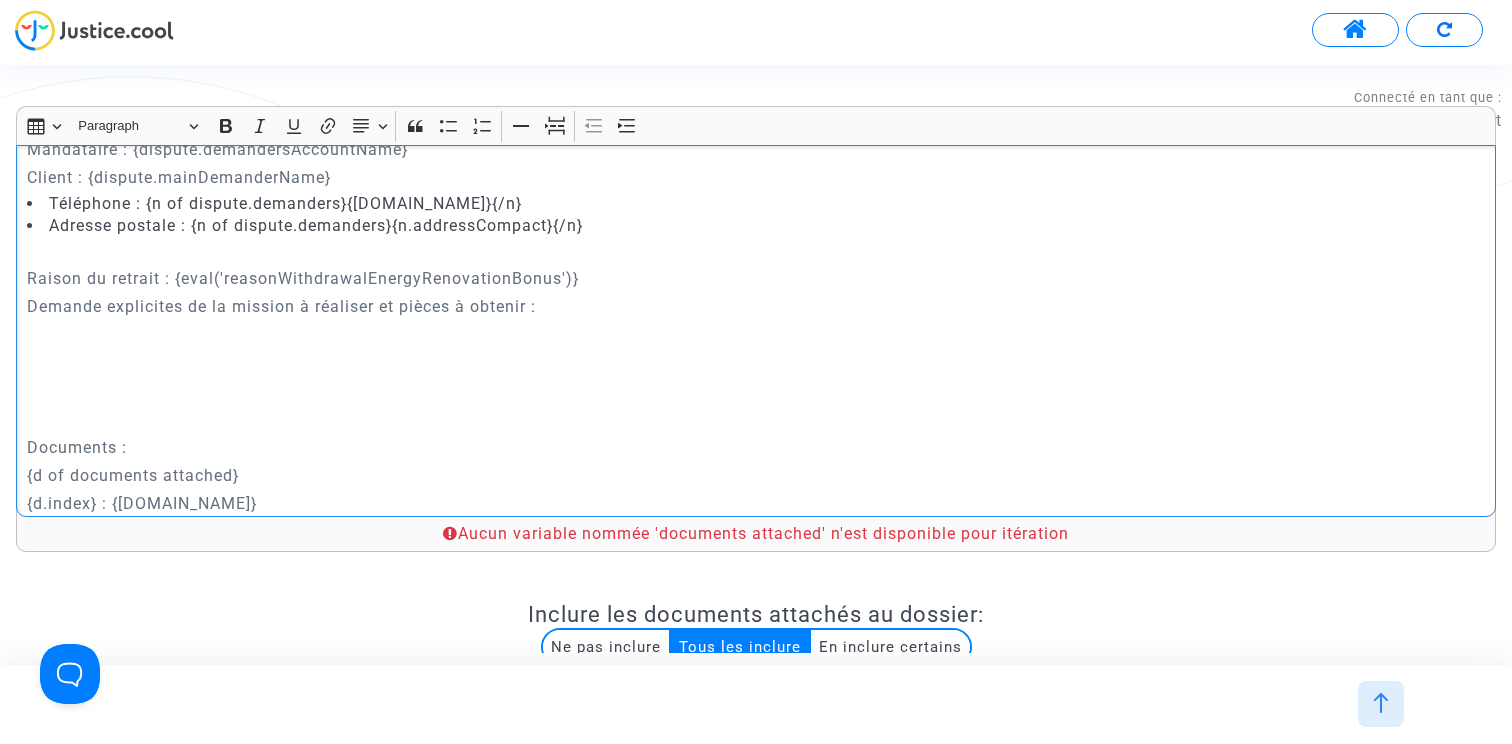 click on "{d of documents attached}" 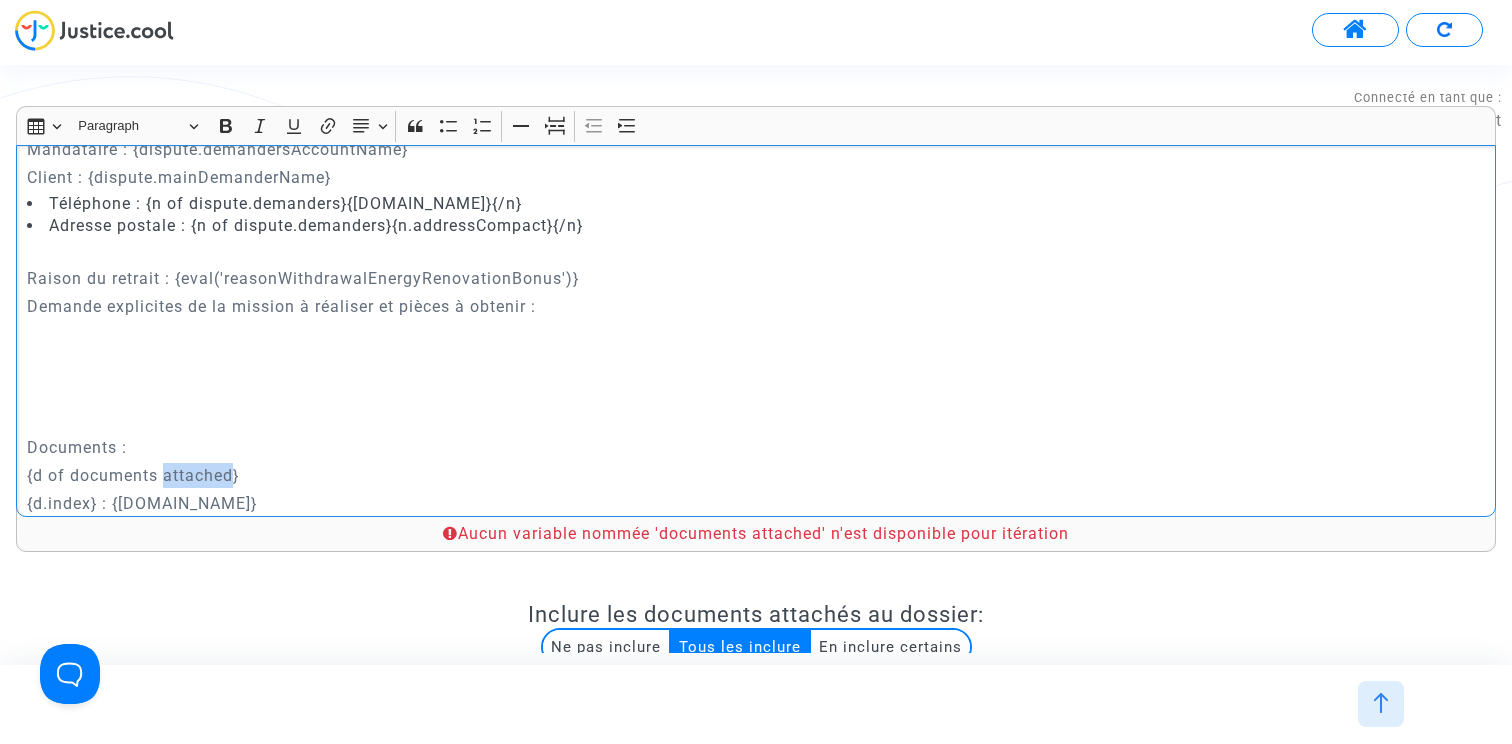 click on "{d of documents attached}" 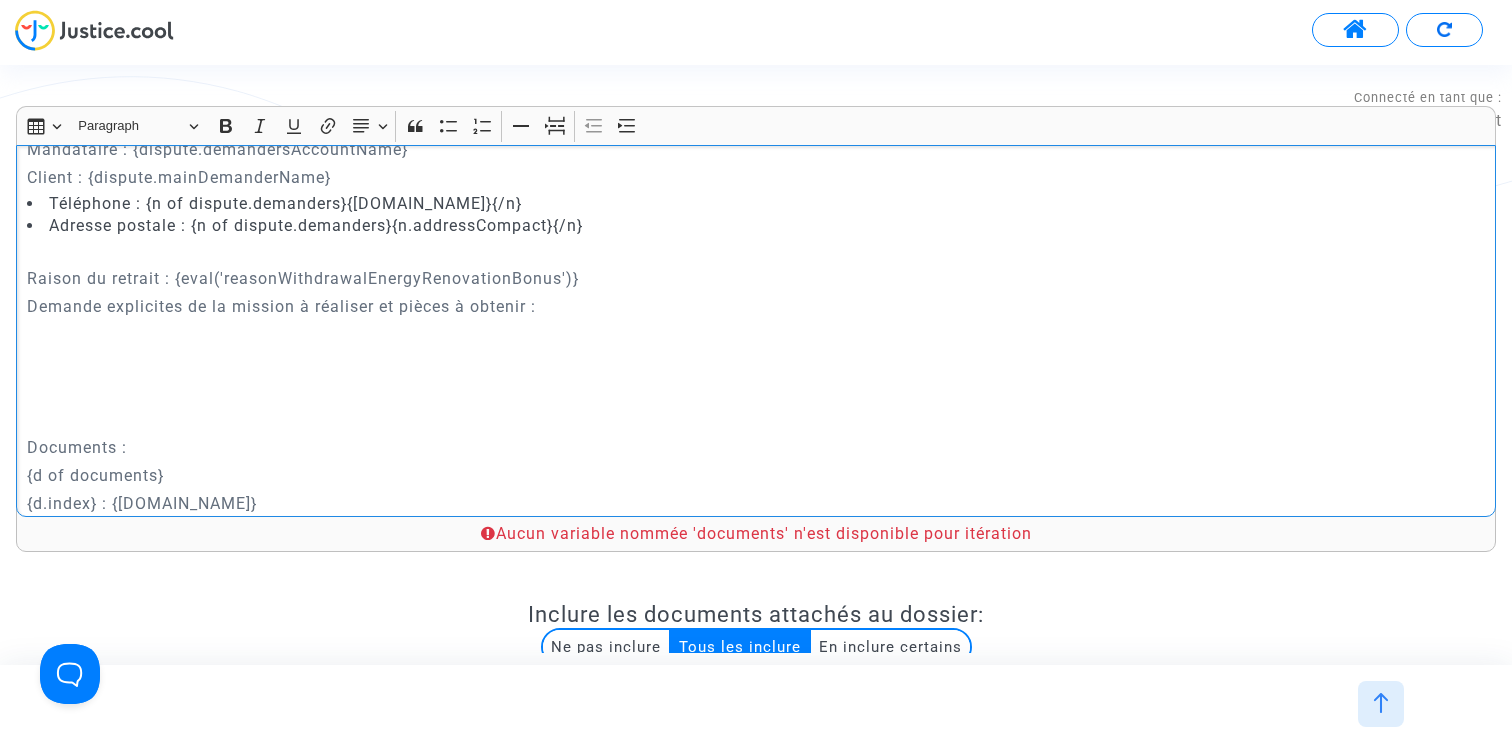 click on "{d.index} : {[DOMAIN_NAME]}" 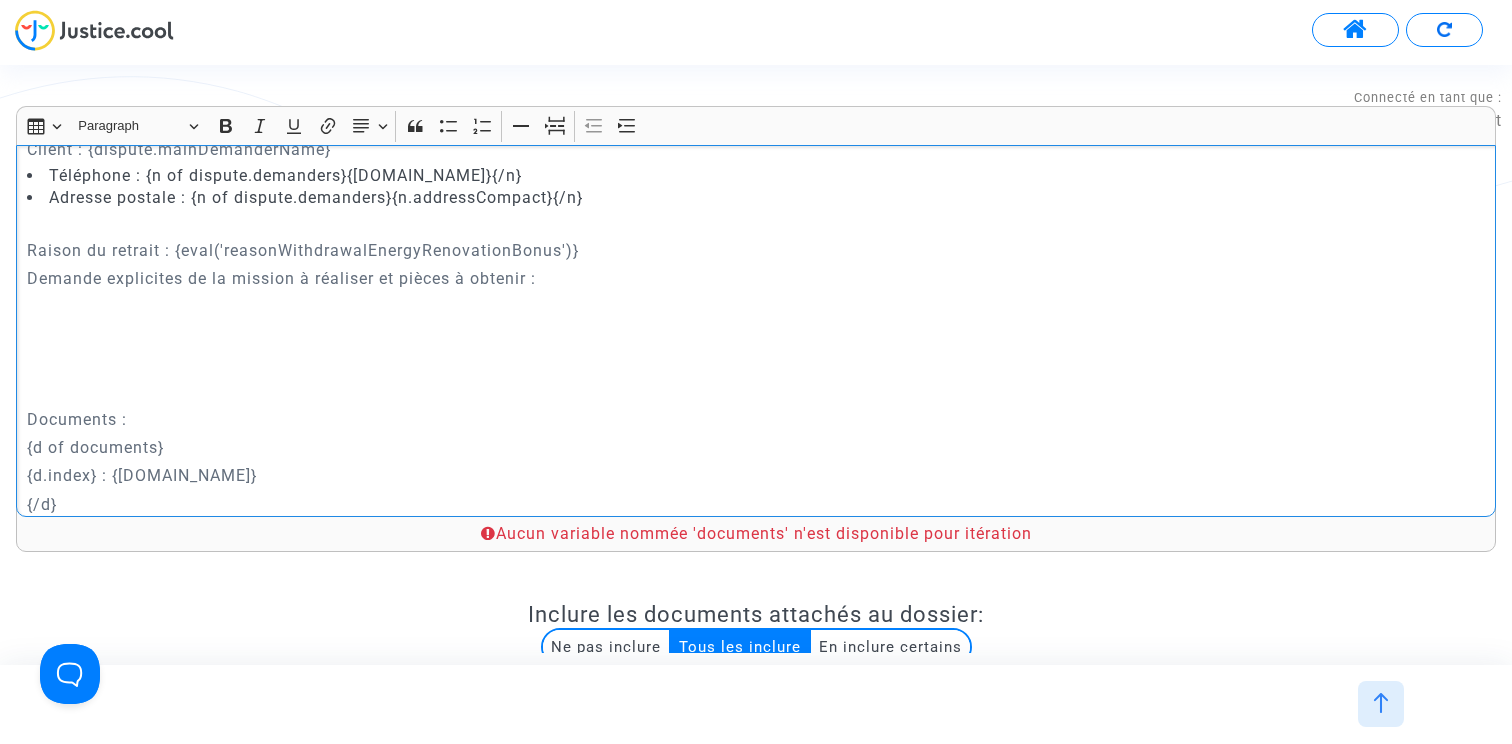 scroll, scrollTop: 229, scrollLeft: 0, axis: vertical 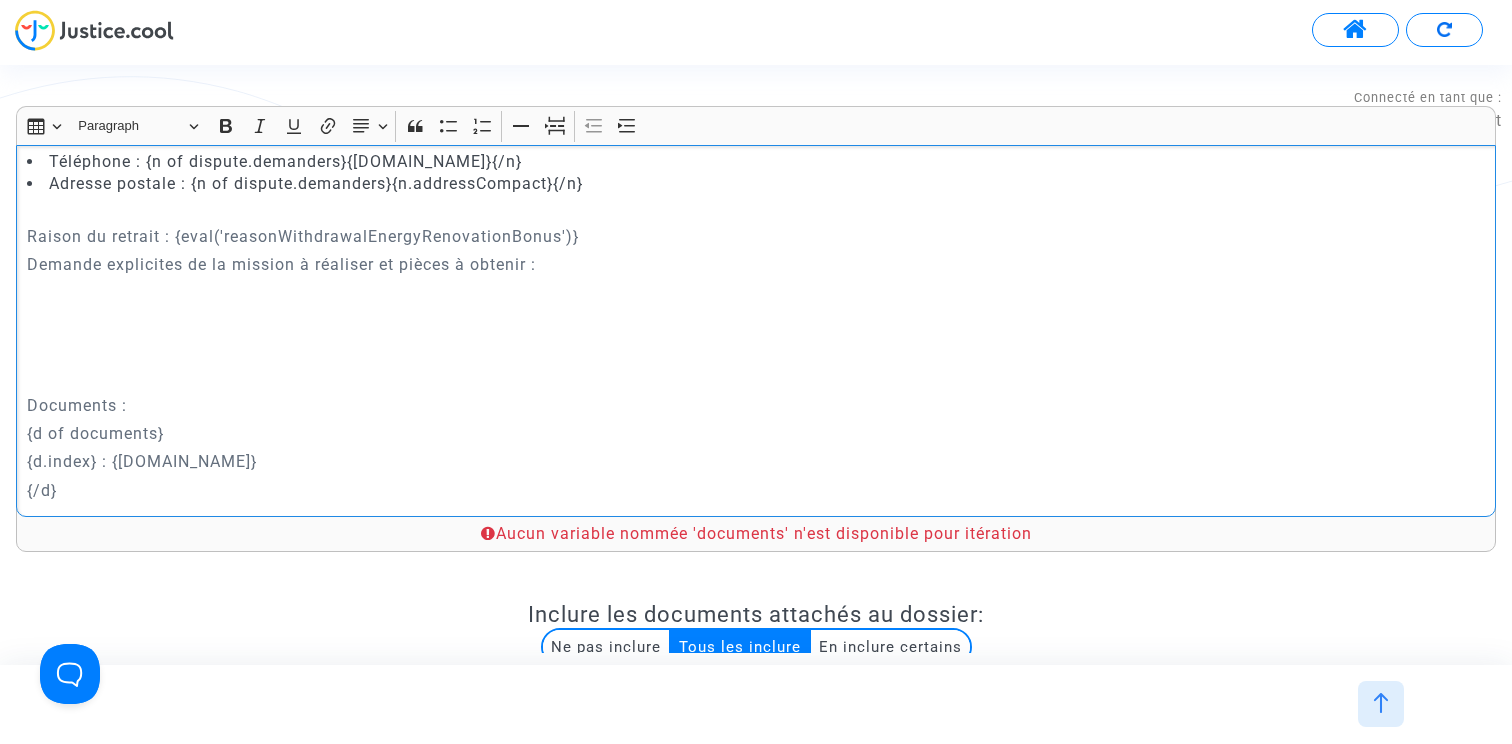 click on "{d of documents}" 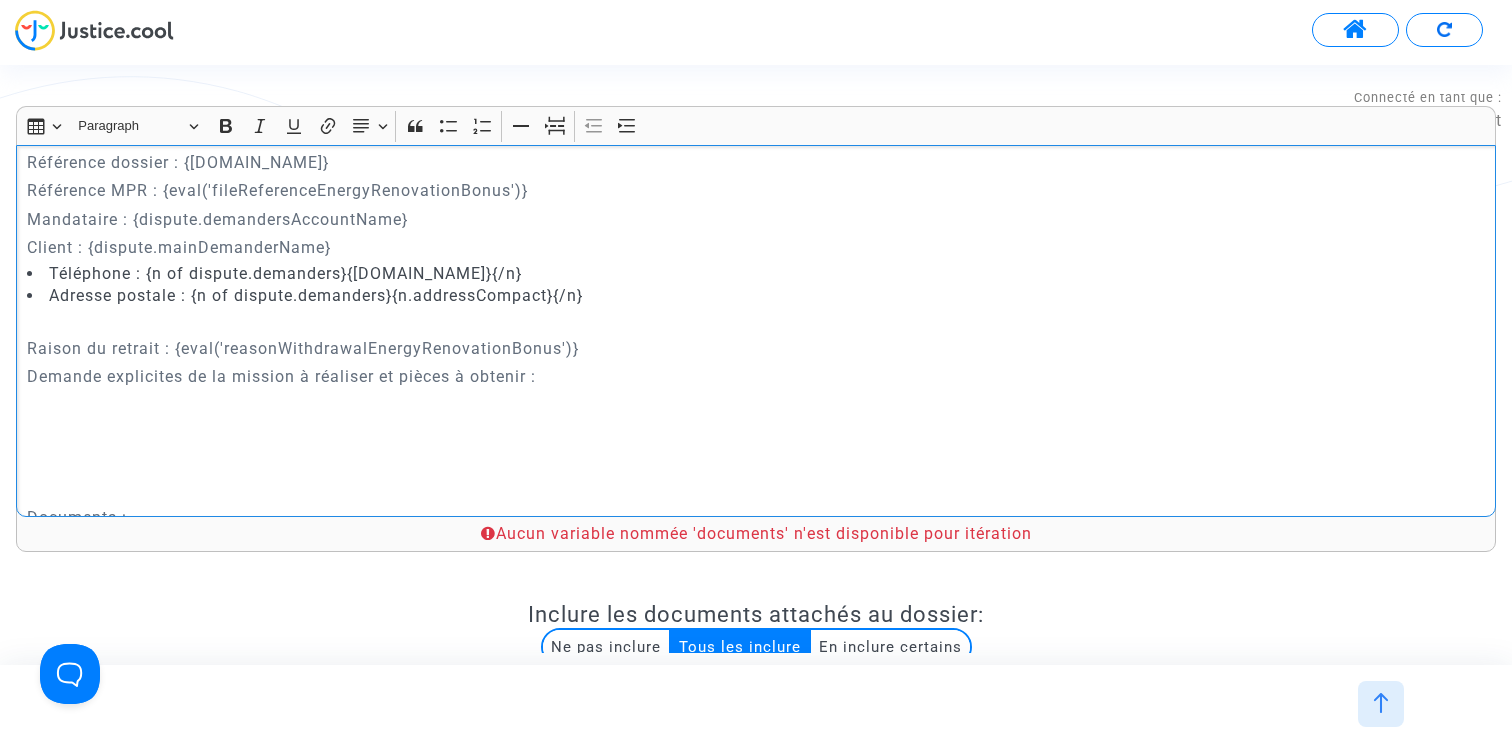 scroll, scrollTop: 229, scrollLeft: 0, axis: vertical 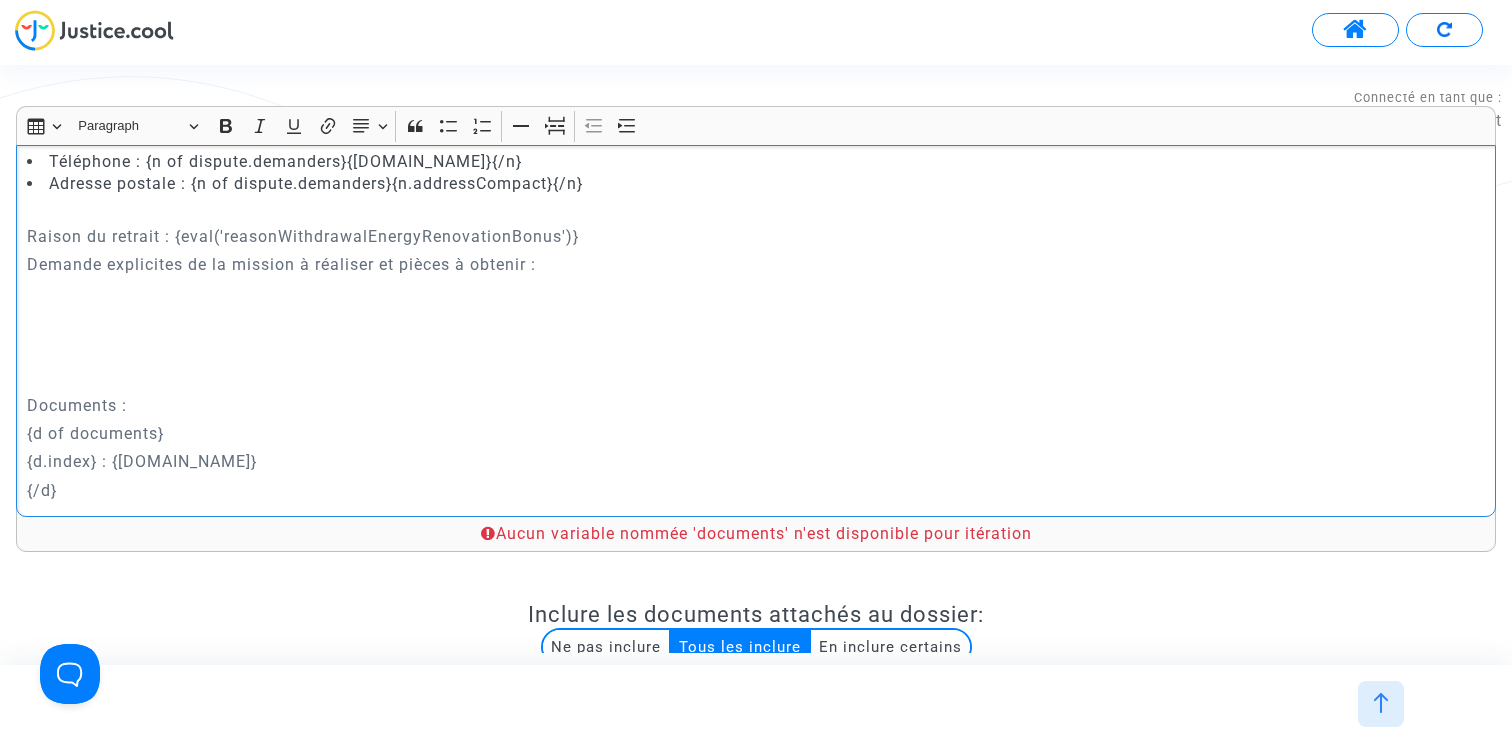 click 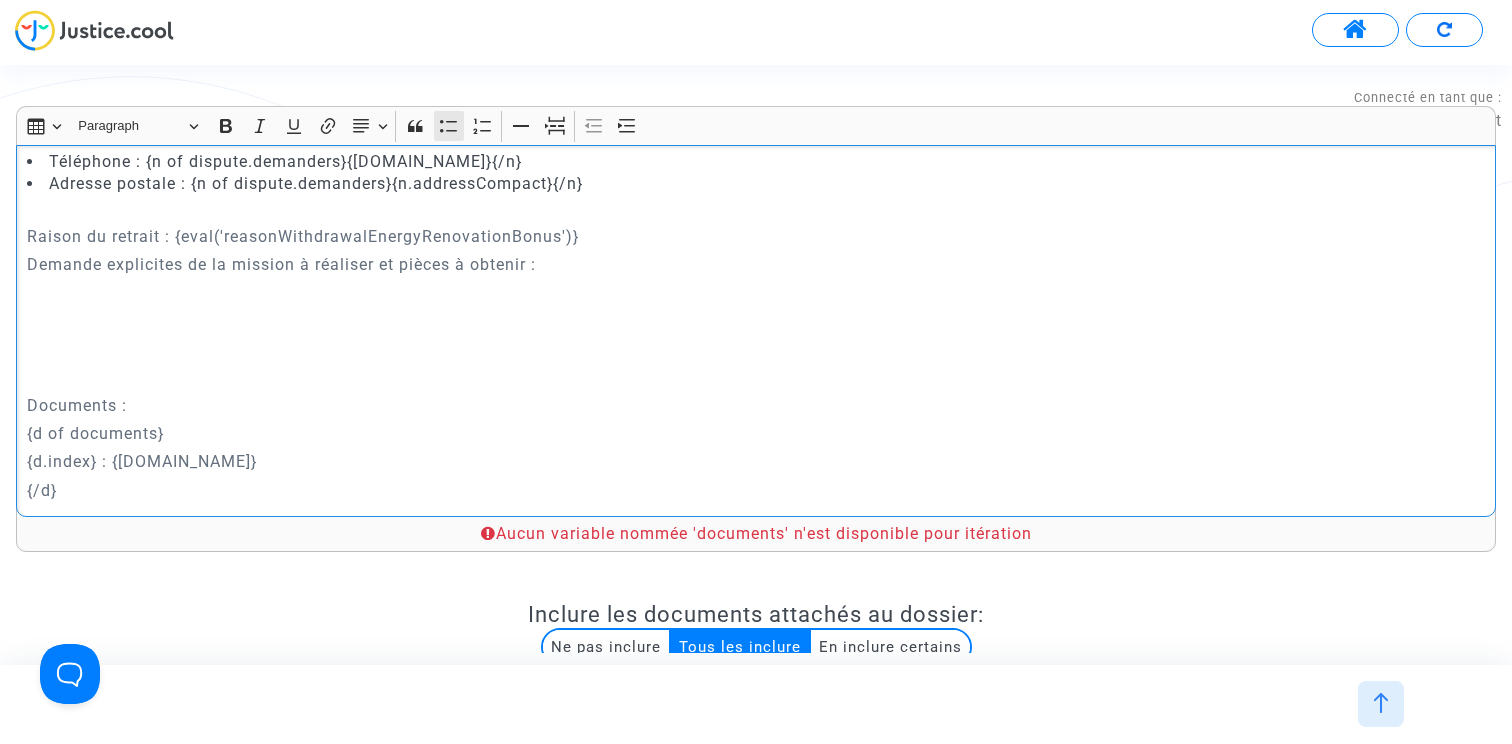 click 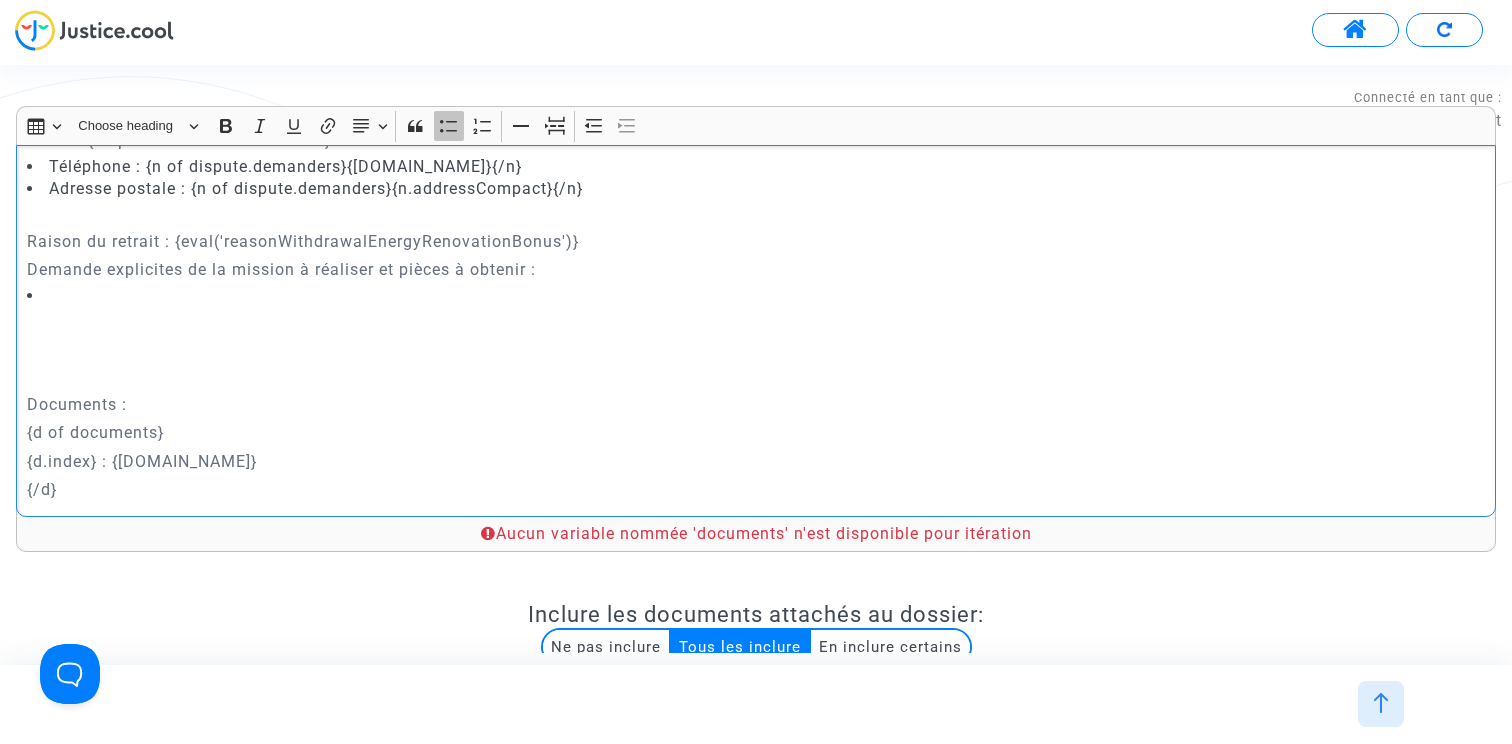 scroll, scrollTop: 224, scrollLeft: 0, axis: vertical 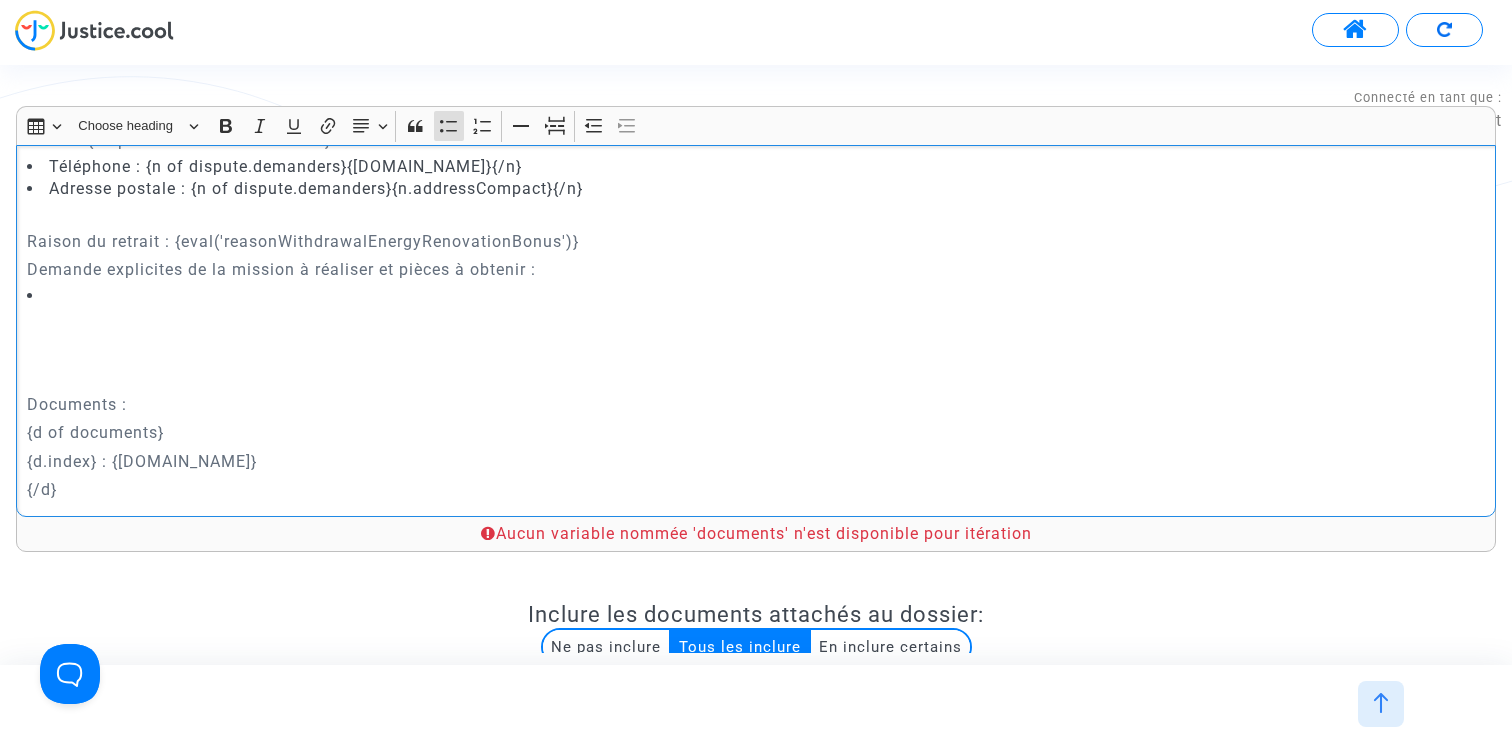 click 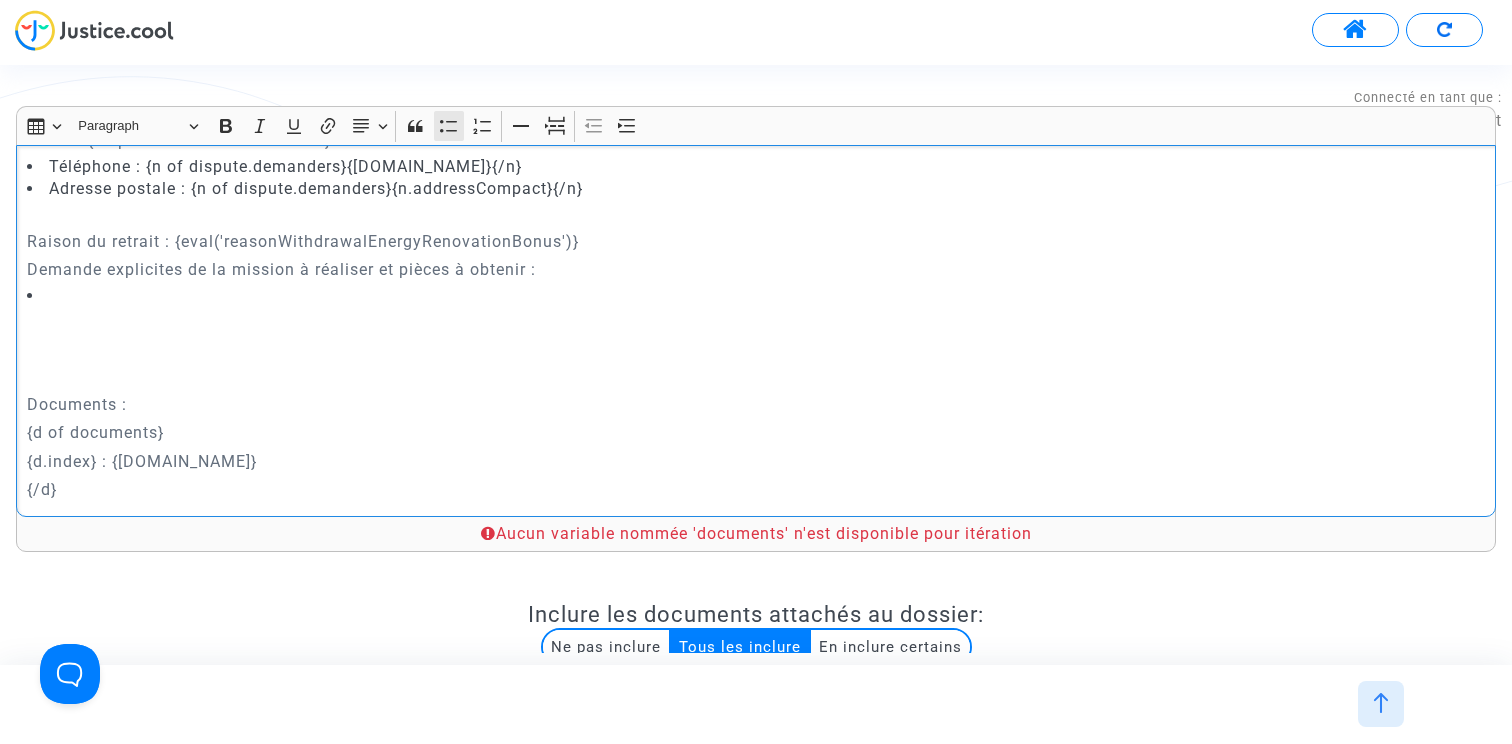 click on "Bulleted List Bulleted List" 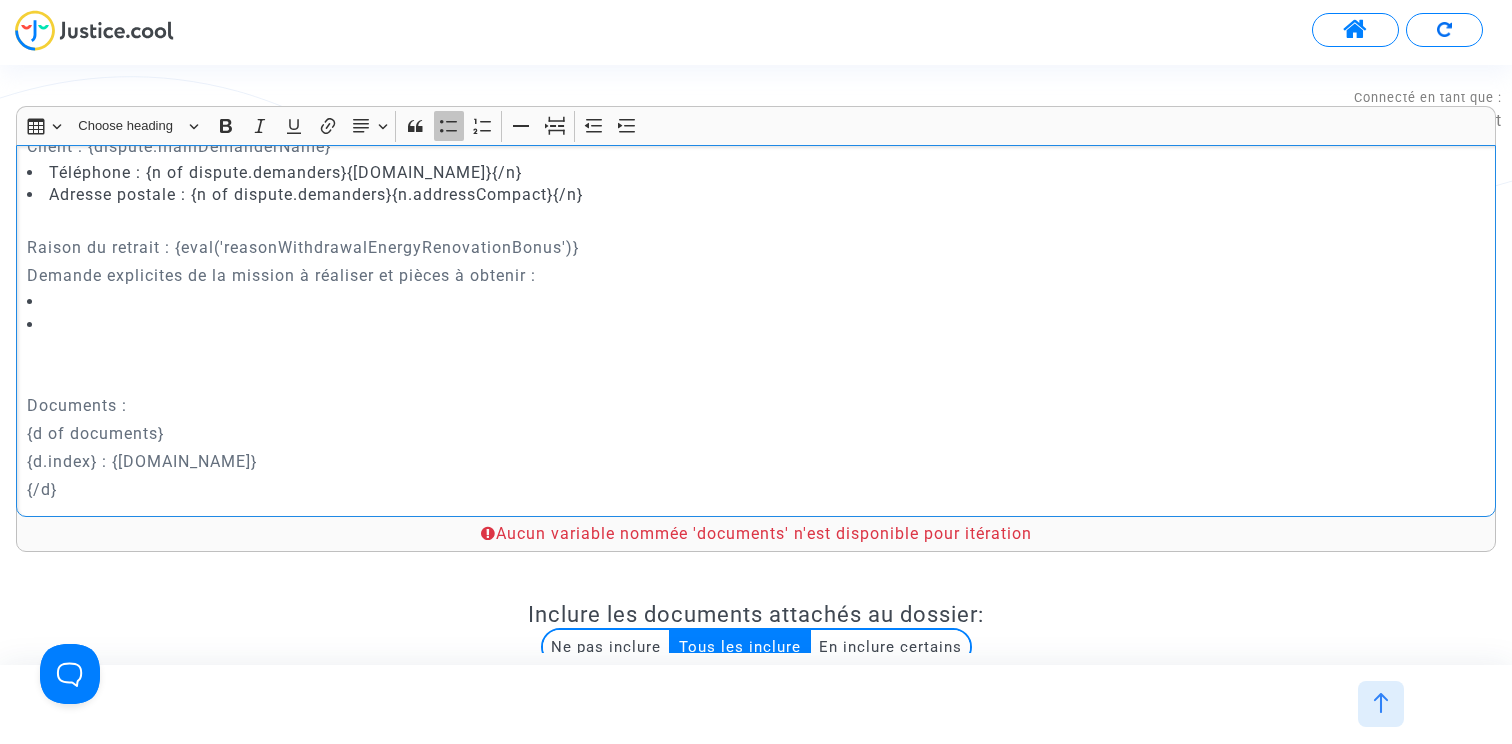 scroll, scrollTop: 218, scrollLeft: 0, axis: vertical 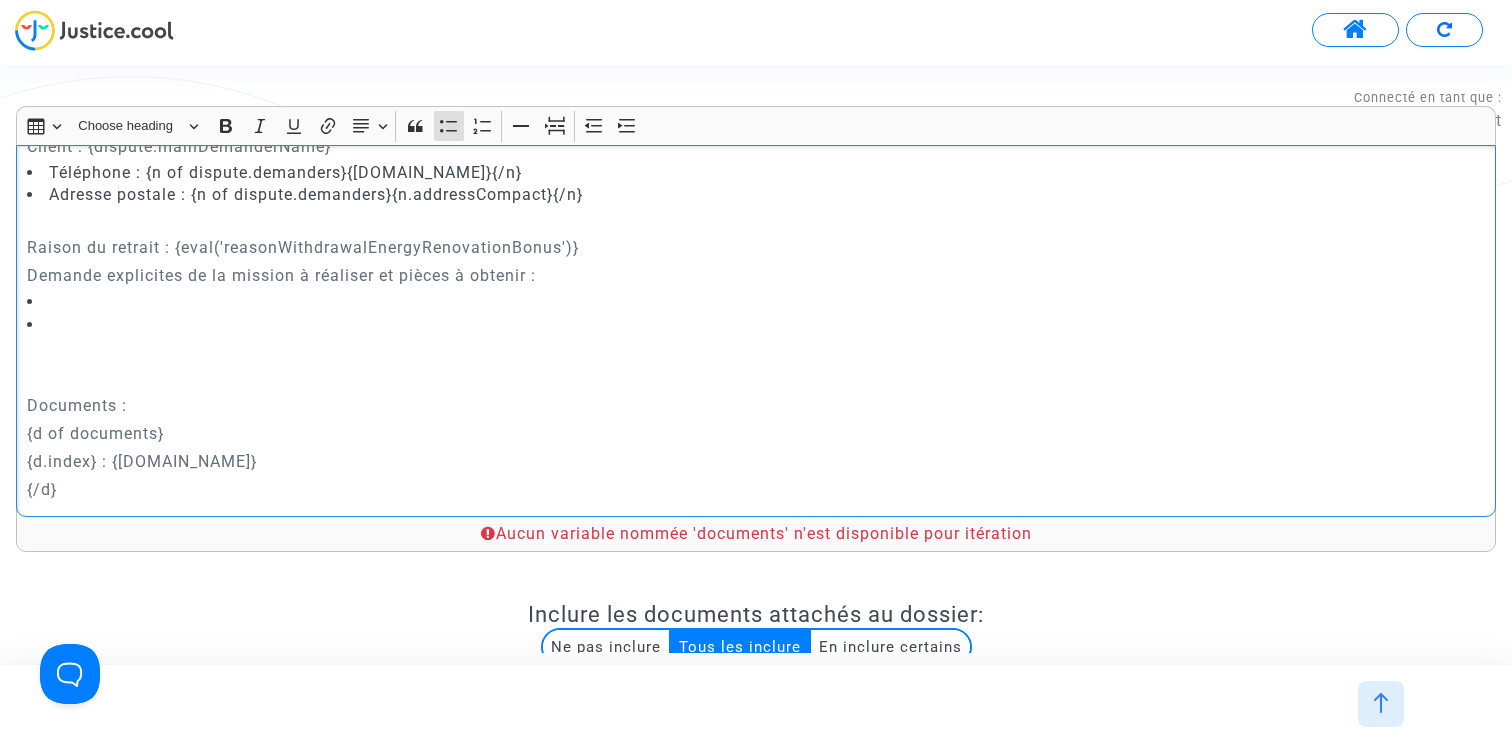 click 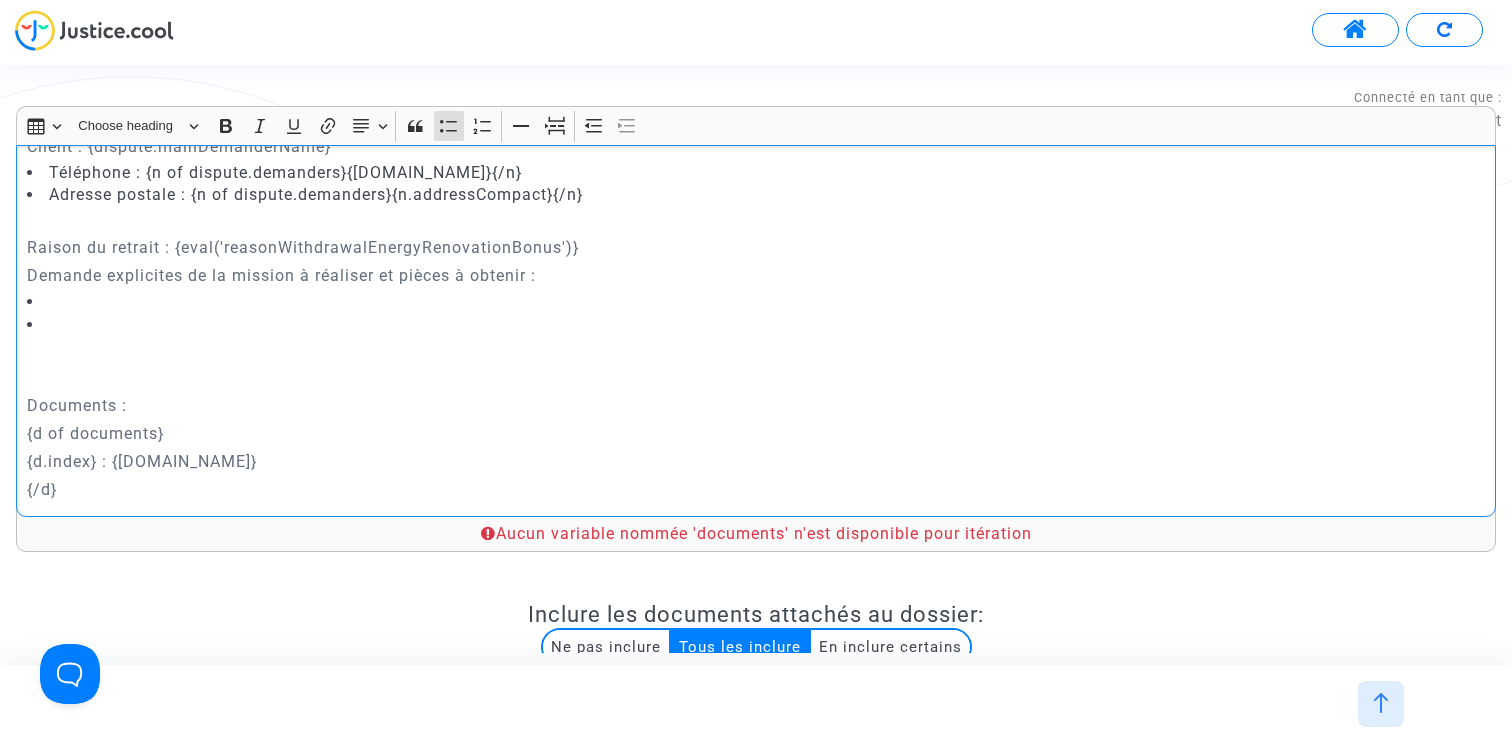 click on "FICHE DOSSIER POUR HUISSIER   Référence dossier : {[DOMAIN_NAME]} Référence MPR : {eval('fileReferenceEnergyRenovationBonus')} Mandataire : {dispute.demandersAccountName} Client : {dispute.mainDemanderName} Téléphone : {n of dispute.demanders}{[DOMAIN_NAME]}{/n} Adresse postale : {n of dispute.demanders}{n.addressCompact}{/n} [PERSON_NAME] du retrait : {eval('reasonWithdrawalEnergyRenovationBonus')} Demande explicites de la mission à réaliser et pièces à obtenir :  Documents :  {d of documents} {d.index} : {[DOMAIN_NAME]} {/d}" 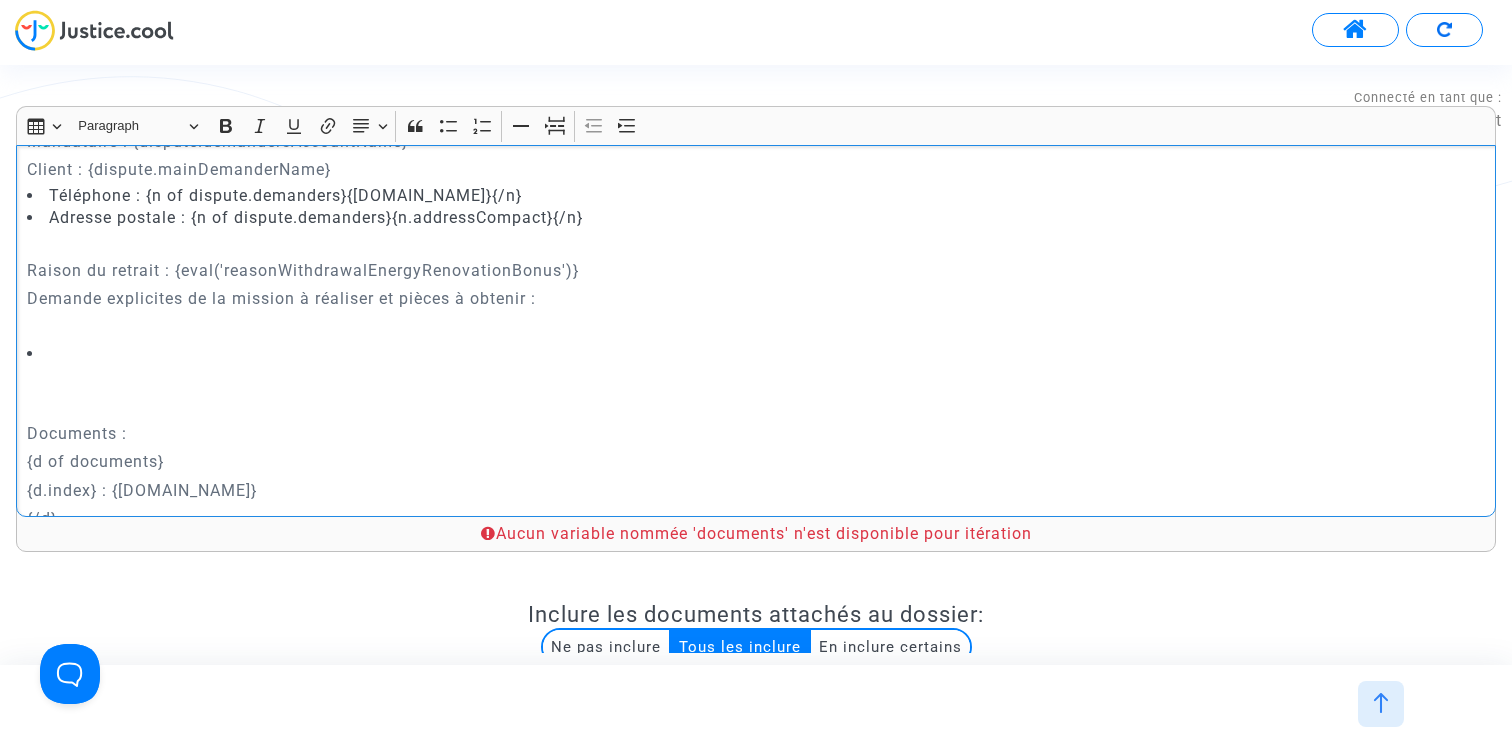 scroll, scrollTop: 224, scrollLeft: 0, axis: vertical 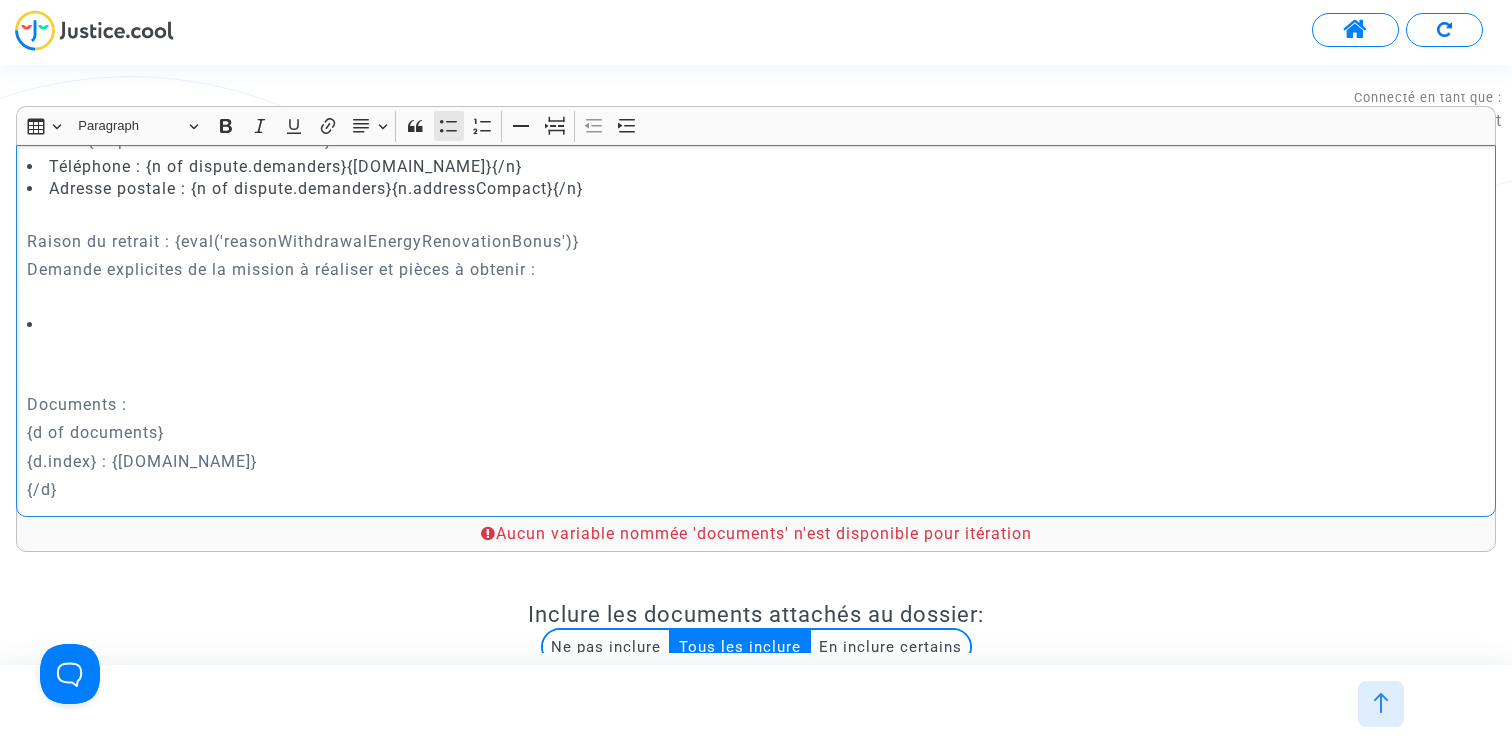 click 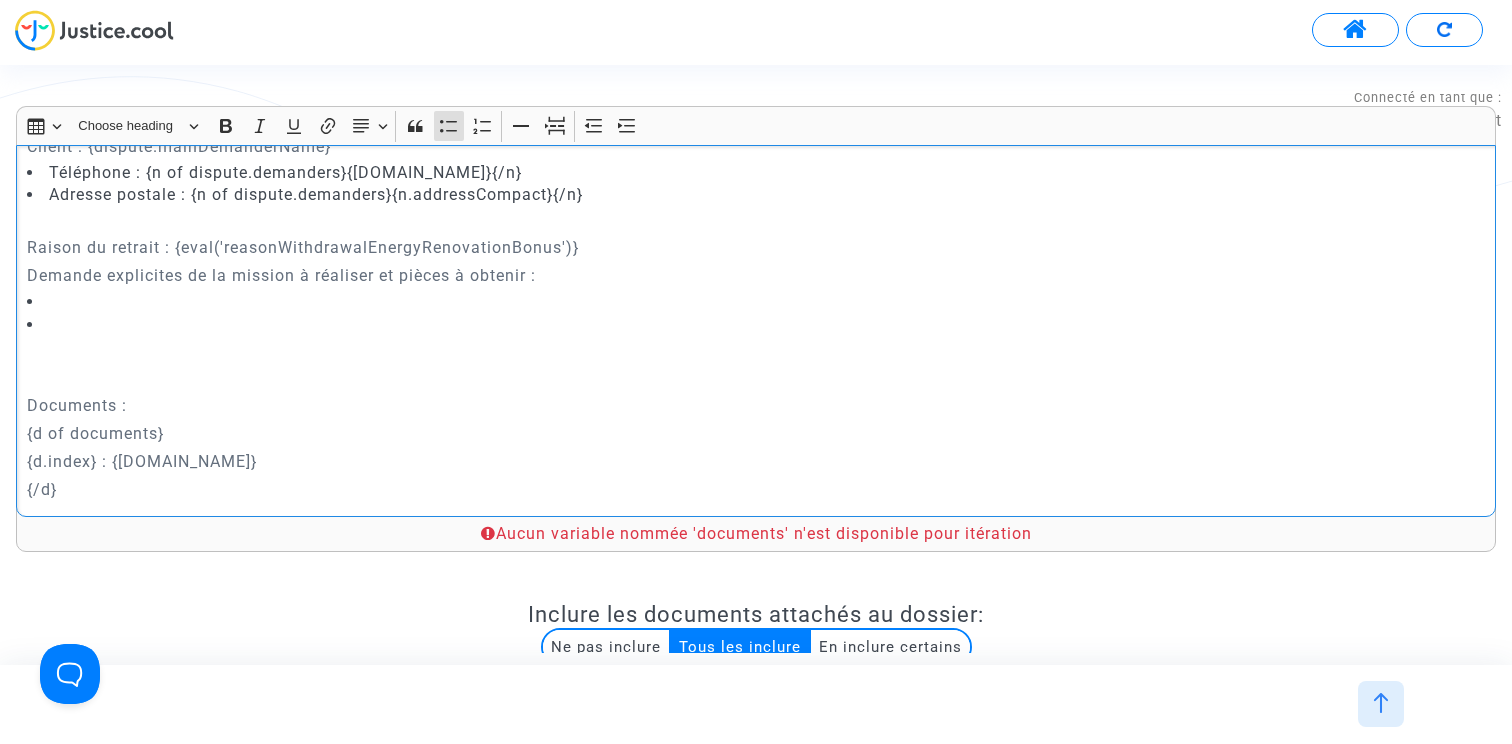 click 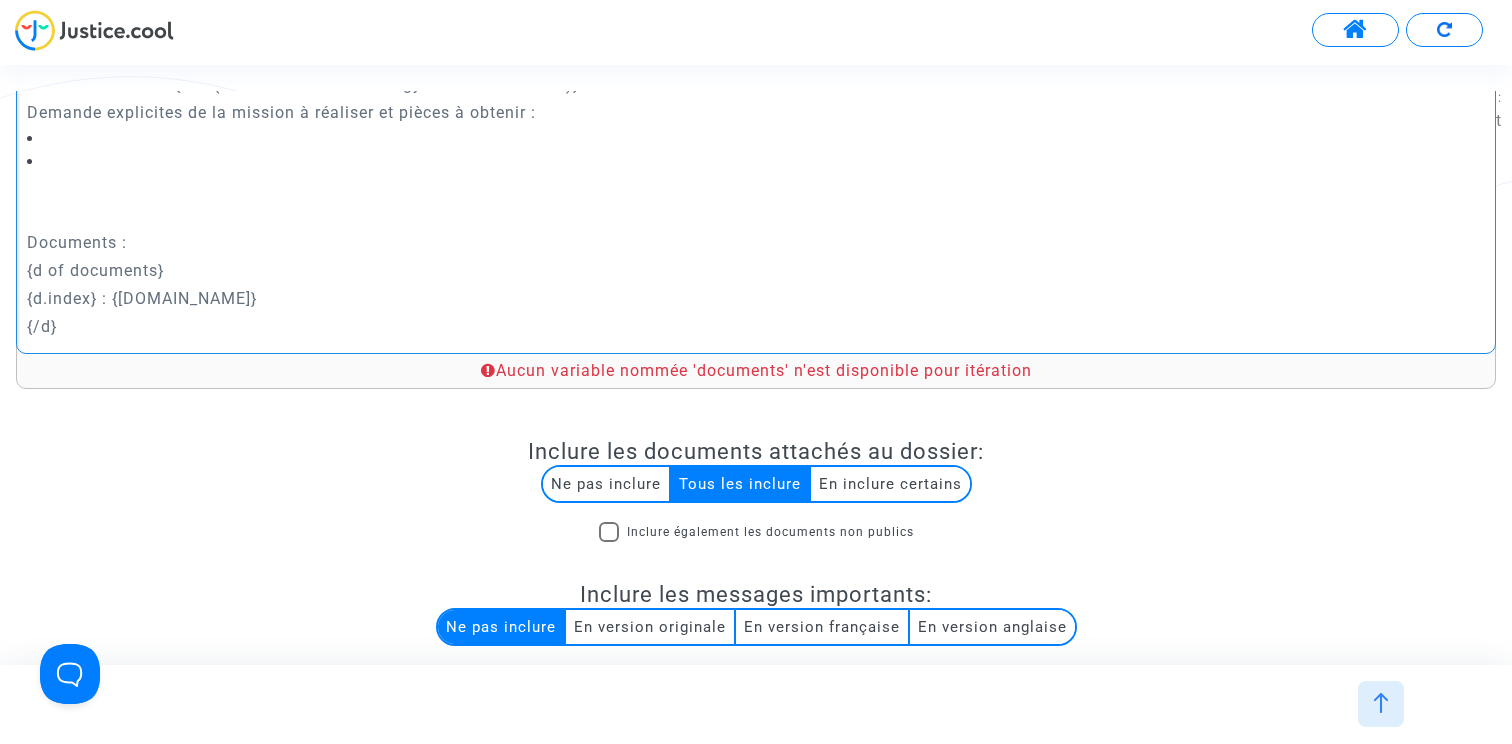 scroll, scrollTop: 24, scrollLeft: 0, axis: vertical 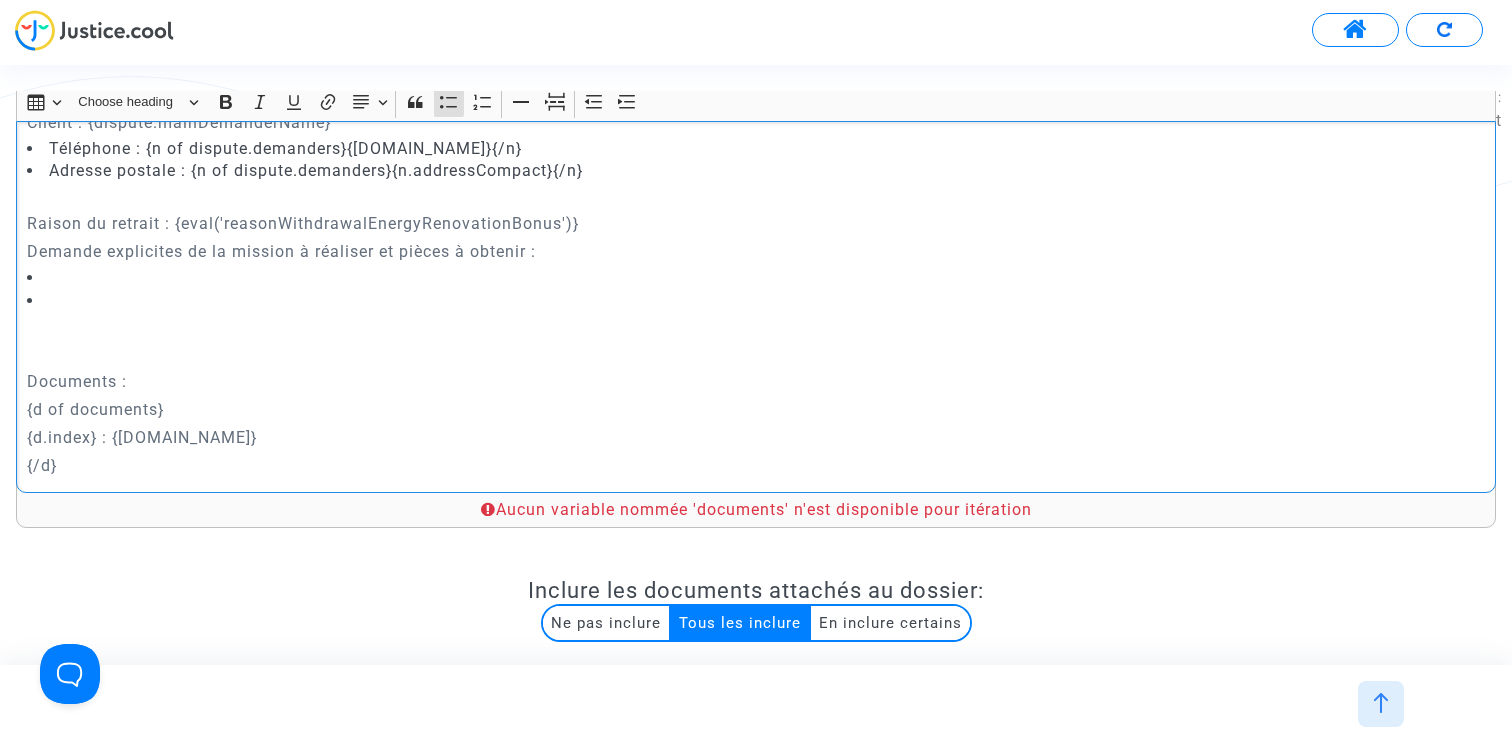 click on "{d of documents}" 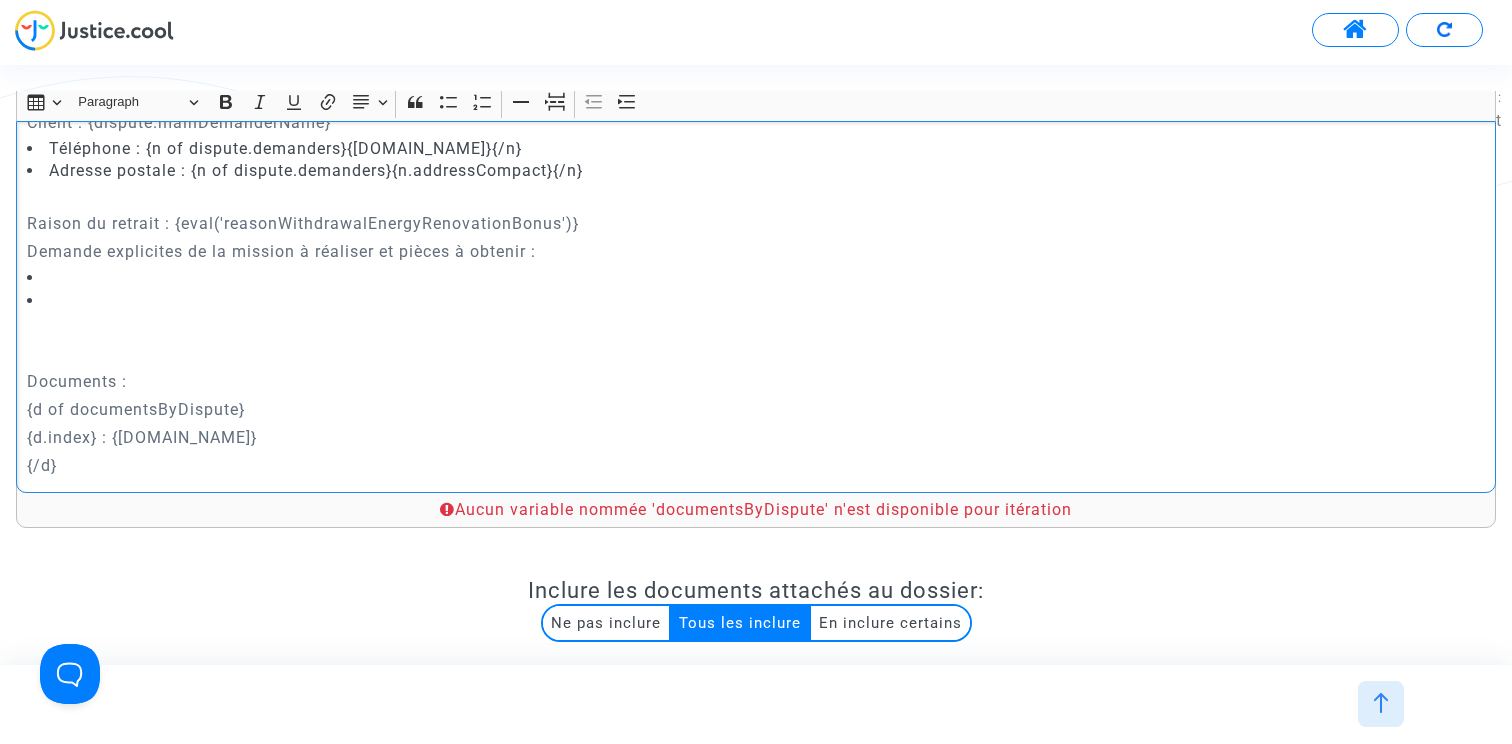 click on "{d of documentsByDispute}" 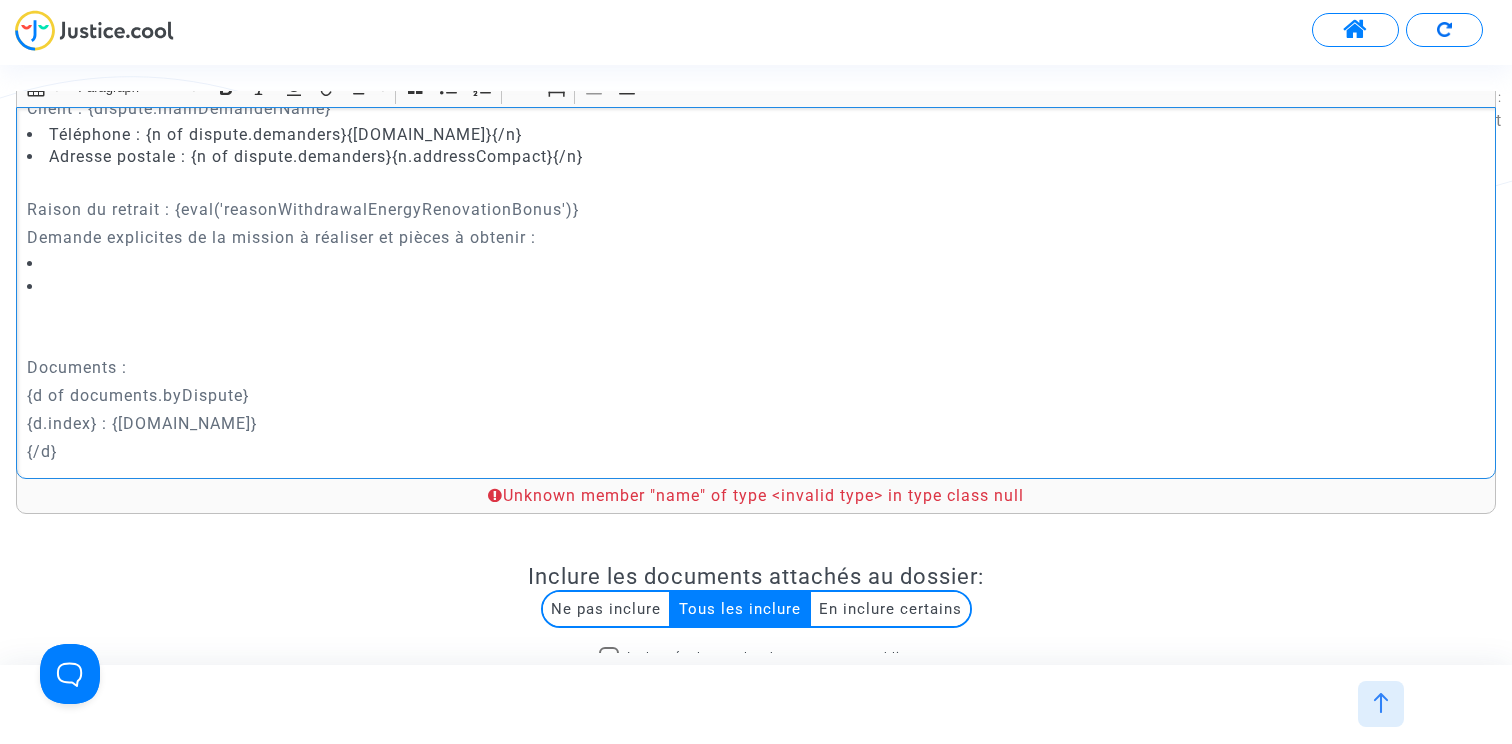 scroll, scrollTop: 40, scrollLeft: 0, axis: vertical 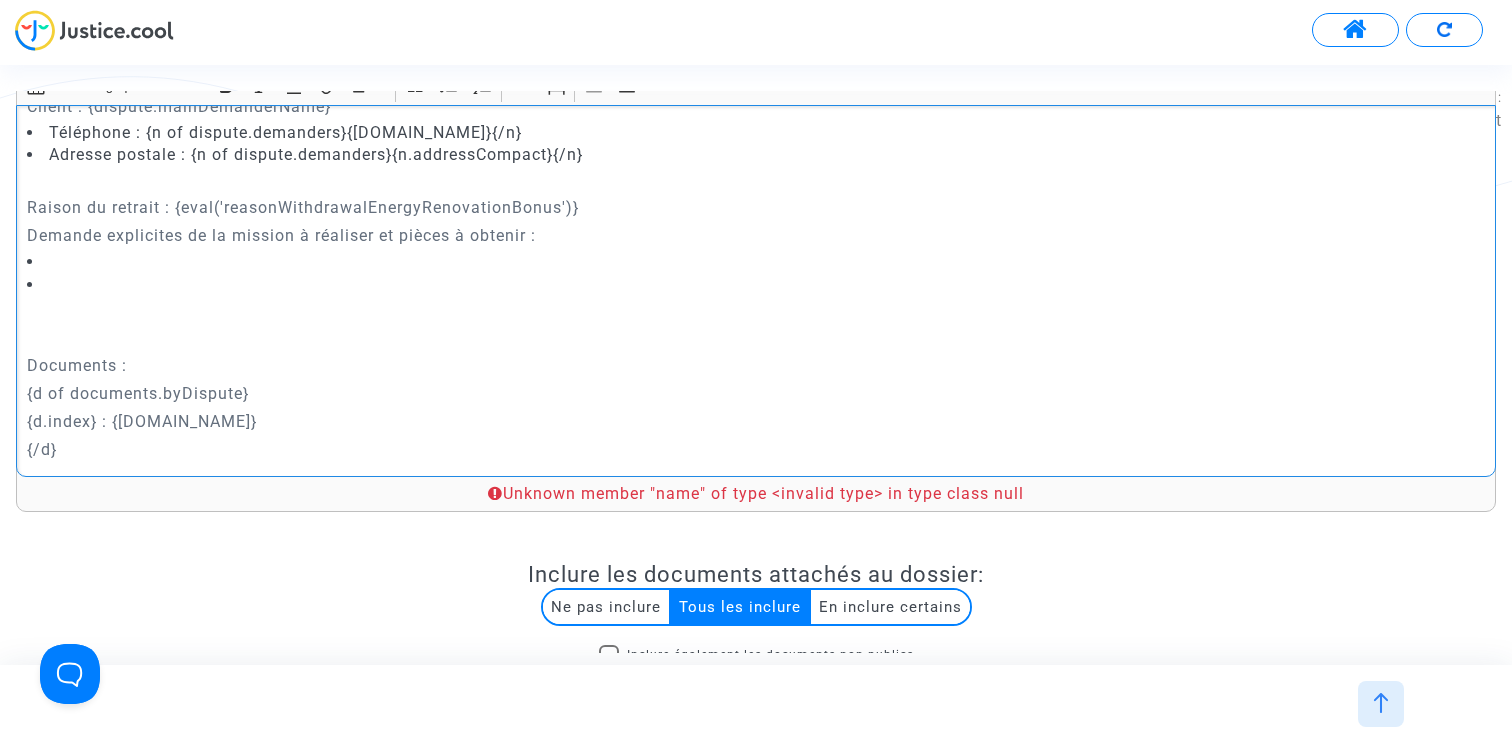click on "{d.index} : {[DOMAIN_NAME]}" 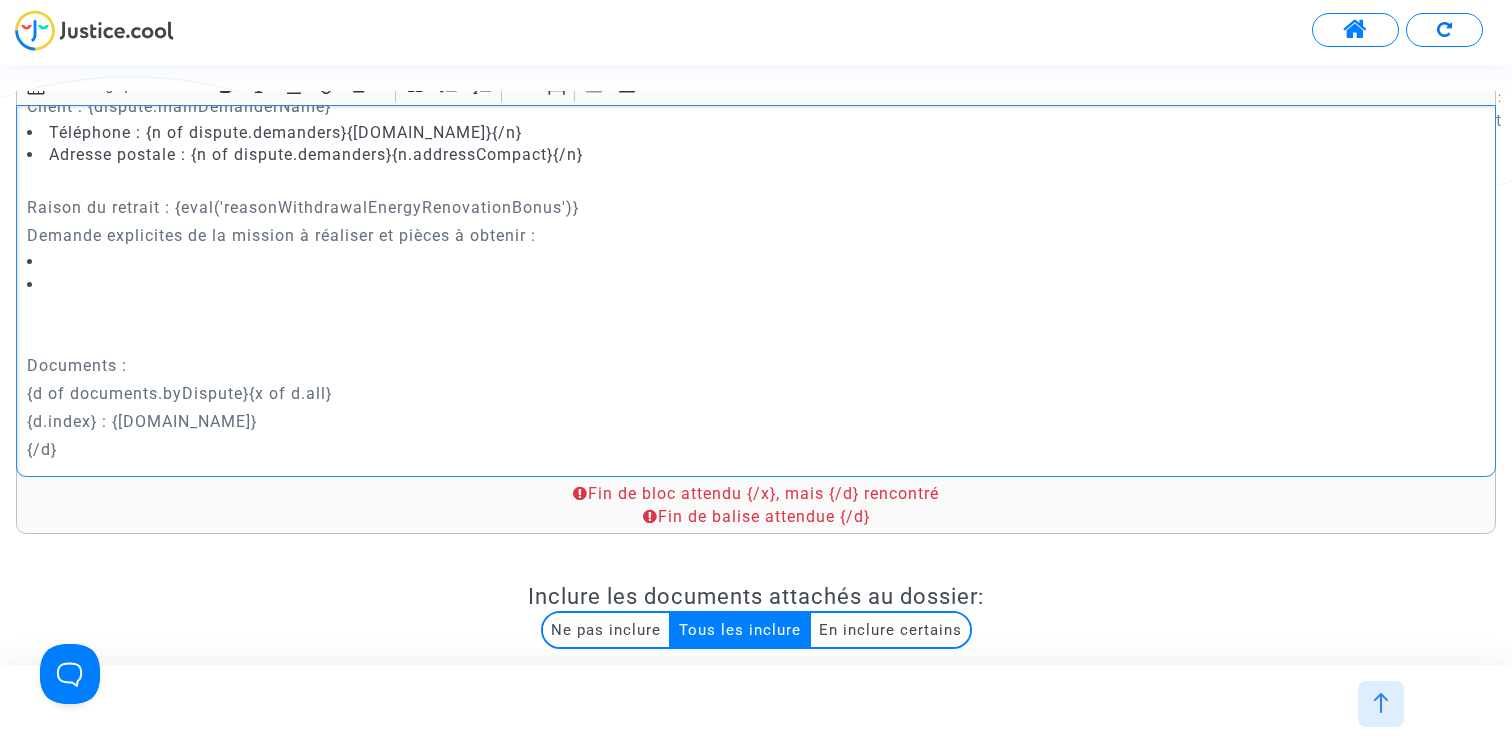 click on "{d.index} : {[DOMAIN_NAME]}" 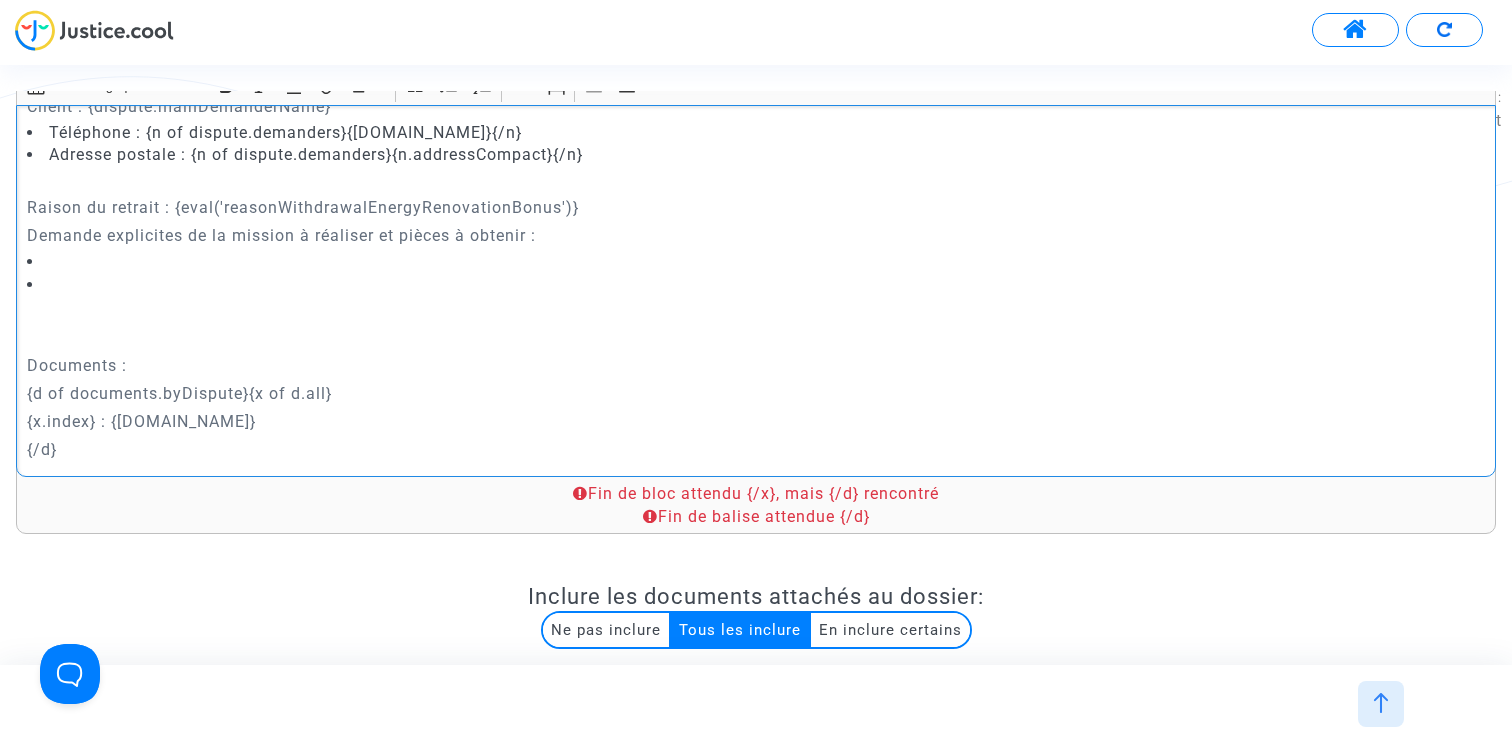 click on "{x.index} : {[DOMAIN_NAME]}" 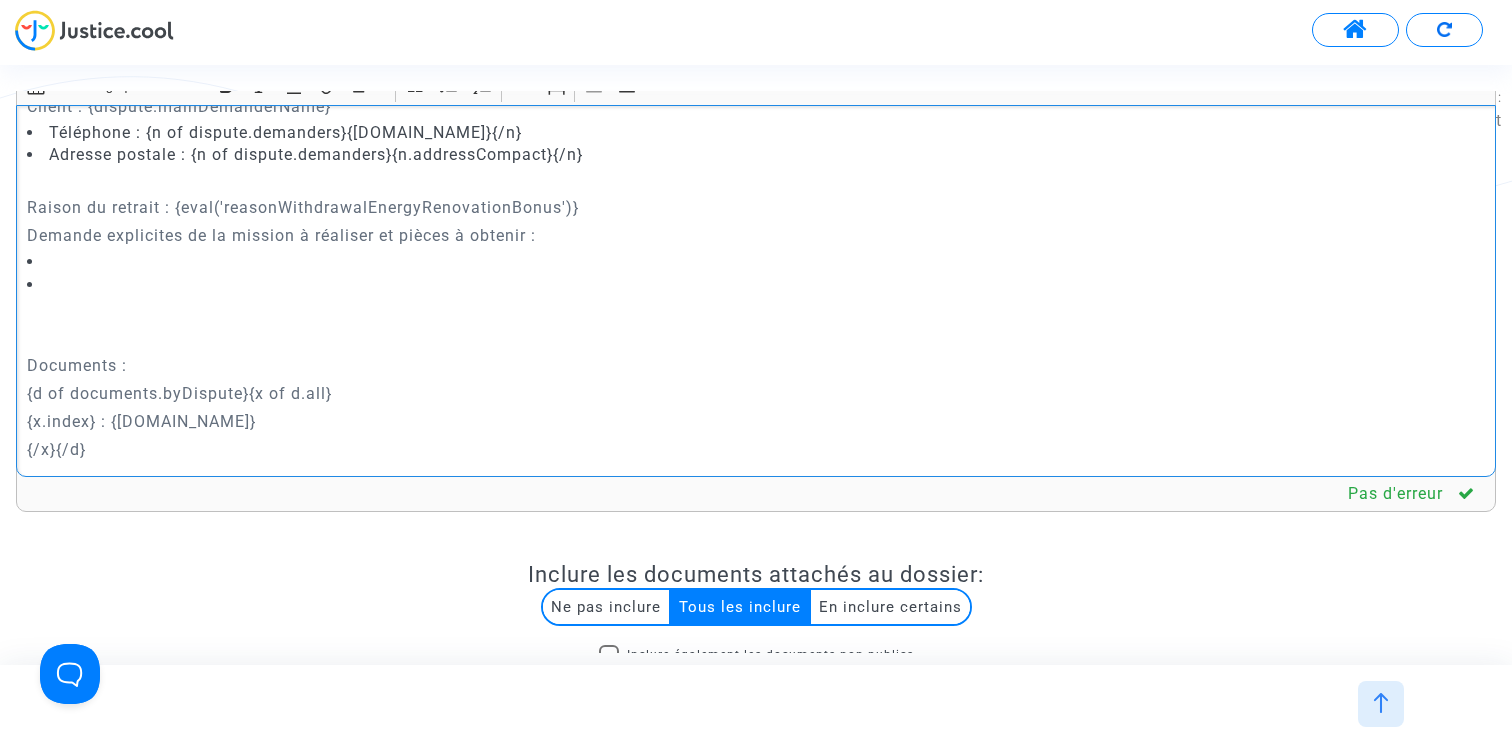 click on "{/x}{/d}" 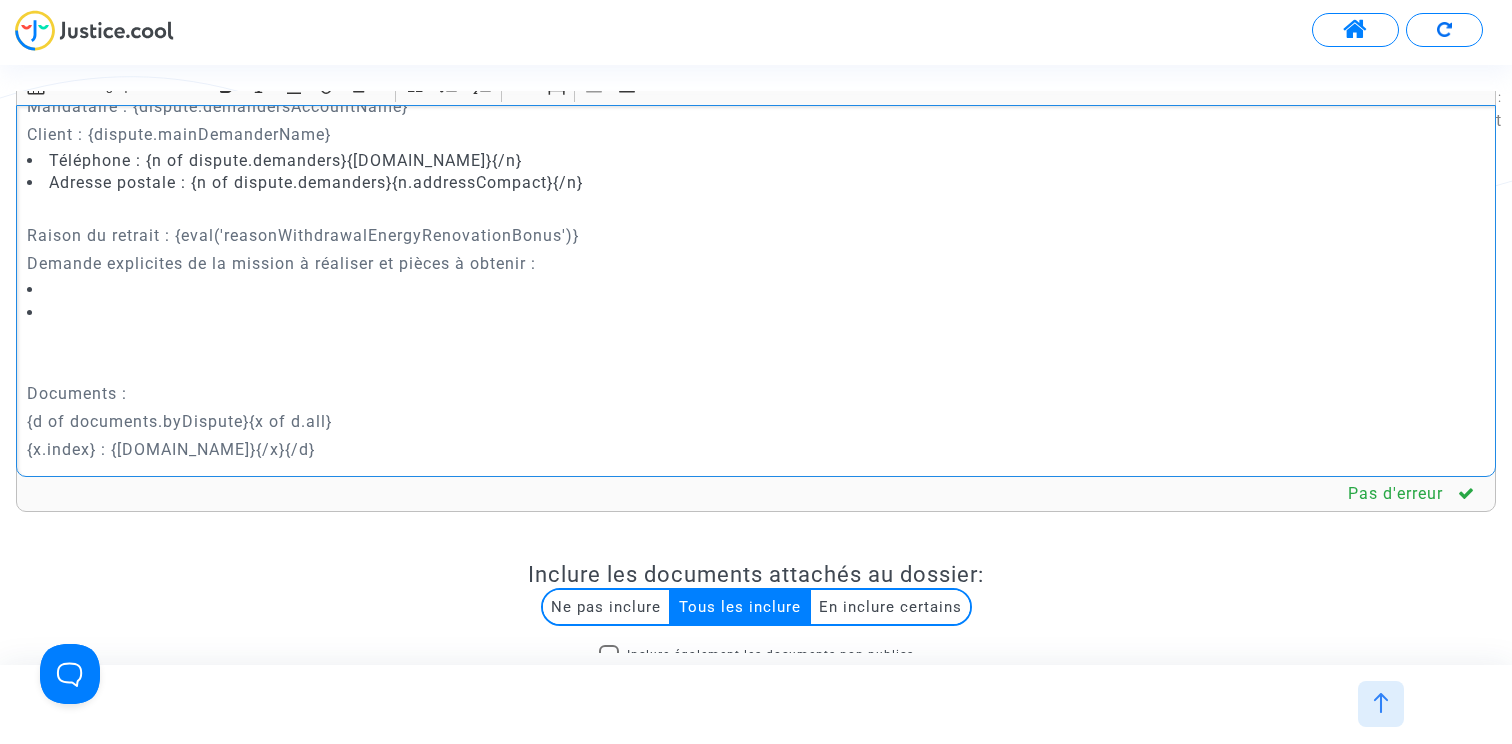 click on "{x.index} : {[DOMAIN_NAME]}{/x}{/d}" 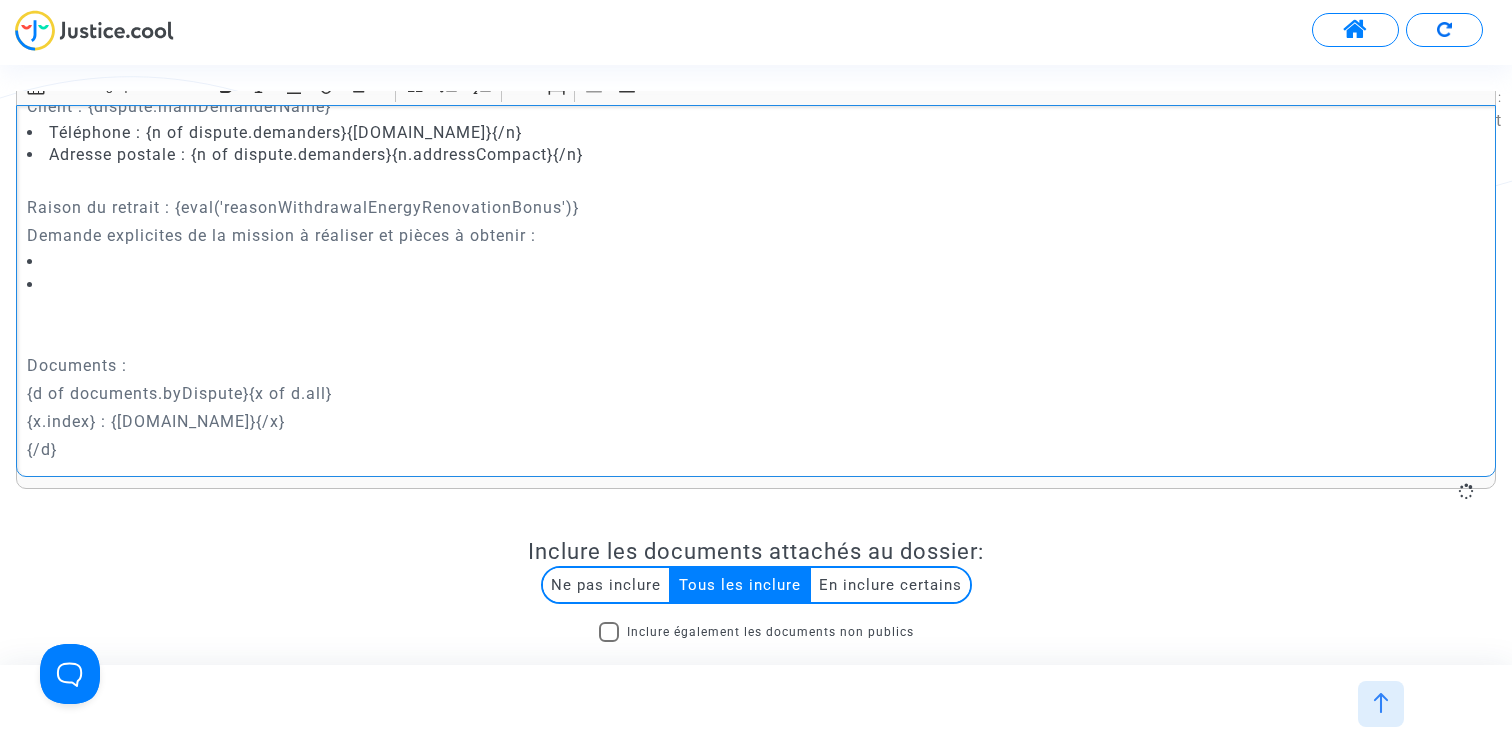 click on "{x.index} : {[DOMAIN_NAME]}{/x}" 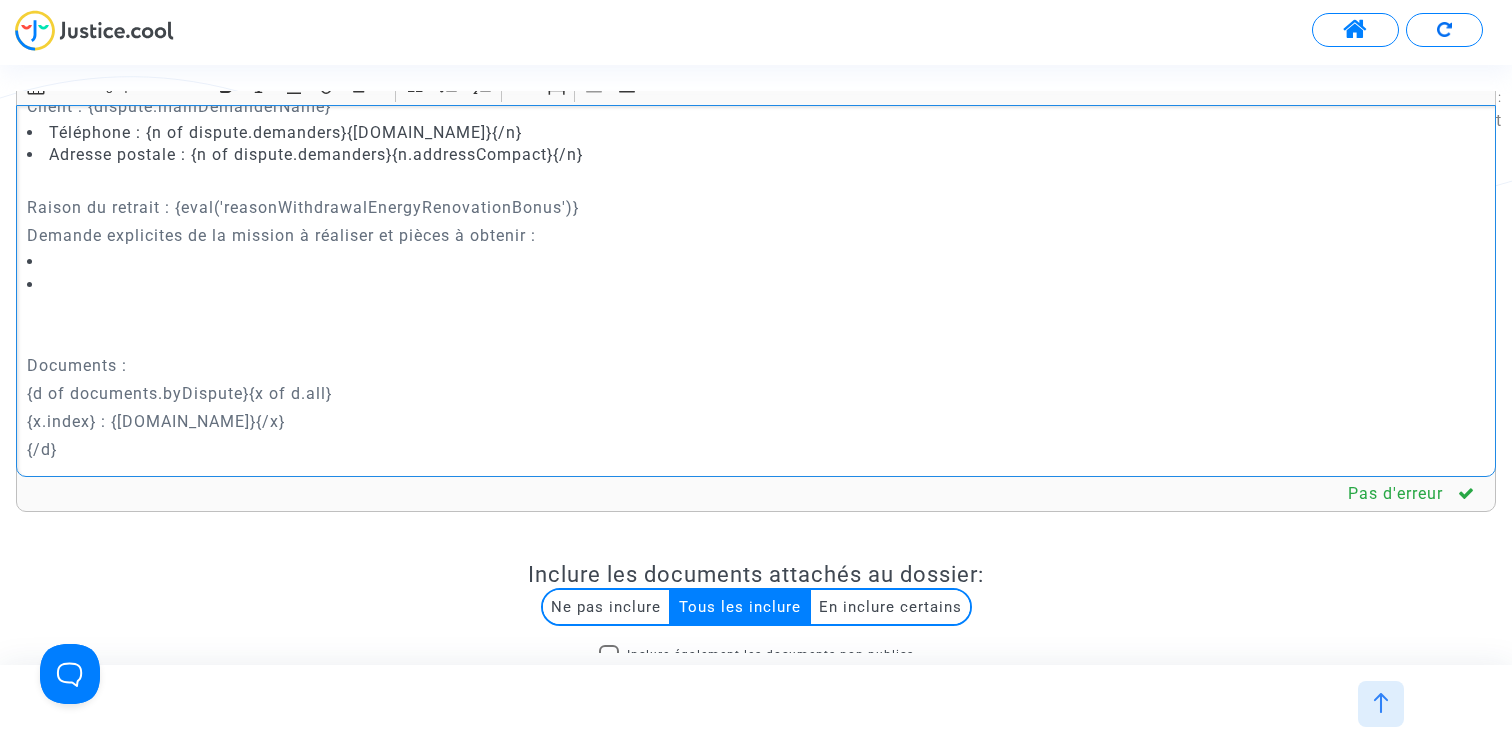 scroll, scrollTop: 0, scrollLeft: 0, axis: both 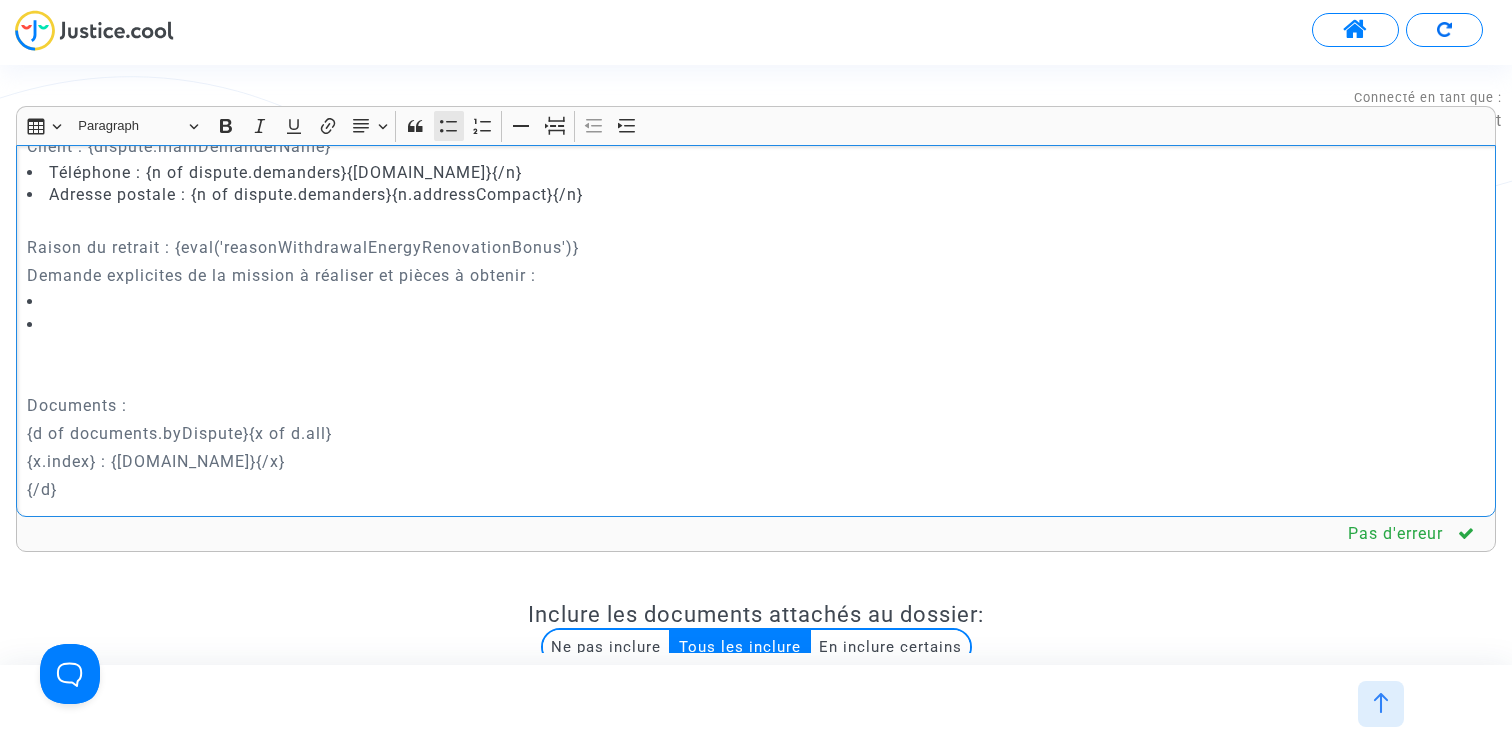 click 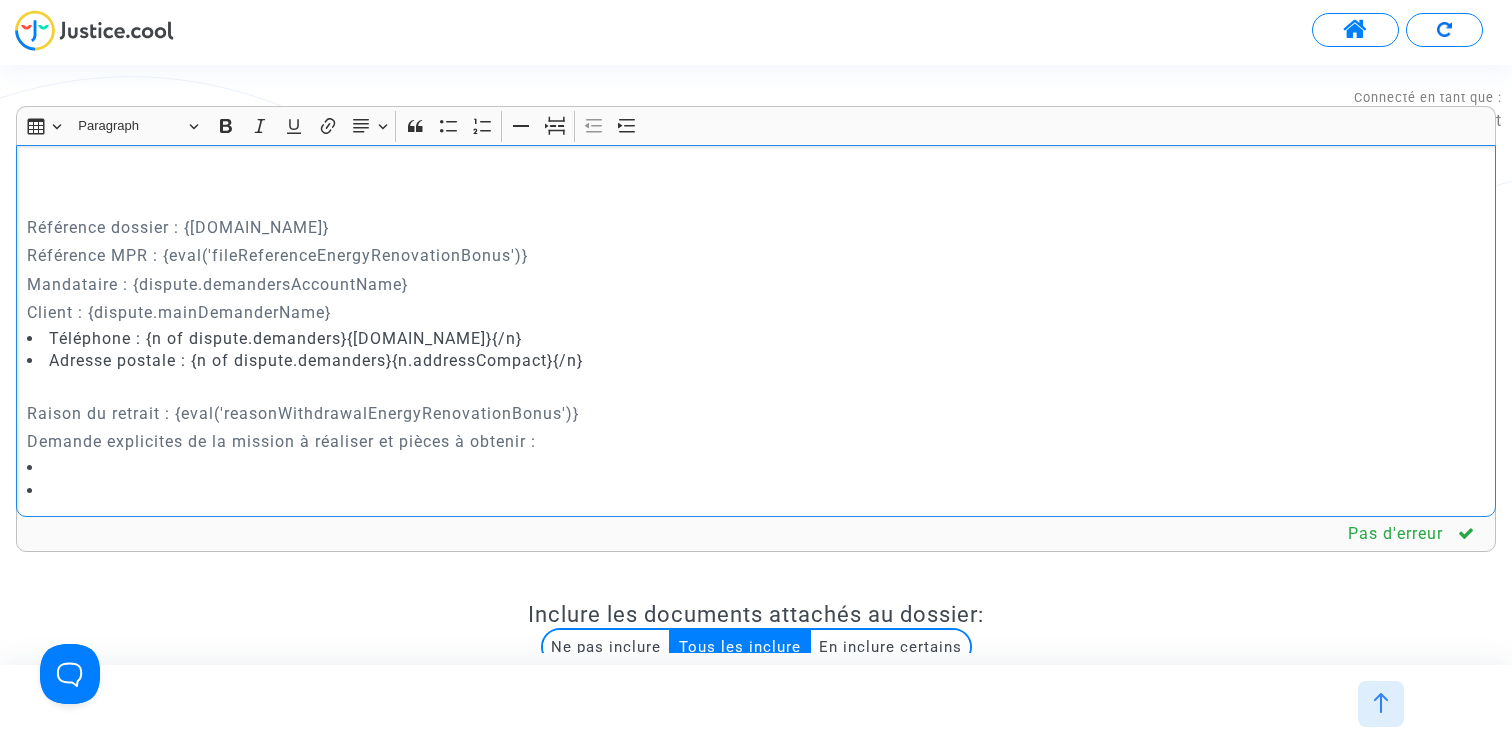 scroll, scrollTop: 0, scrollLeft: 0, axis: both 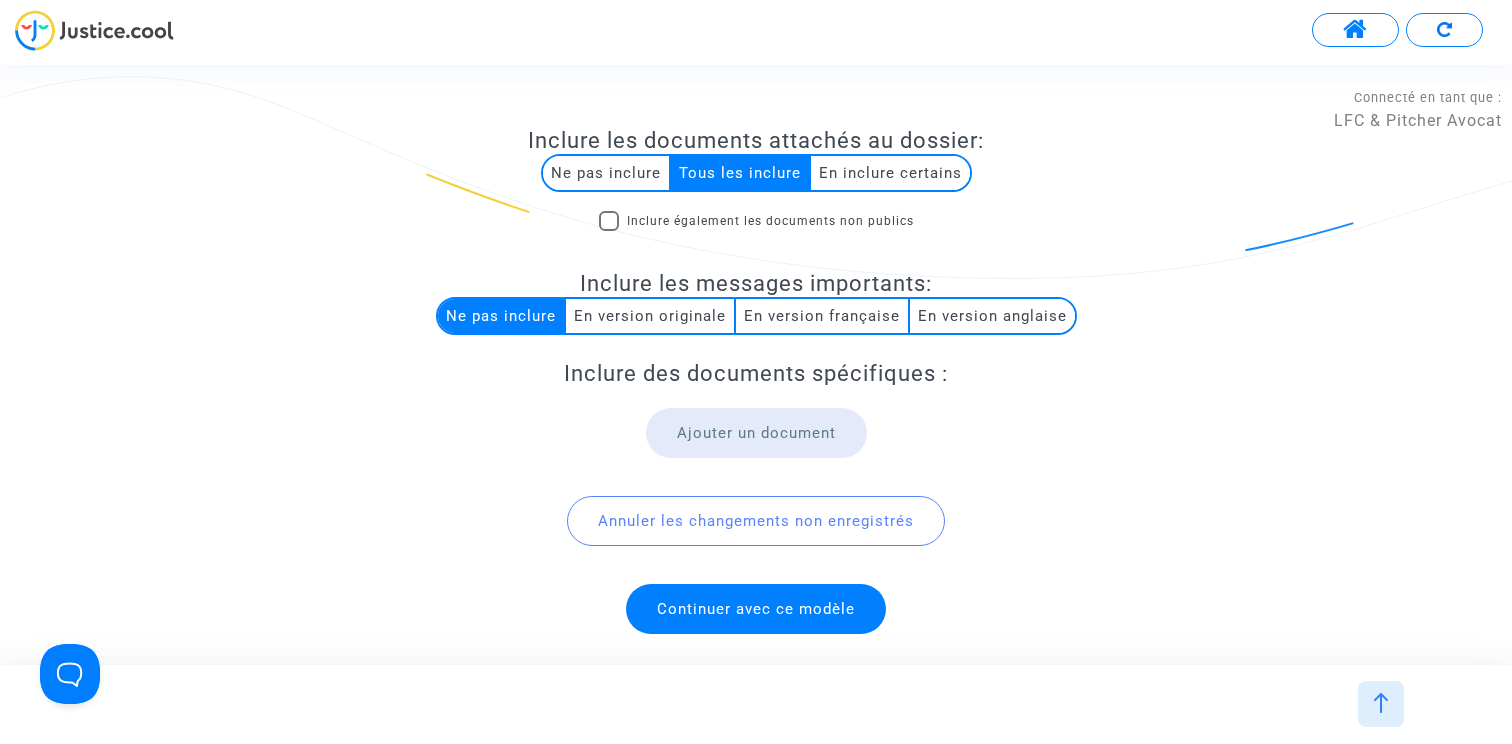 click on "Continuer avec ce modèle" 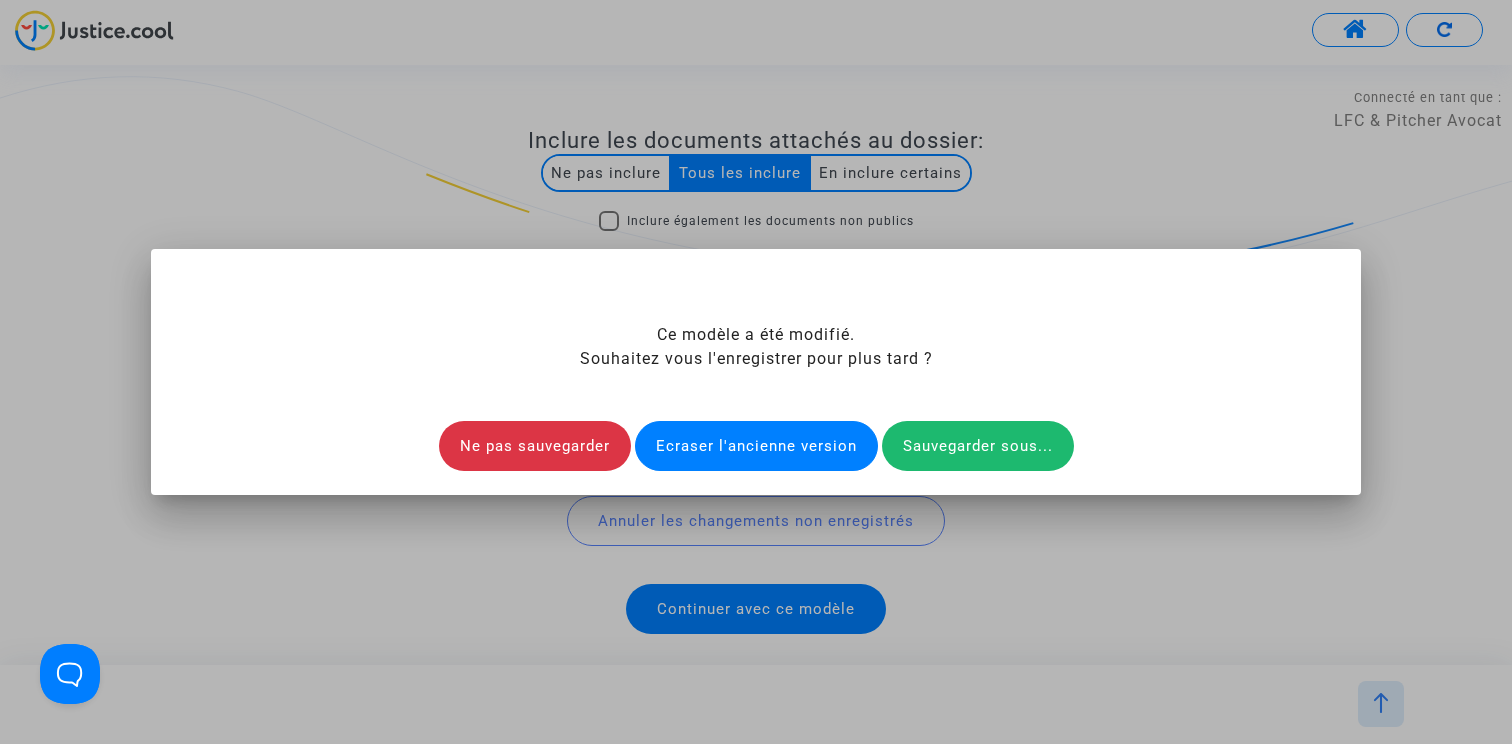 click on "Ecraser l'ancienne version" at bounding box center [756, 446] 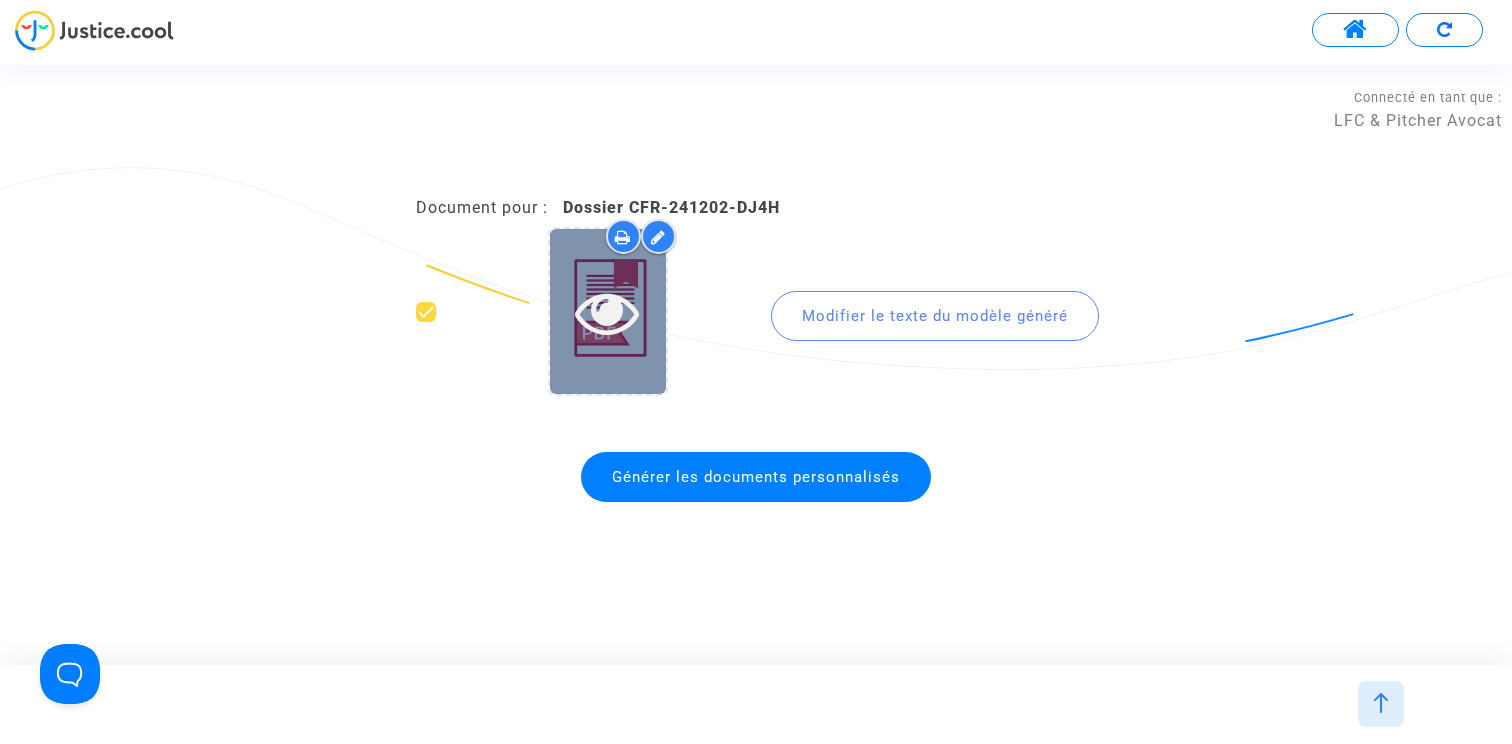 click at bounding box center (607, 312) 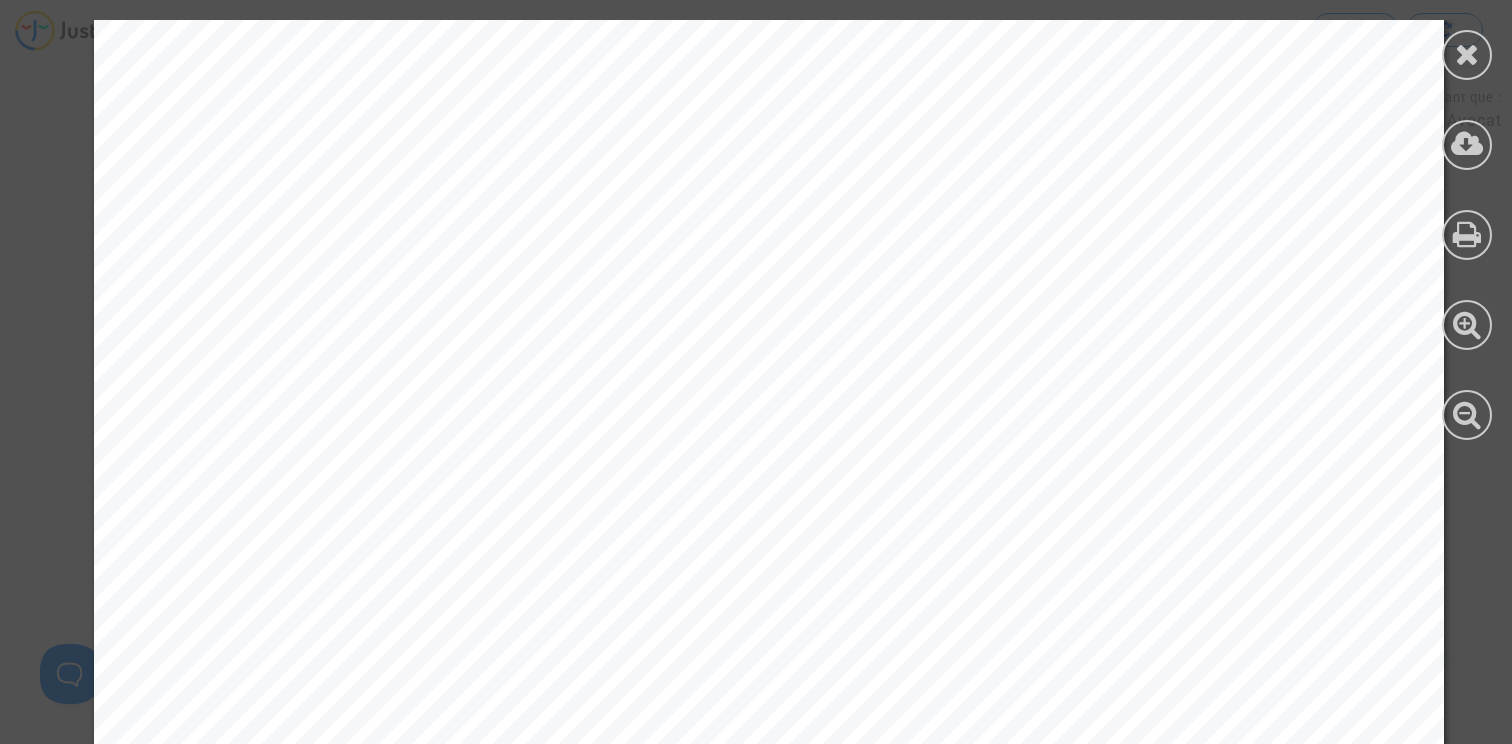 scroll, scrollTop: 70, scrollLeft: 0, axis: vertical 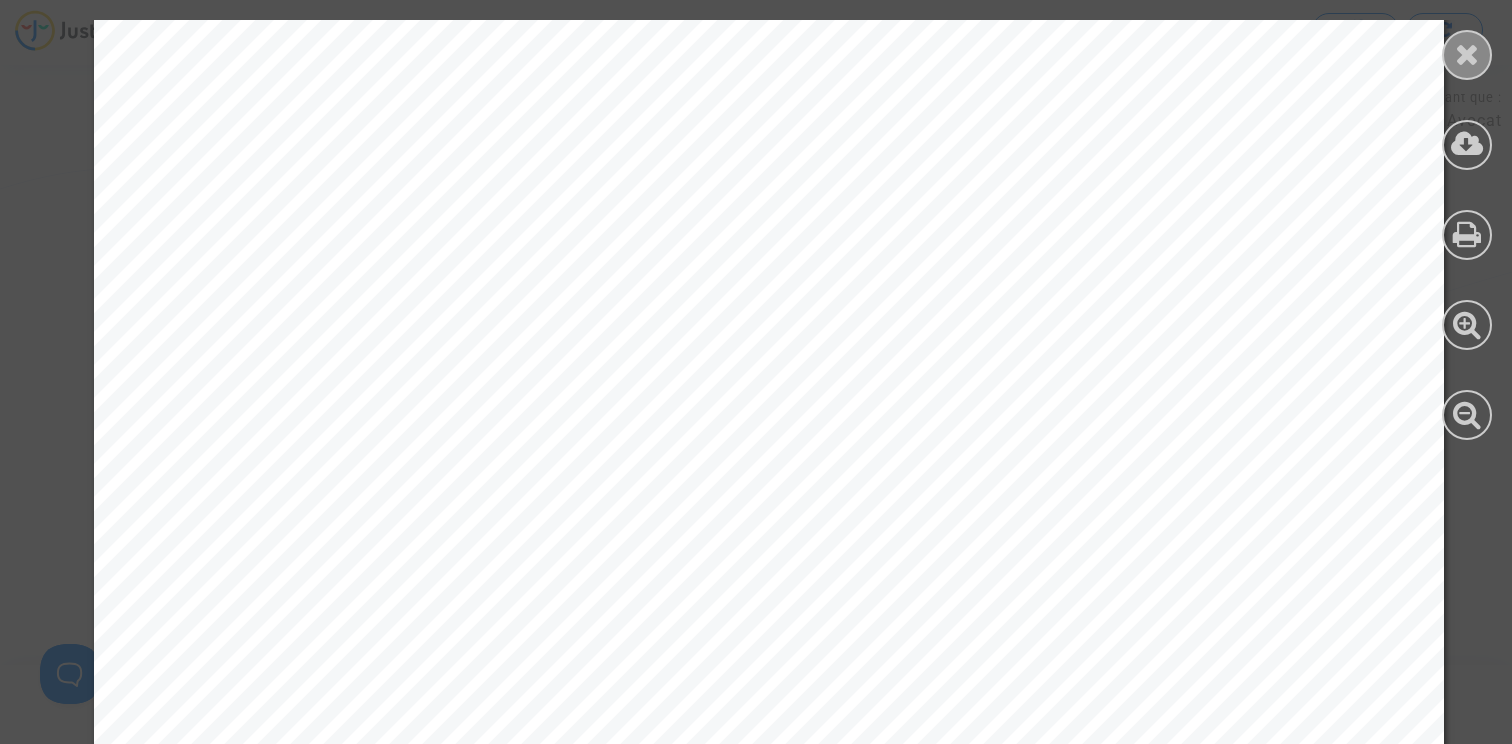 click at bounding box center [1467, 54] 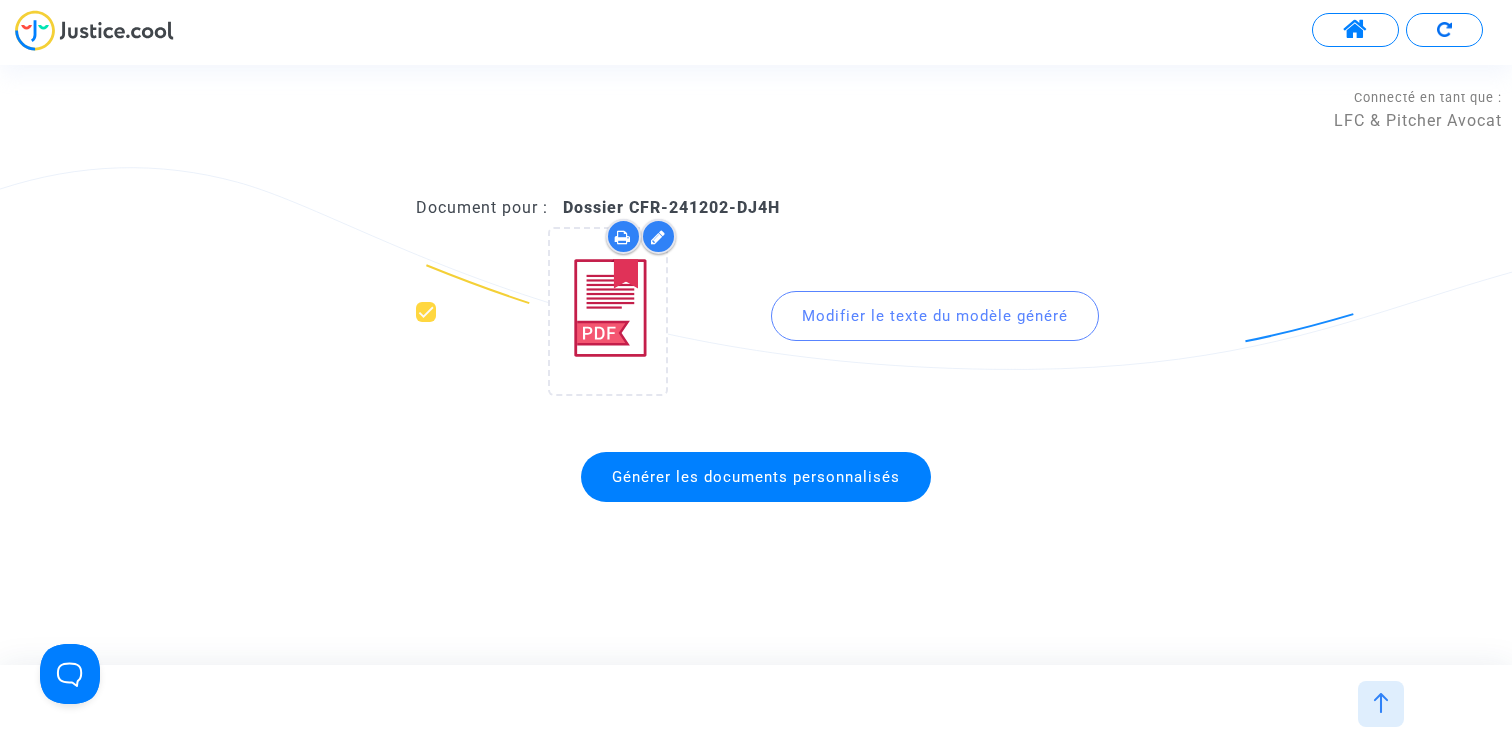 click at bounding box center [1381, 704] 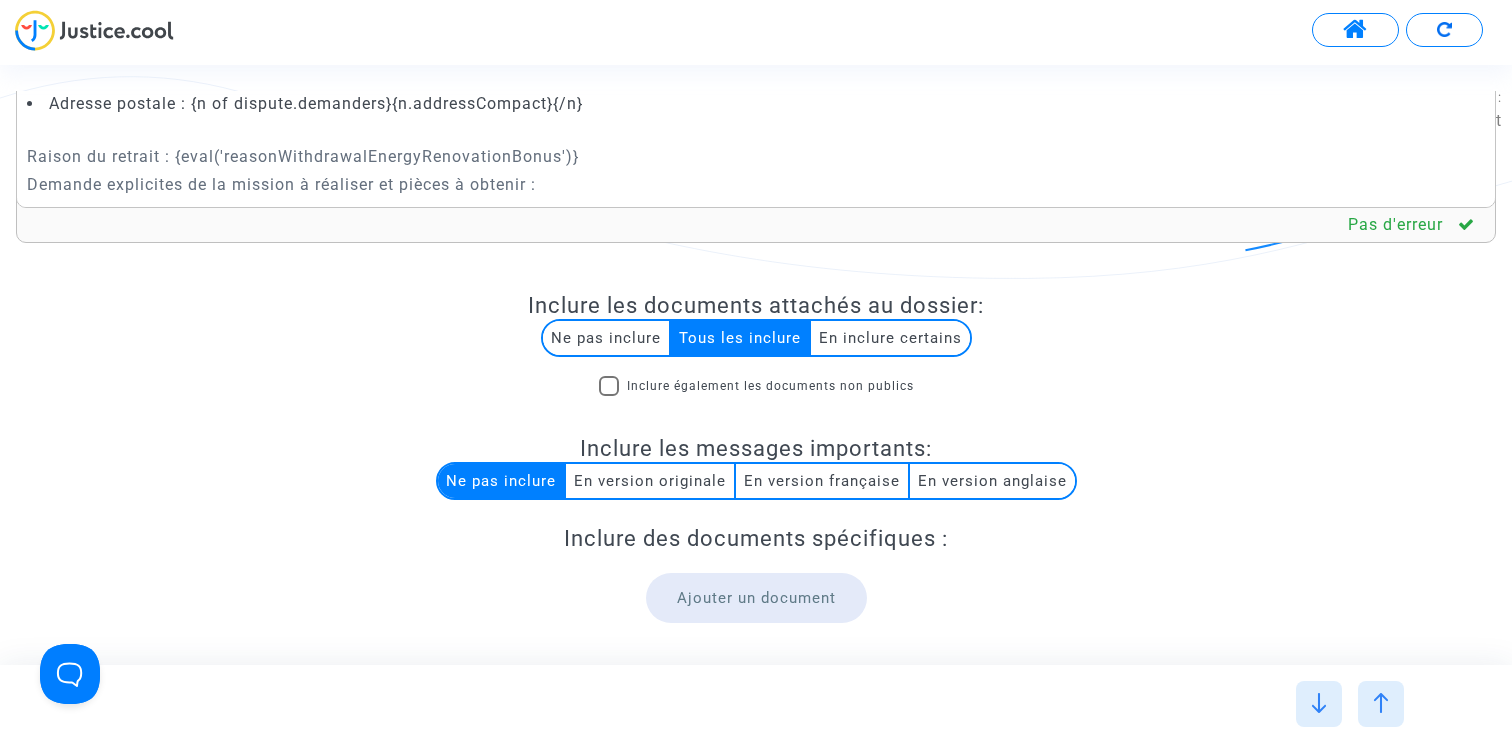 scroll, scrollTop: 0, scrollLeft: 0, axis: both 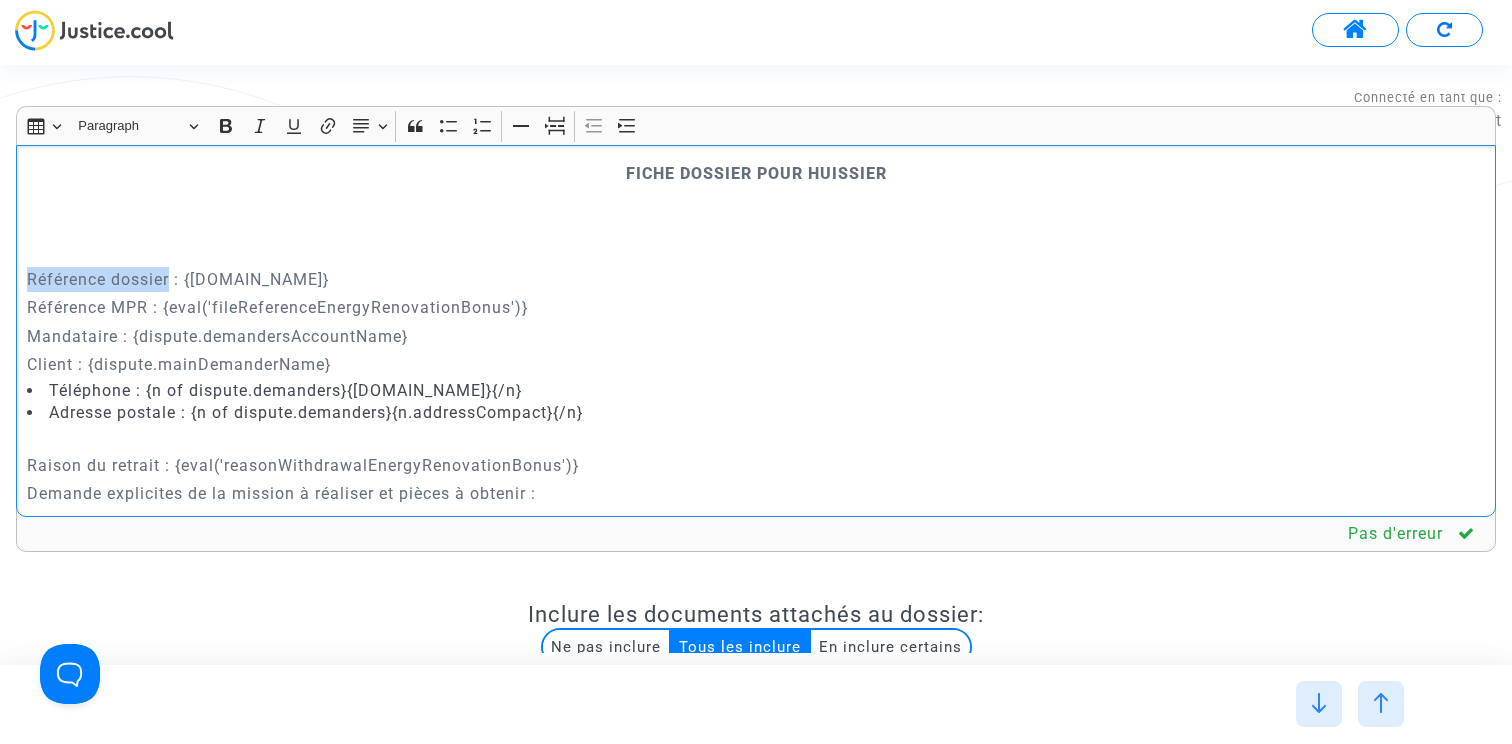 drag, startPoint x: 172, startPoint y: 275, endPoint x: 0, endPoint y: 275, distance: 172 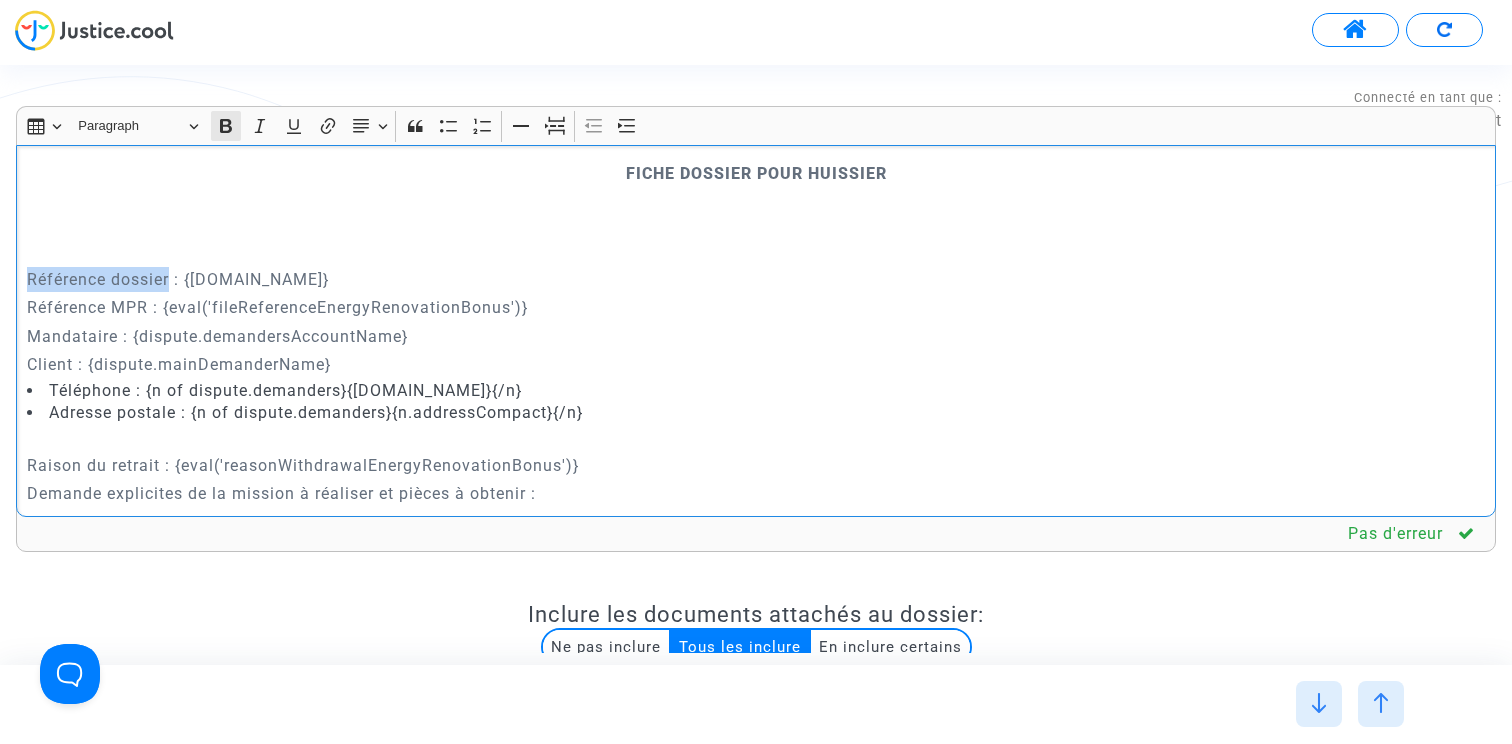 click 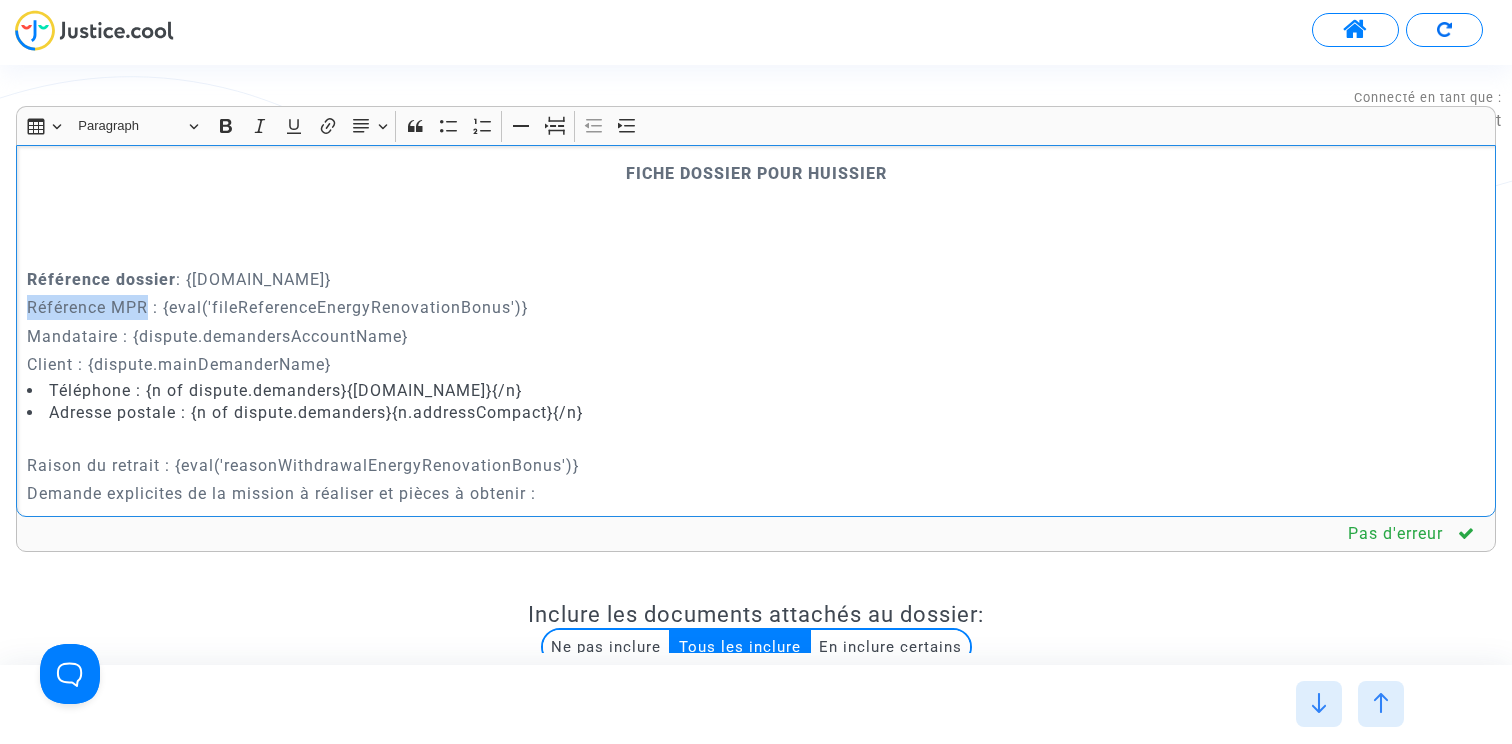 drag, startPoint x: 151, startPoint y: 303, endPoint x: 23, endPoint y: 303, distance: 128 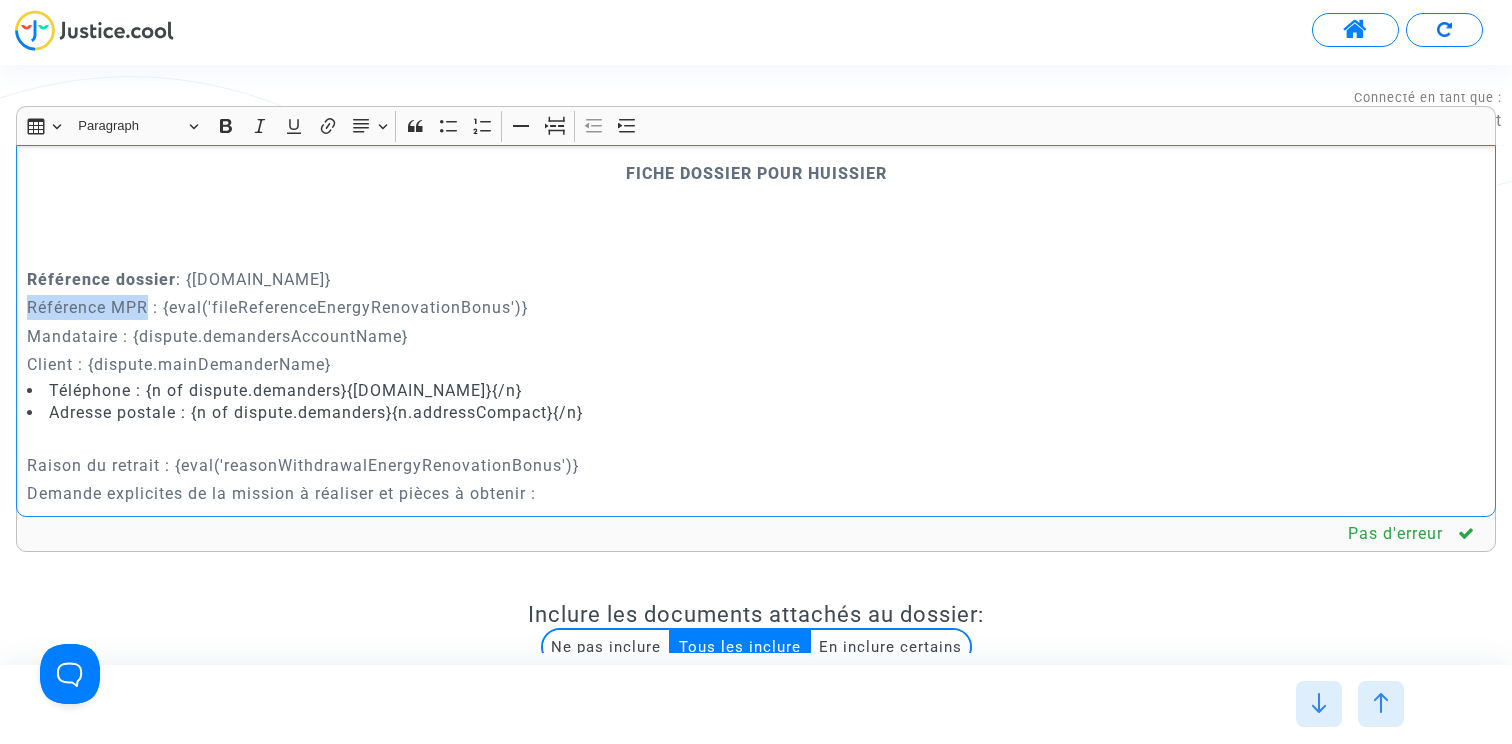 click on "FICHE DOSSIER POUR HUISSIER   Référence dossier  : {[DOMAIN_NAME]} Référence MPR : {eval('fileReferenceEnergyRenovationBonus')} Mandataire : {dispute.demandersAccountName} Client : {dispute.mainDemanderName} Téléphone : {n of dispute.demanders}{[DOMAIN_NAME]}{/n} Adresse postale : {n of dispute.demanders}{n.addressCompact}{/n} [PERSON_NAME] du retrait : {eval('reasonWithdrawalEnergyRenovationBonus')} Demande explicites de la mission à réaliser et pièces à obtenir :  Documents :  {d of documents.byDispute}{x of d.all} {x.index} : {[DOMAIN_NAME]}{/x} {/d}" 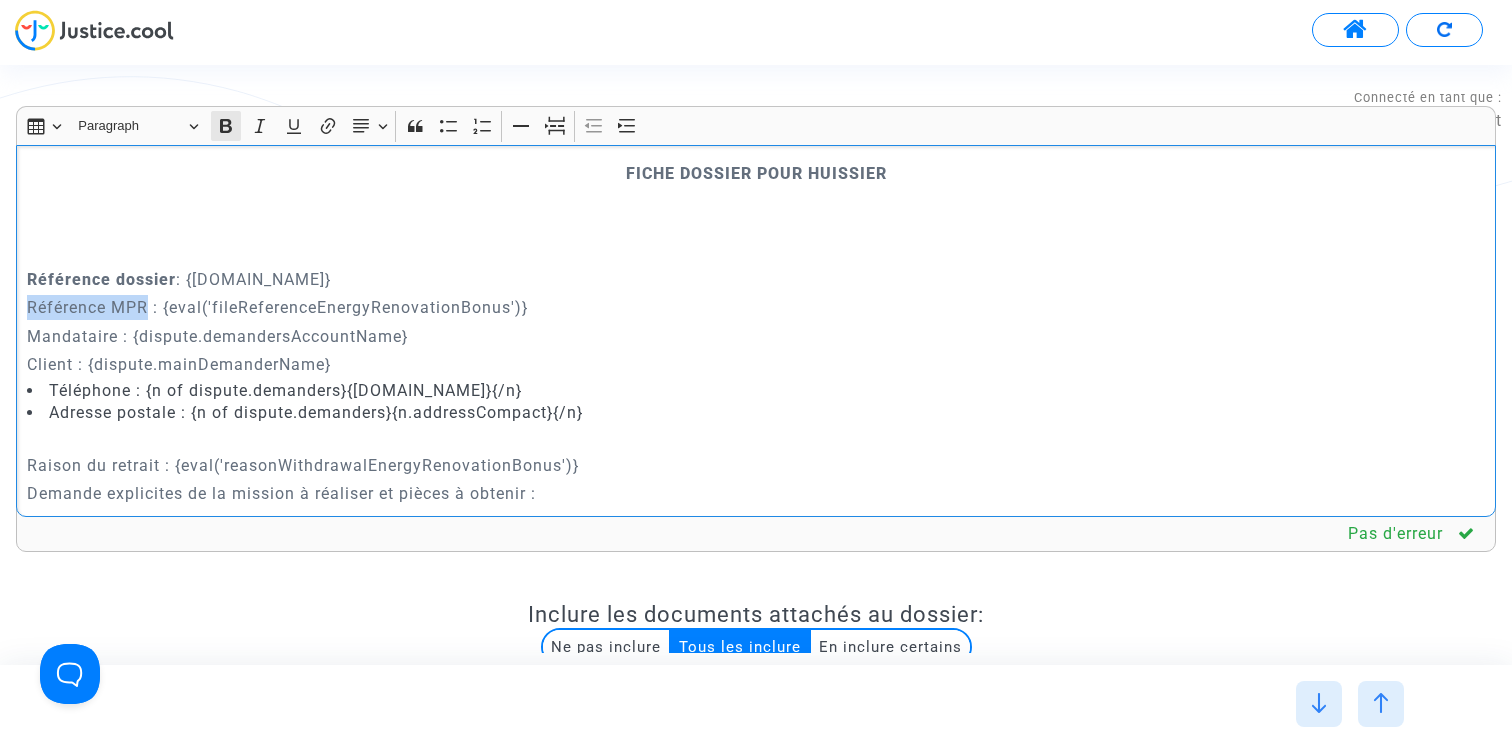 click 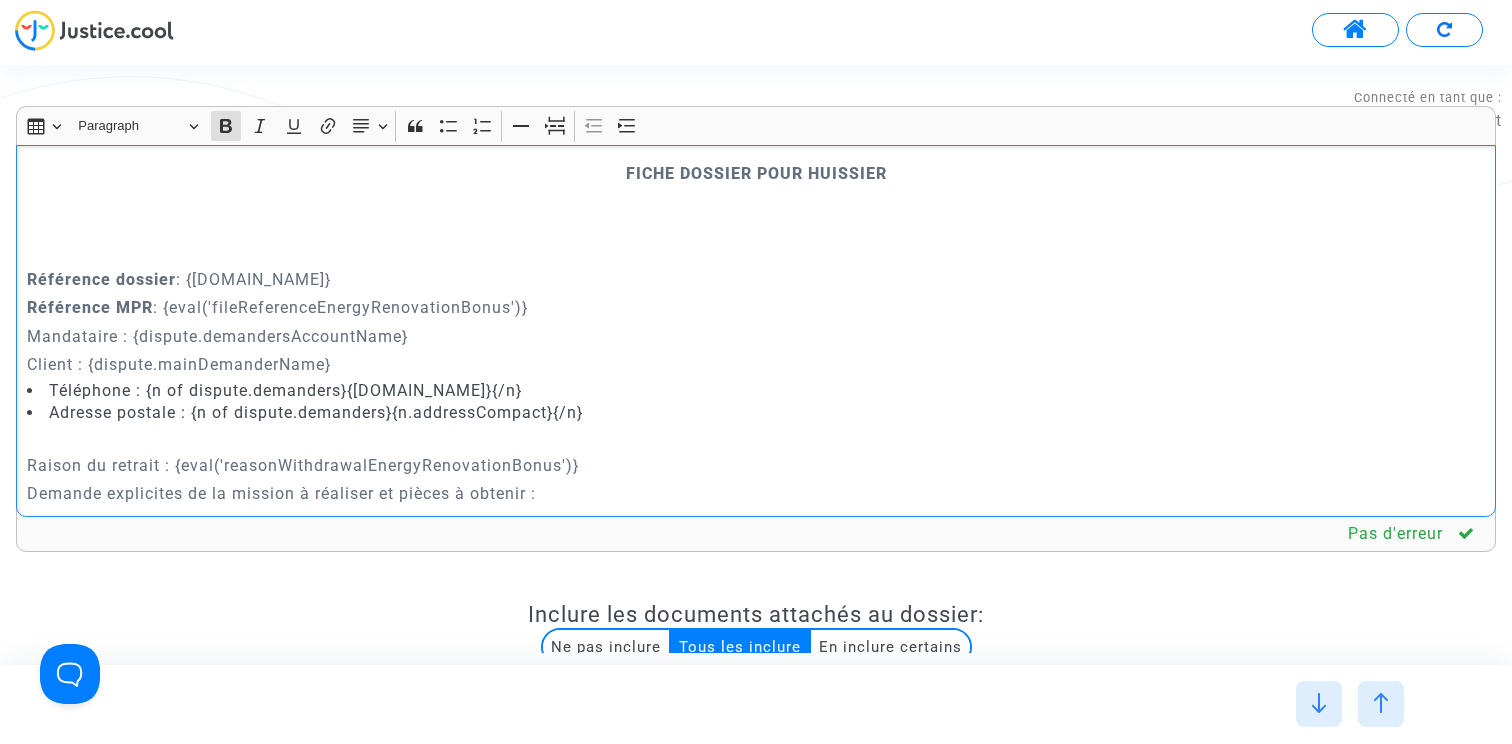 click on "Mandataire : {dispute.demandersAccountName}" 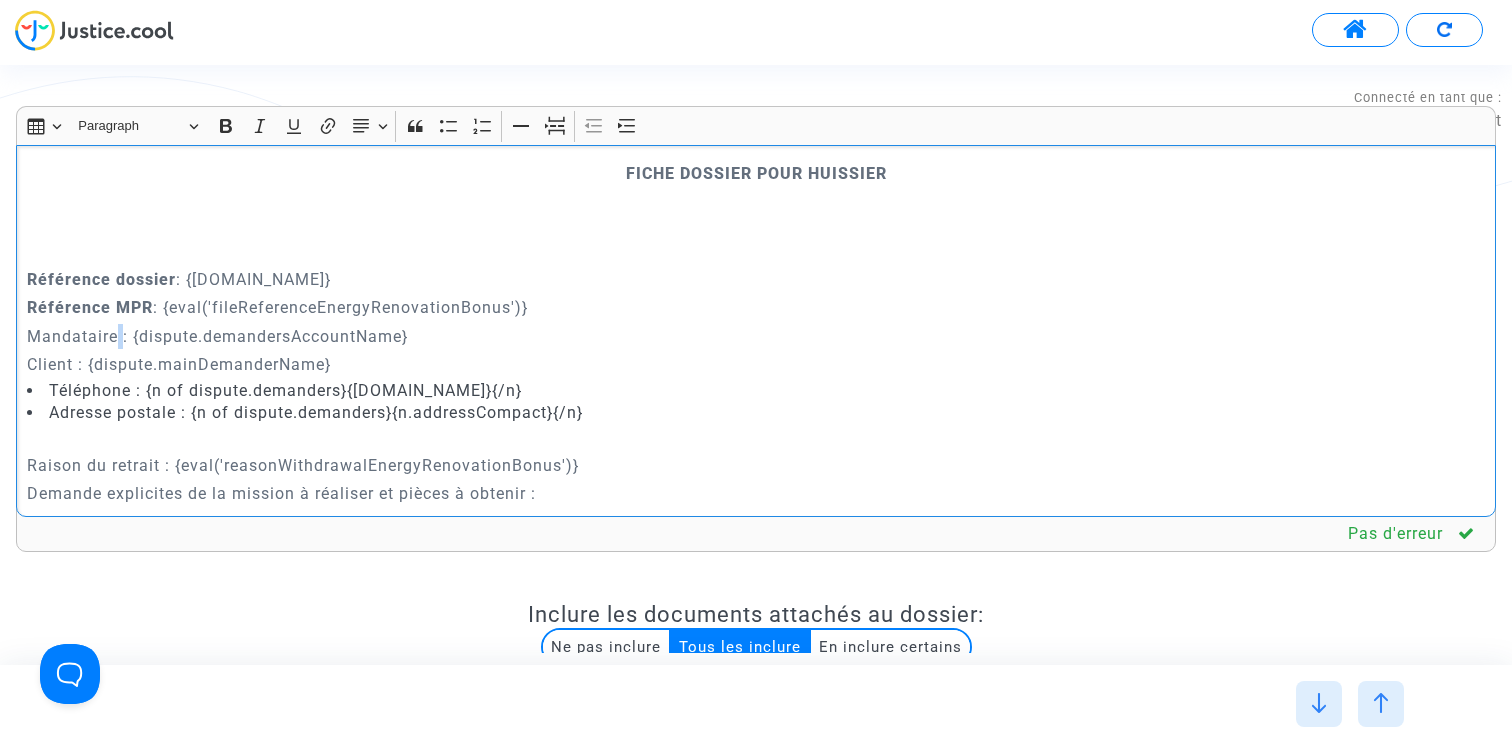 click on "Mandataire : {dispute.demandersAccountName}" 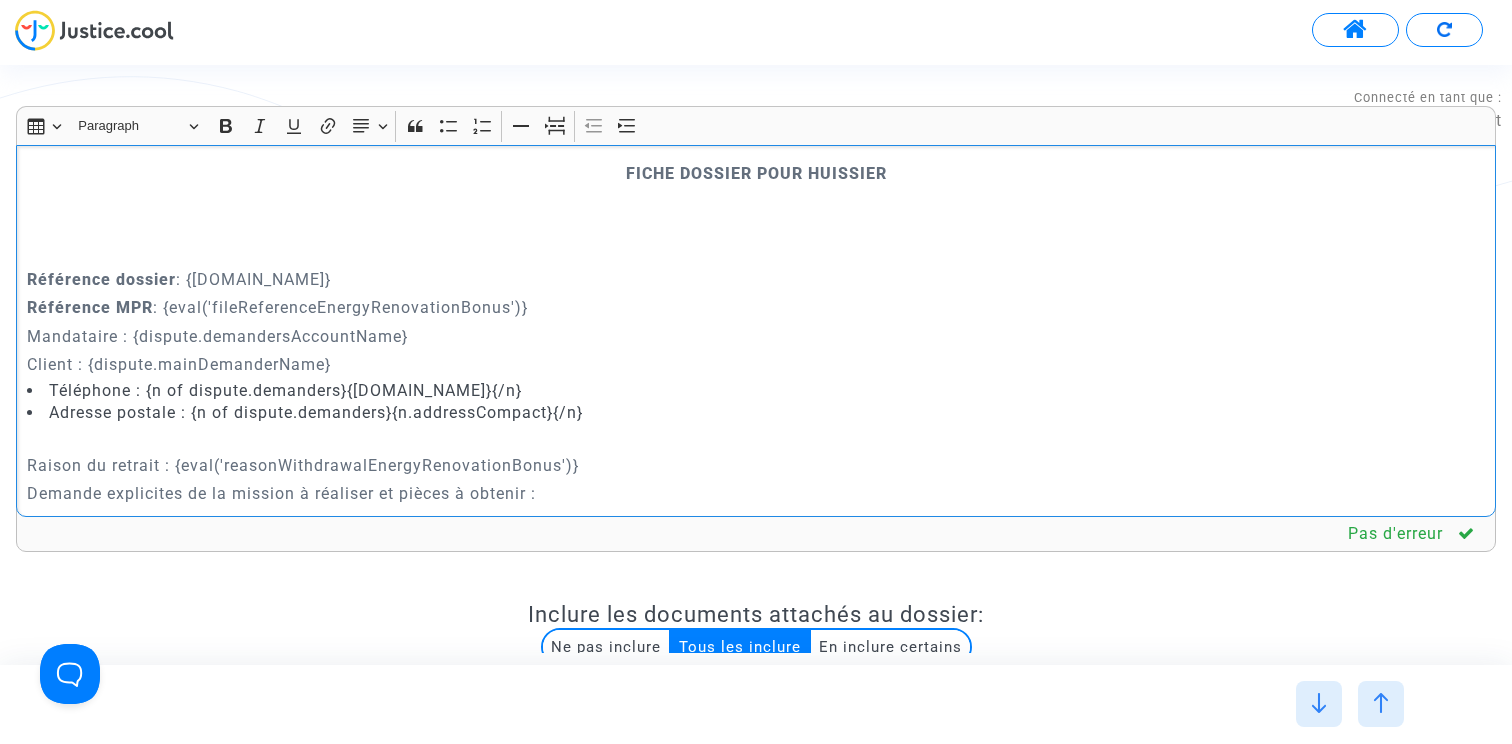 click on "Mandataire : {dispute.demandersAccountName}" 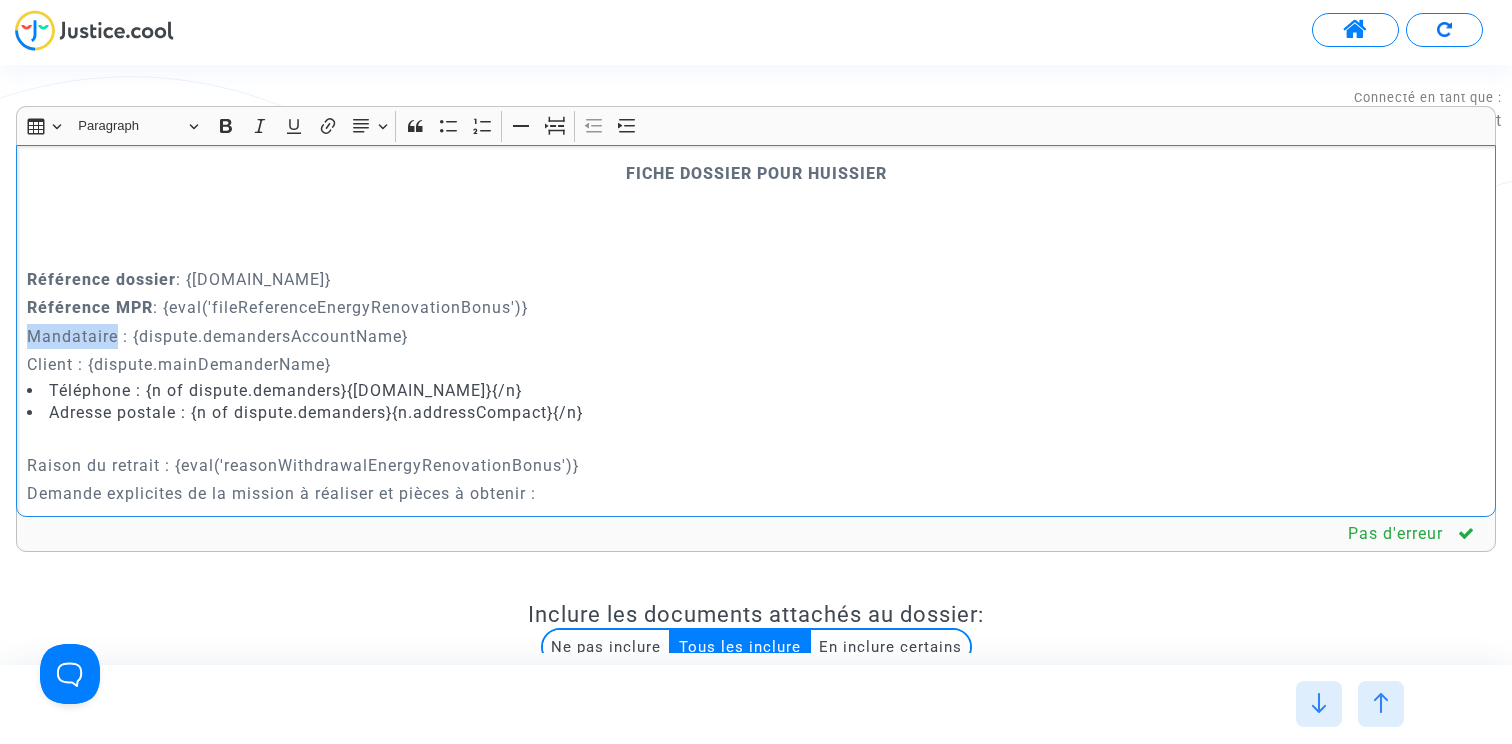 click on "Mandataire : {dispute.demandersAccountName}" 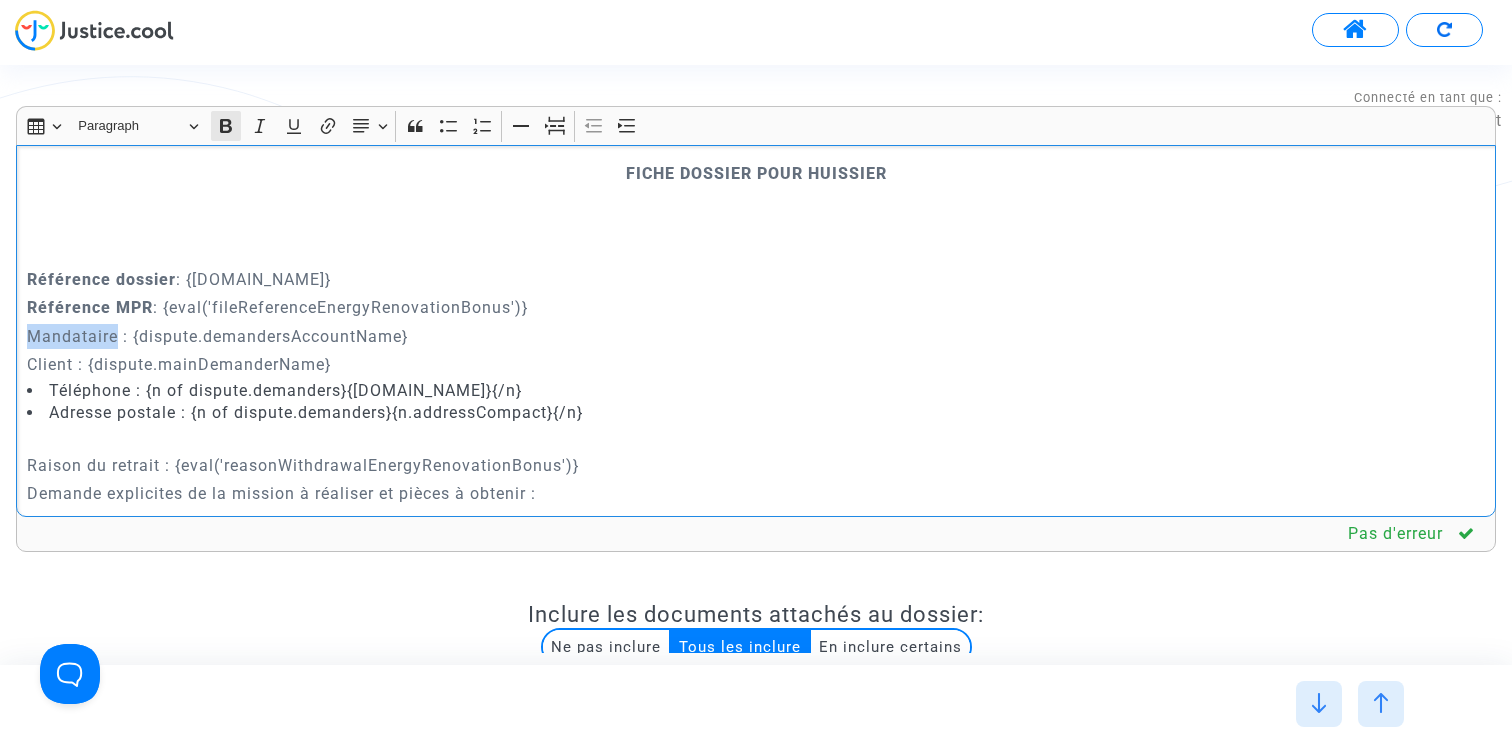 click 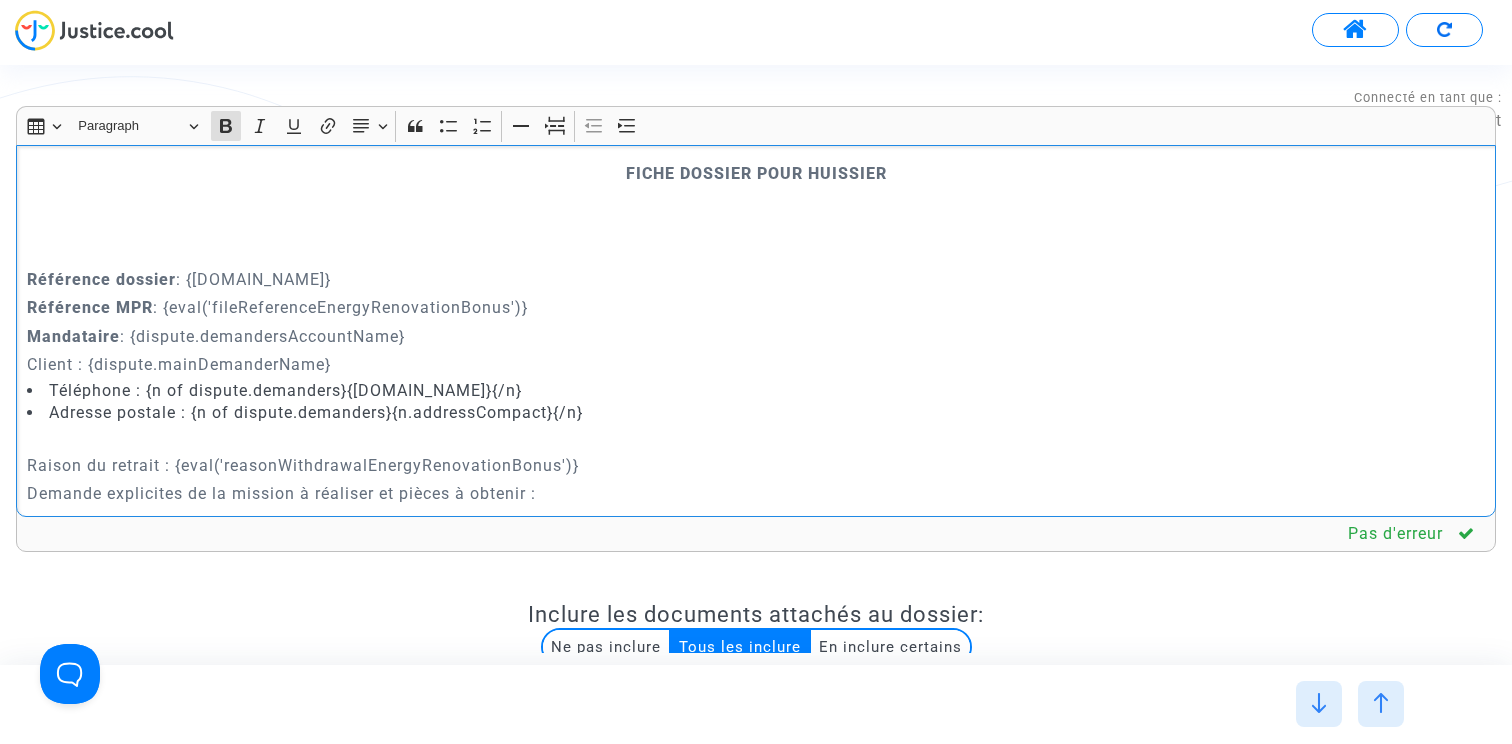 click on "Client : {dispute.mainDemanderName}" 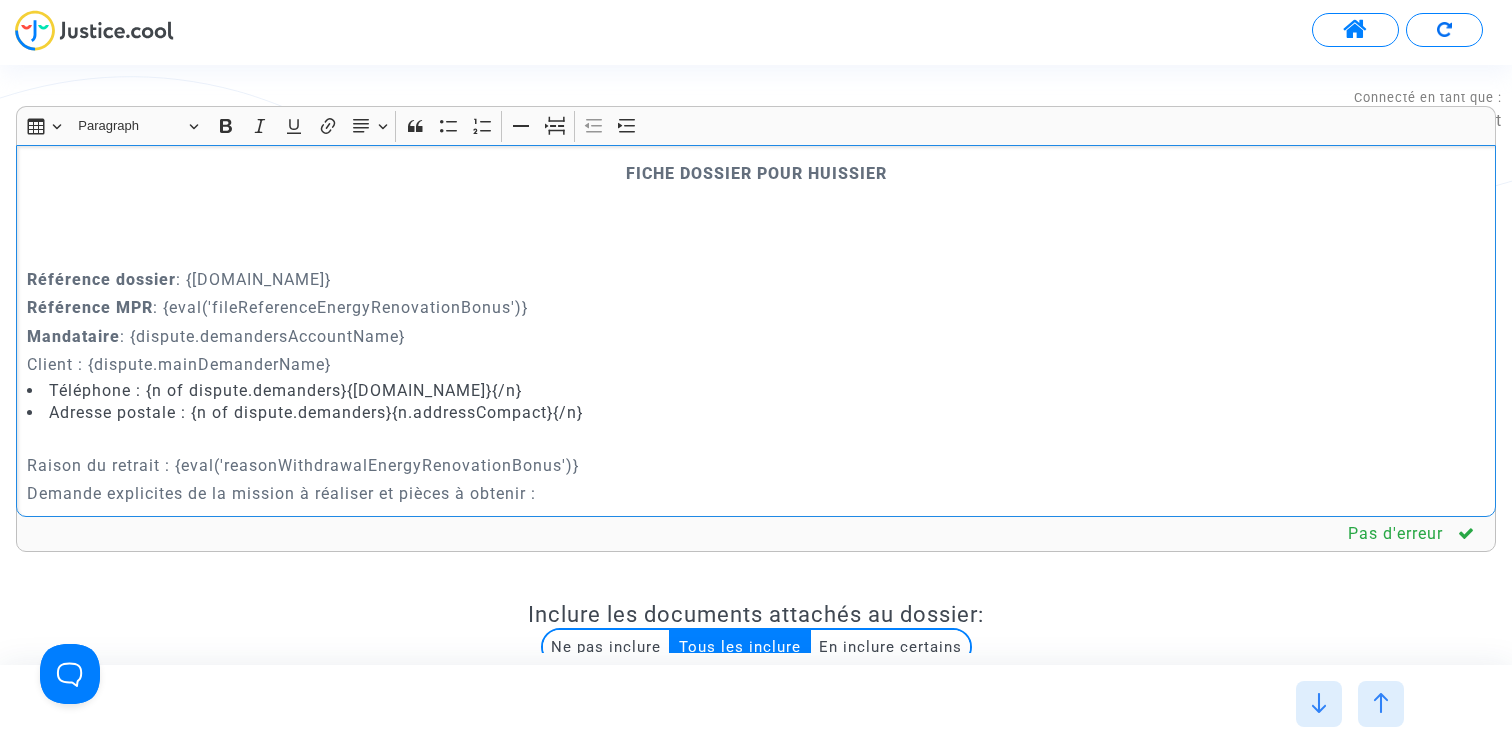 click on "FICHE DOSSIER POUR HUISSIER   Référence dossier  : {[DOMAIN_NAME]} Référence MPR  : {eval('fileReferenceEnergyRenovationBonus')} Mandataire  : {dispute.demandersAccountName} Client : {dispute.mainDemanderName} Téléphone : {n of dispute.demanders}{[DOMAIN_NAME]}{/n} Adresse postale : {n of dispute.demanders}{n.addressCompact}{/n} [PERSON_NAME] du retrait : {eval('reasonWithdrawalEnergyRenovationBonus')} Demande explicites de la mission à réaliser et pièces à obtenir :  Documents :  {d of documents.byDispute}{x of d.all} {x.index} : {[DOMAIN_NAME]}{/x} {/d}" 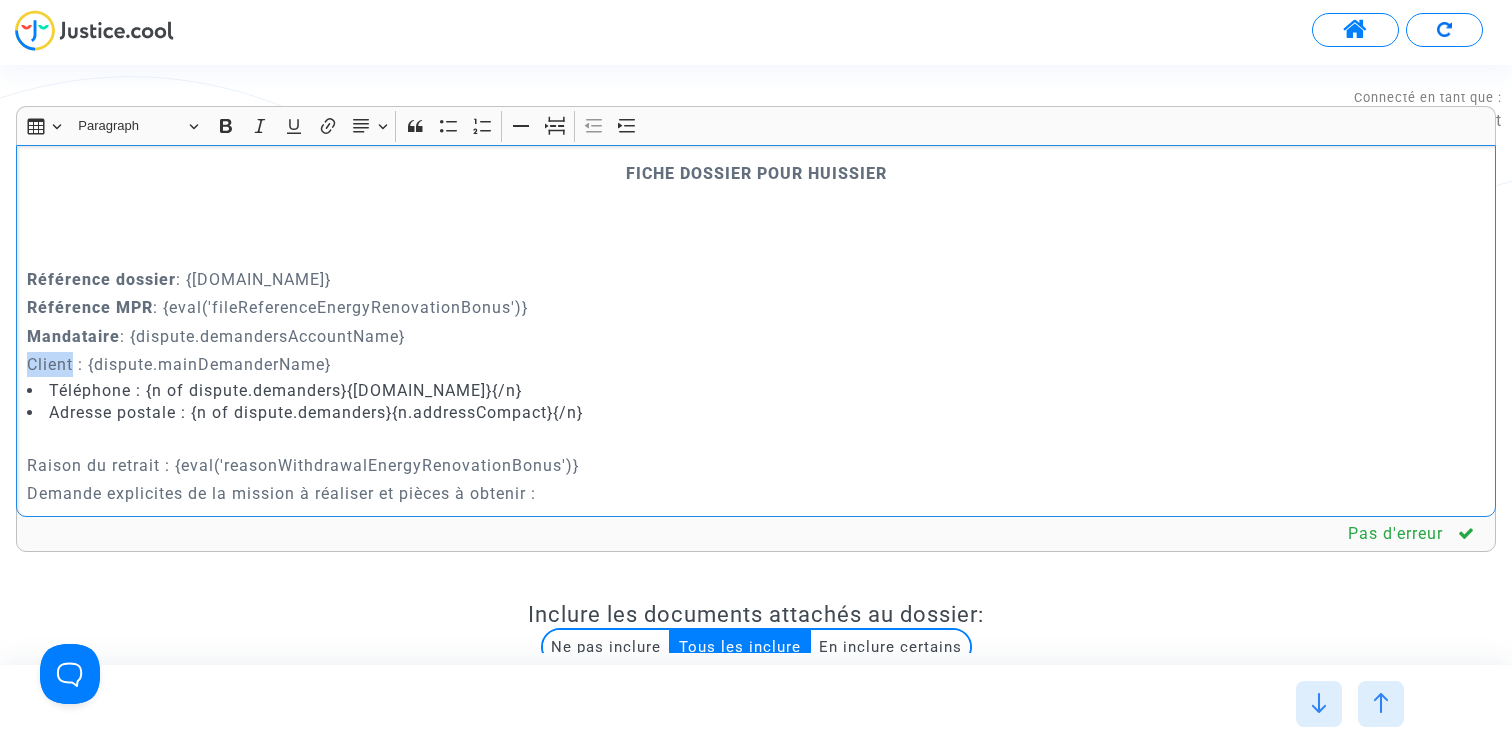 click on "Client : {dispute.mainDemanderName}" 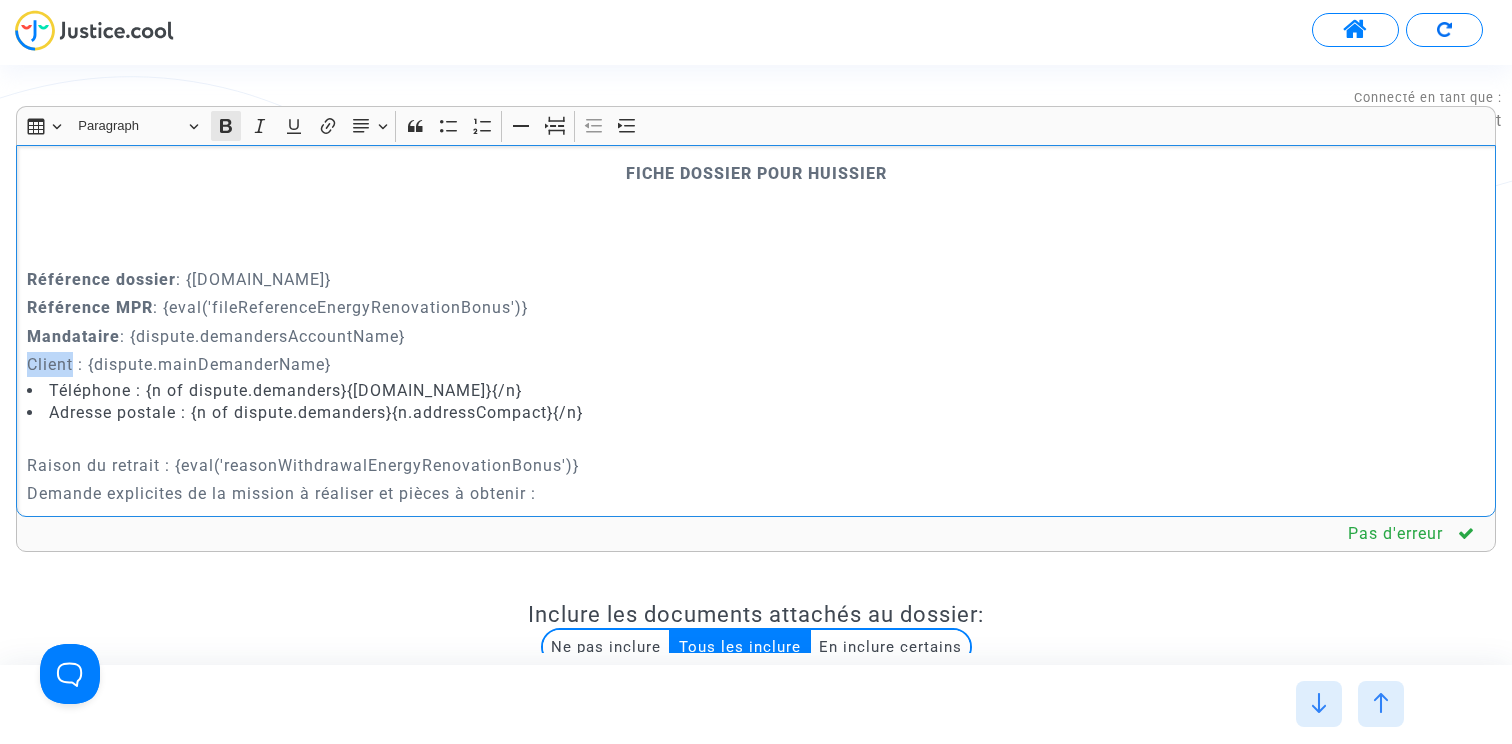 click 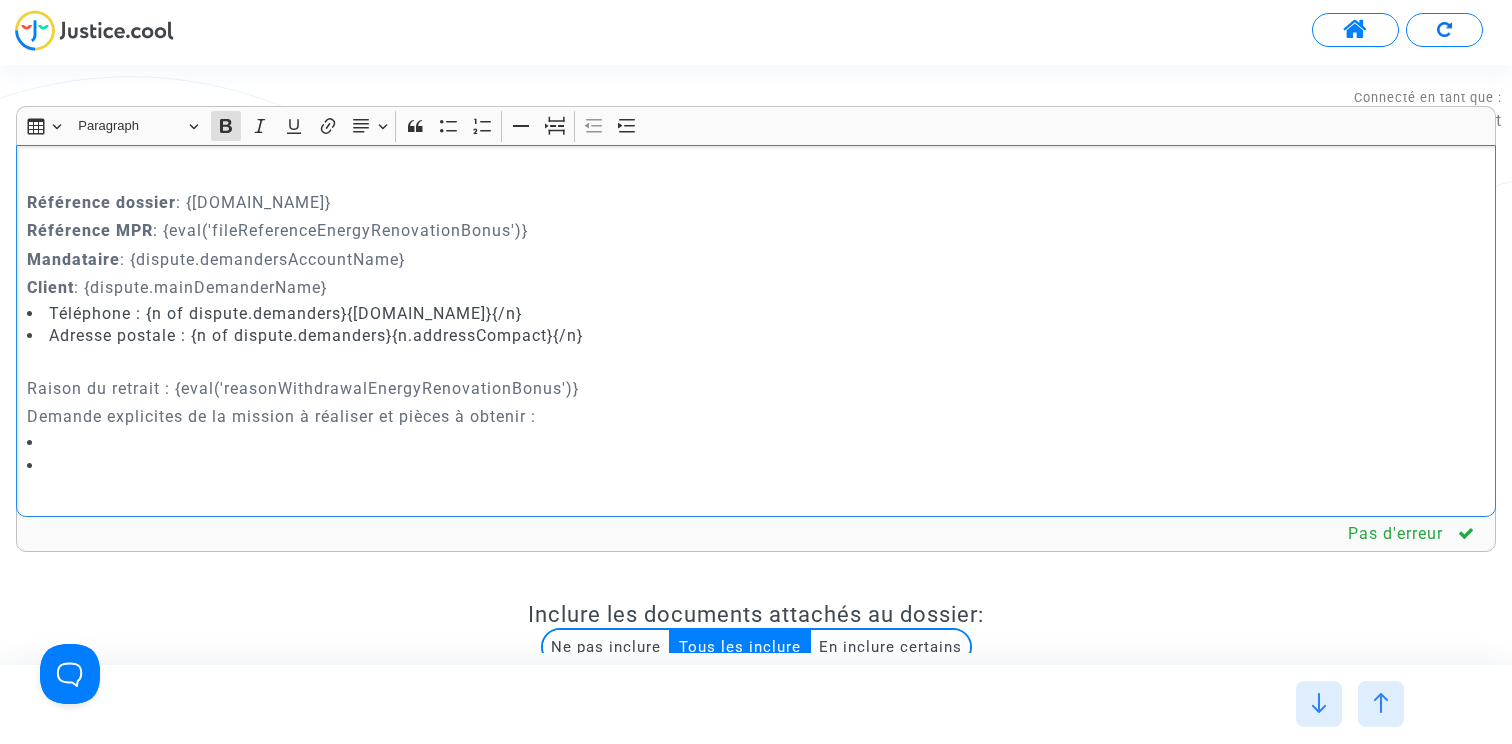 scroll, scrollTop: 91, scrollLeft: 0, axis: vertical 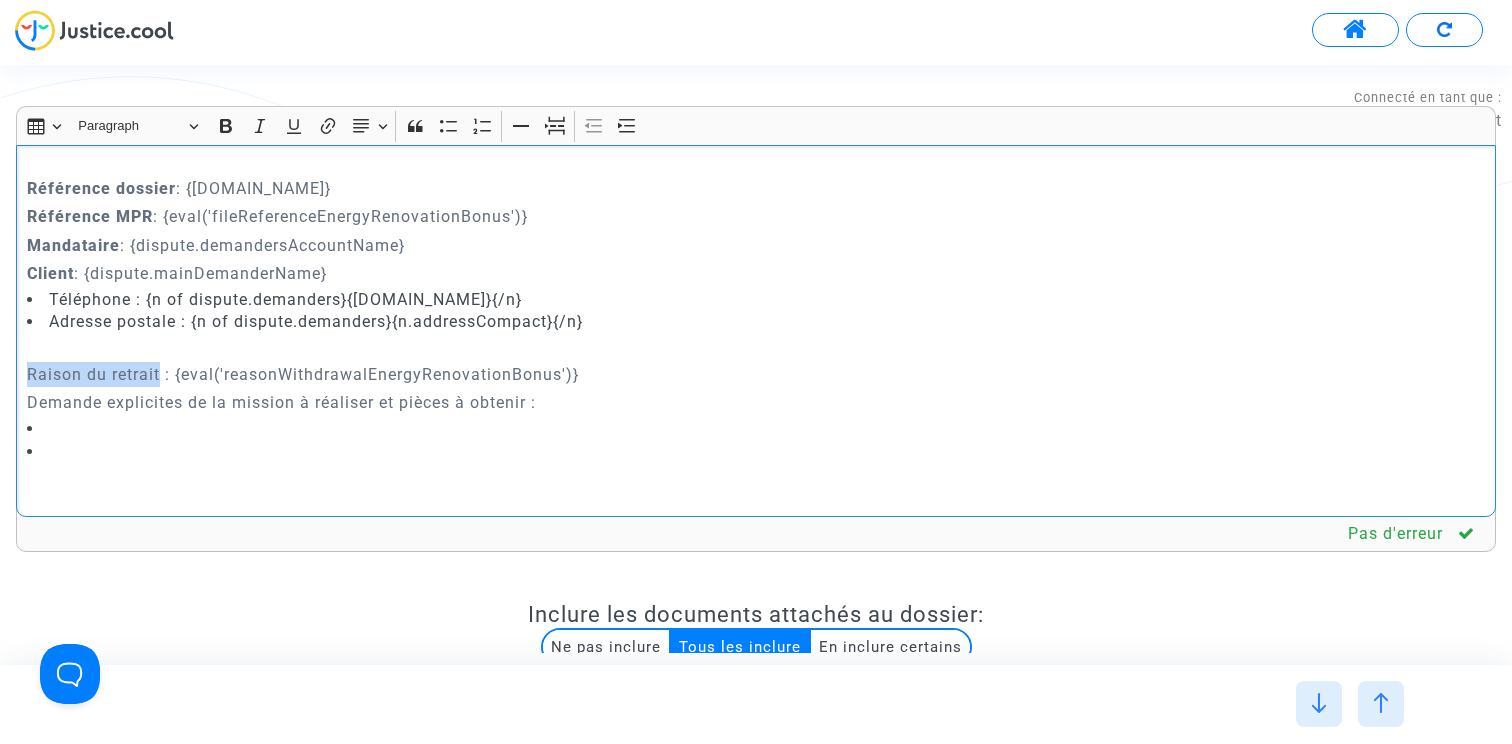 drag, startPoint x: 160, startPoint y: 370, endPoint x: 4, endPoint y: 370, distance: 156 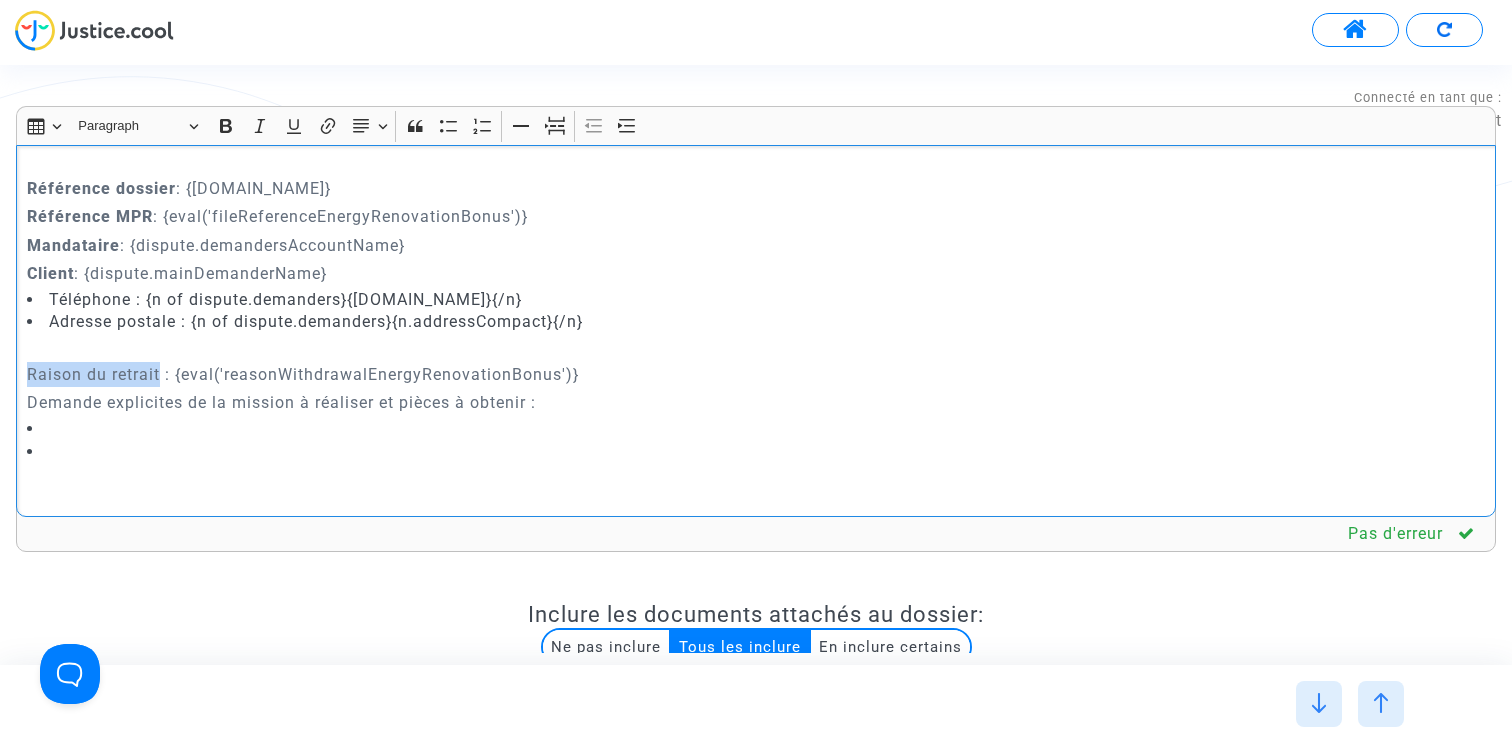 click on "Rich Text Editor Insert table Insert table Heading Paragraph Paragraph Heading 1 Heading 2 Heading 3 Bold (⌘B) Bold Italic (⌘I) Italic Underline (⌘U) Underline Link (⌘K) Link Text alignment Text alignment Align left Align left Align right Align right Align center Align center Justify Justify Block quote Block quote Bulleted List Bulleted List Numbered List Numbered List Horizontal line Horizontal line Page break Page break Decrease indent Decrease indent Increase indent Increase indent FICHE DOSSIER POUR HUISSIER   Référence dossier  : {[DOMAIN_NAME]} Référence MPR  : {eval('fileReferenceEnergyRenovationBonus')} Mandataire  : {dispute.demandersAccountName} Client  : {dispute.mainDemanderName} Téléphone : {n of dispute.demanders}{[DOMAIN_NAME]}{/n} Adresse postale : {n of dispute.demanders}{n.addressCompact}{/n} [PERSON_NAME] du retrait : {eval('reasonWithdrawalEnergyRenovationBonus')} Demande explicites de la mission à réaliser et pièces à obtenir :  Documents :  {d of documents.byDispute}{x of d.all}" 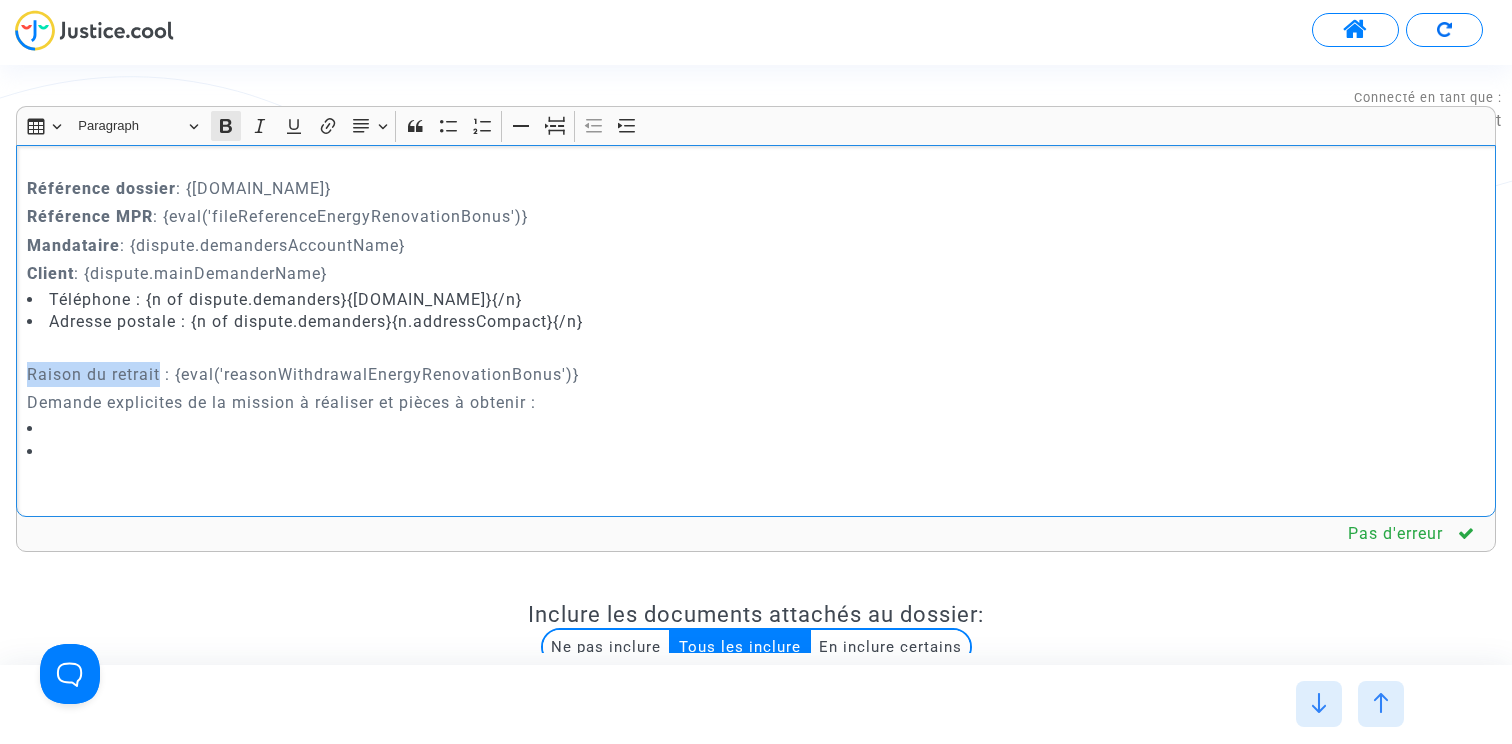 click 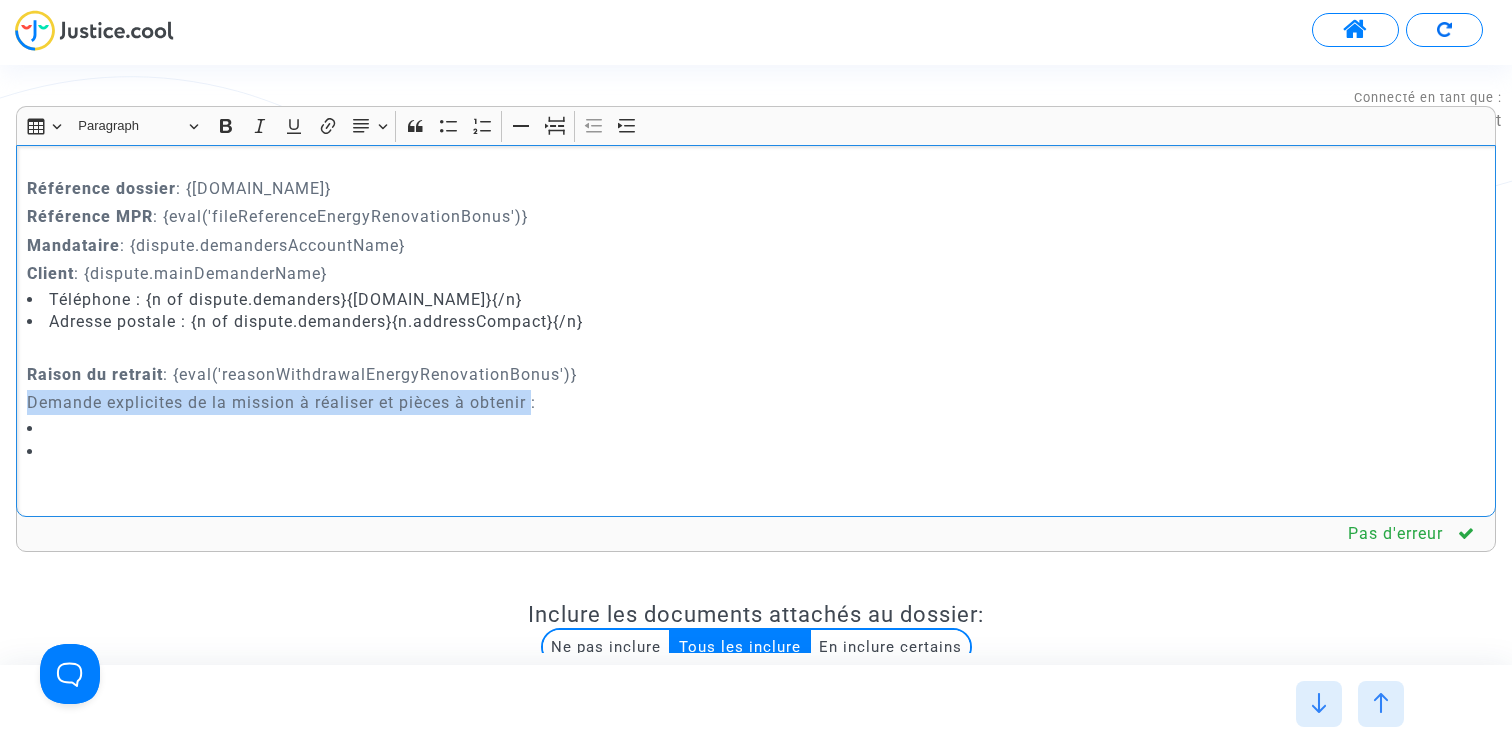 drag, startPoint x: 534, startPoint y: 404, endPoint x: 0, endPoint y: 404, distance: 534 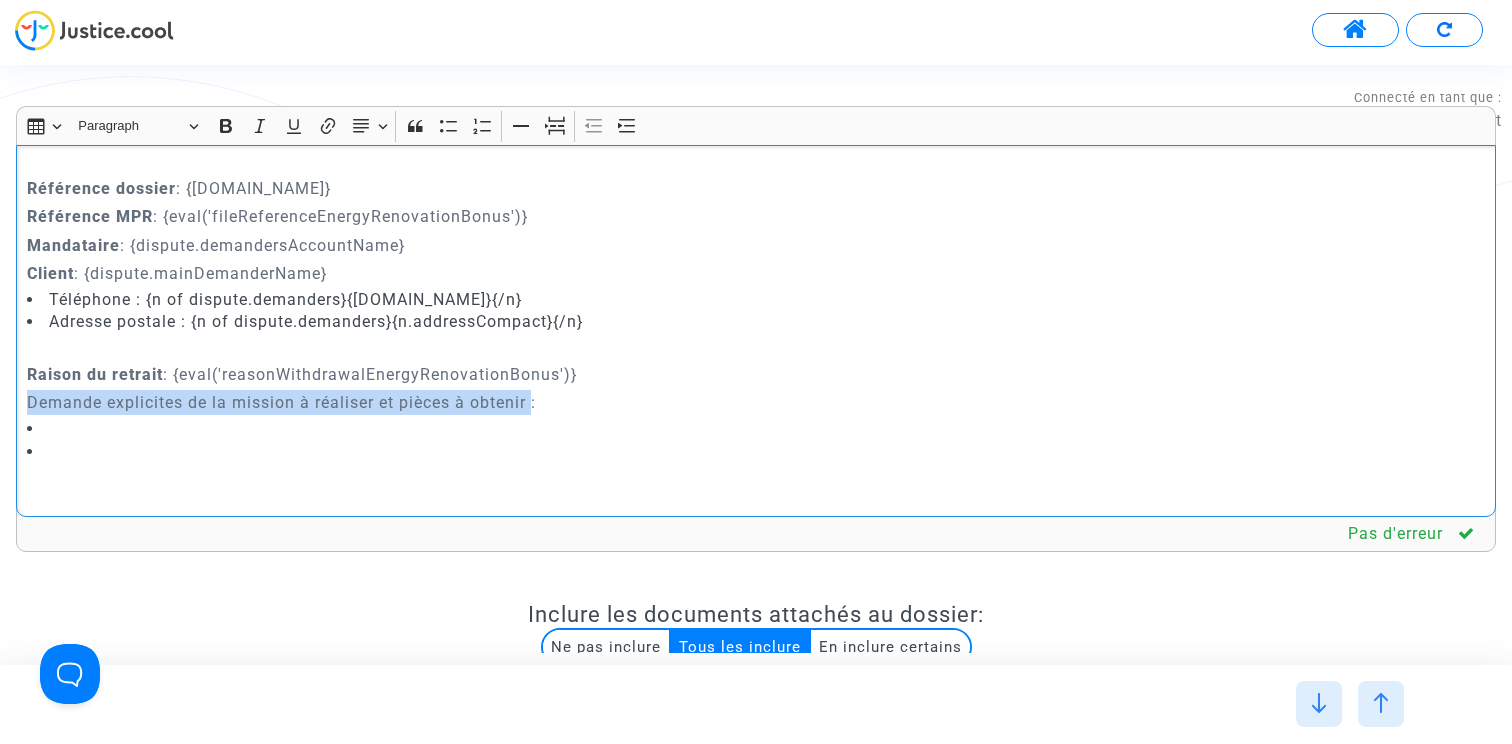 click on "Rich Text Editor Insert table Insert table Heading Paragraph Paragraph Heading 1 Heading 2 Heading 3 Bold (⌘B) Bold Italic (⌘I) Italic Underline (⌘U) Underline Link (⌘K) Link Text alignment Text alignment Align left Align left Align right Align right Align center Align center Justify Justify Block quote Block quote Bulleted List Bulleted List Numbered List Numbered List Horizontal line Horizontal line Page break Page break Decrease indent Decrease indent Increase indent Increase indent FICHE DOSSIER POUR HUISSIER   Référence dossier  : {[DOMAIN_NAME]} Référence MPR  : {eval('fileReferenceEnergyRenovationBonus')} Mandataire  : {dispute.demandersAccountName} Client  : {dispute.mainDemanderName} Téléphone : {n of dispute.demanders}{[DOMAIN_NAME]}{/n} Adresse postale : {n of dispute.demanders}{n.addressCompact}{/n} [PERSON_NAME] du retrait  : {eval('reasonWithdrawalEnergyRenovationBonus')} Demande explicites de la mission à réaliser et pièces à obtenir :  Documents :  {d of documents.byDispute}{x of d.all}" 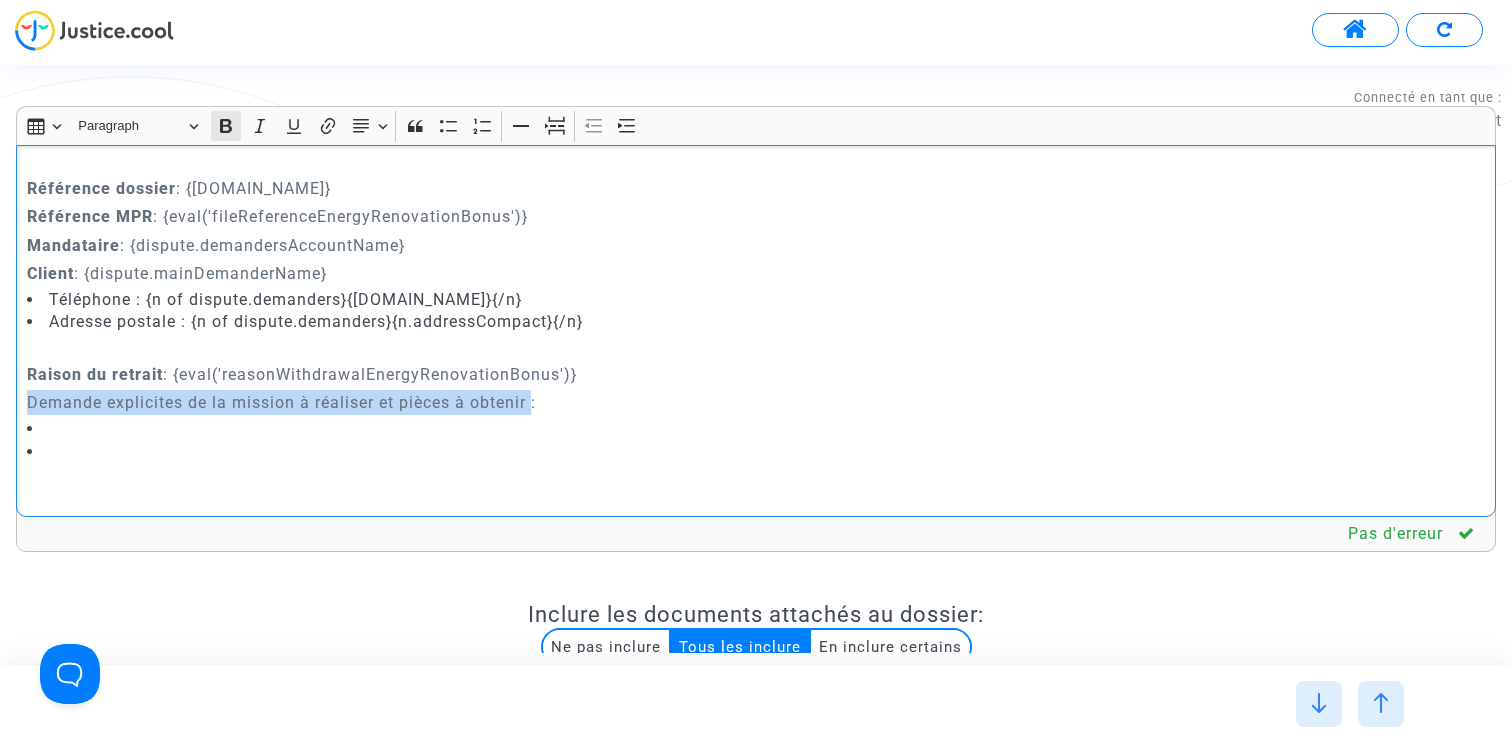 click on "Bold (⌘B) Bold" 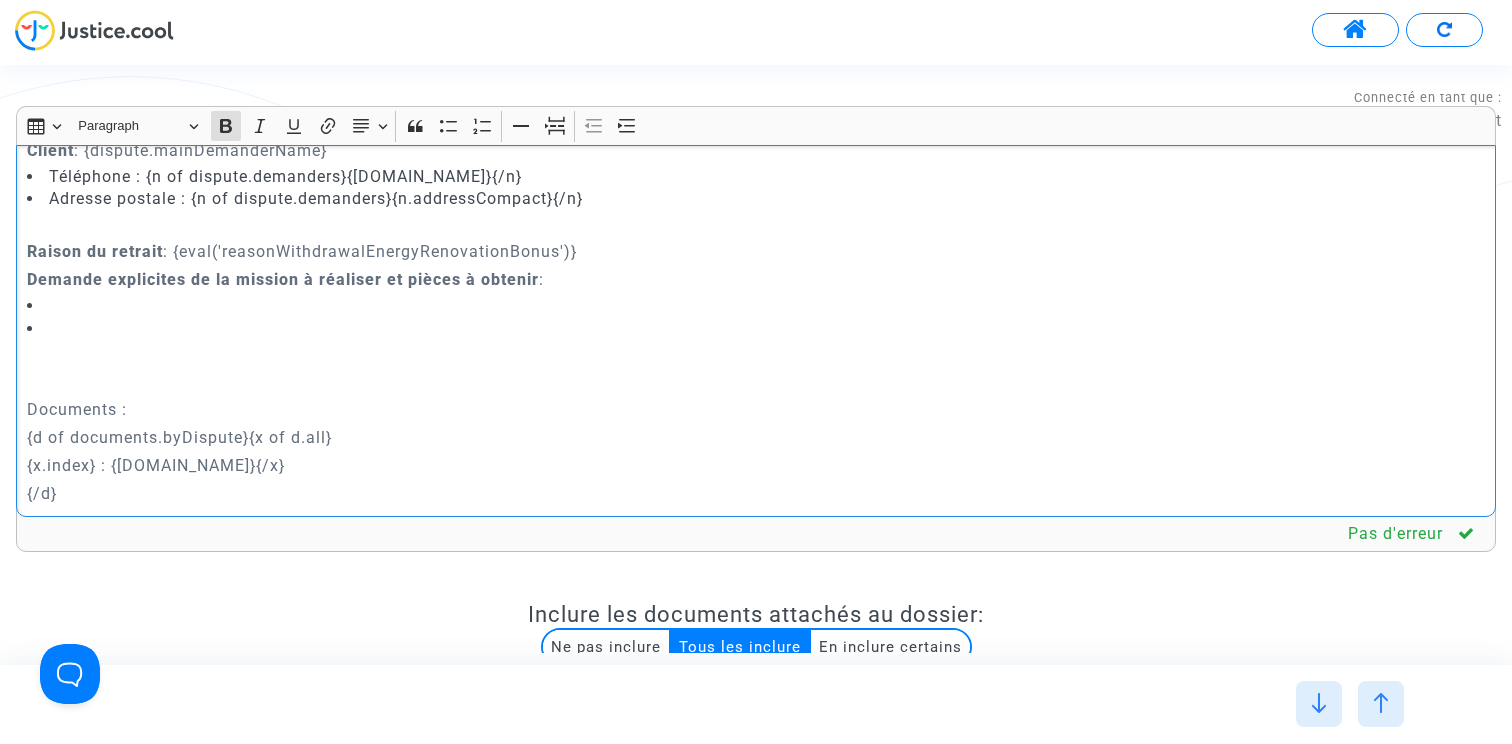 scroll, scrollTop: 218, scrollLeft: 0, axis: vertical 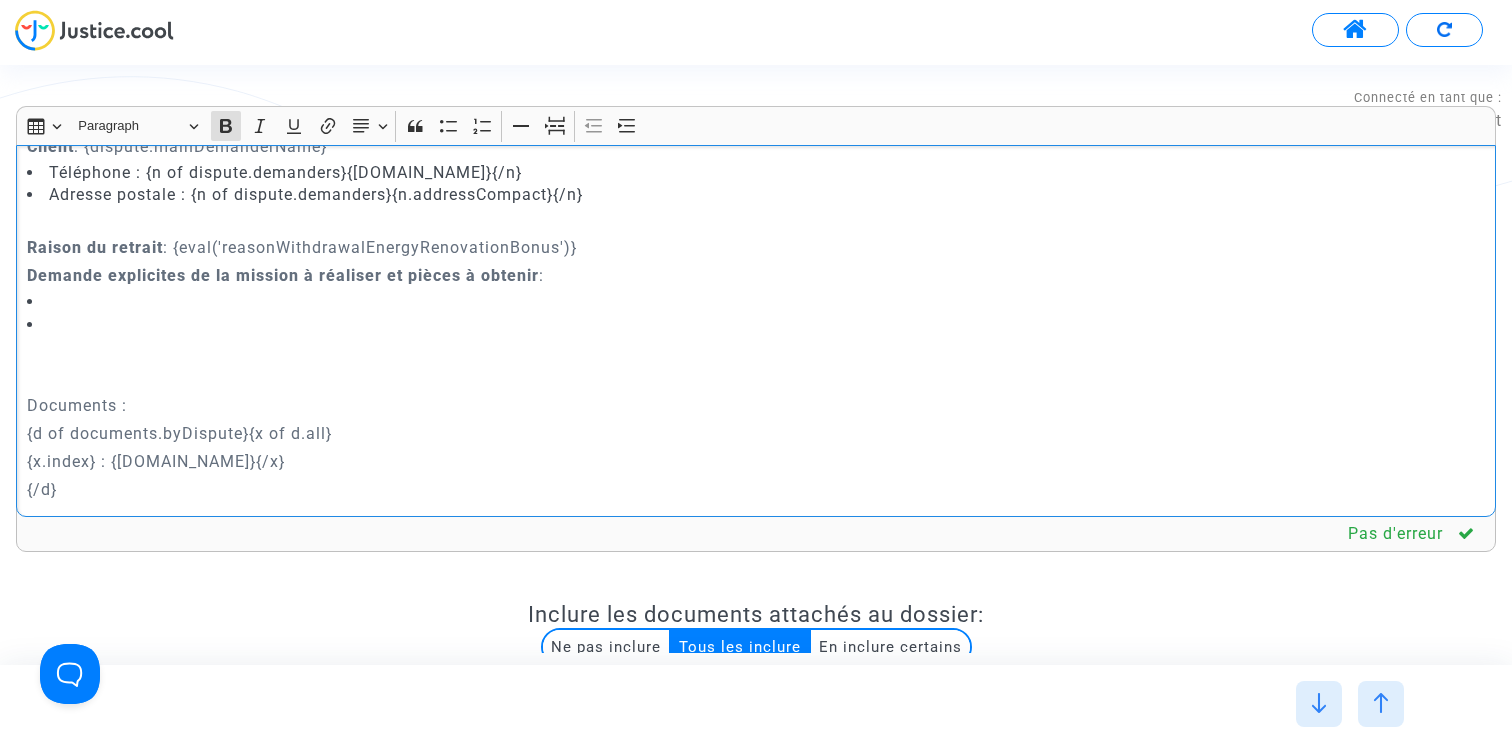 click on "Documents :" 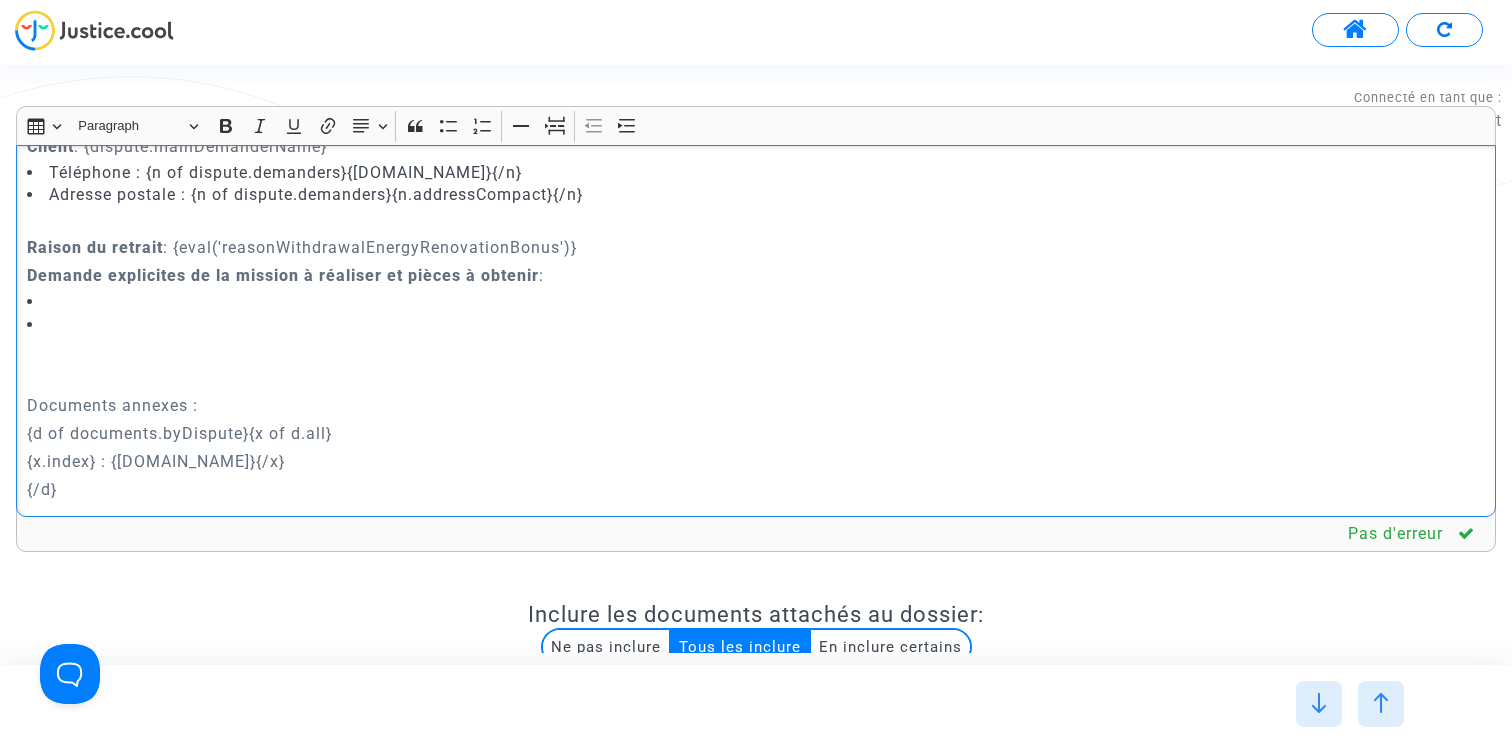 drag, startPoint x: 204, startPoint y: 405, endPoint x: 4, endPoint y: 405, distance: 200 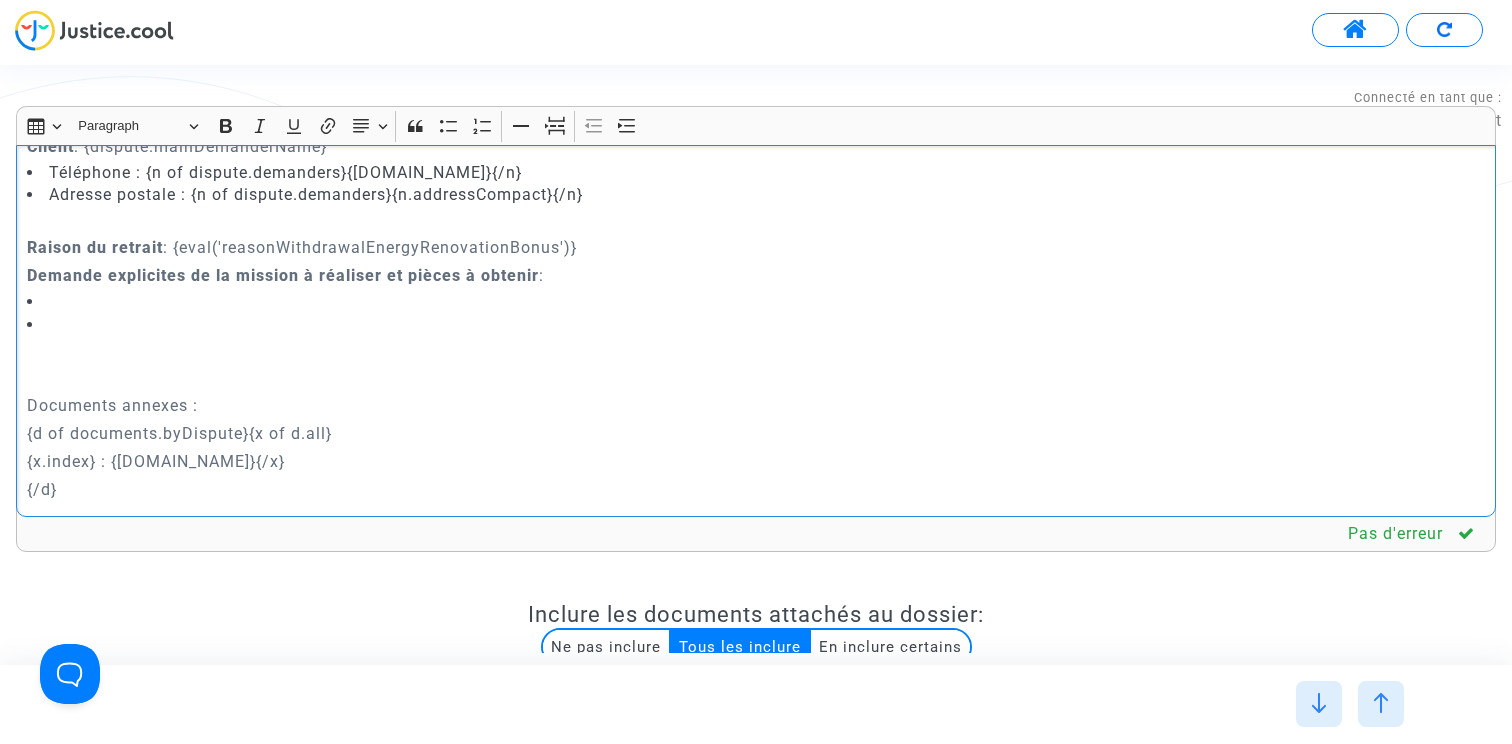 click on "Rich Text Editor Insert table Insert table Heading Paragraph Paragraph Heading 1 Heading 2 Heading 3 Bold (⌘B) Bold Italic (⌘I) Italic Underline (⌘U) Underline Link (⌘K) Link Text alignment Text alignment Align left Align left Align right Align right Align center Align center Justify Justify Block quote Block quote Bulleted List Bulleted List Numbered List Numbered List Horizontal line Horizontal line Page break Page break Decrease indent Decrease indent Increase indent Increase indent FICHE DOSSIER POUR HUISSIER   Référence dossier  : {[DOMAIN_NAME]} Référence MPR  : {eval('fileReferenceEnergyRenovationBonus')} Mandataire  : {dispute.demandersAccountName} Client  : {dispute.mainDemanderName} Téléphone : {n of dispute.demanders}{[DOMAIN_NAME]}{/n} Adresse postale : {n of dispute.demanders}{n.addressCompact}{/n} [PERSON_NAME] du retrait  : {eval('reasonWithdrawalEnergyRenovationBonus')} Demande explicites de la mission à réaliser et pièces à obtenir  :  Documents annexes :  {x.index} : {[DOMAIN_NAME]}{/x} {/d}" 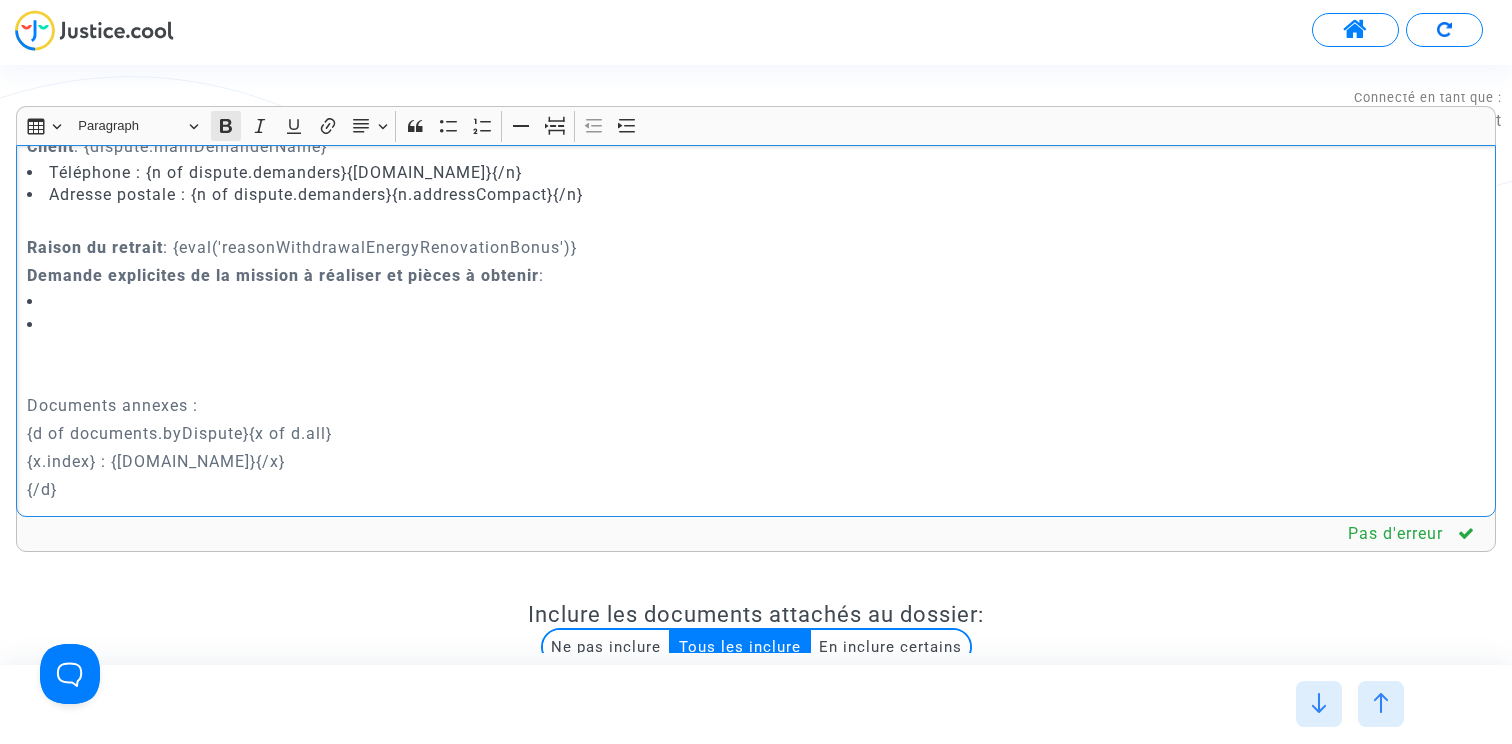 click 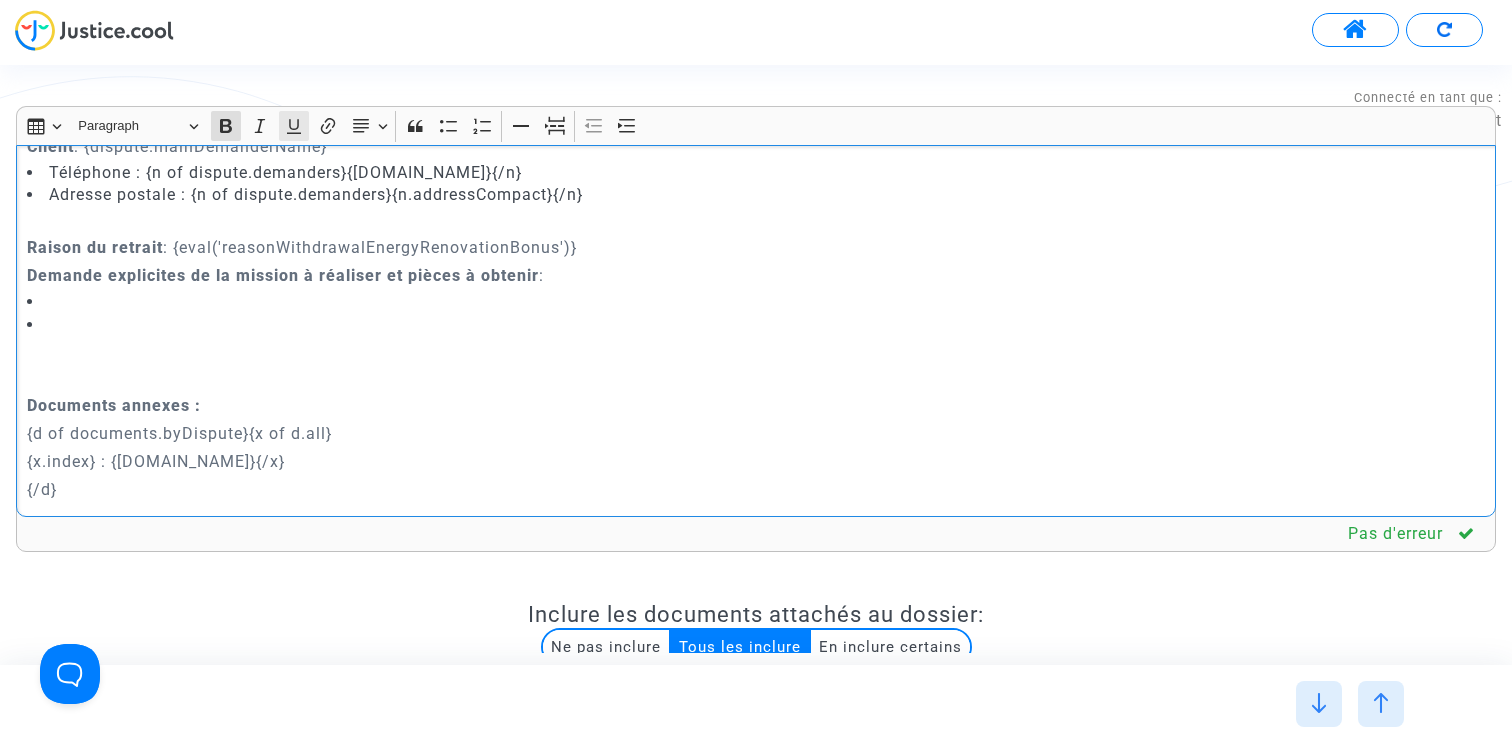 click 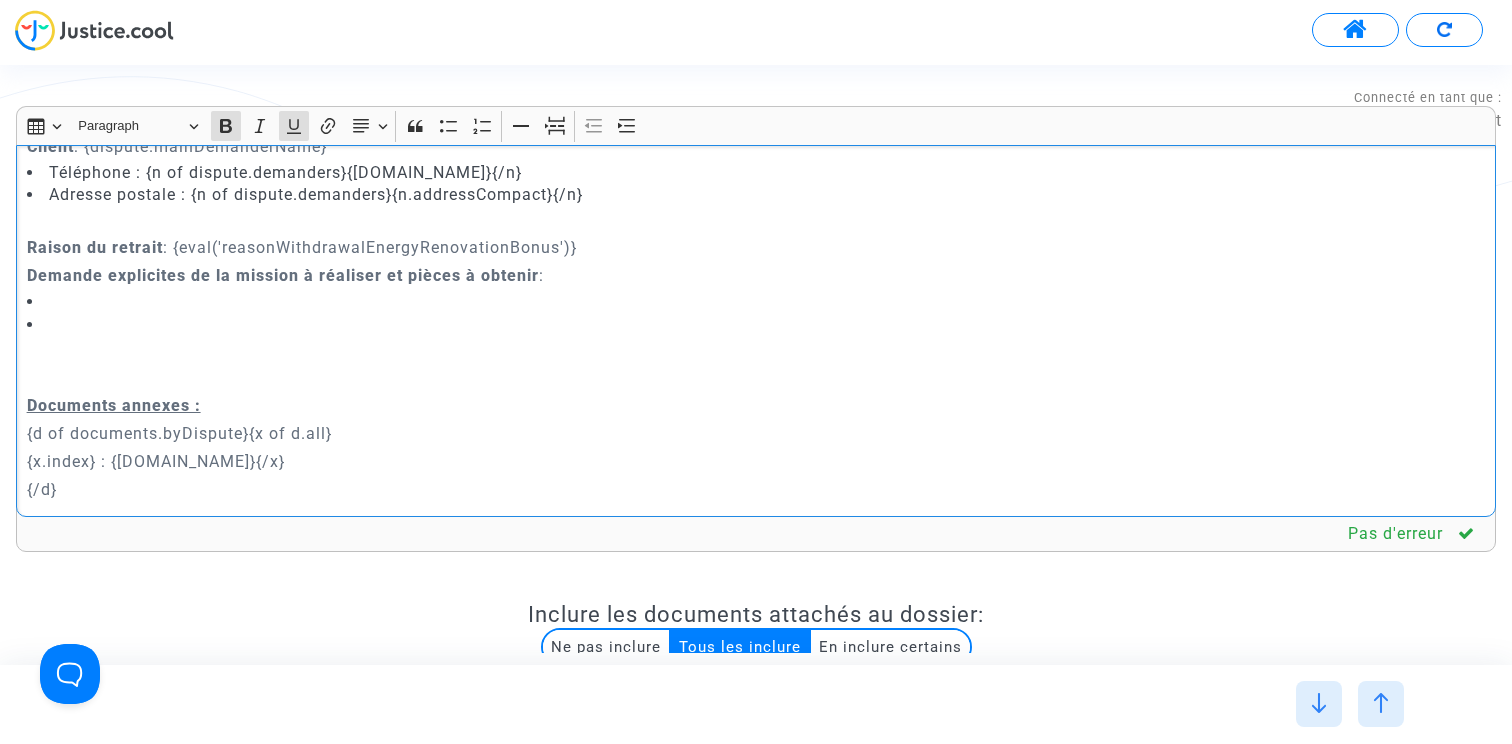 click 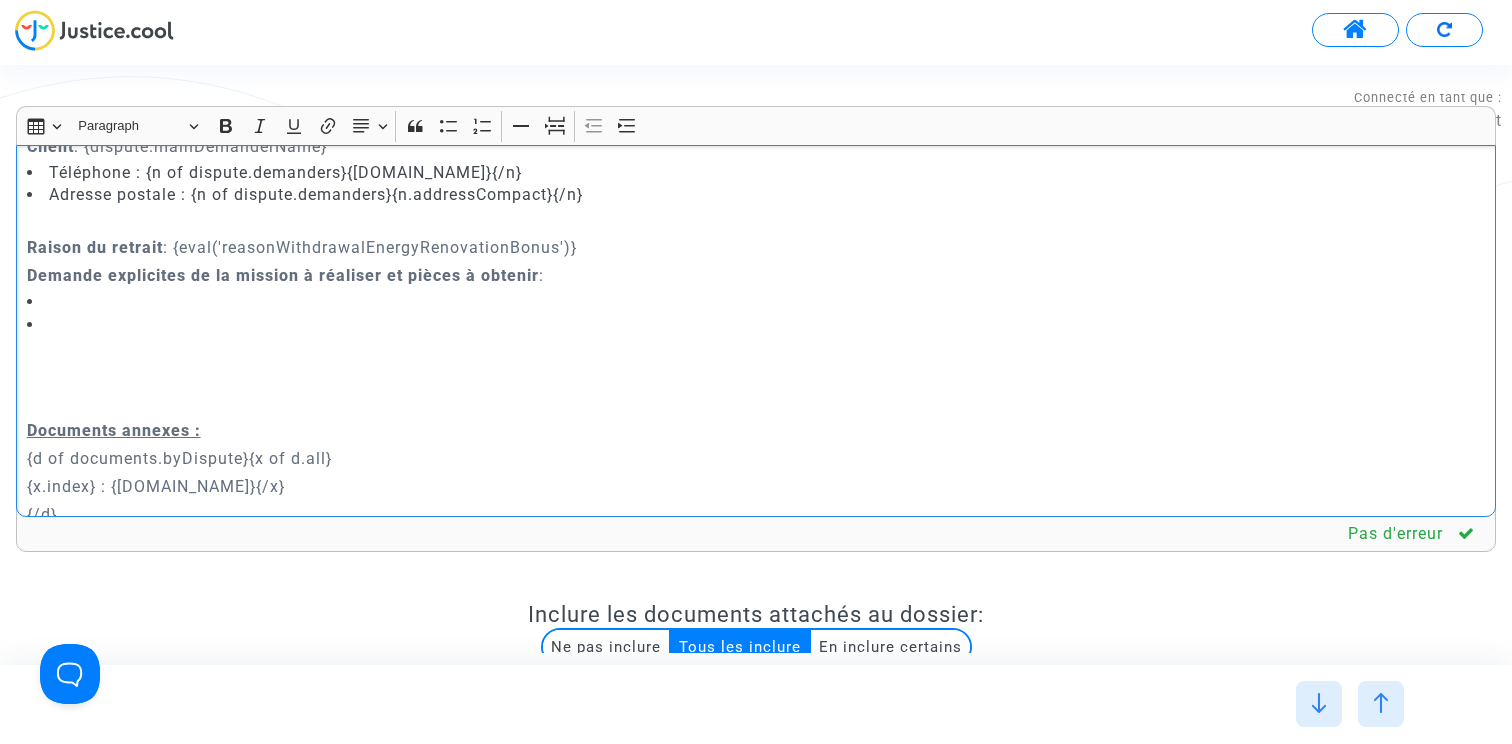 scroll, scrollTop: 0, scrollLeft: 0, axis: both 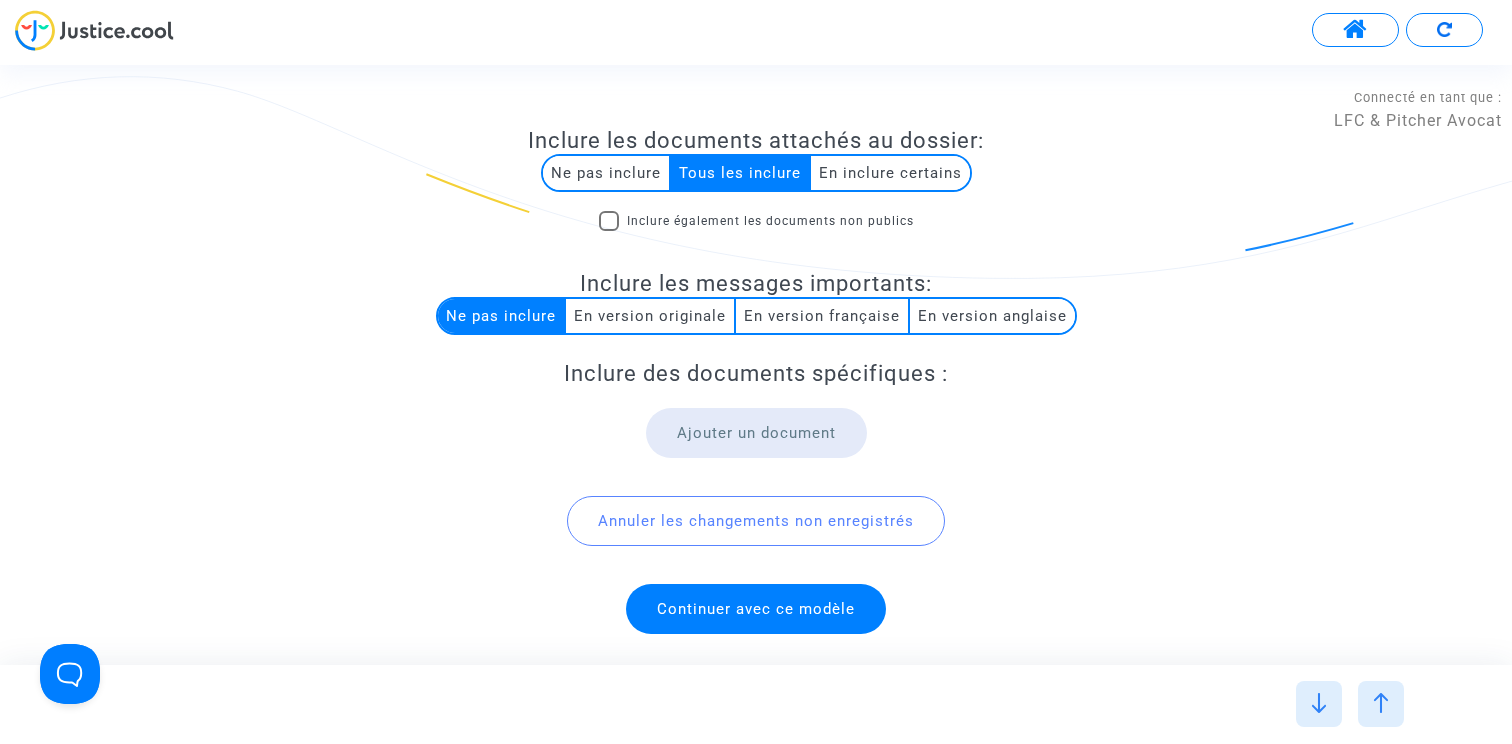 click on "Continuer avec ce modèle" 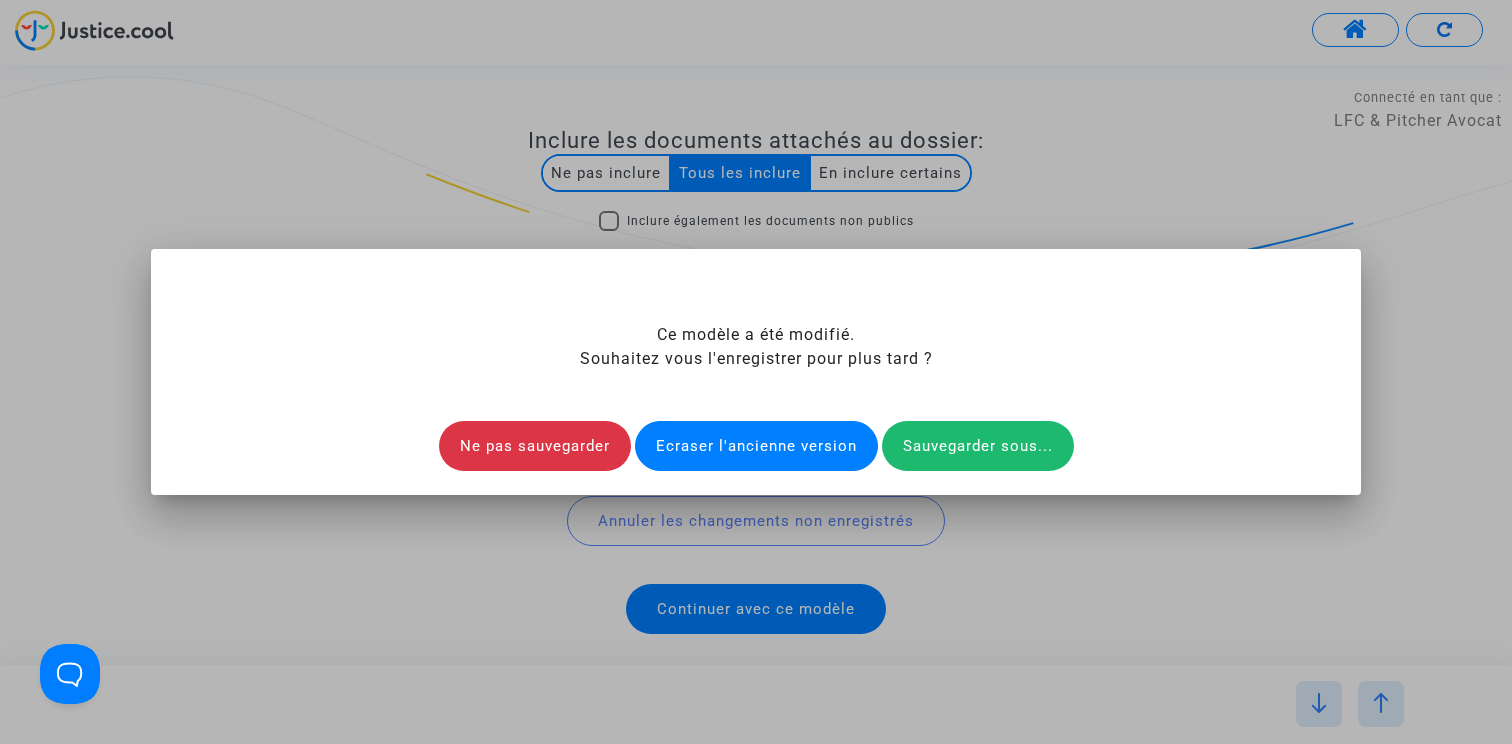 click on "Ecraser l'ancienne version" at bounding box center [756, 446] 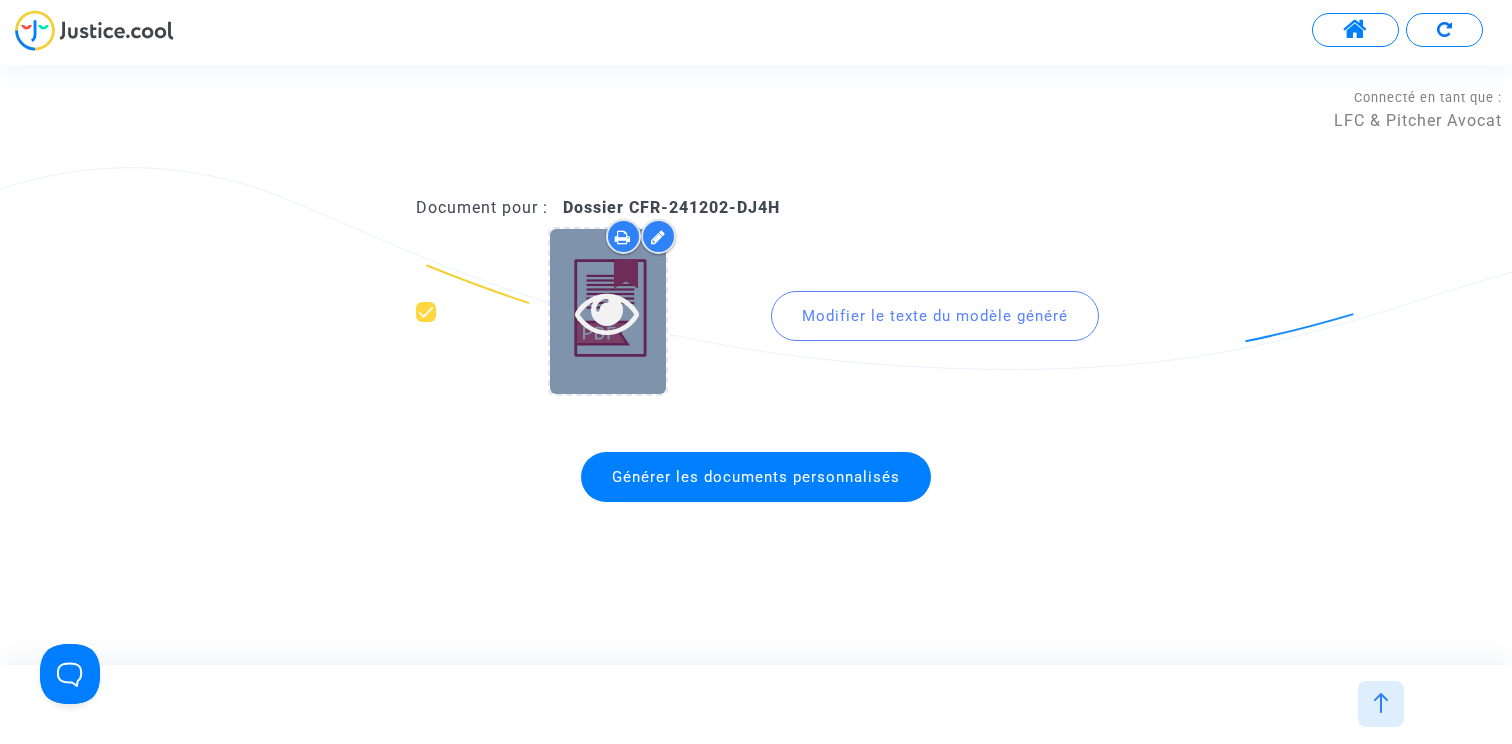click at bounding box center [607, 312] 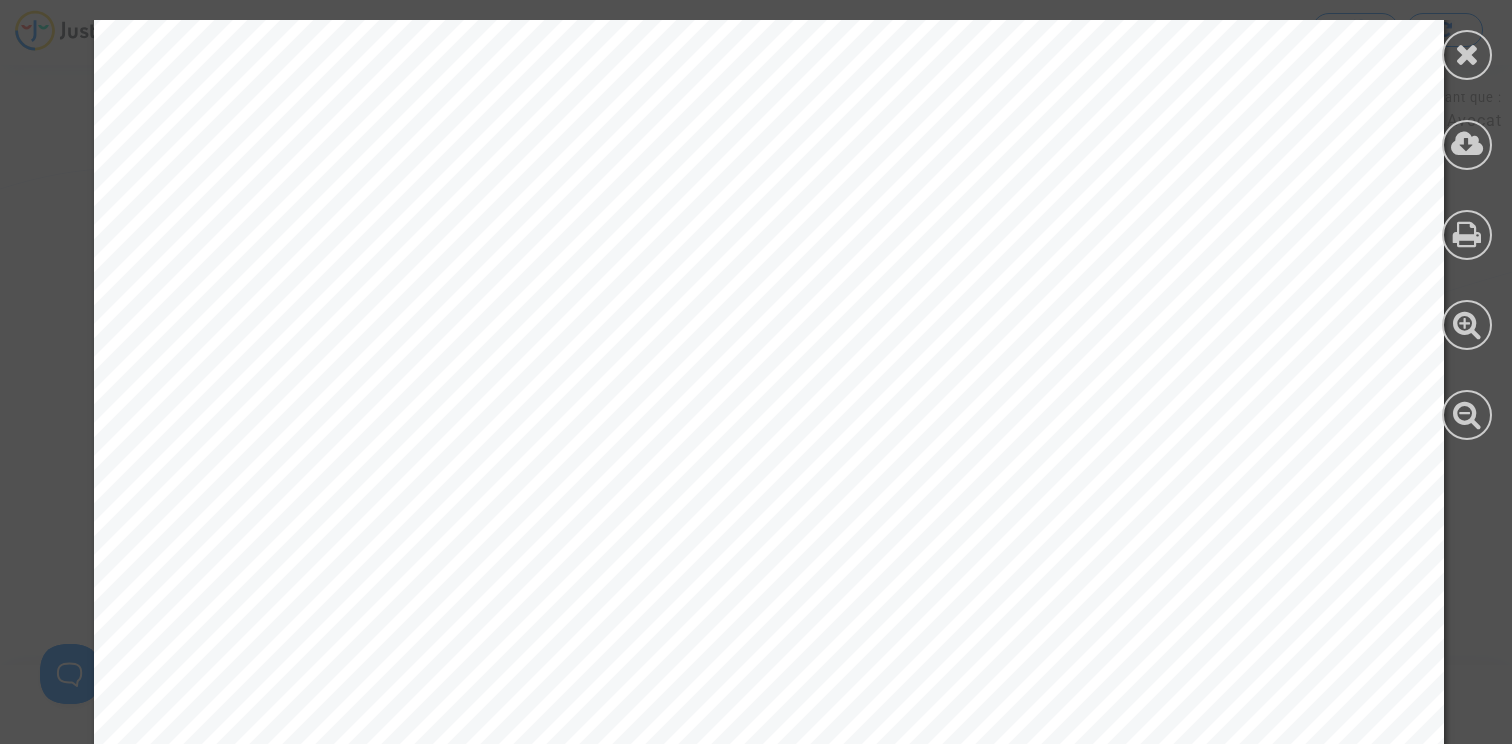 scroll, scrollTop: 38, scrollLeft: 0, axis: vertical 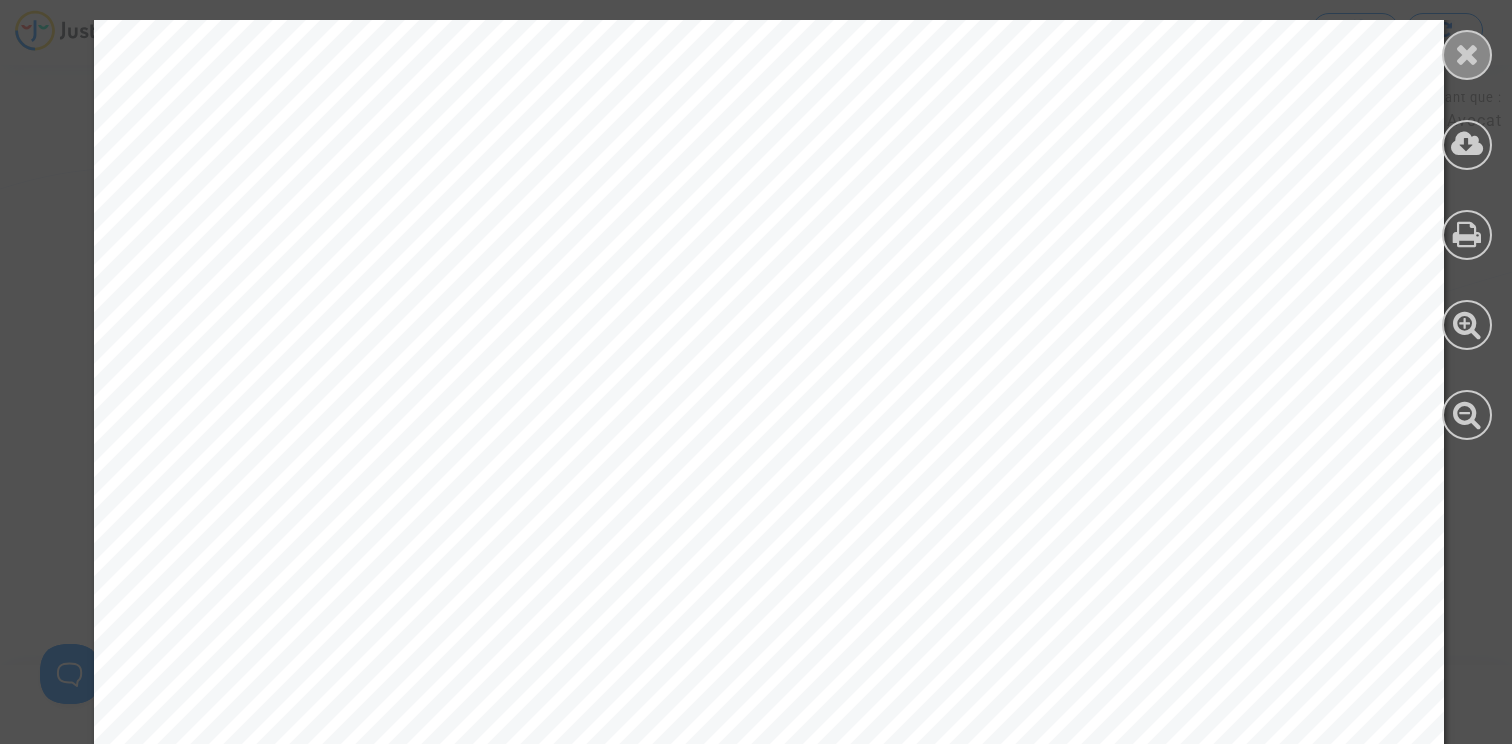 click at bounding box center (1467, 55) 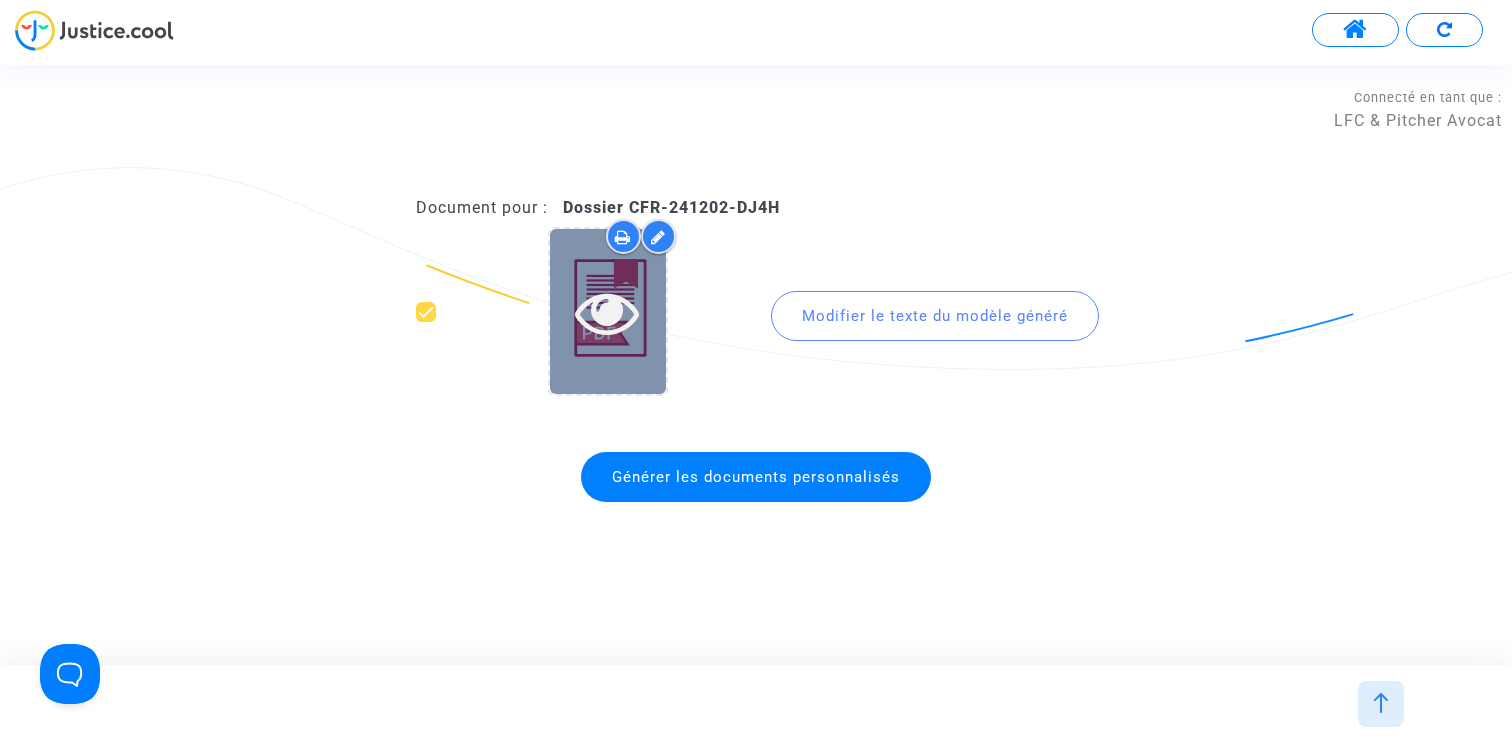 click at bounding box center [608, 312] 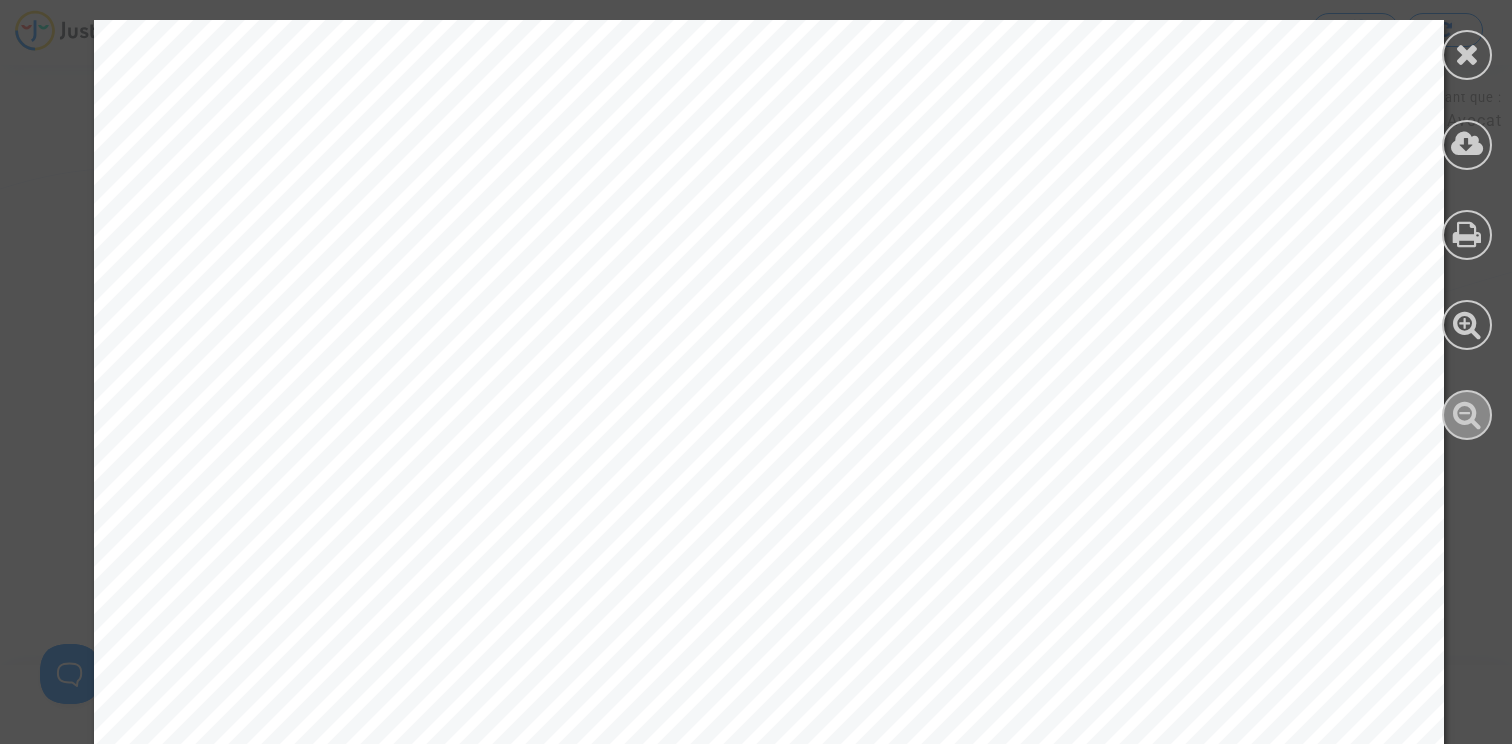 click at bounding box center [1467, 414] 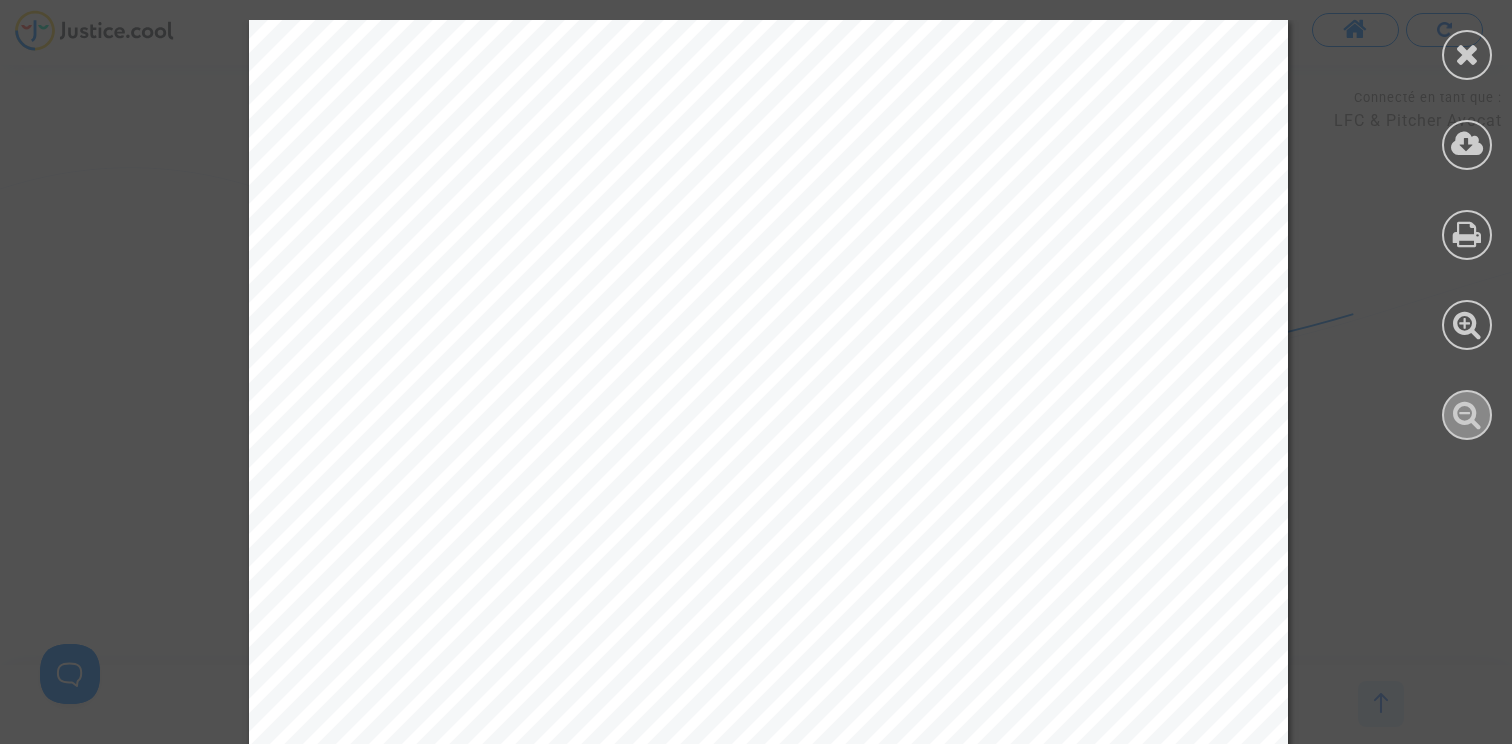 click at bounding box center (1467, 414) 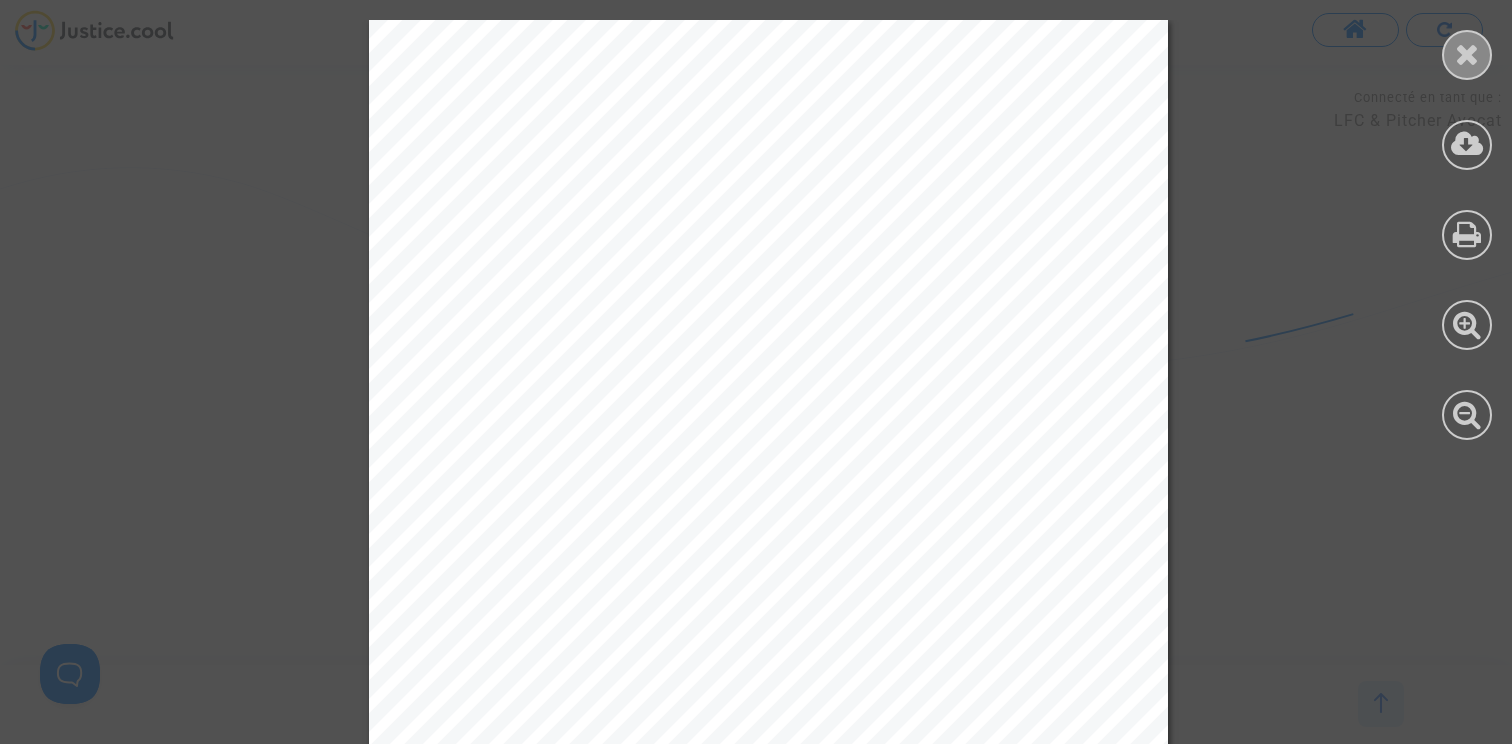 click at bounding box center (1467, 54) 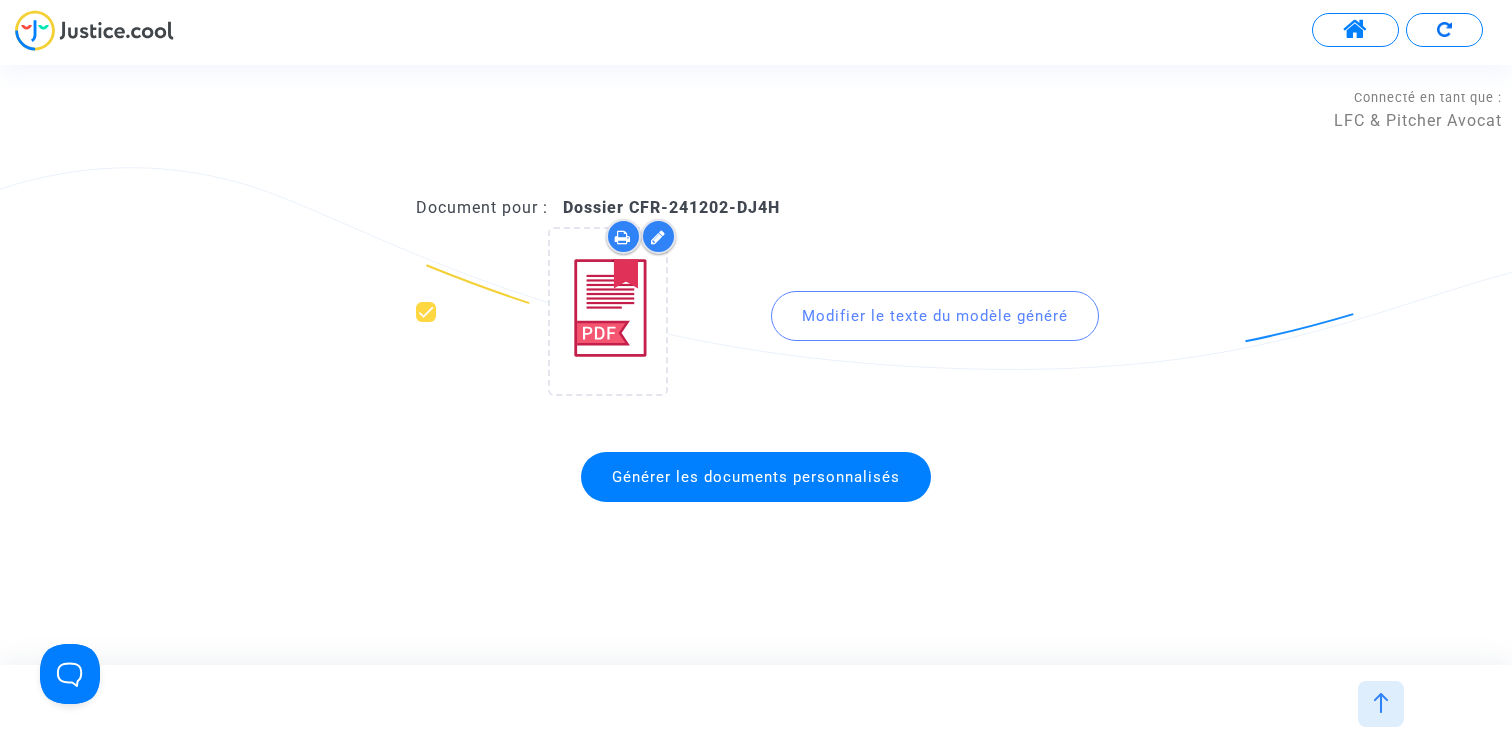 click at bounding box center (1381, 703) 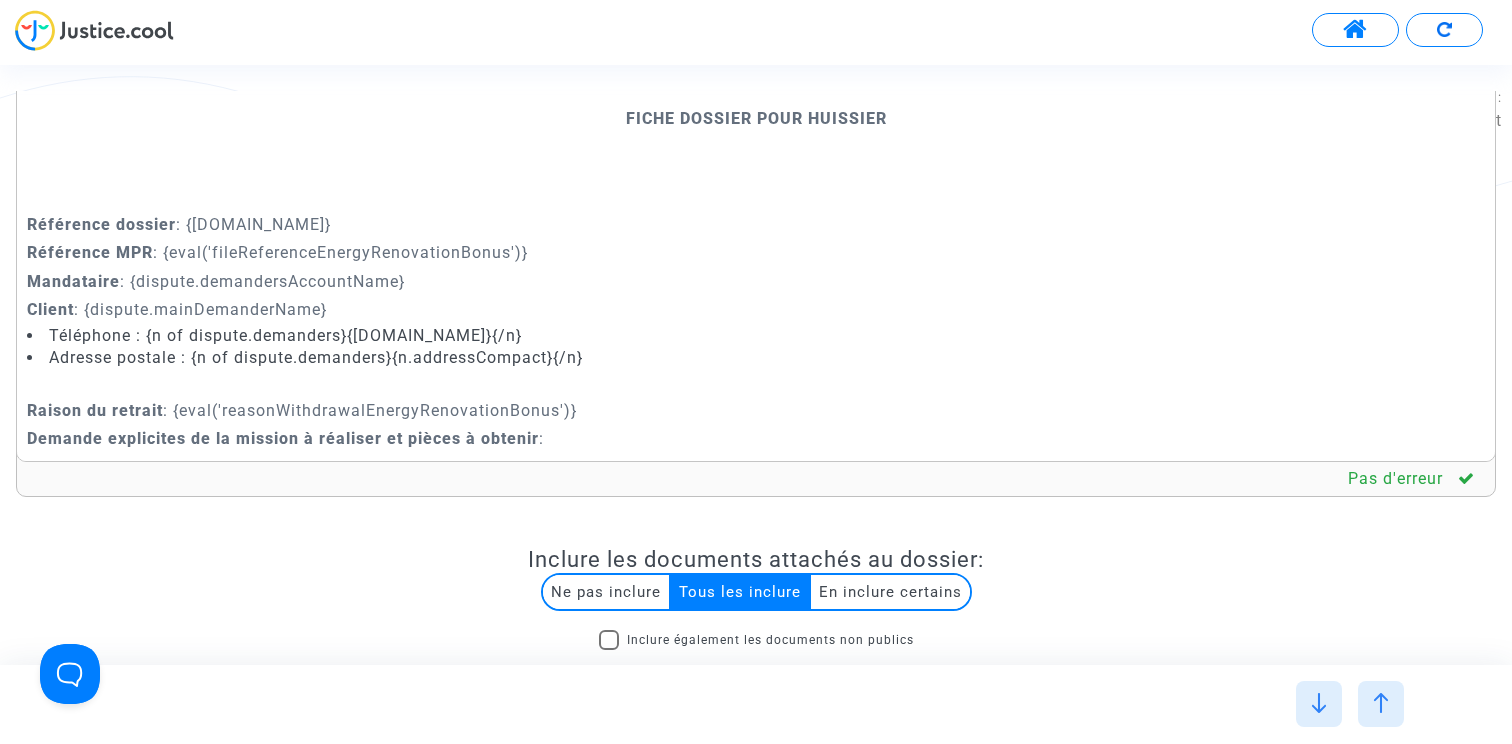 scroll, scrollTop: 0, scrollLeft: 0, axis: both 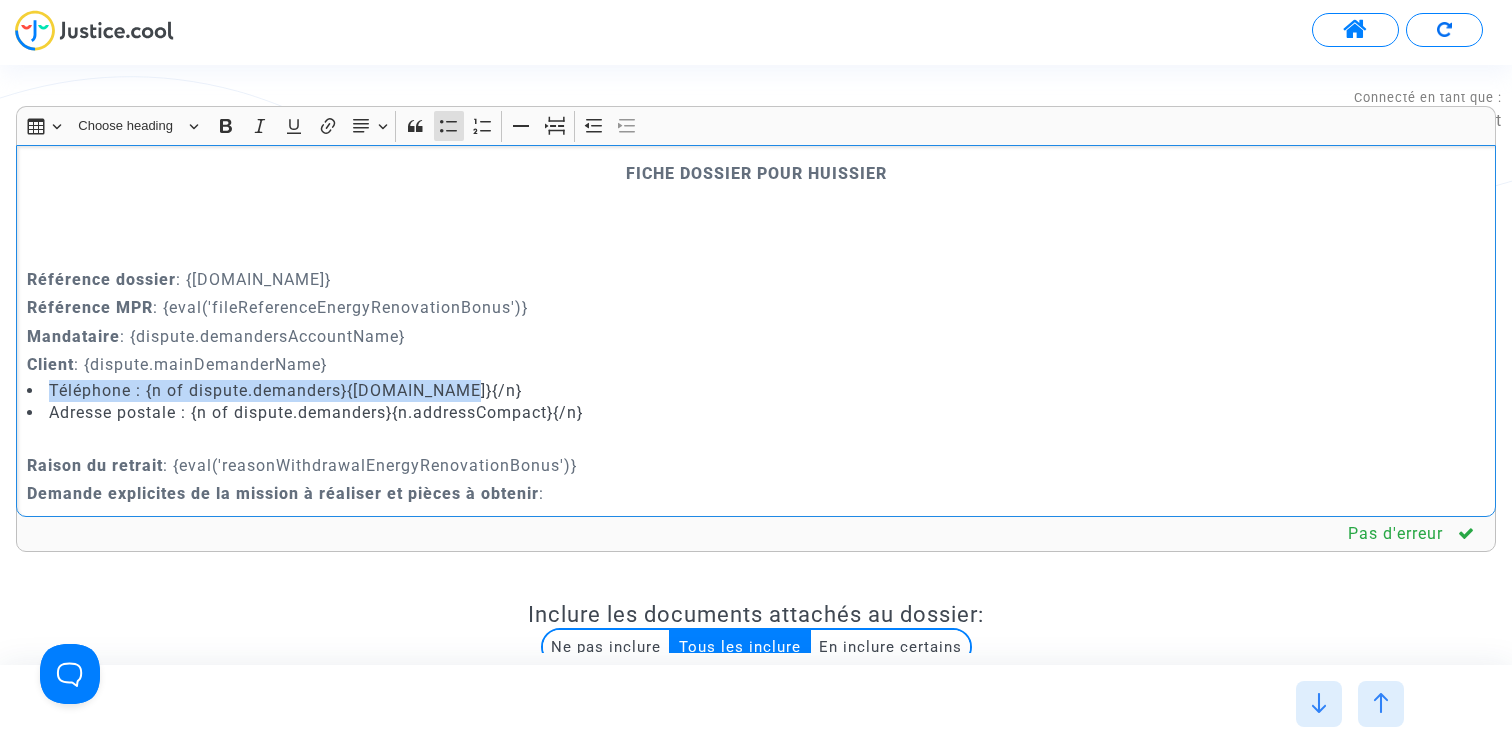 drag, startPoint x: 47, startPoint y: 387, endPoint x: 520, endPoint y: 389, distance: 473.00424 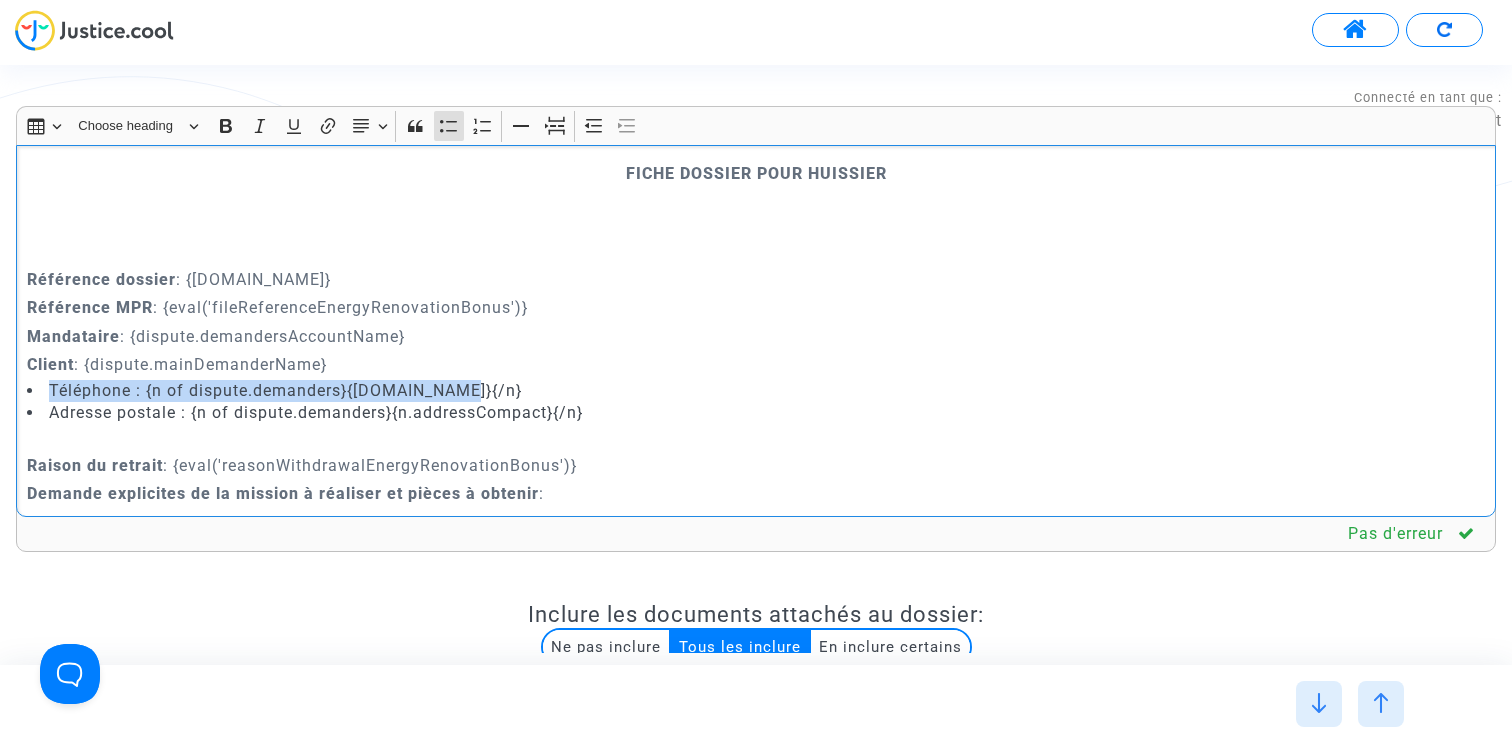 click on "Téléphone : {n of dispute.demanders}{[DOMAIN_NAME]}{/n}" 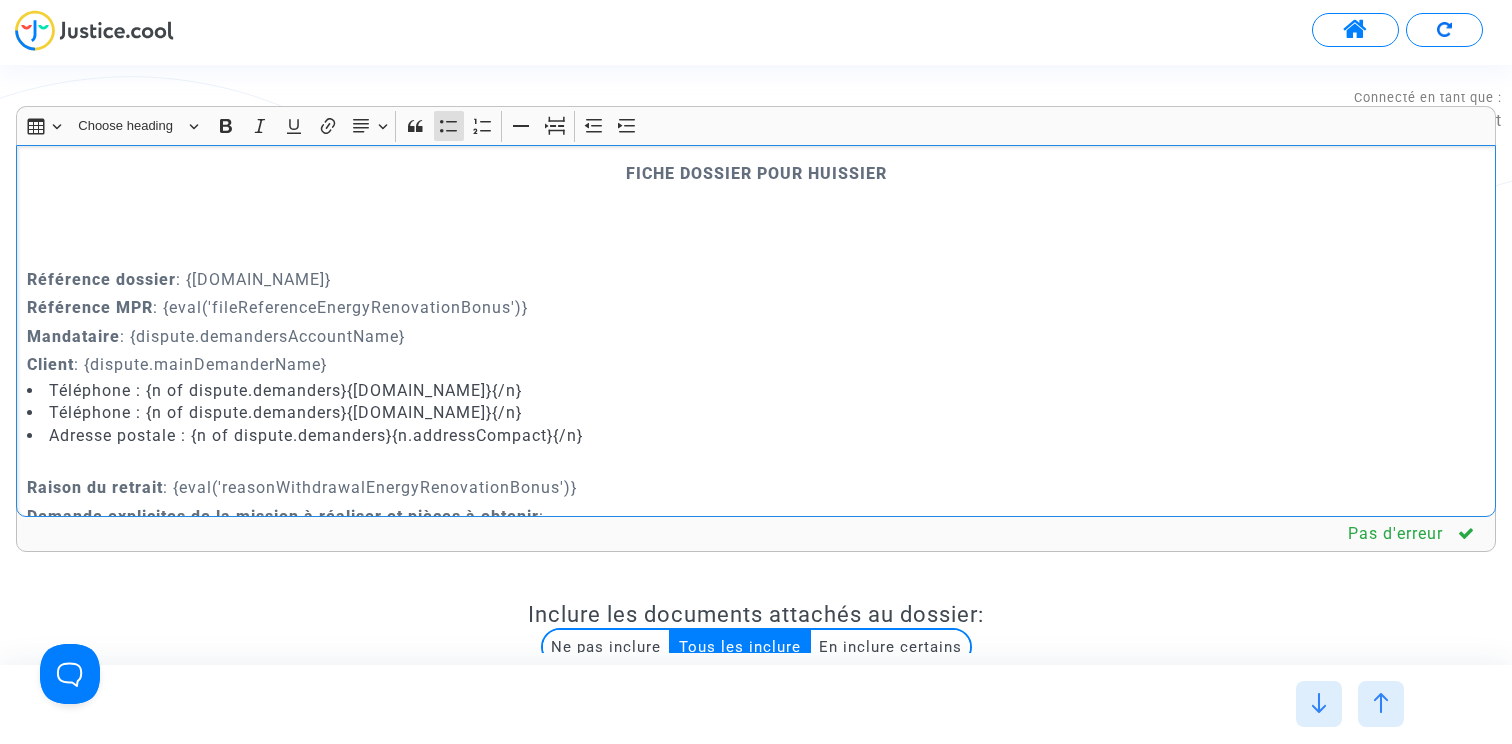 click on "Téléphone : {n of dispute.demanders}{[DOMAIN_NAME]}{/n}" 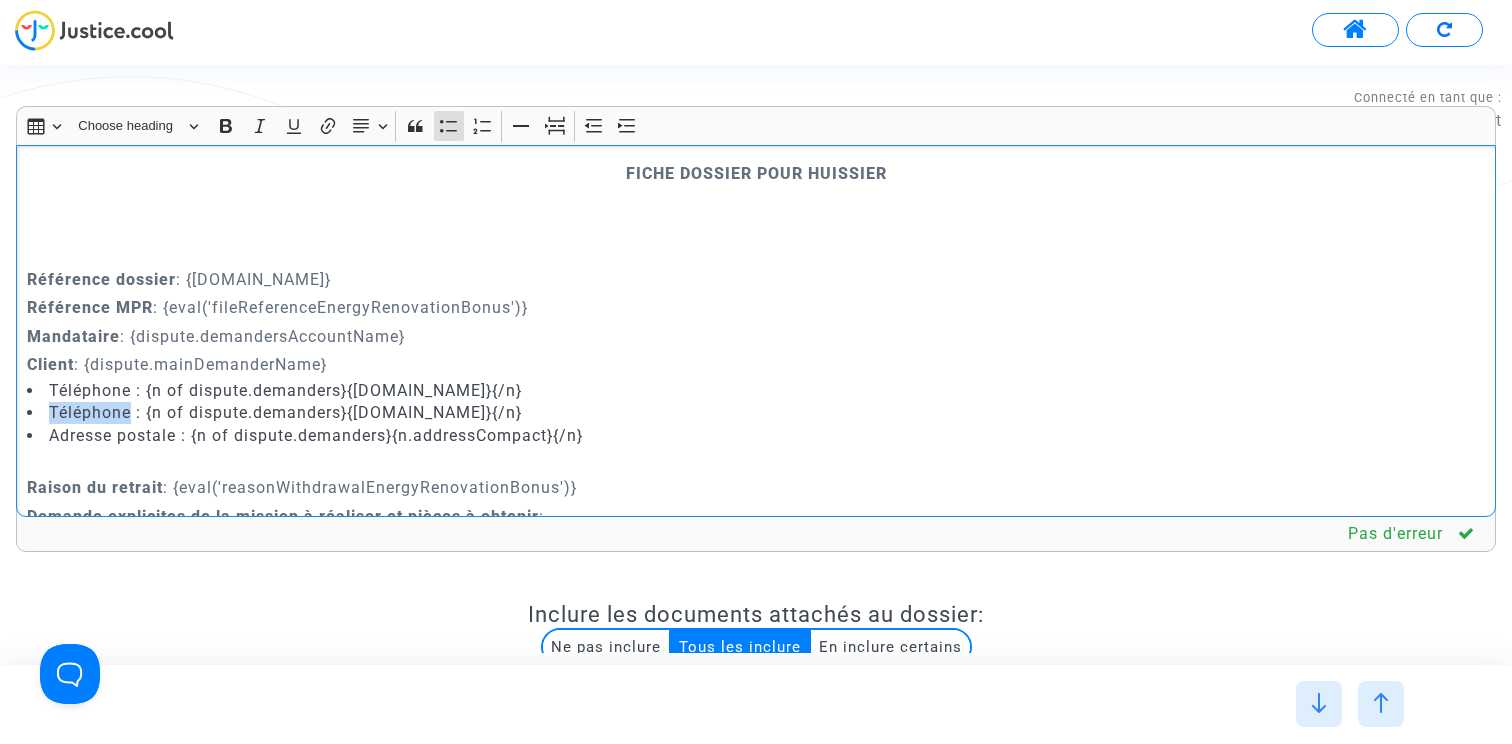 click on "Téléphone : {n of dispute.demanders}{[DOMAIN_NAME]}{/n}" 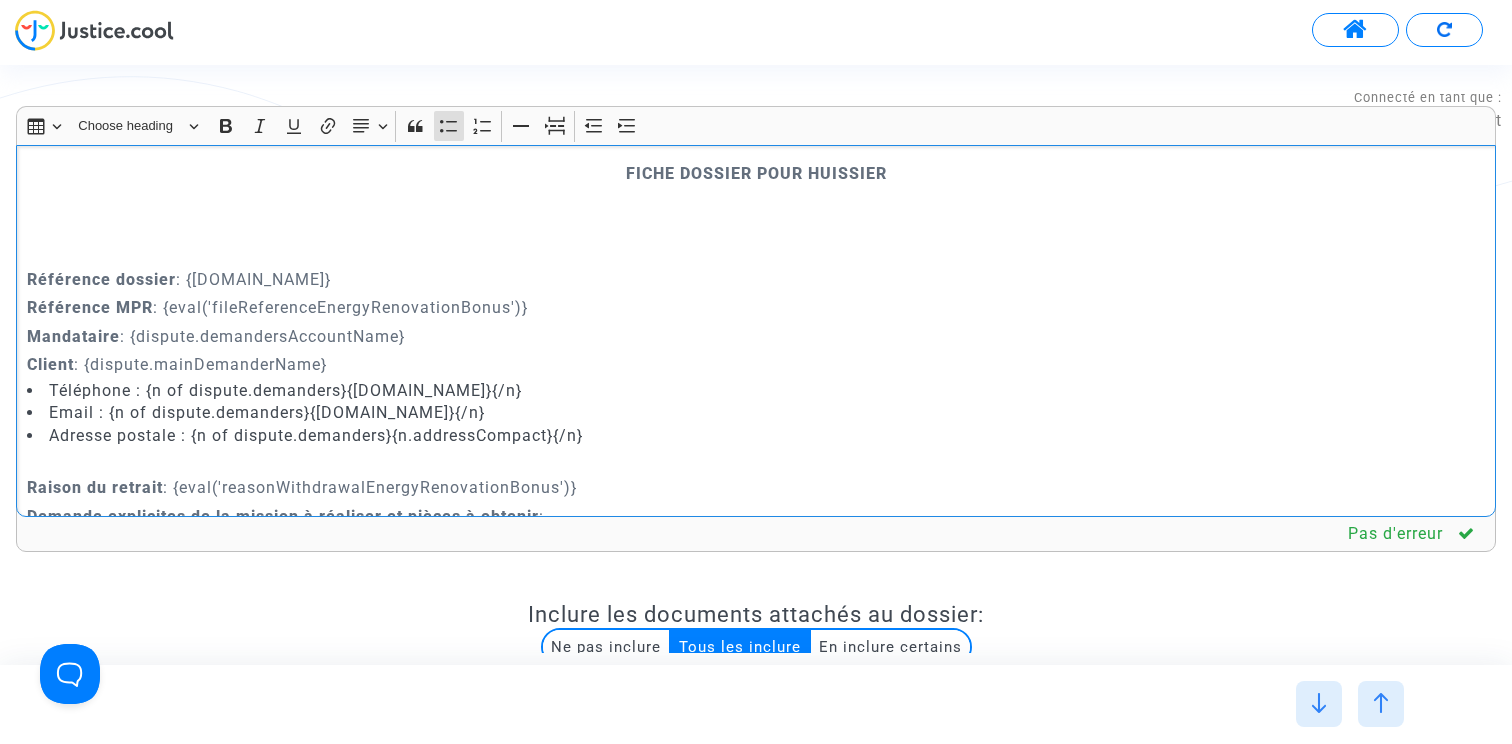 click on "Email : {n of dispute.demanders}{[DOMAIN_NAME]}{/n}" 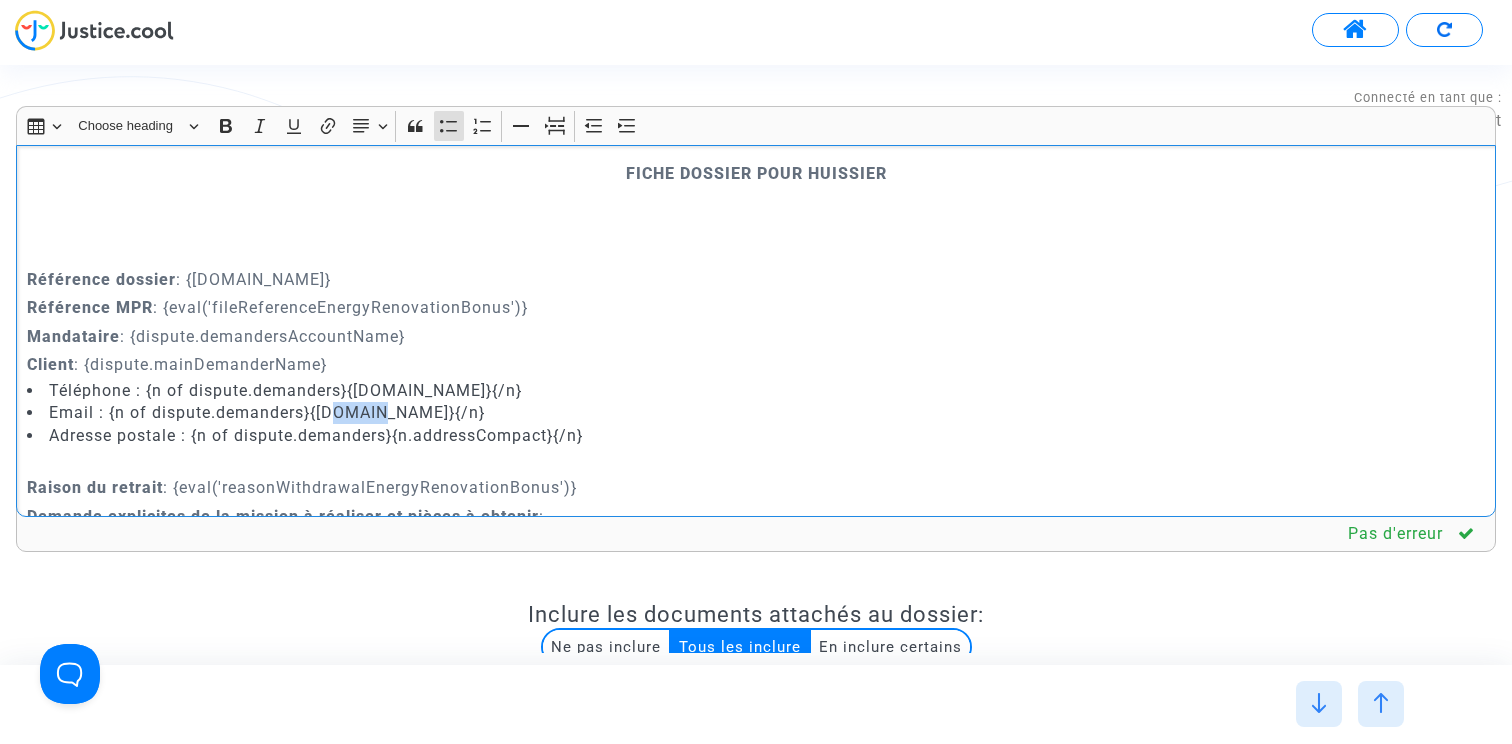 click on "Email : {n of dispute.demanders}{[DOMAIN_NAME]}{/n}" 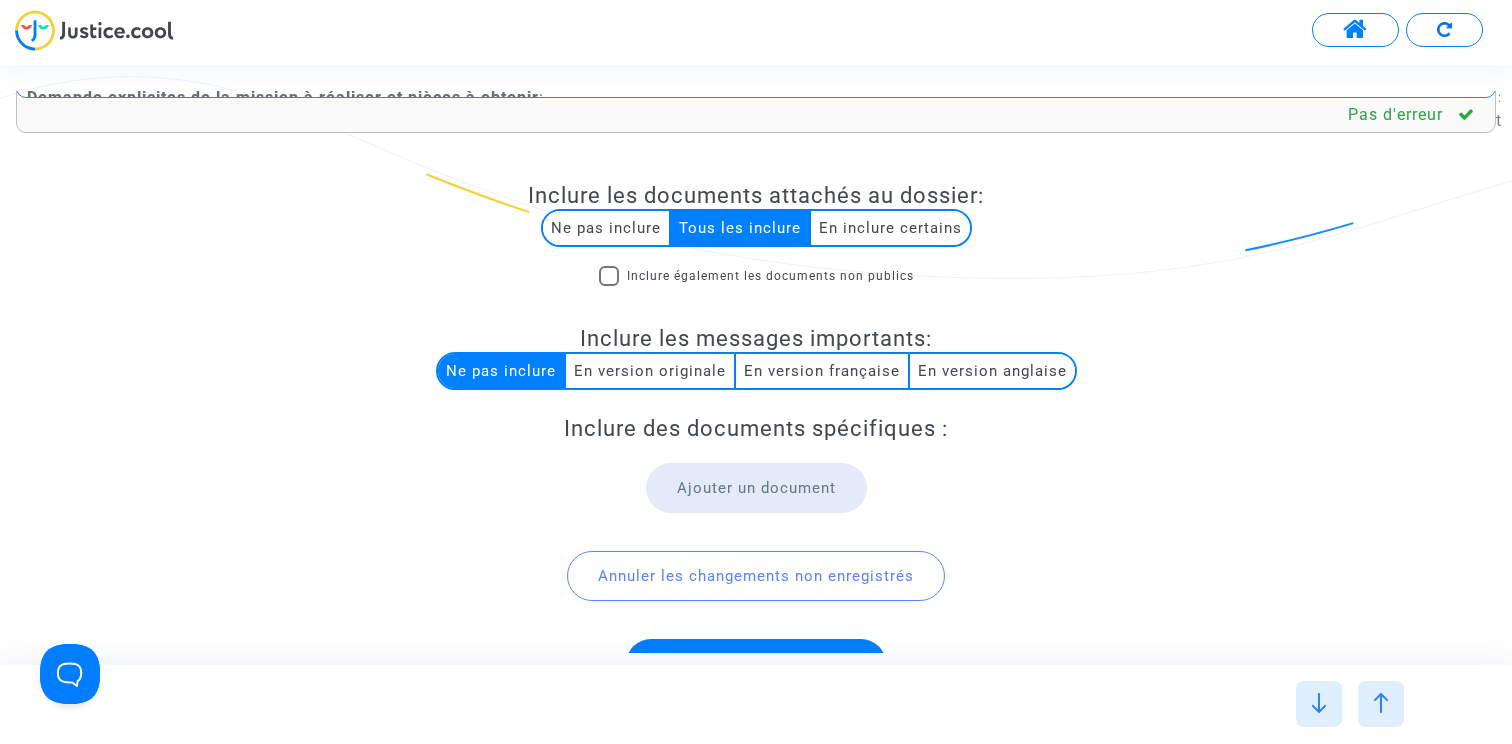 scroll, scrollTop: 474, scrollLeft: 0, axis: vertical 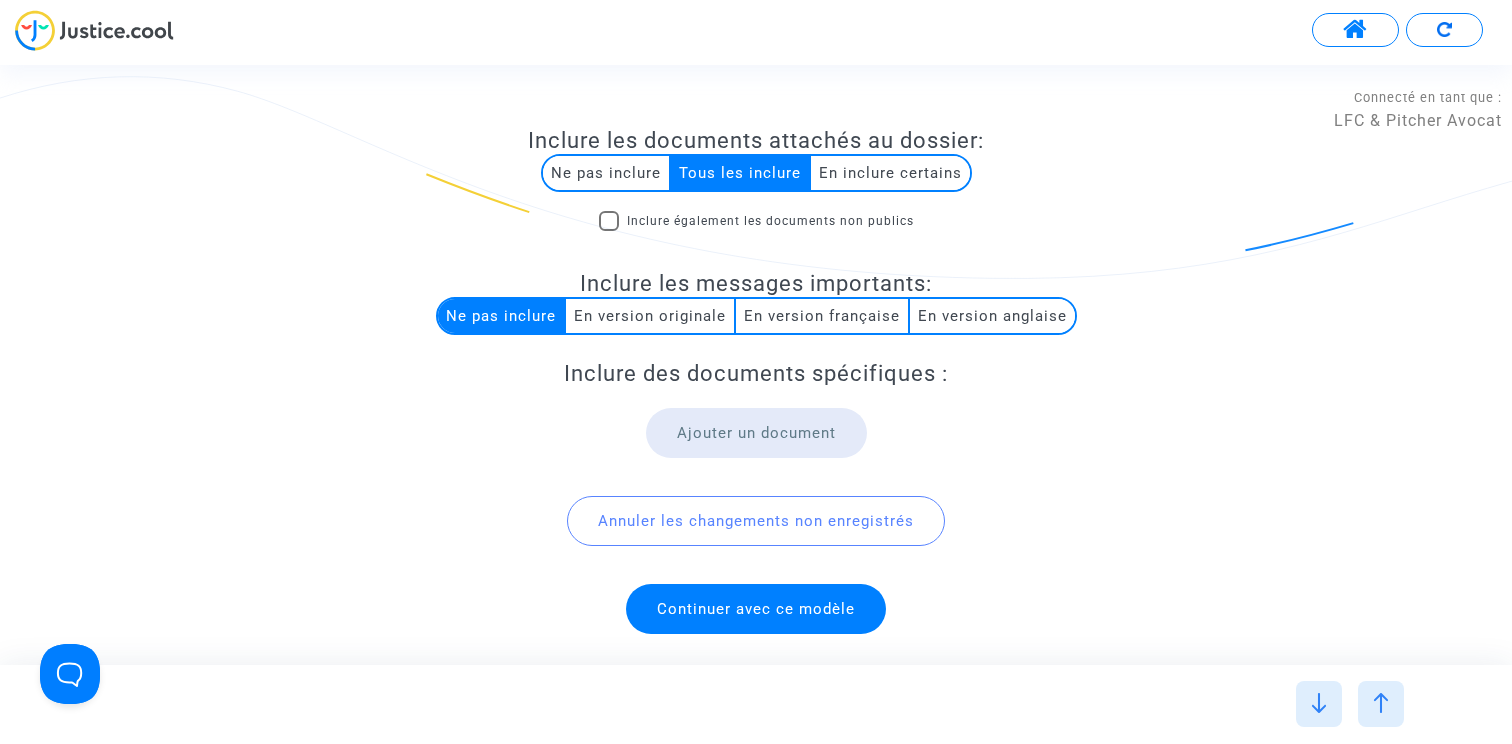 click on "Continuer avec ce modèle" 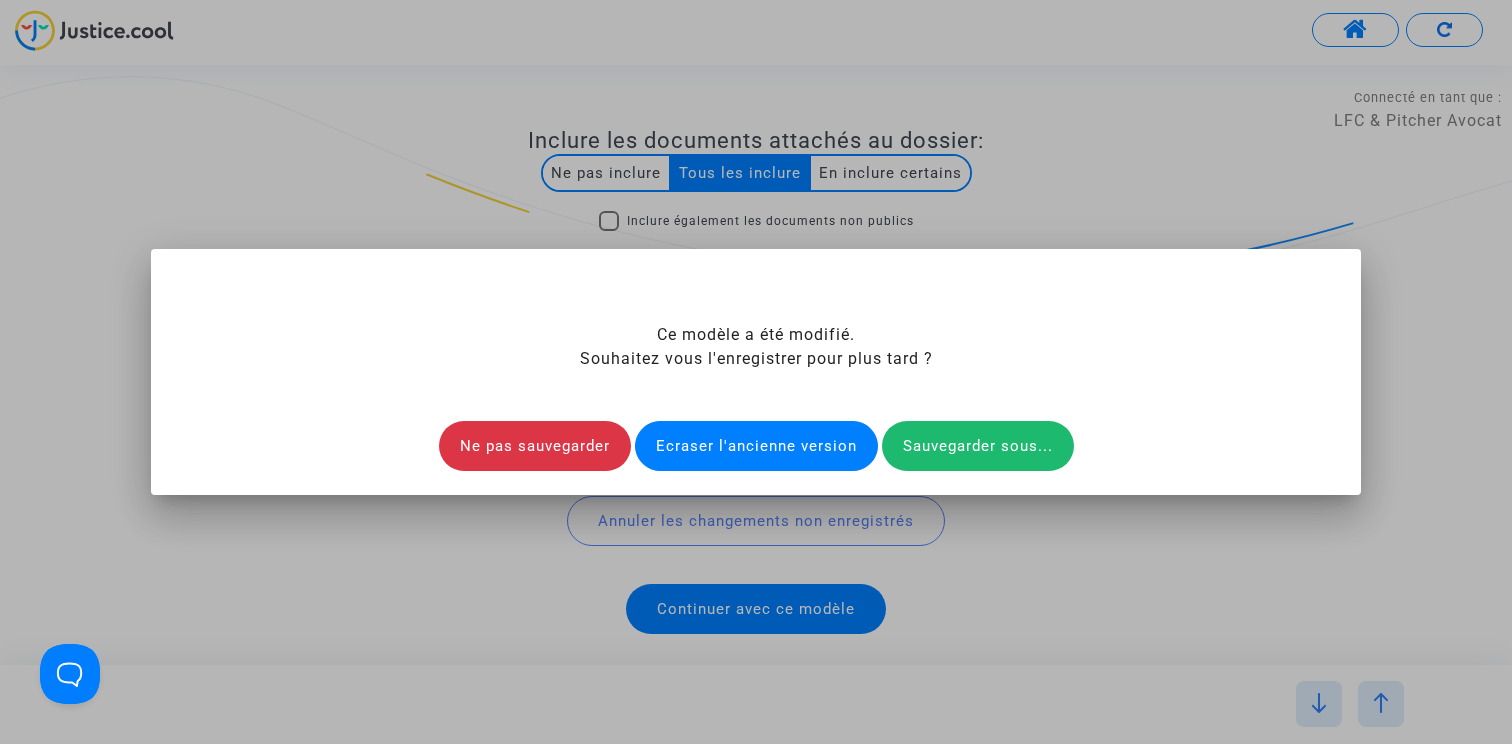 click on "Ecraser l'ancienne version" at bounding box center (756, 446) 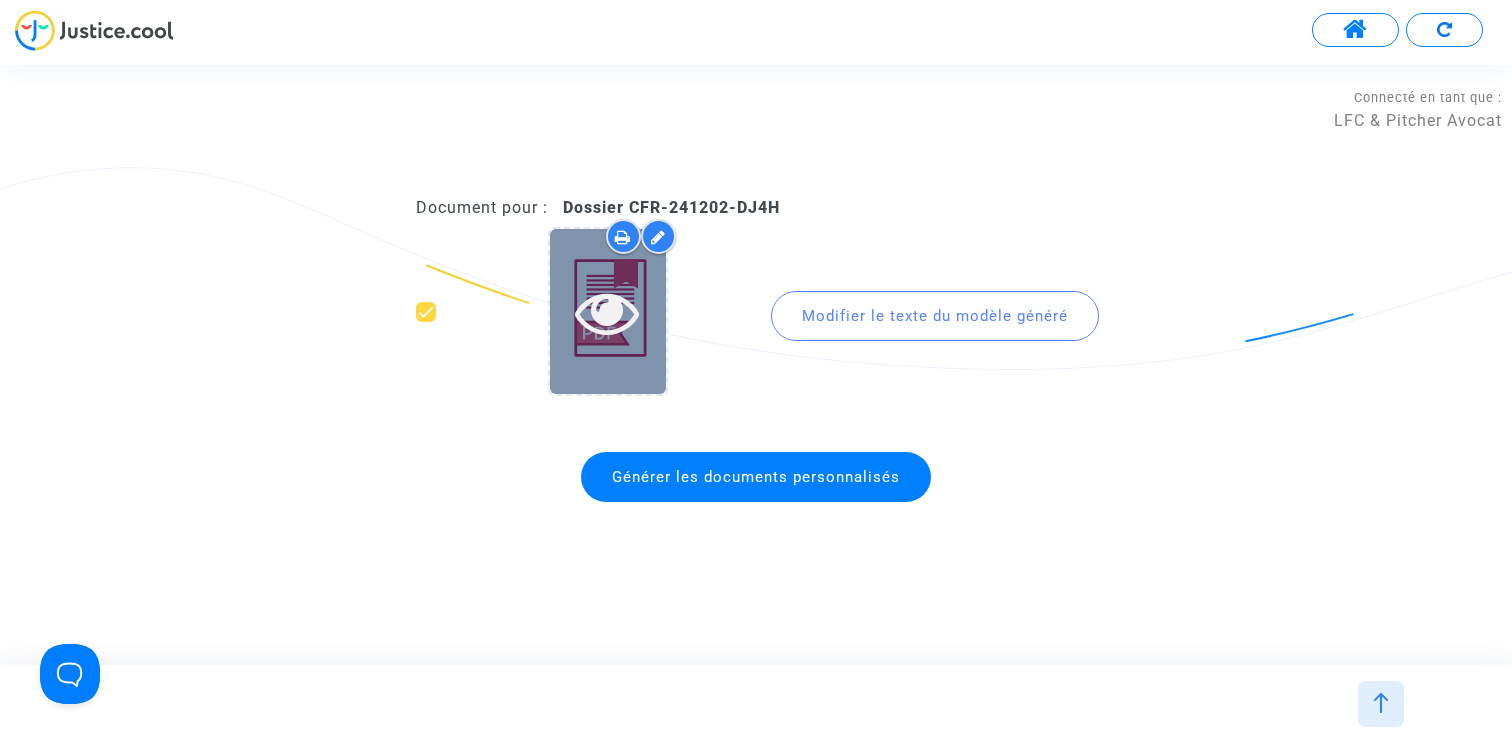 click at bounding box center (607, 312) 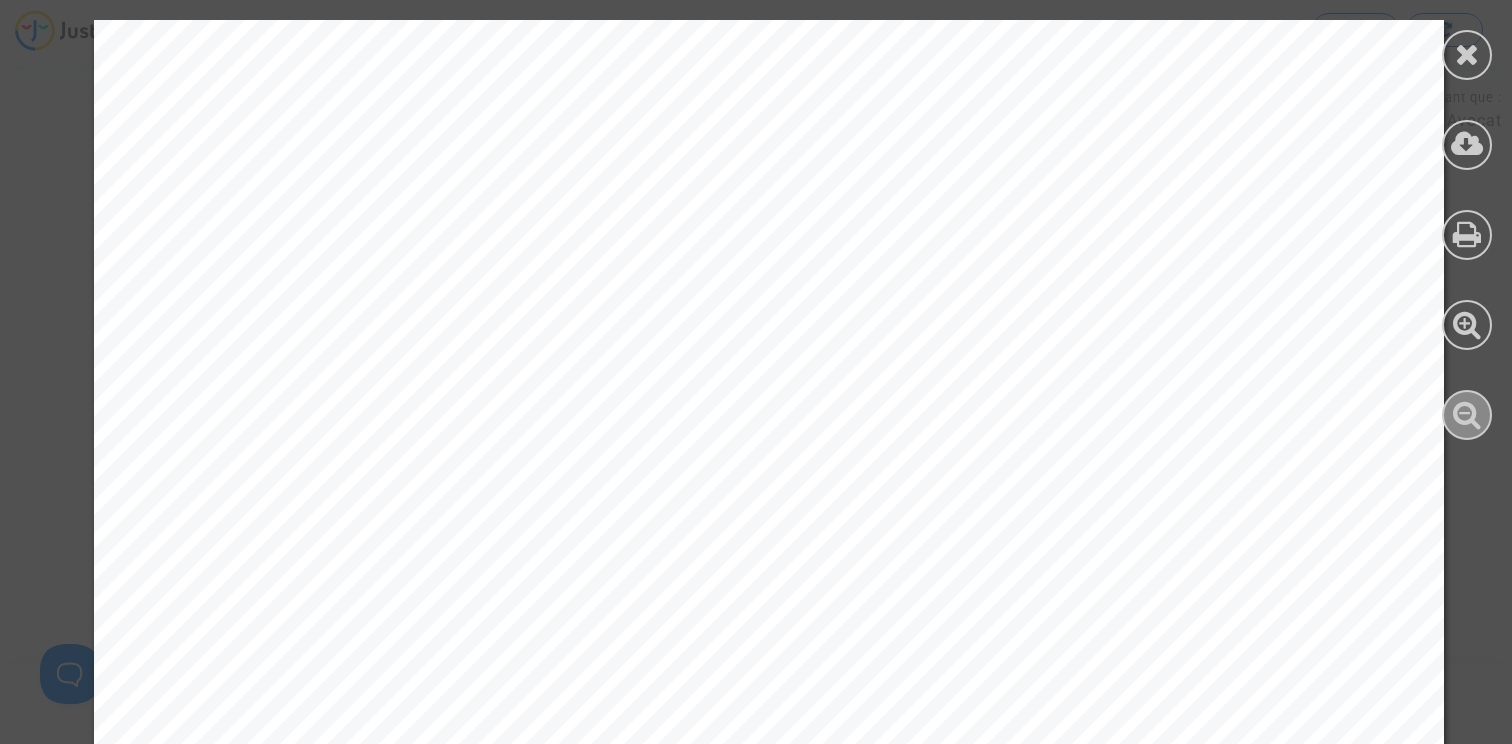 click at bounding box center (1467, 414) 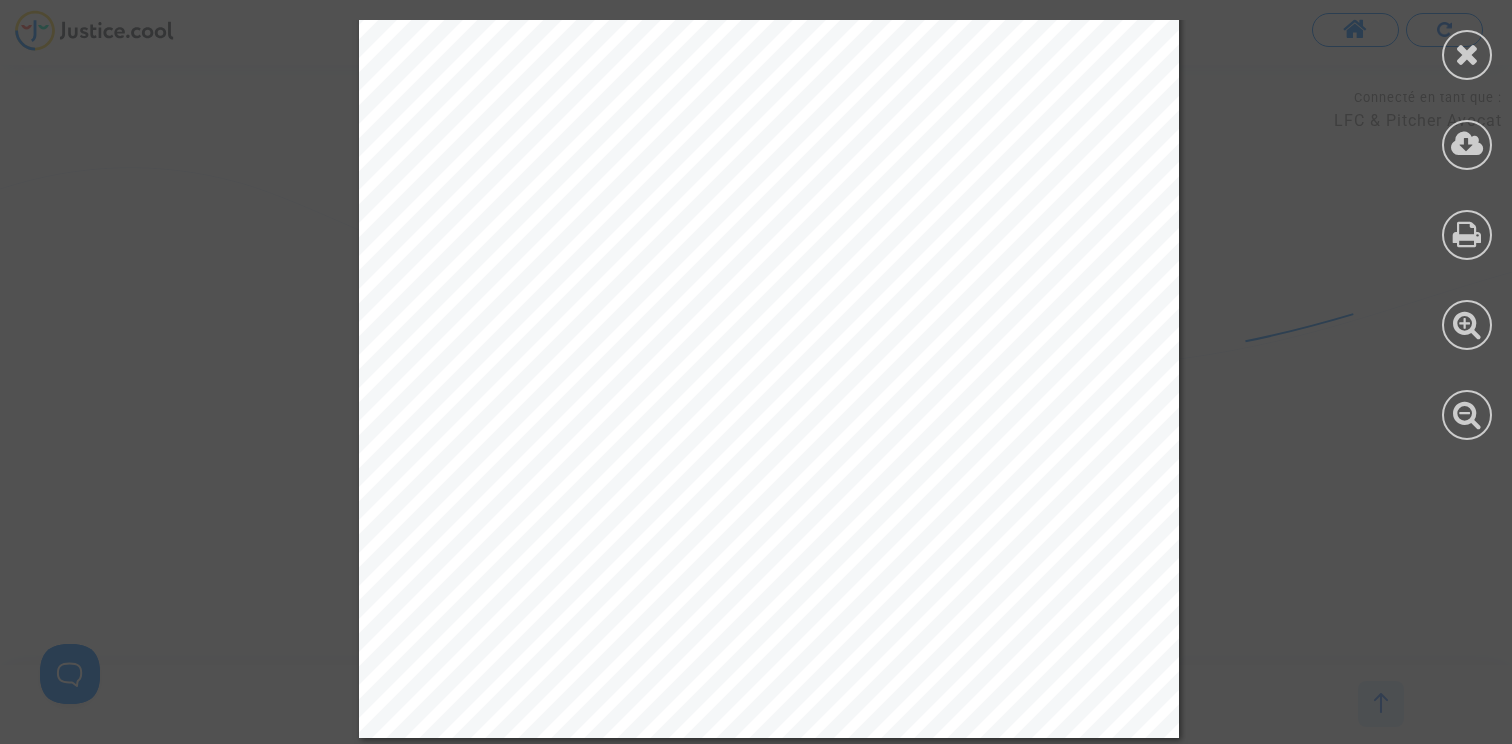 scroll, scrollTop: 11269, scrollLeft: 0, axis: vertical 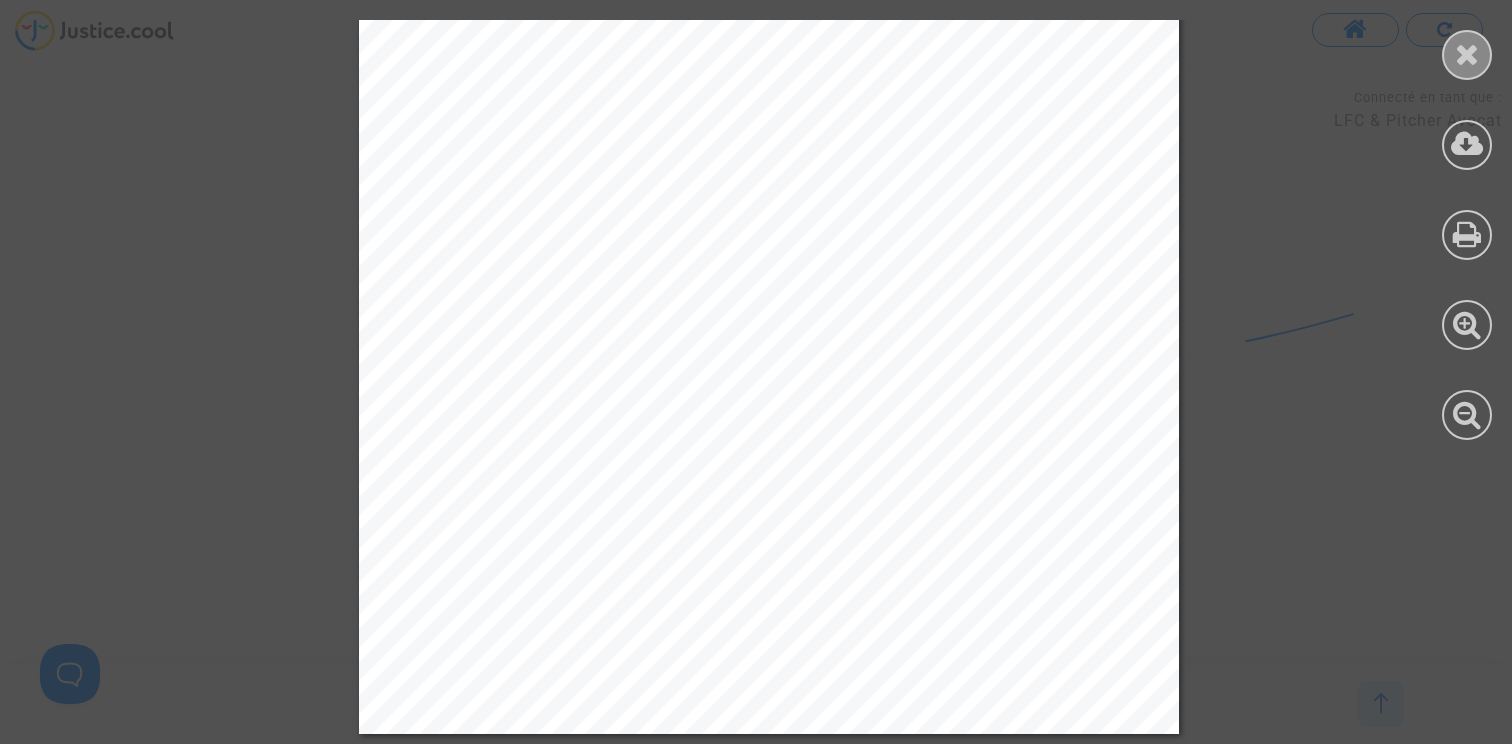 click at bounding box center (1467, 54) 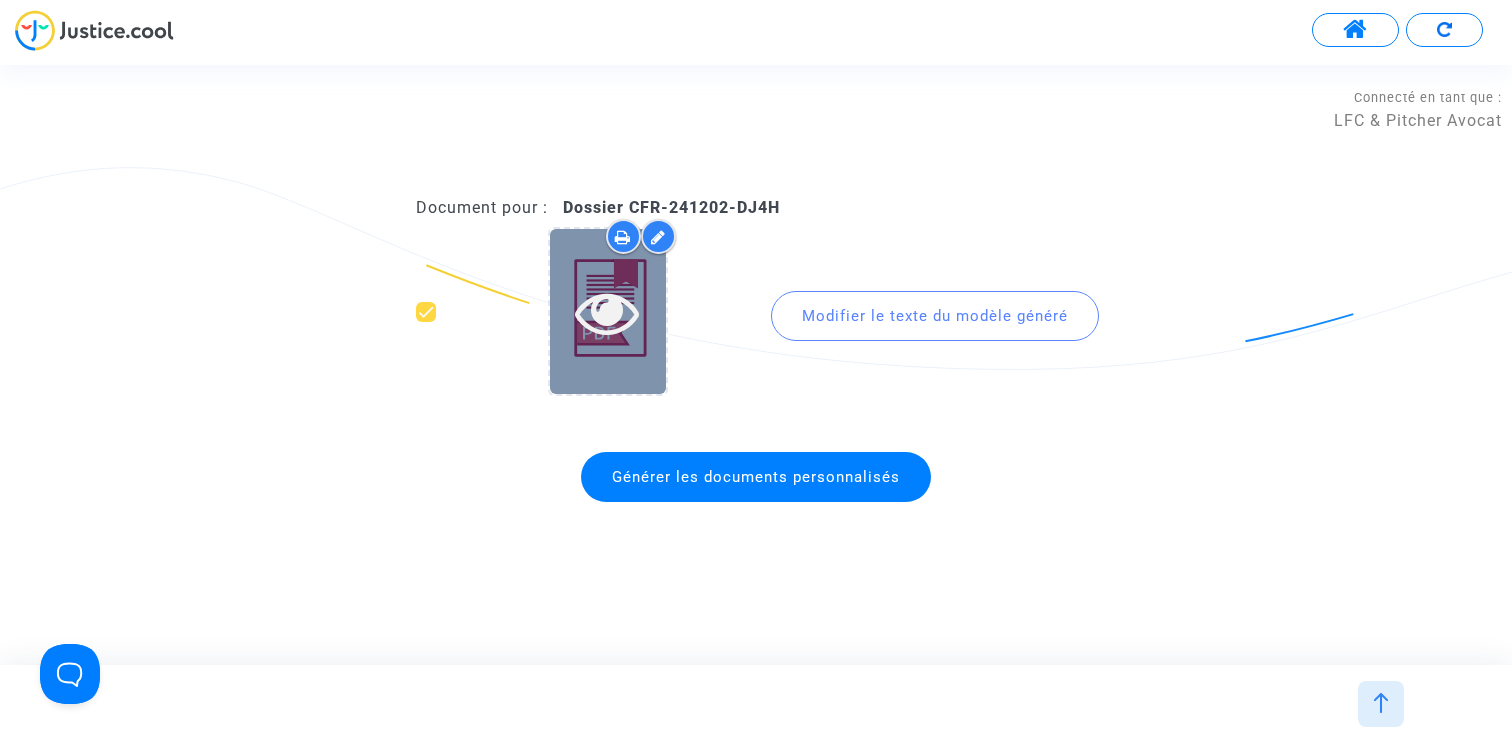 click at bounding box center [607, 312] 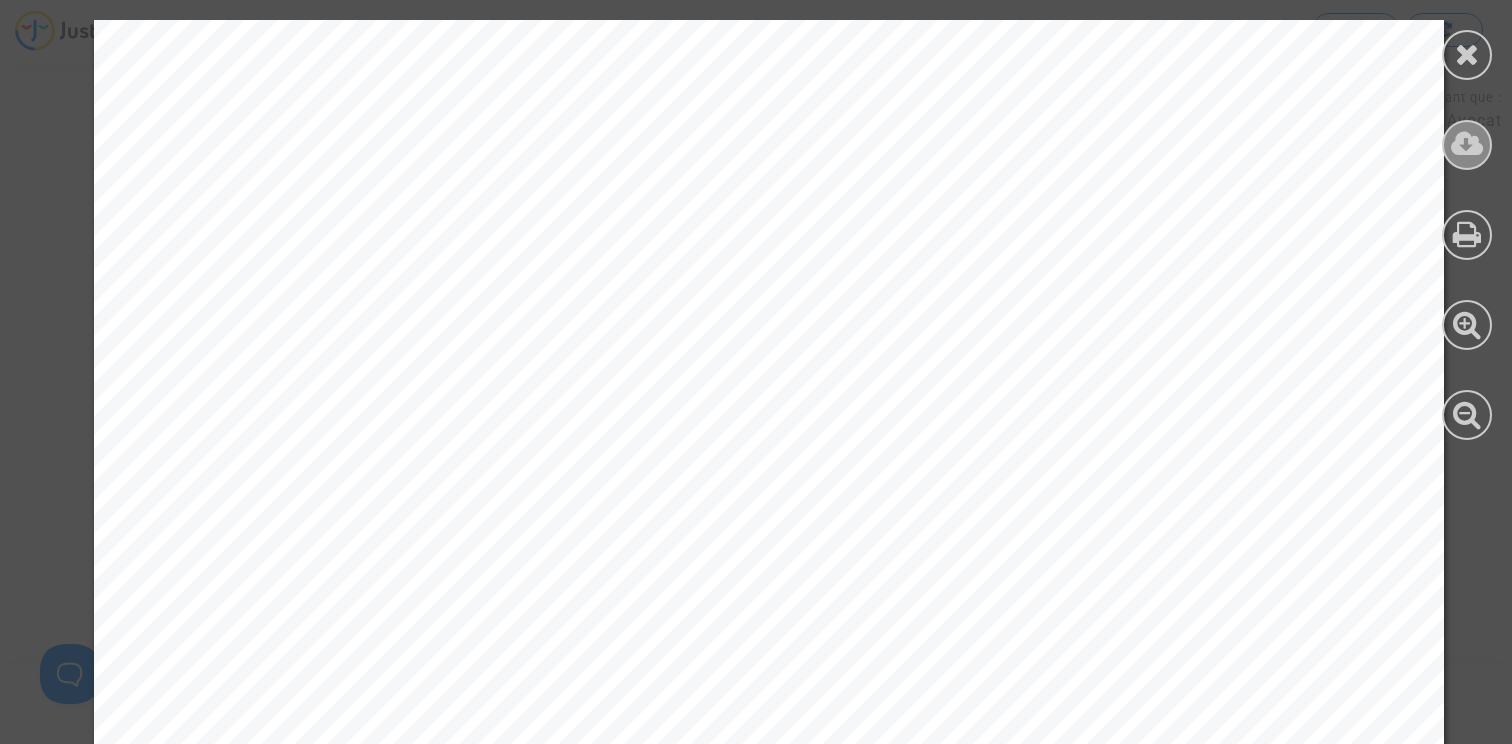 click at bounding box center [1467, 144] 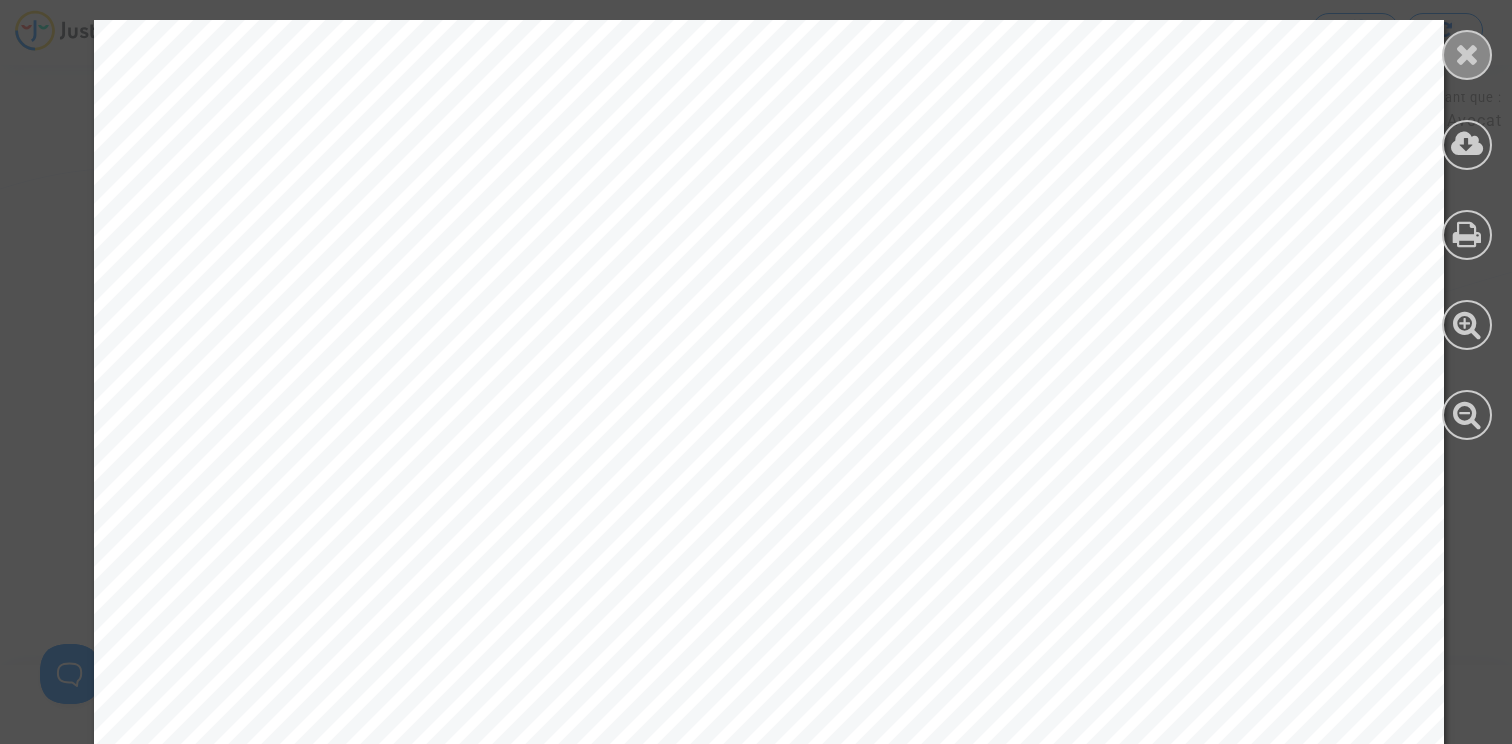 click at bounding box center (1467, 54) 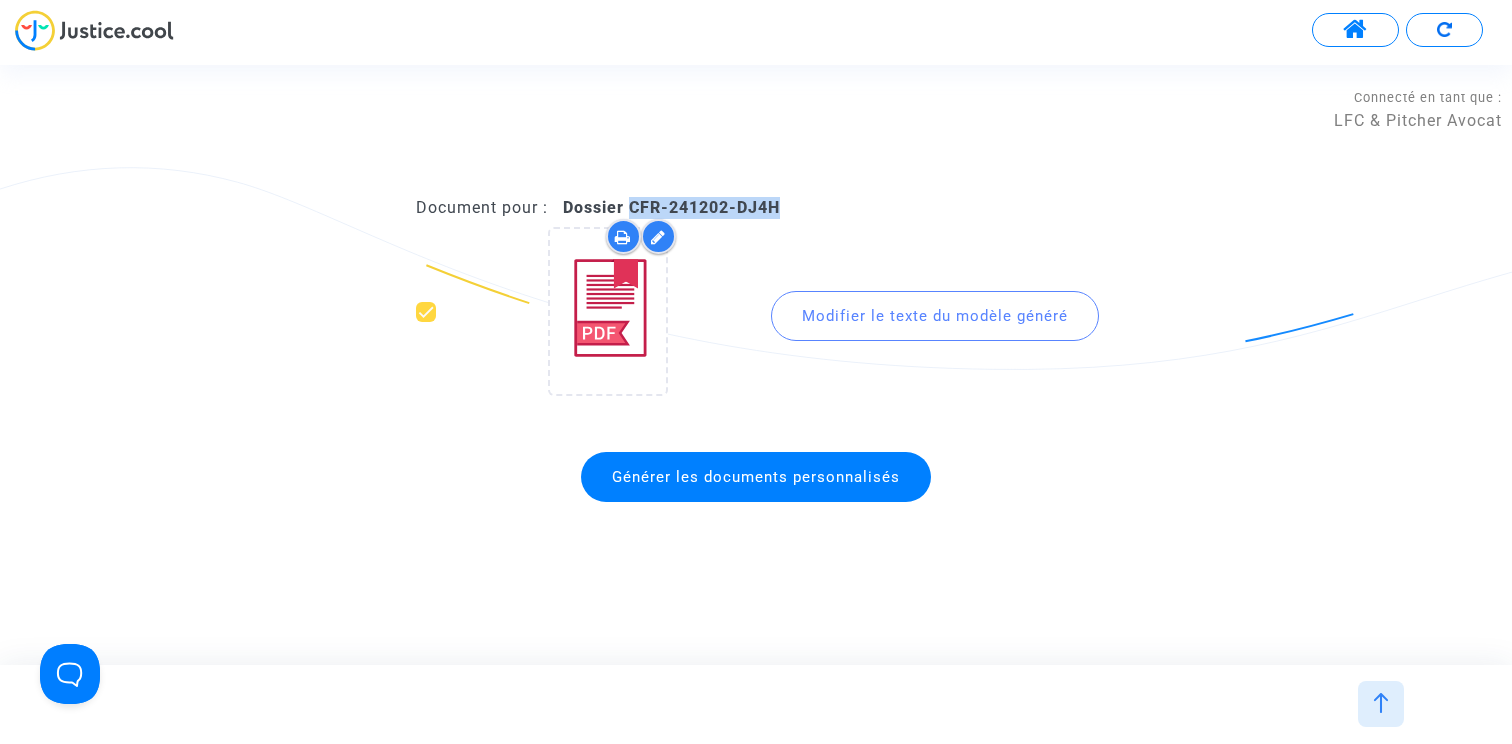 drag, startPoint x: 633, startPoint y: 207, endPoint x: 863, endPoint y: 207, distance: 230 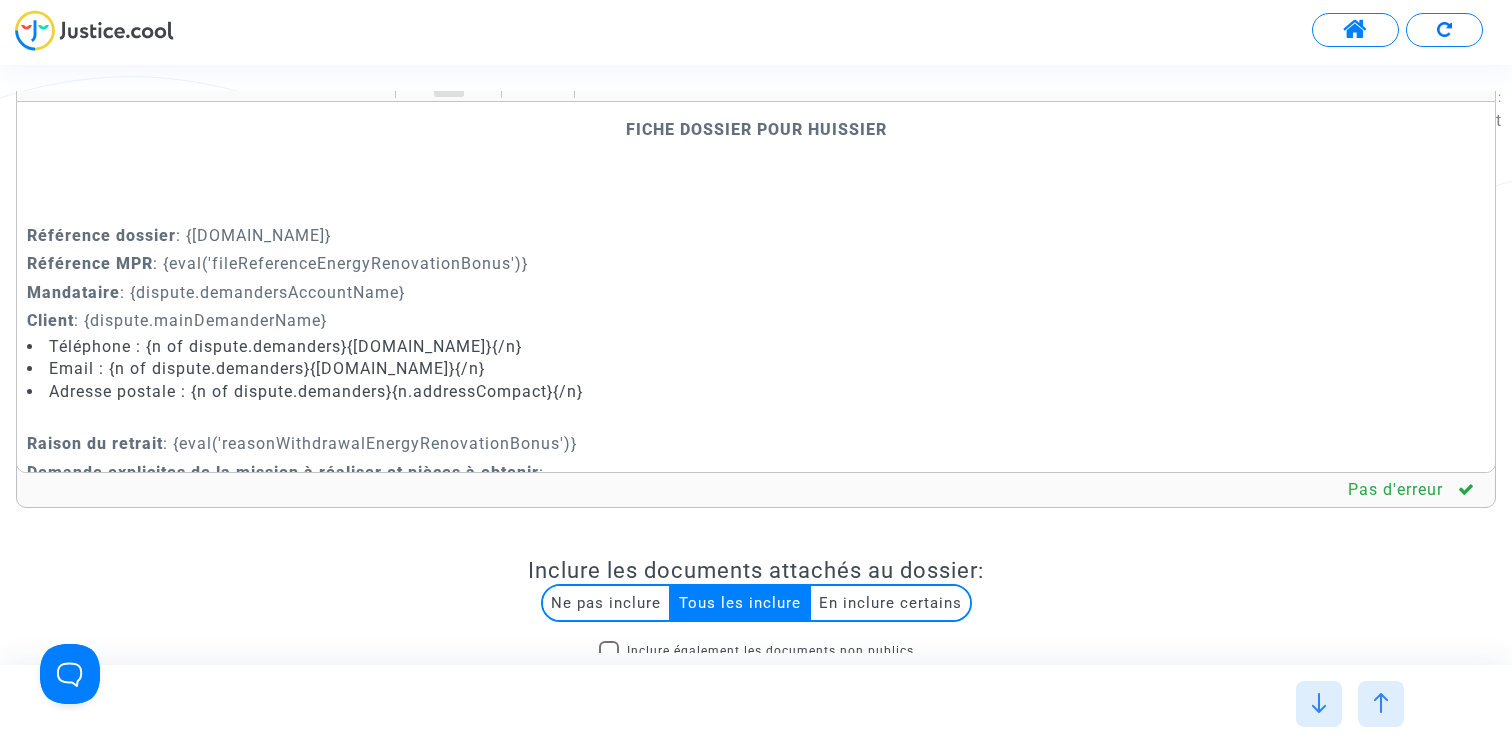 scroll, scrollTop: 0, scrollLeft: 0, axis: both 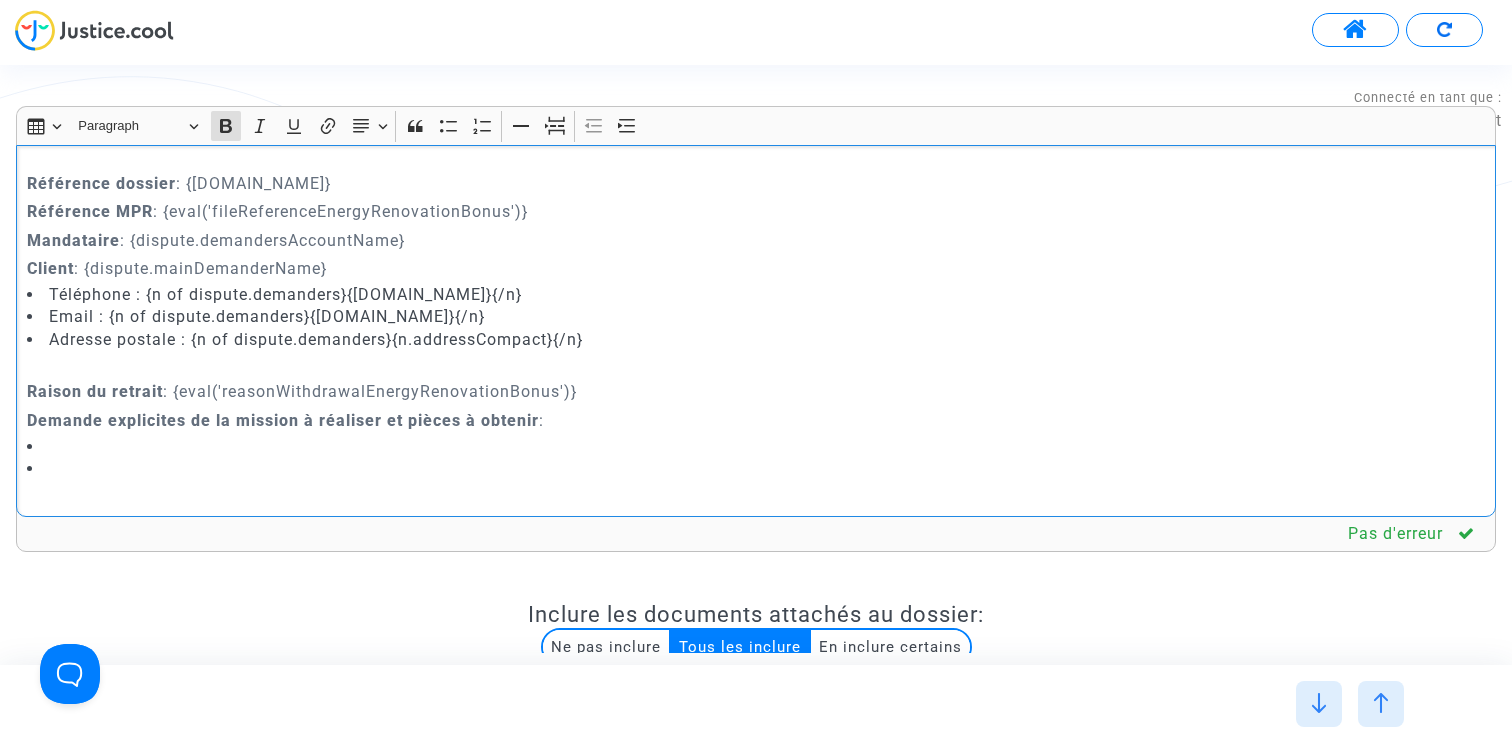 drag, startPoint x: 29, startPoint y: 237, endPoint x: 440, endPoint y: 245, distance: 411.07785 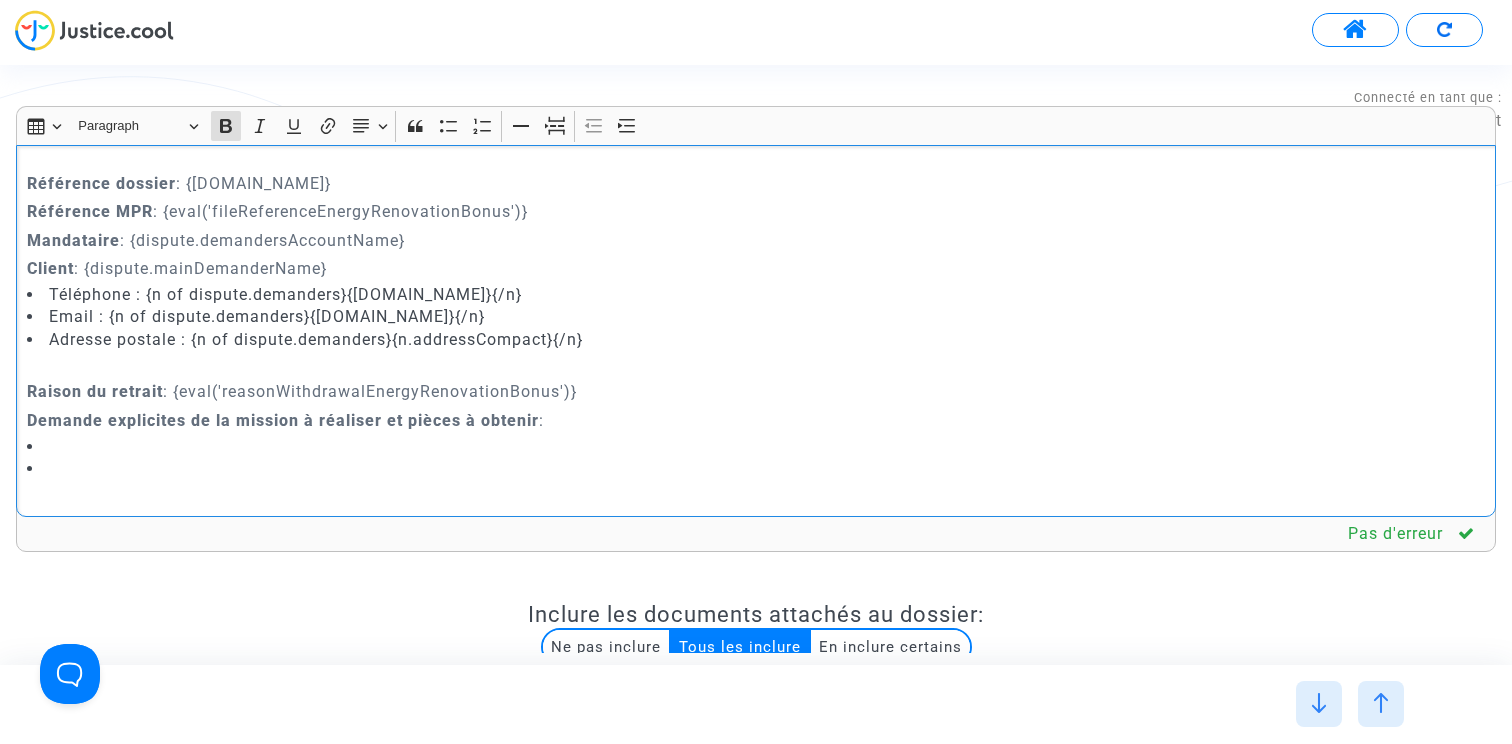 click on "Mandataire  : {dispute.demandersAccountName}" 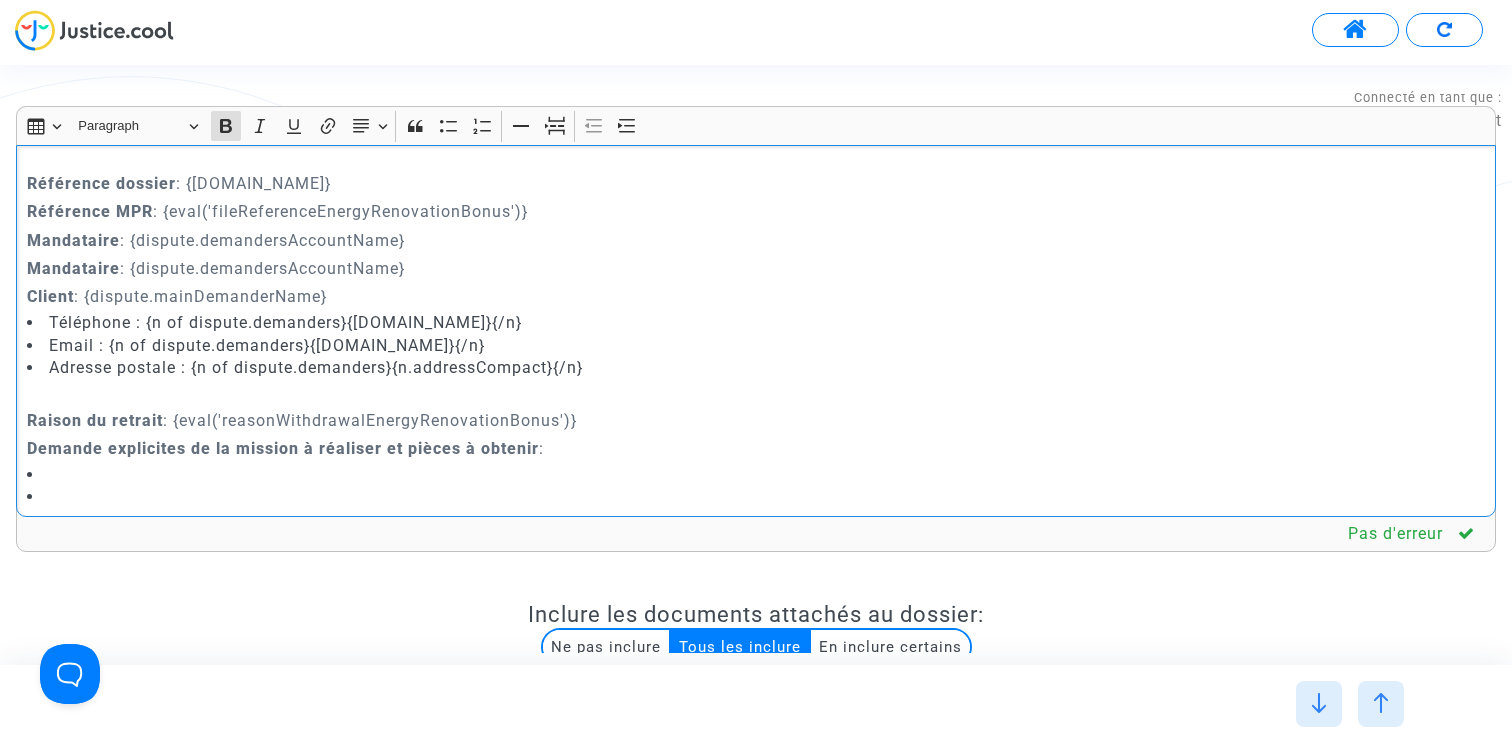 click on "Mandataire" 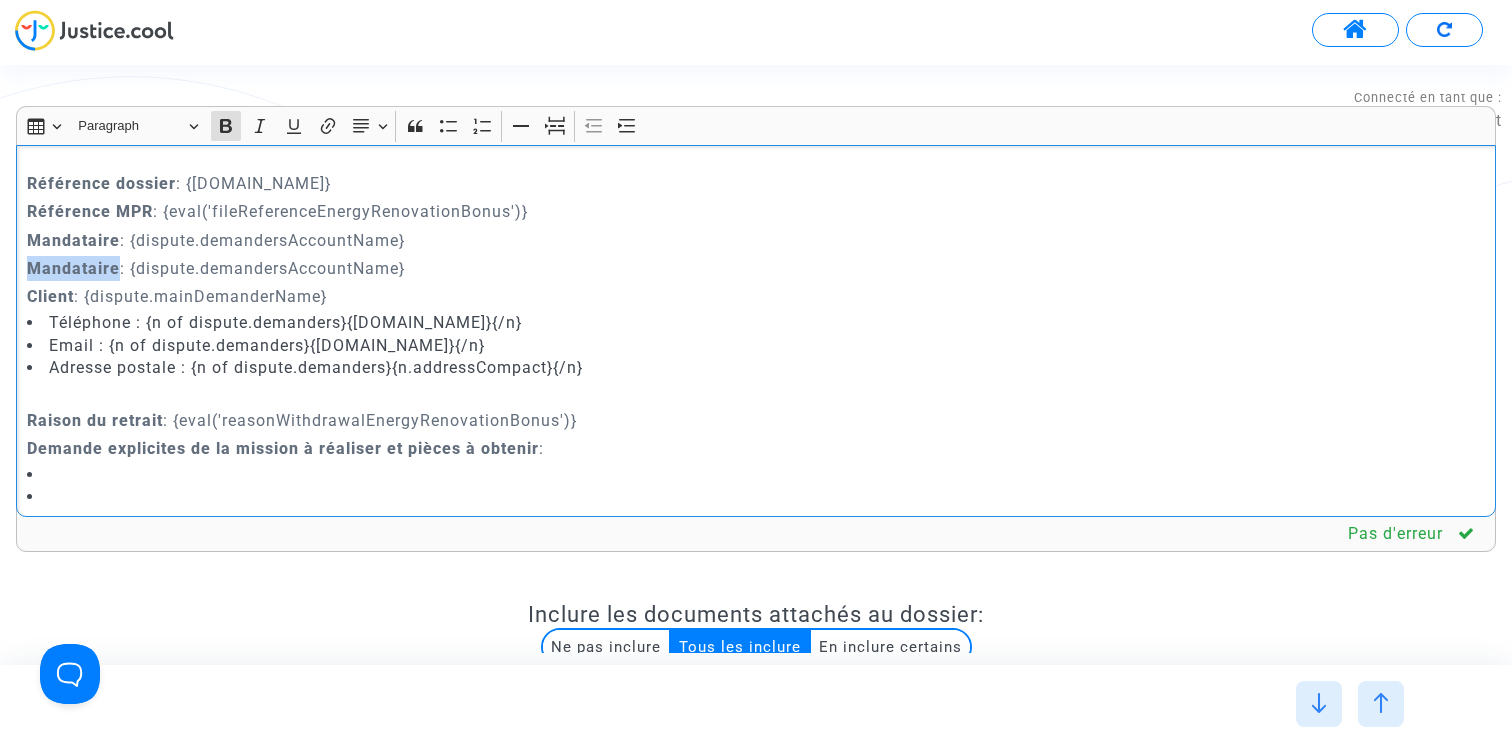 click on "Mandataire" 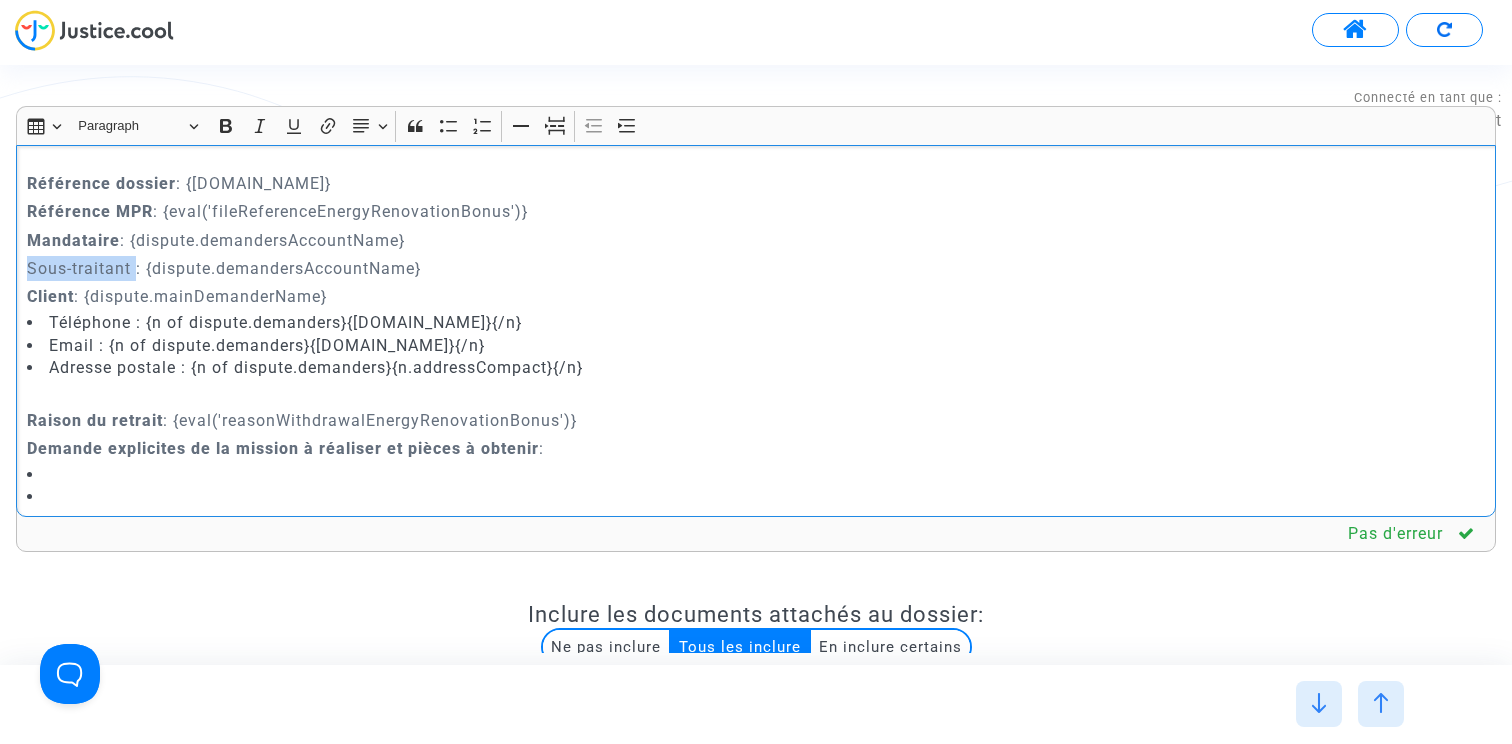 drag, startPoint x: 133, startPoint y: 266, endPoint x: 1, endPoint y: 265, distance: 132.00378 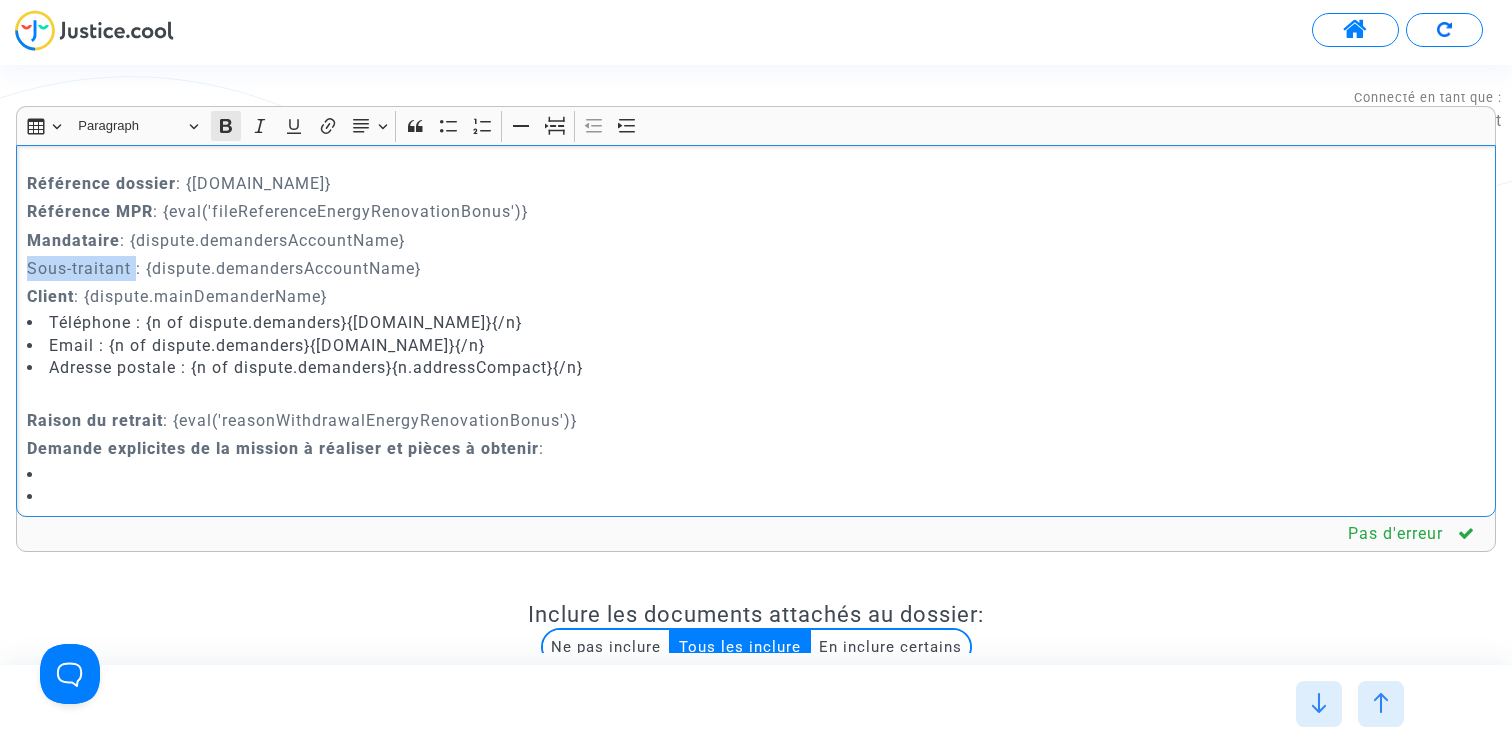 click 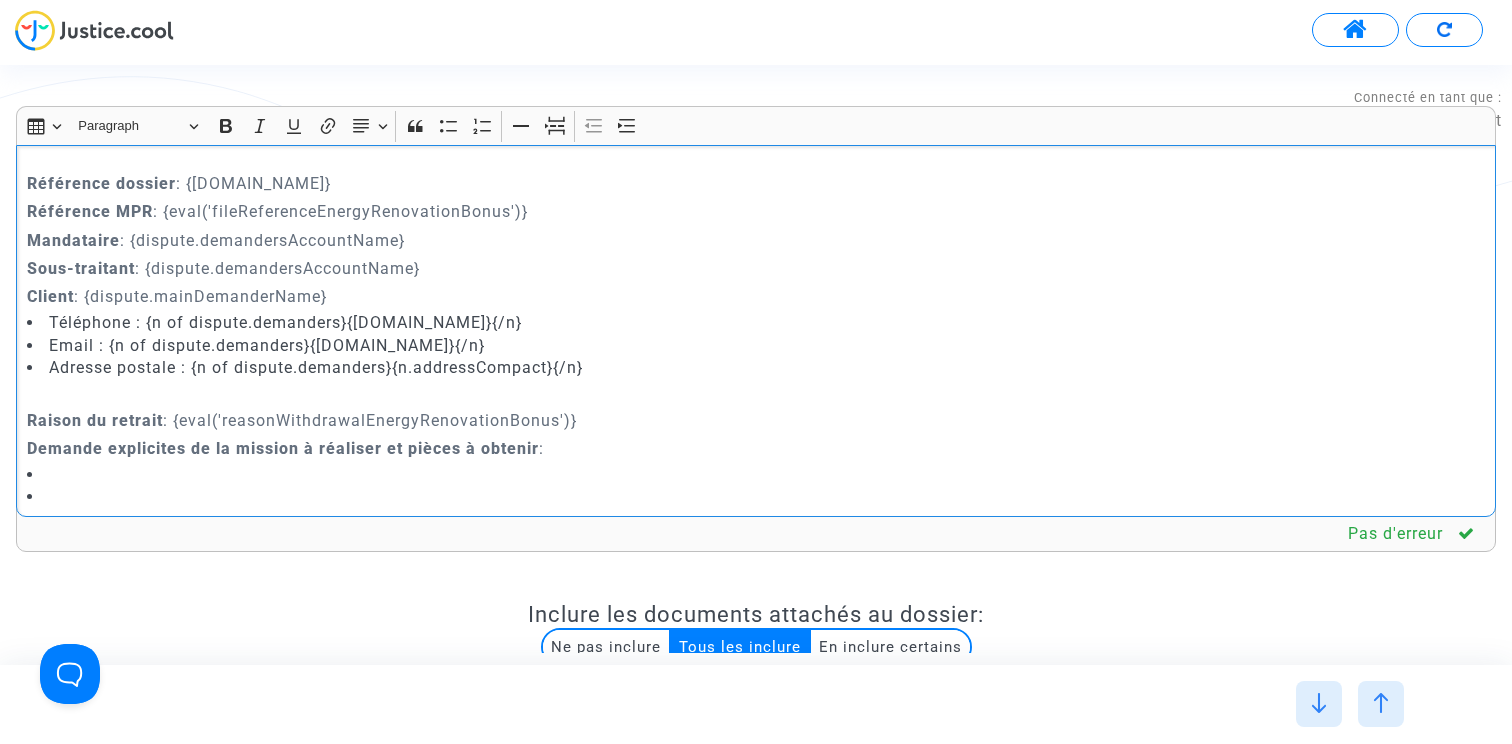 drag, startPoint x: 166, startPoint y: 210, endPoint x: 621, endPoint y: 214, distance: 455.01758 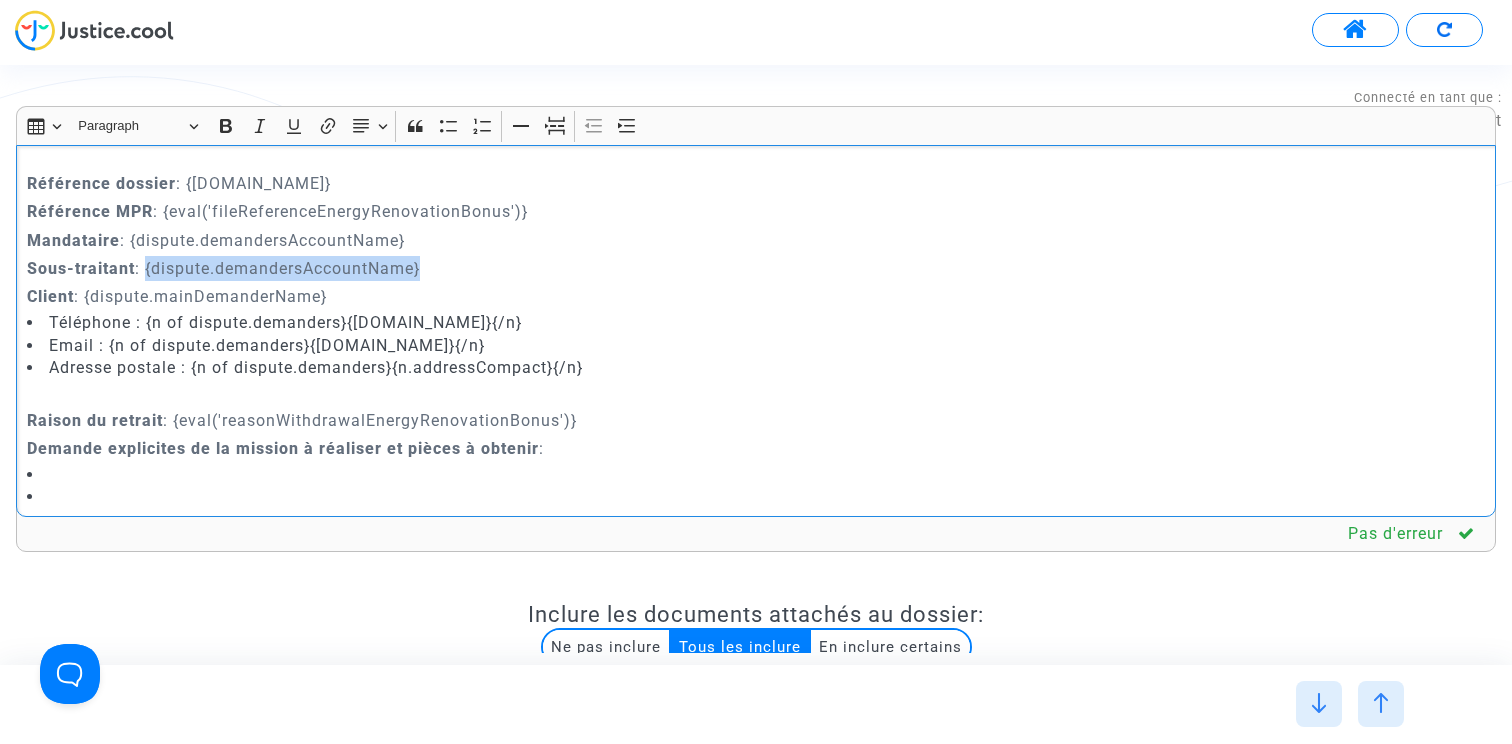drag, startPoint x: 151, startPoint y: 266, endPoint x: 539, endPoint y: 265, distance: 388.00128 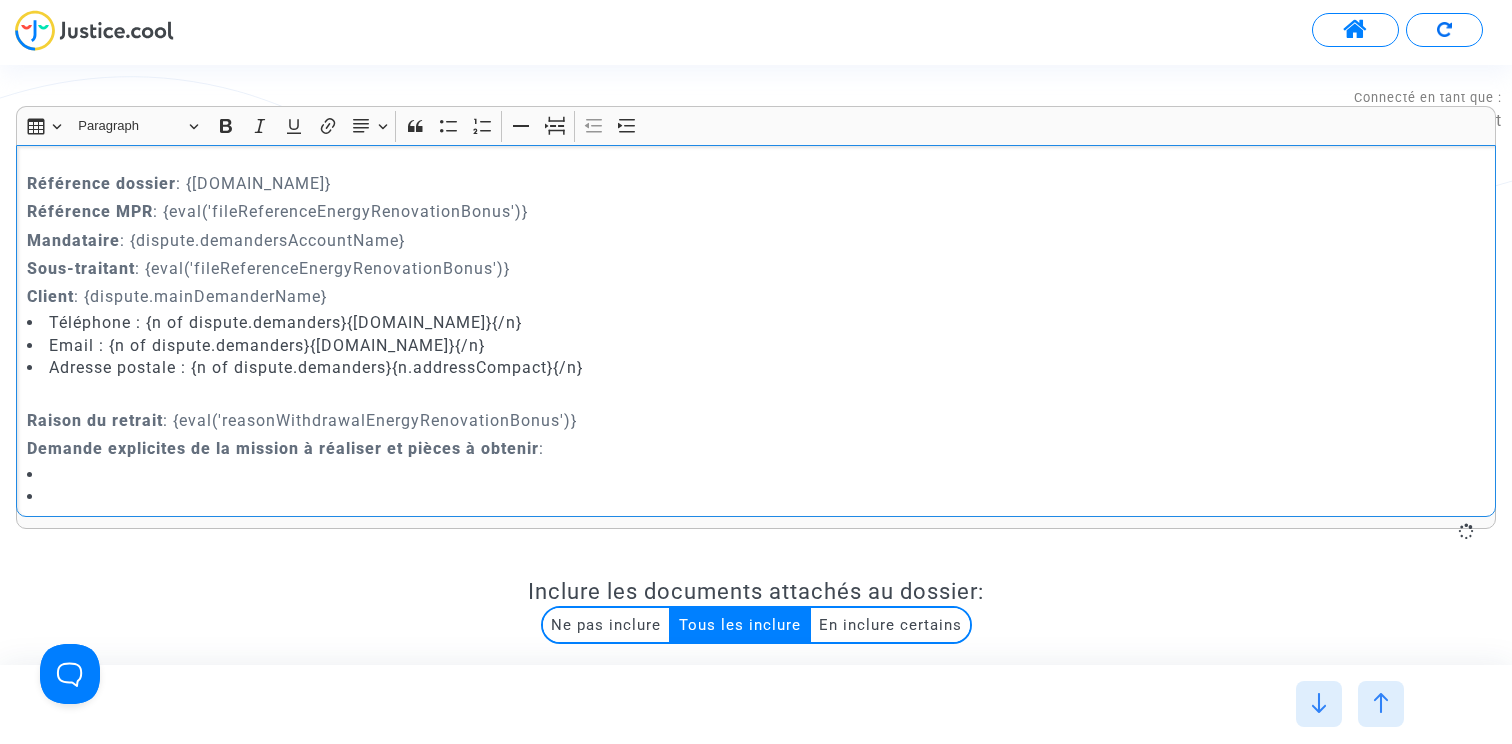 click on "Sous-traitant  : {eval('fileReferenceEnergyRenovationBonus')}" 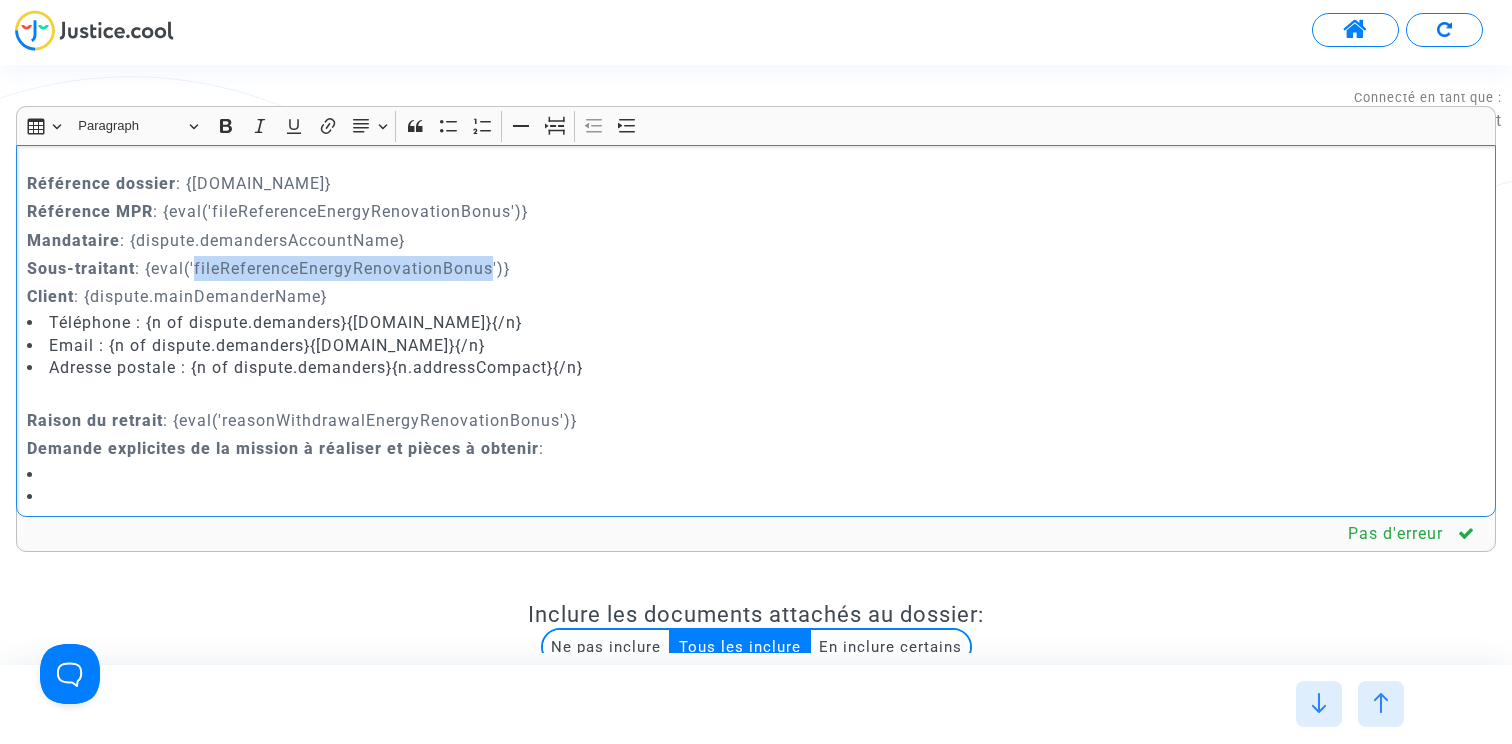 click on "Sous-traitant  : {eval('fileReferenceEnergyRenovationBonus')}" 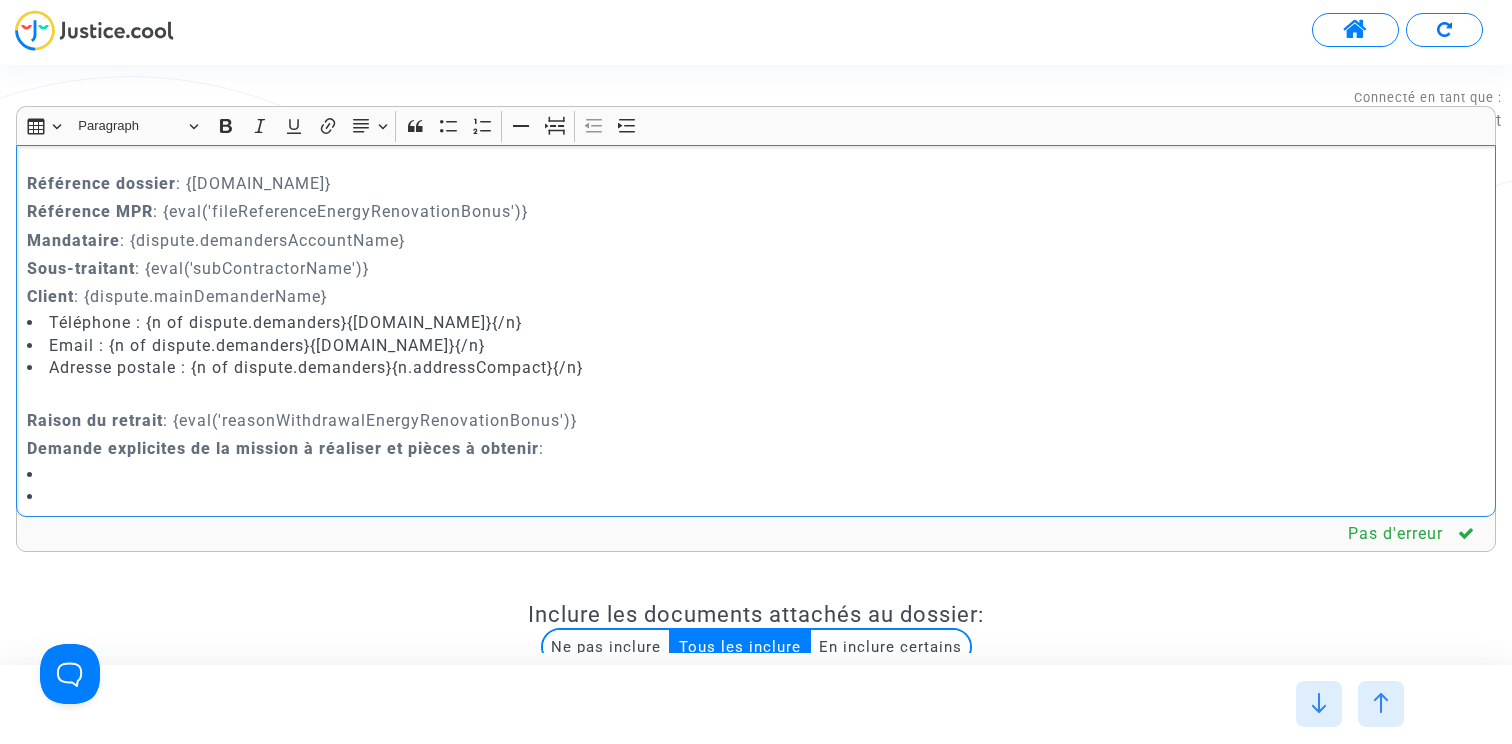 scroll, scrollTop: 474, scrollLeft: 0, axis: vertical 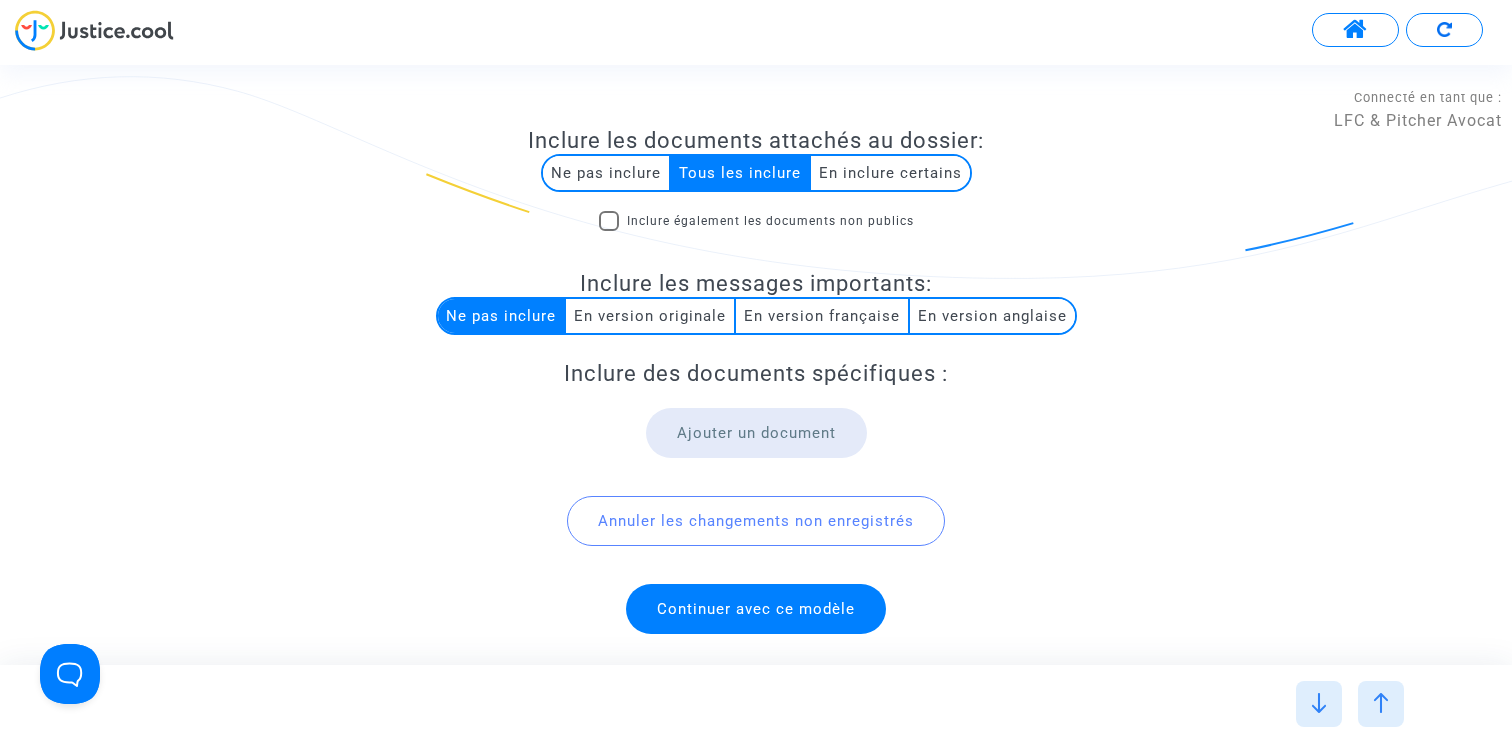 click on "Continuer avec ce modèle" 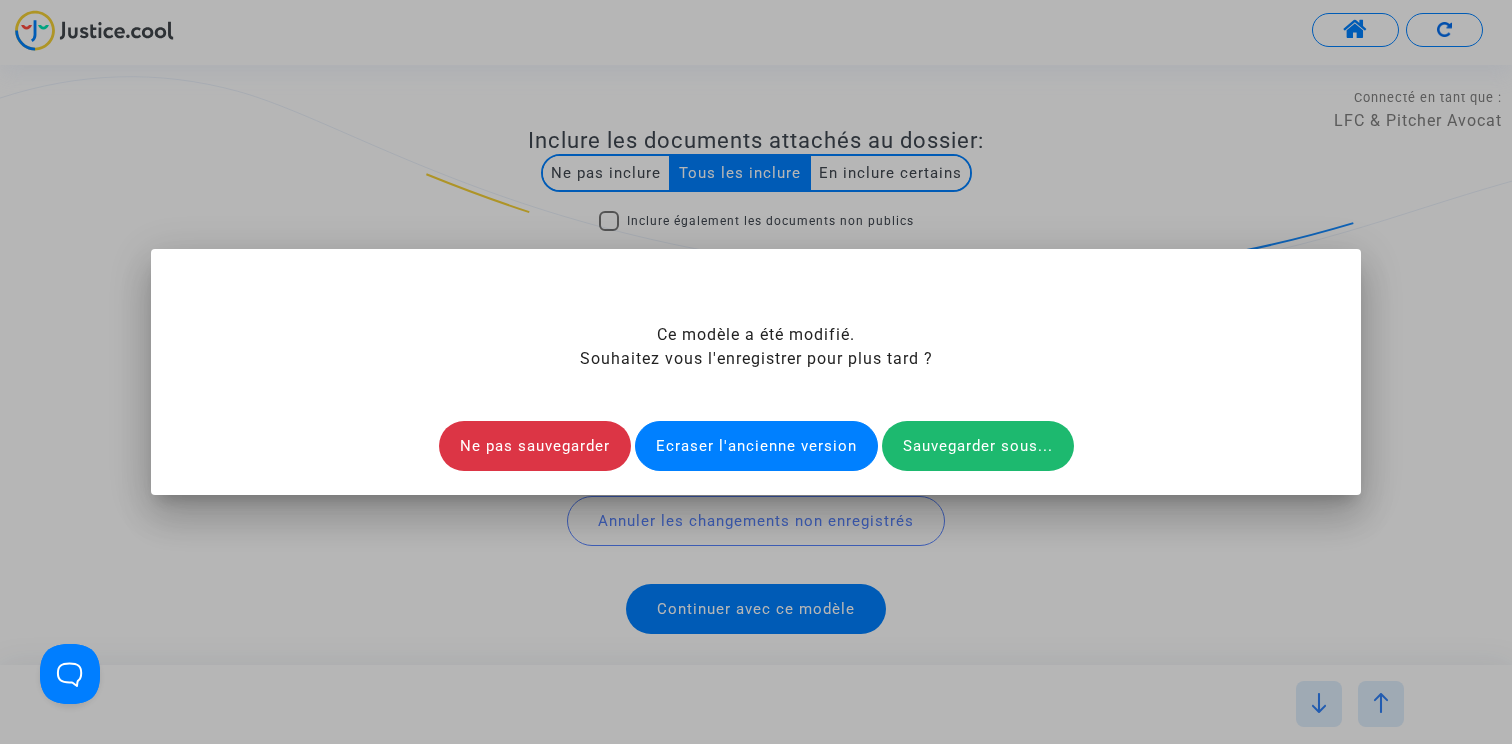 click on "Ecraser l'ancienne version" at bounding box center [756, 446] 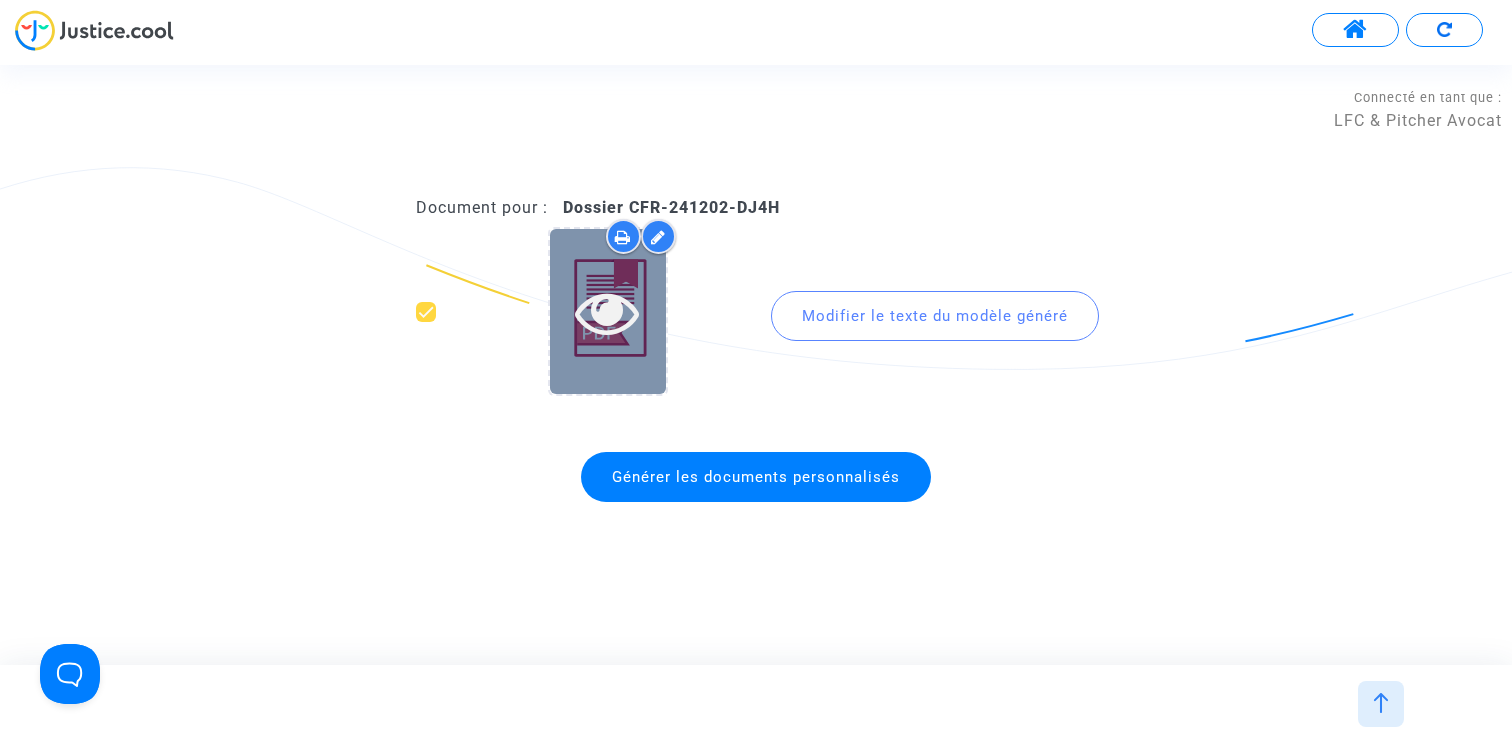 click at bounding box center [607, 312] 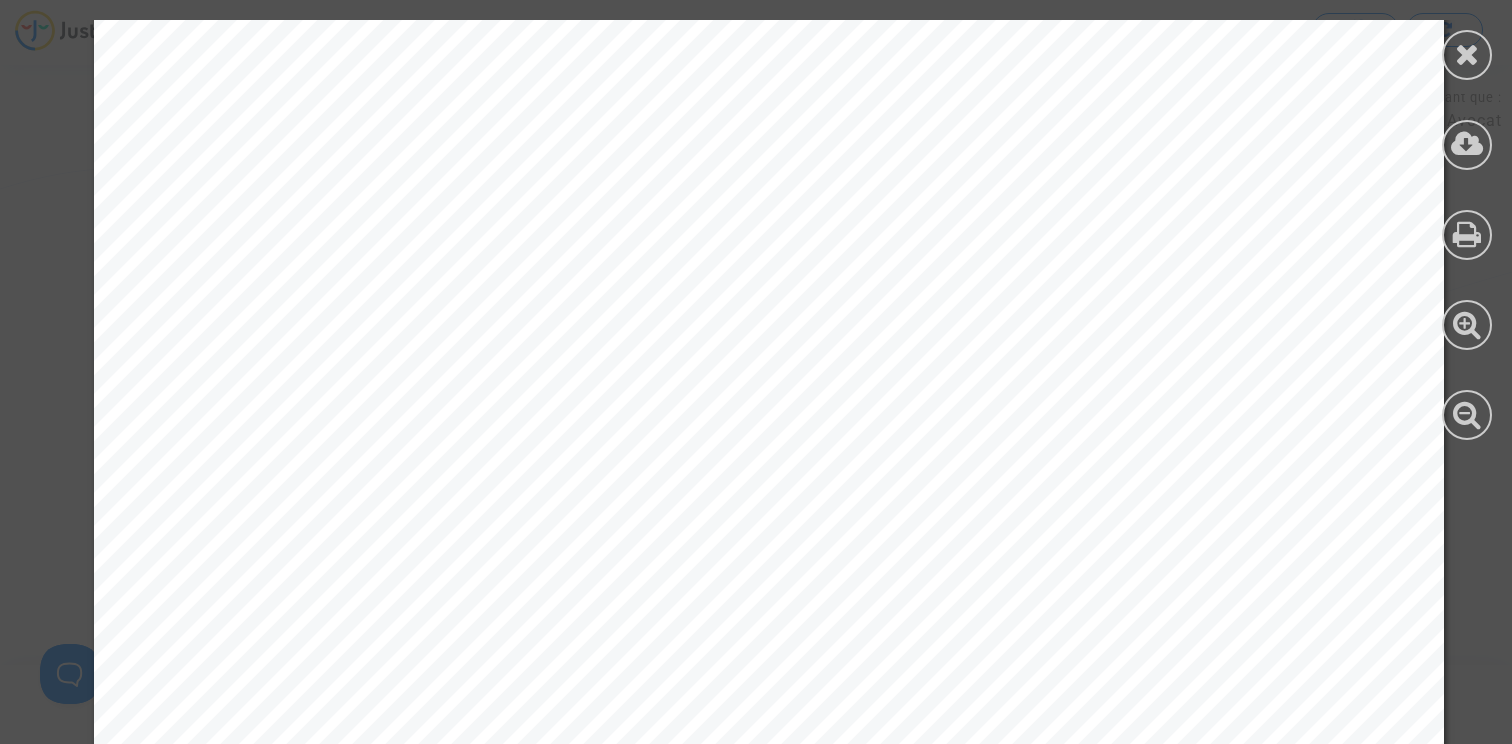 scroll, scrollTop: 48, scrollLeft: 0, axis: vertical 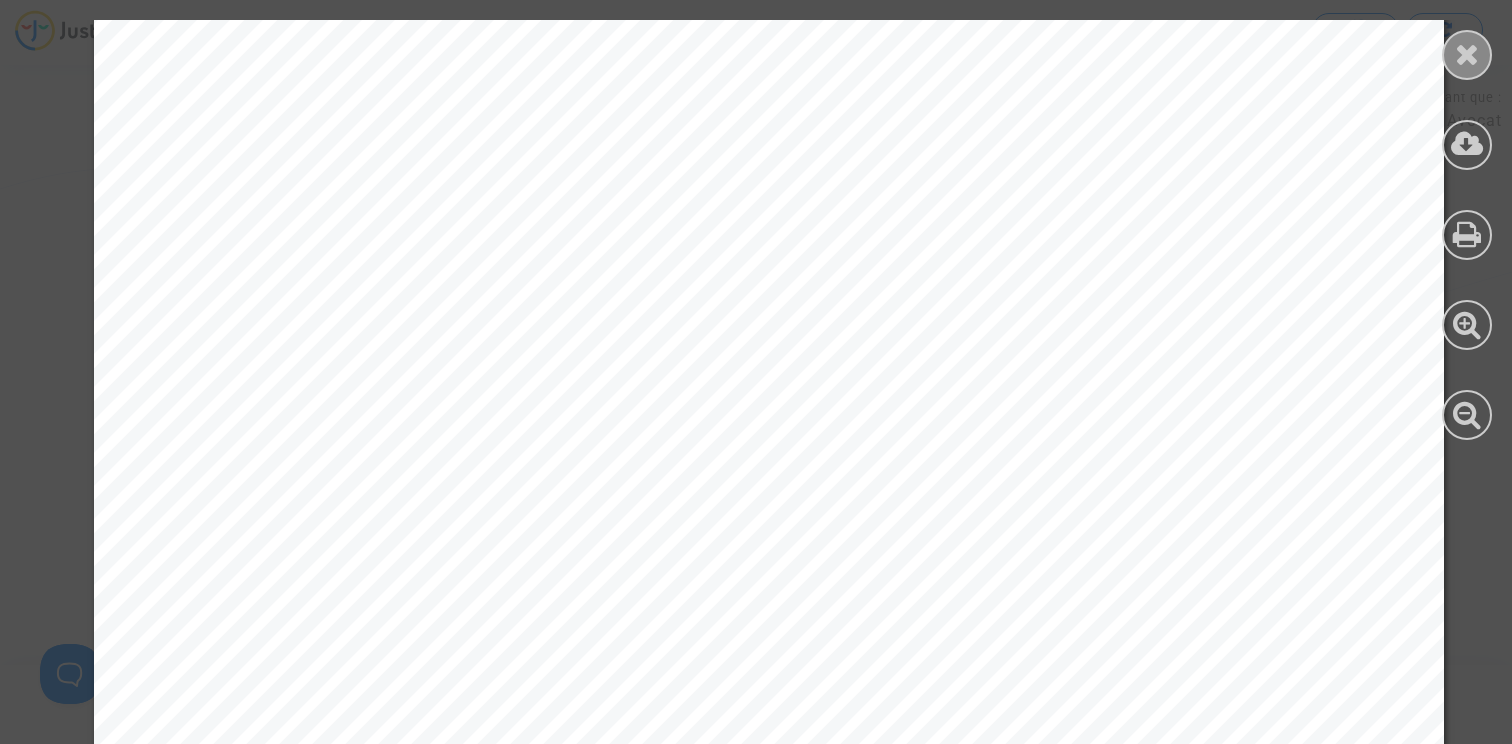 click at bounding box center (1467, 54) 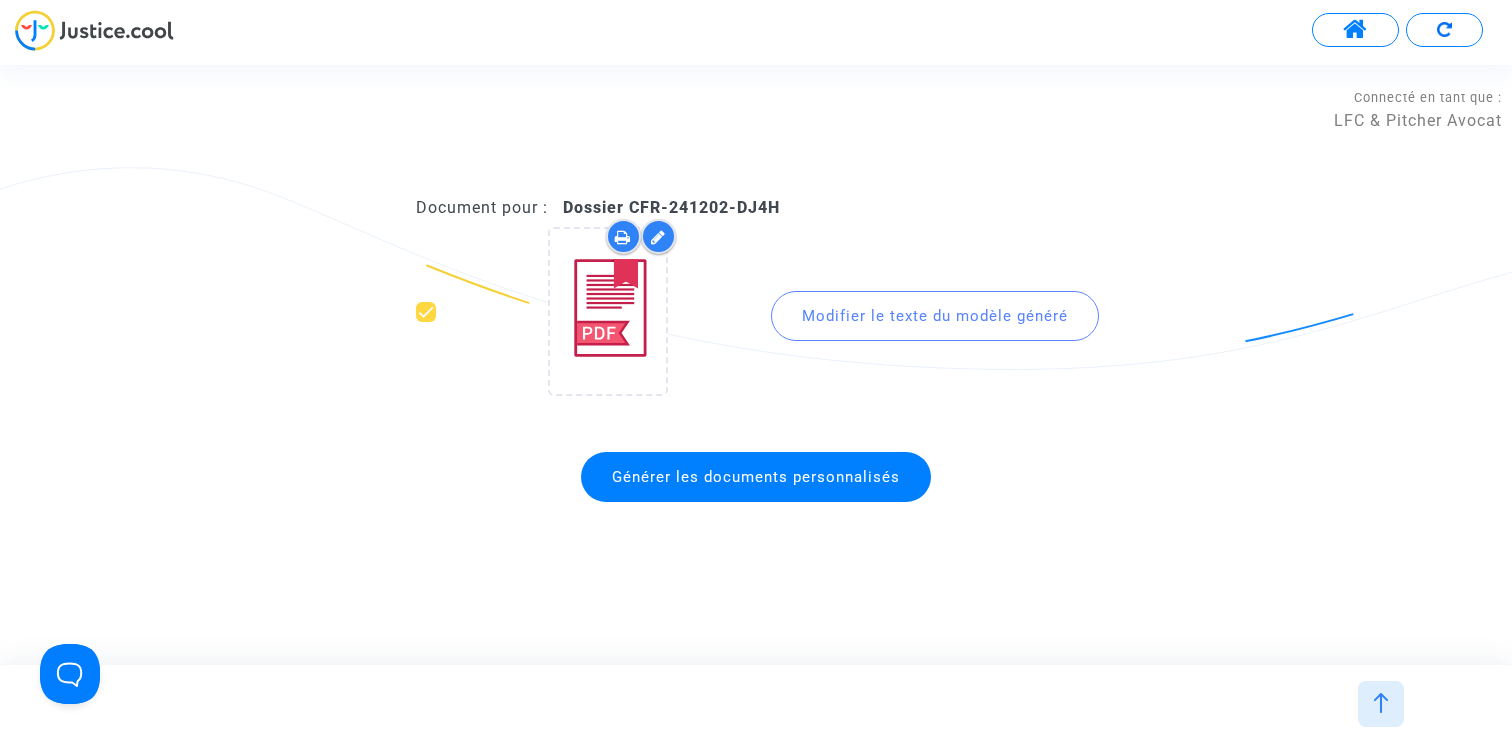 click at bounding box center (1381, 704) 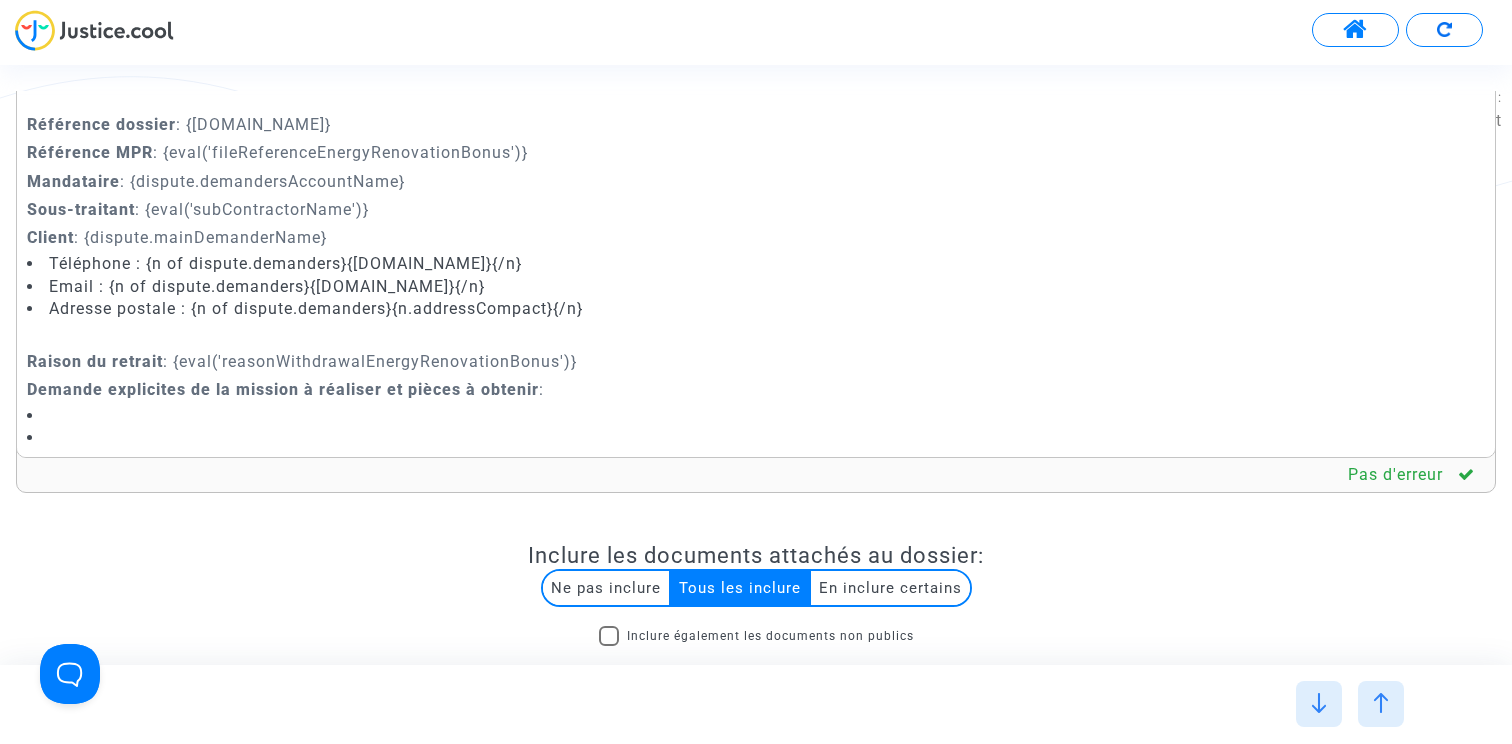 scroll, scrollTop: 0, scrollLeft: 0, axis: both 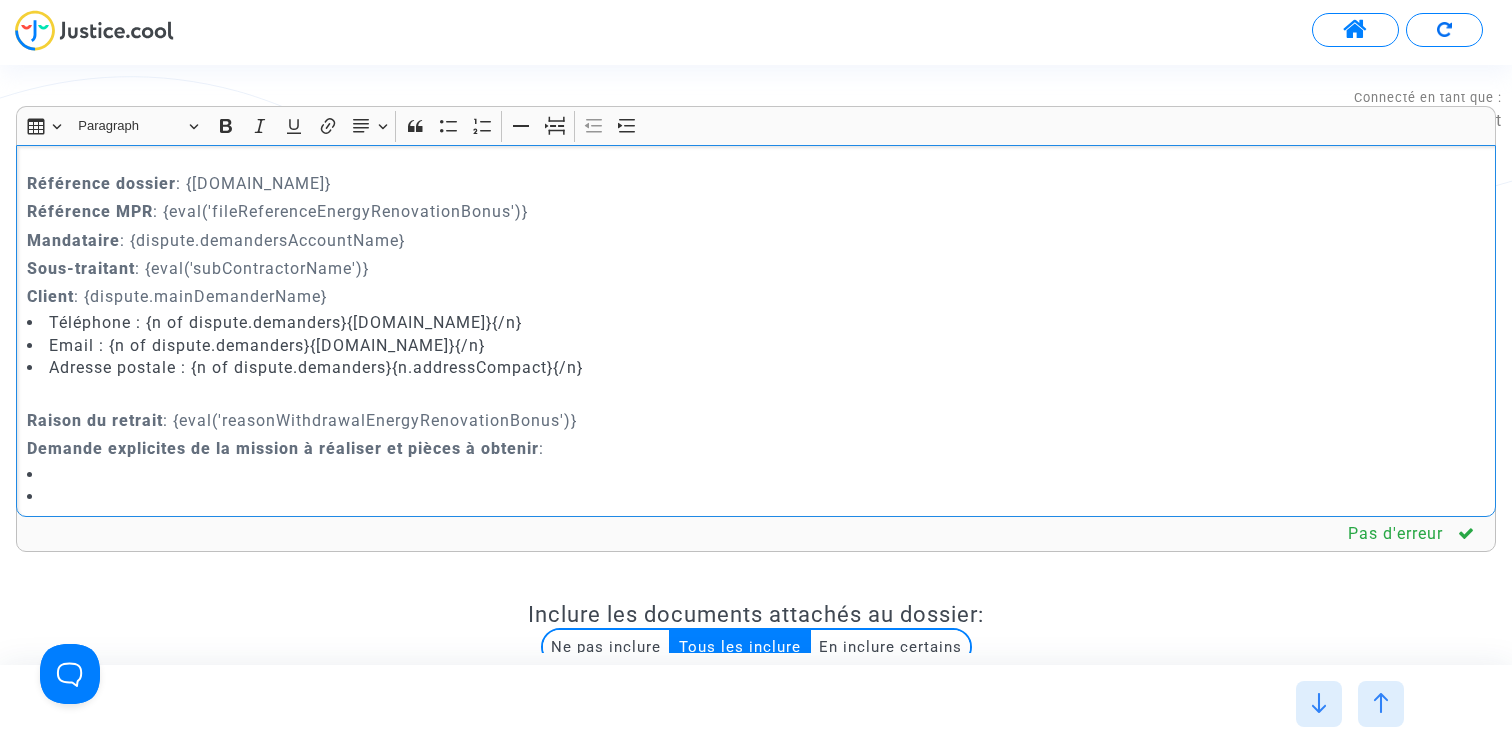 click on "Sous-traitant  : {eval('subContractorName')}" 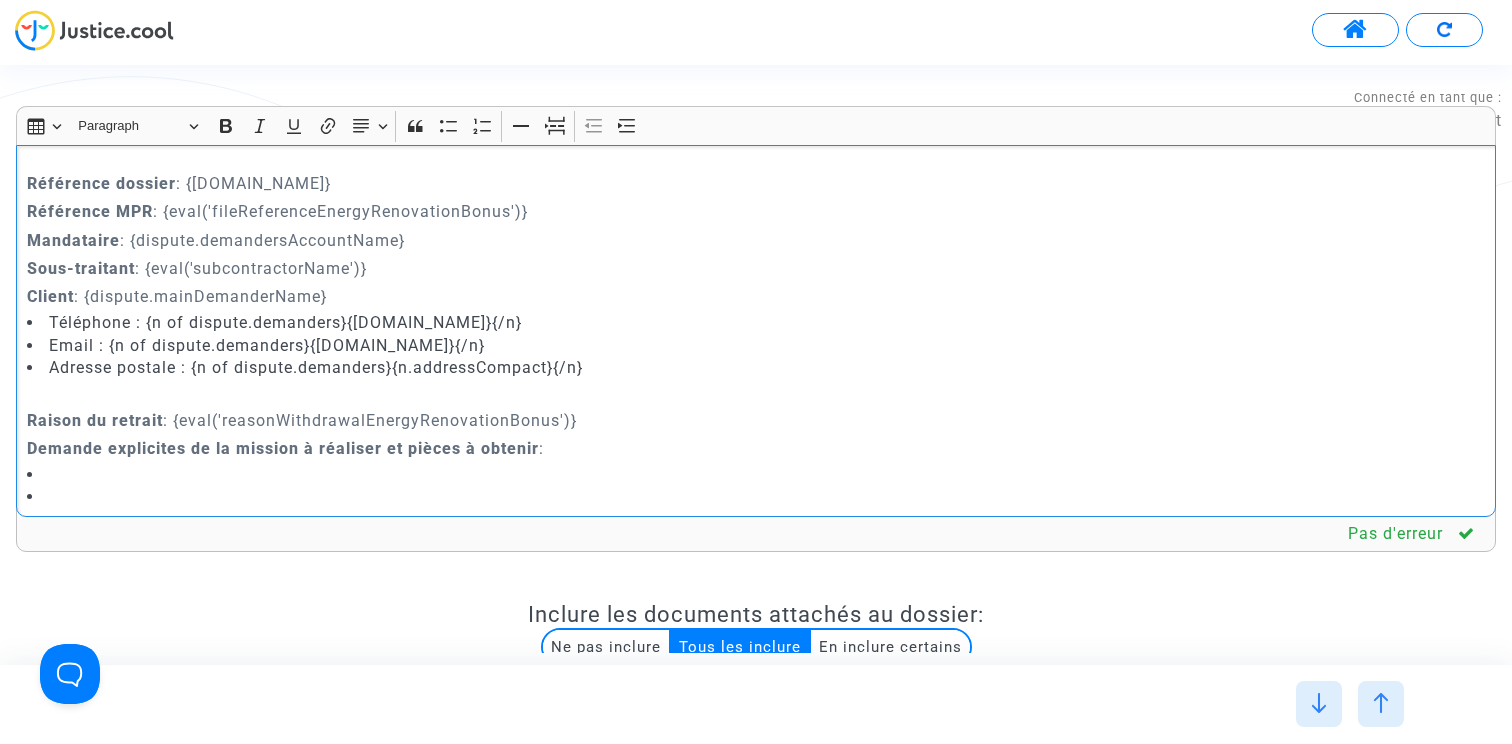 scroll, scrollTop: 474, scrollLeft: 0, axis: vertical 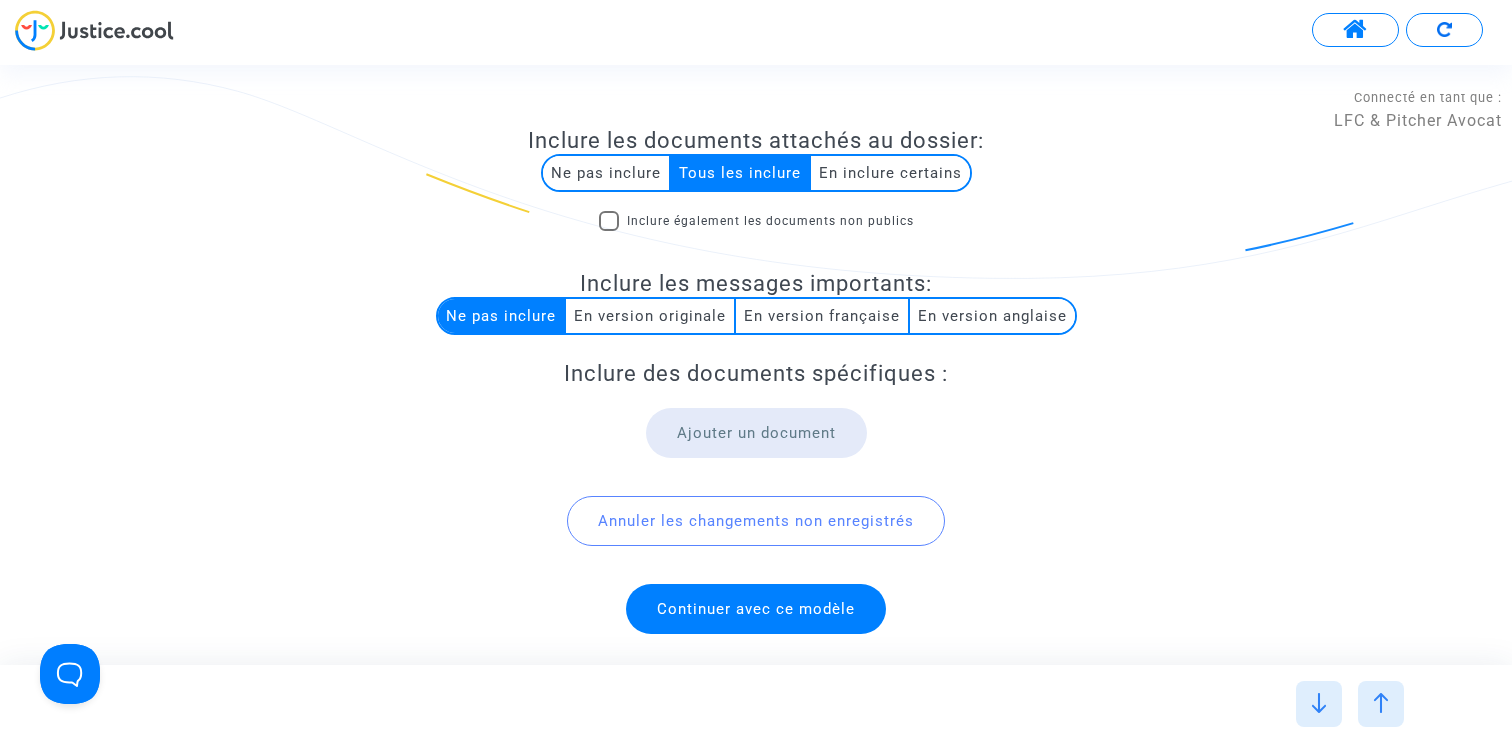 click on "Continuer avec ce modèle" 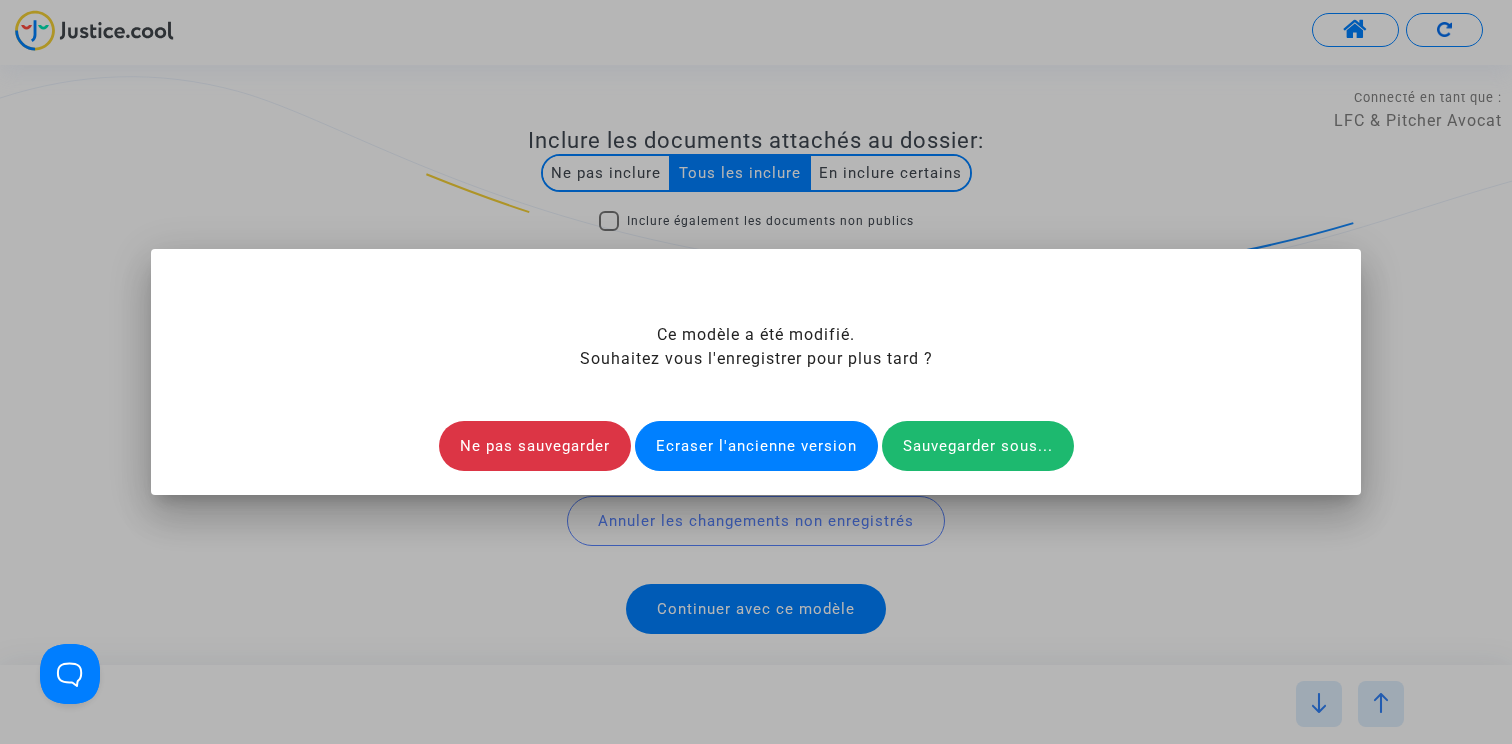 click on "Ecraser l'ancienne version" at bounding box center [756, 446] 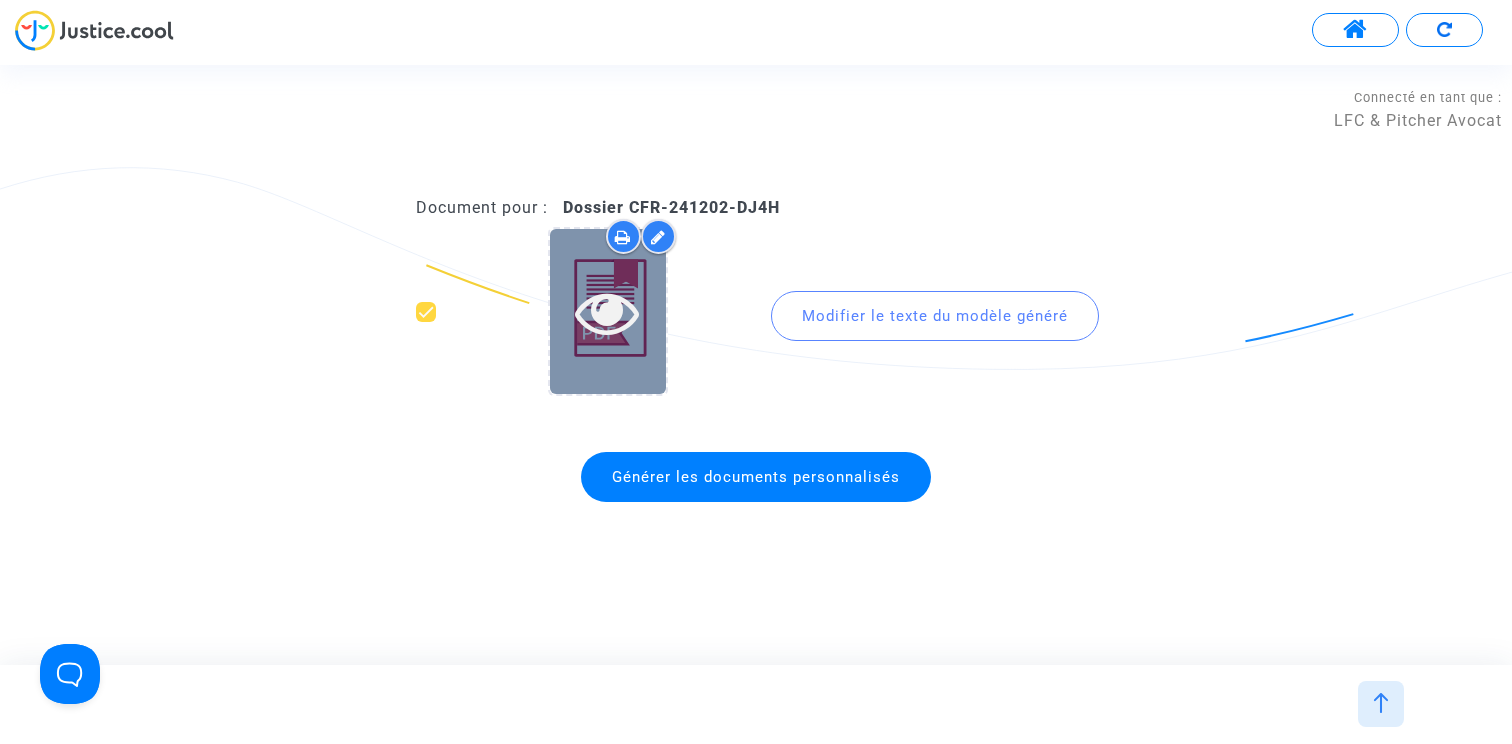 click at bounding box center (607, 312) 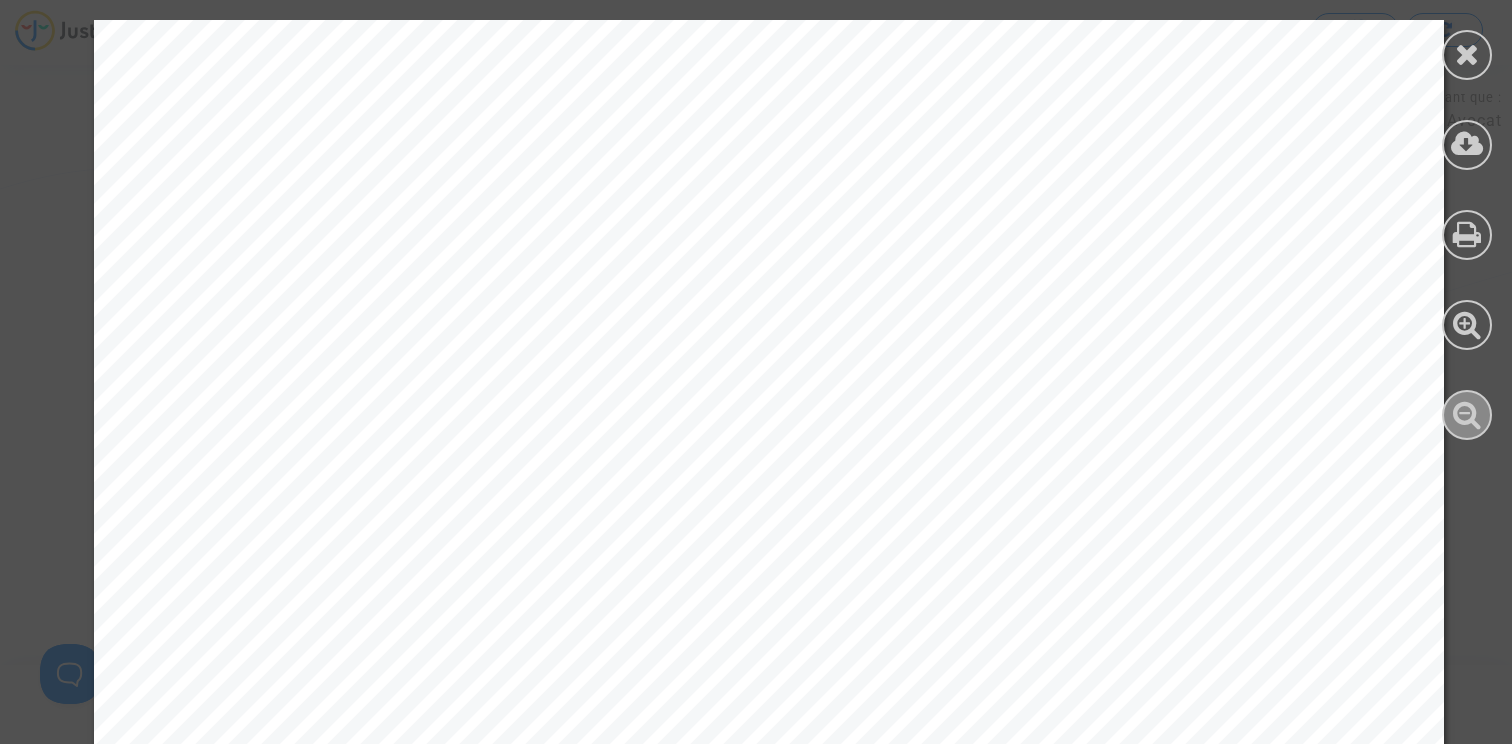 click at bounding box center [1467, 414] 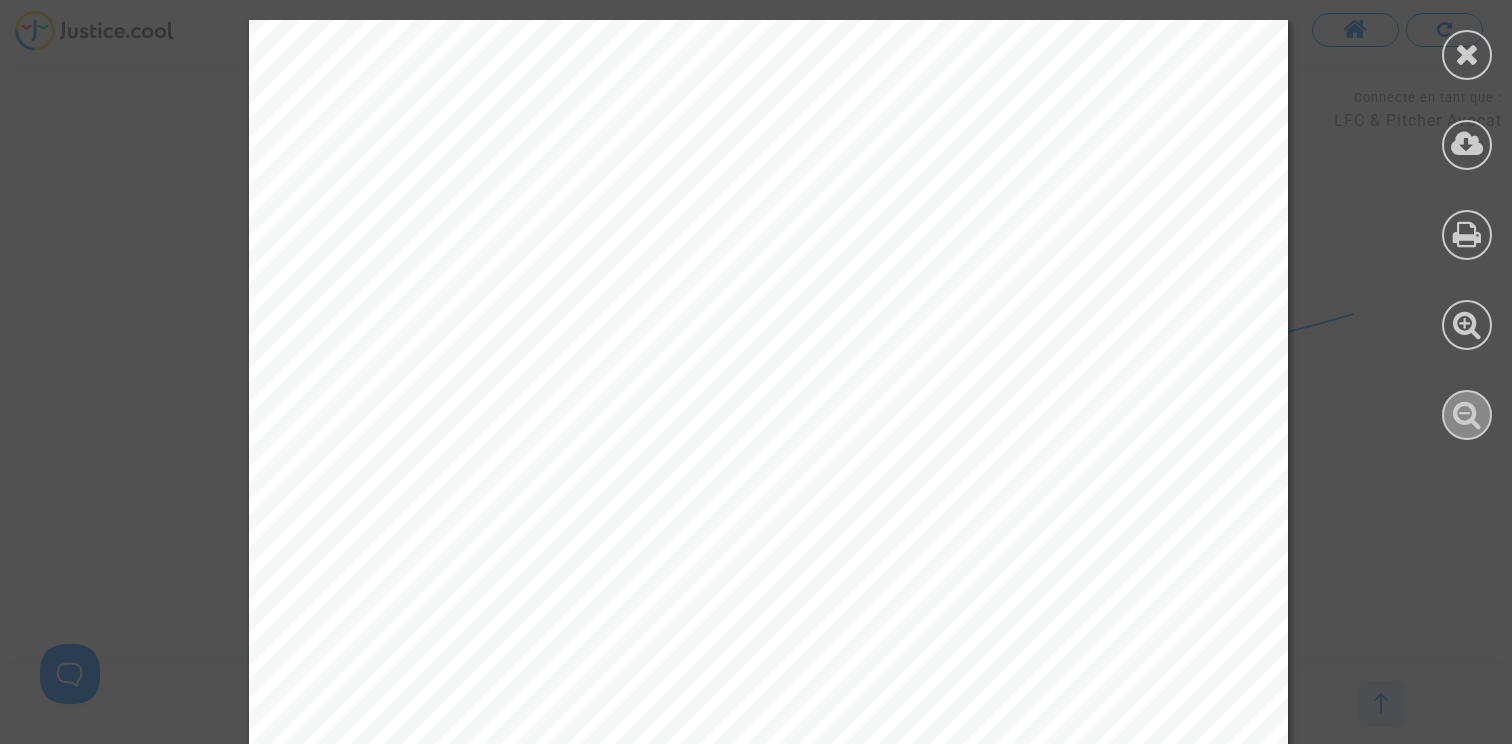 click at bounding box center [1467, 414] 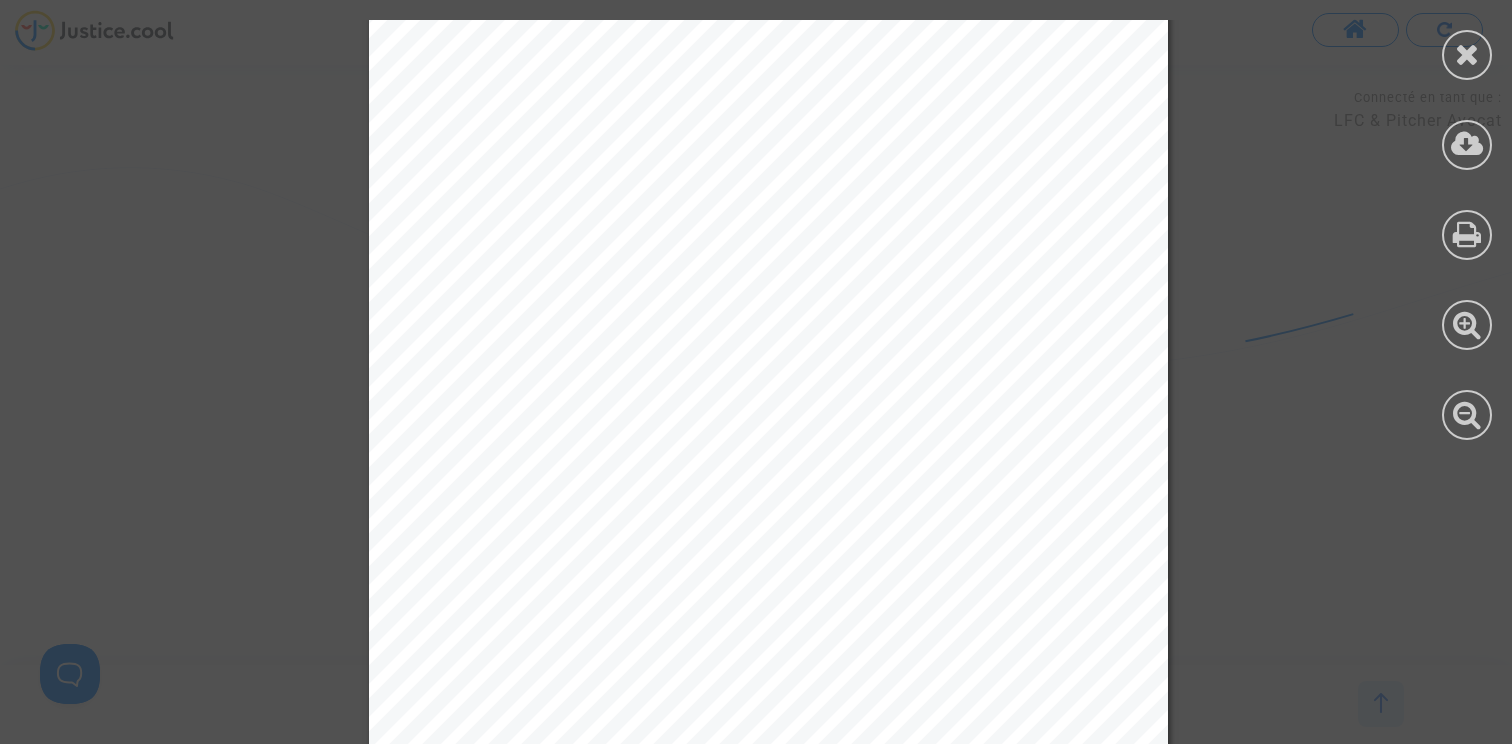 scroll, scrollTop: 0, scrollLeft: 0, axis: both 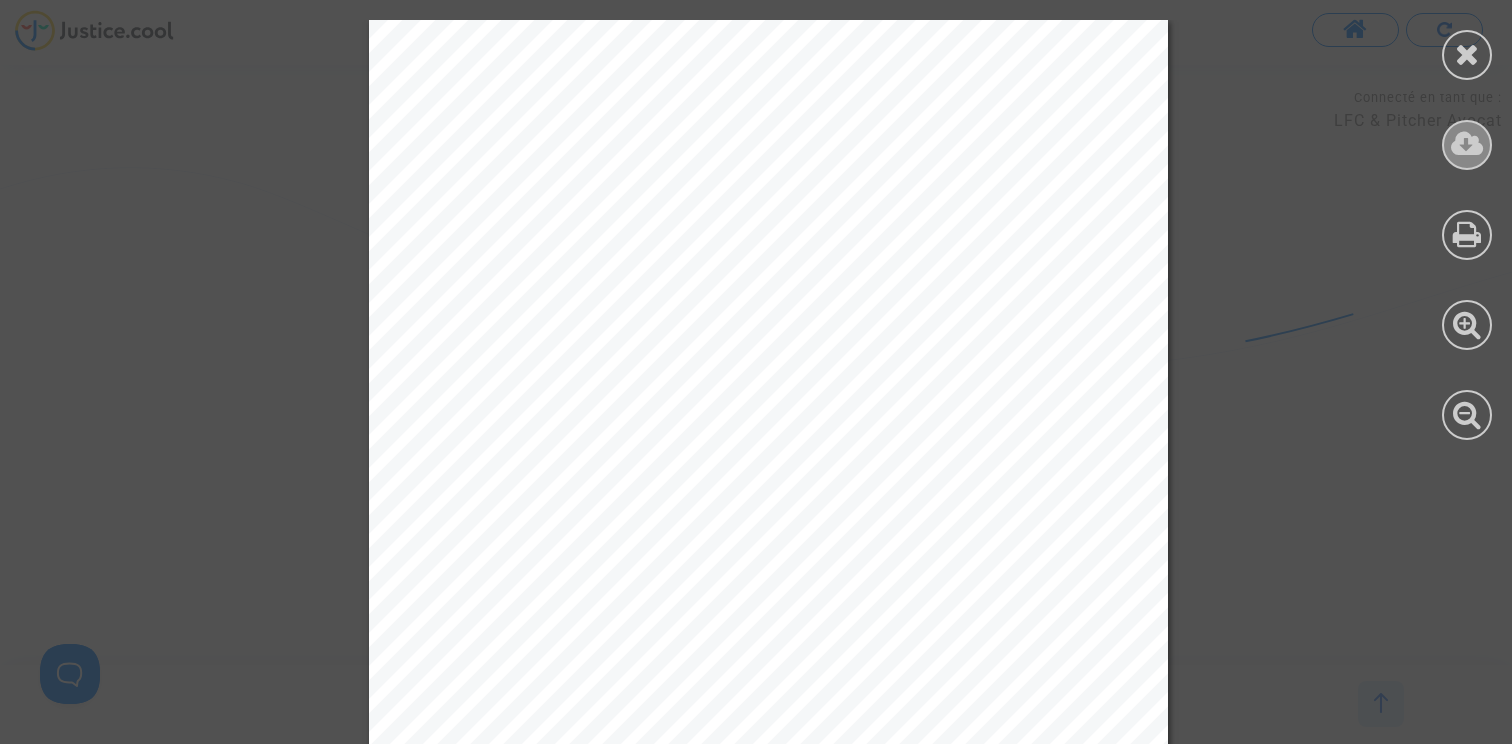 click at bounding box center (1467, 144) 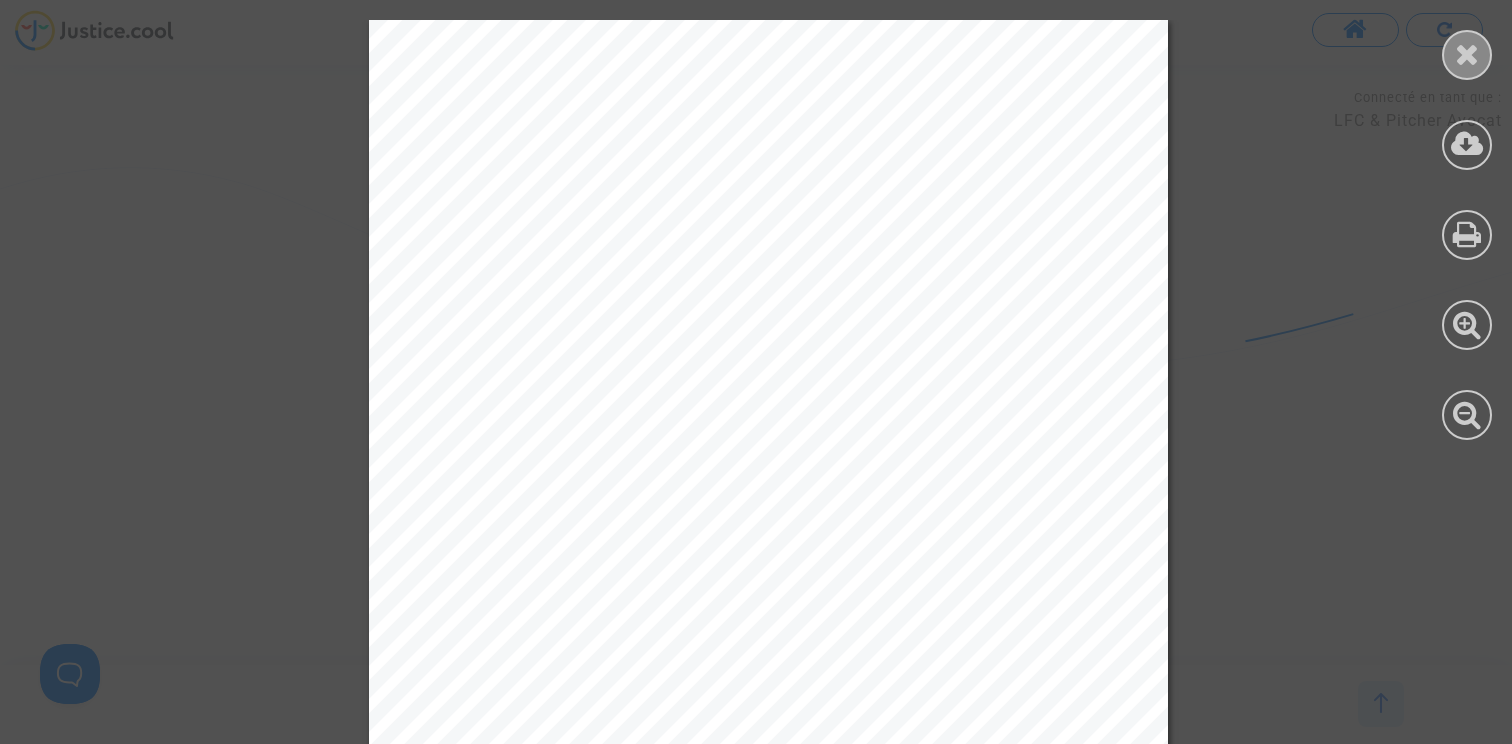 click at bounding box center [1467, 54] 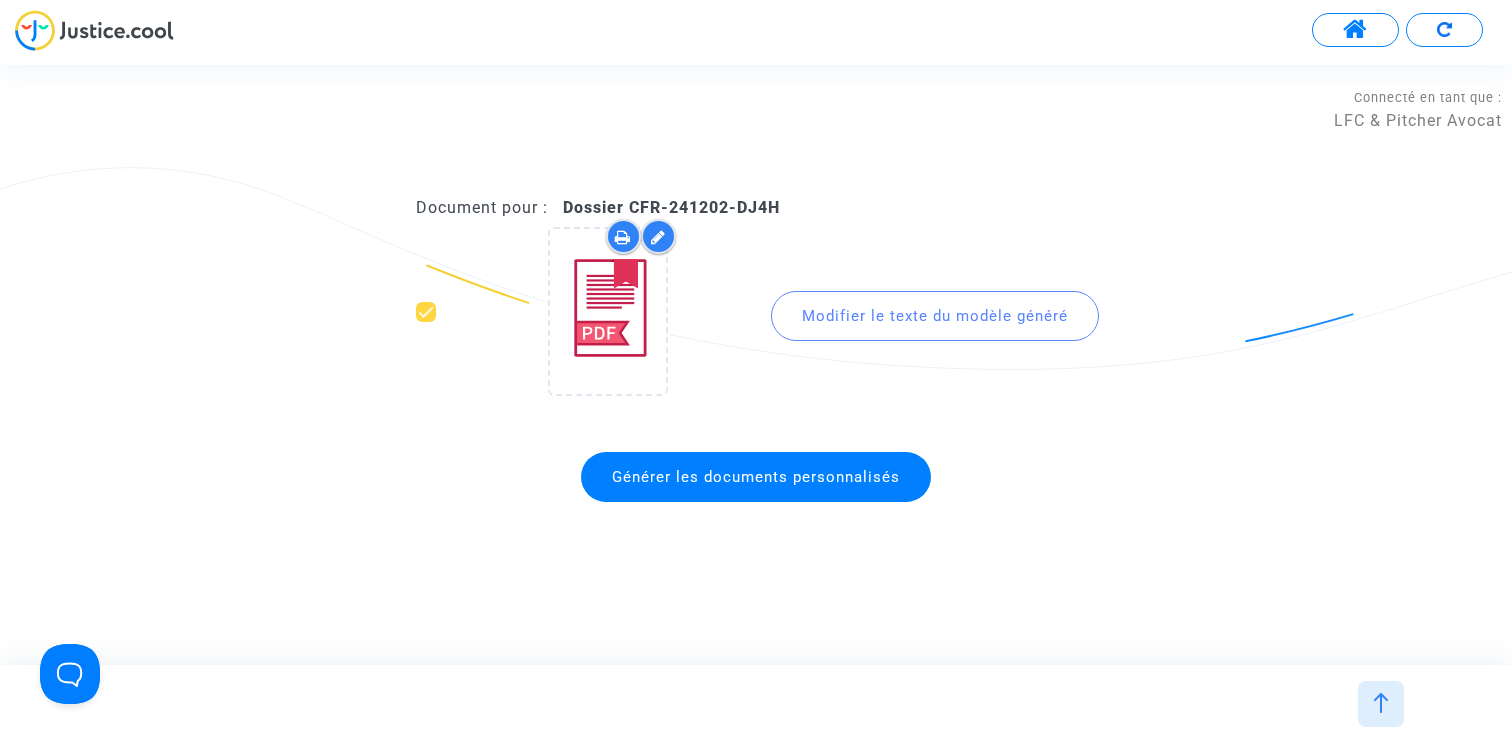 click at bounding box center [1355, 30] 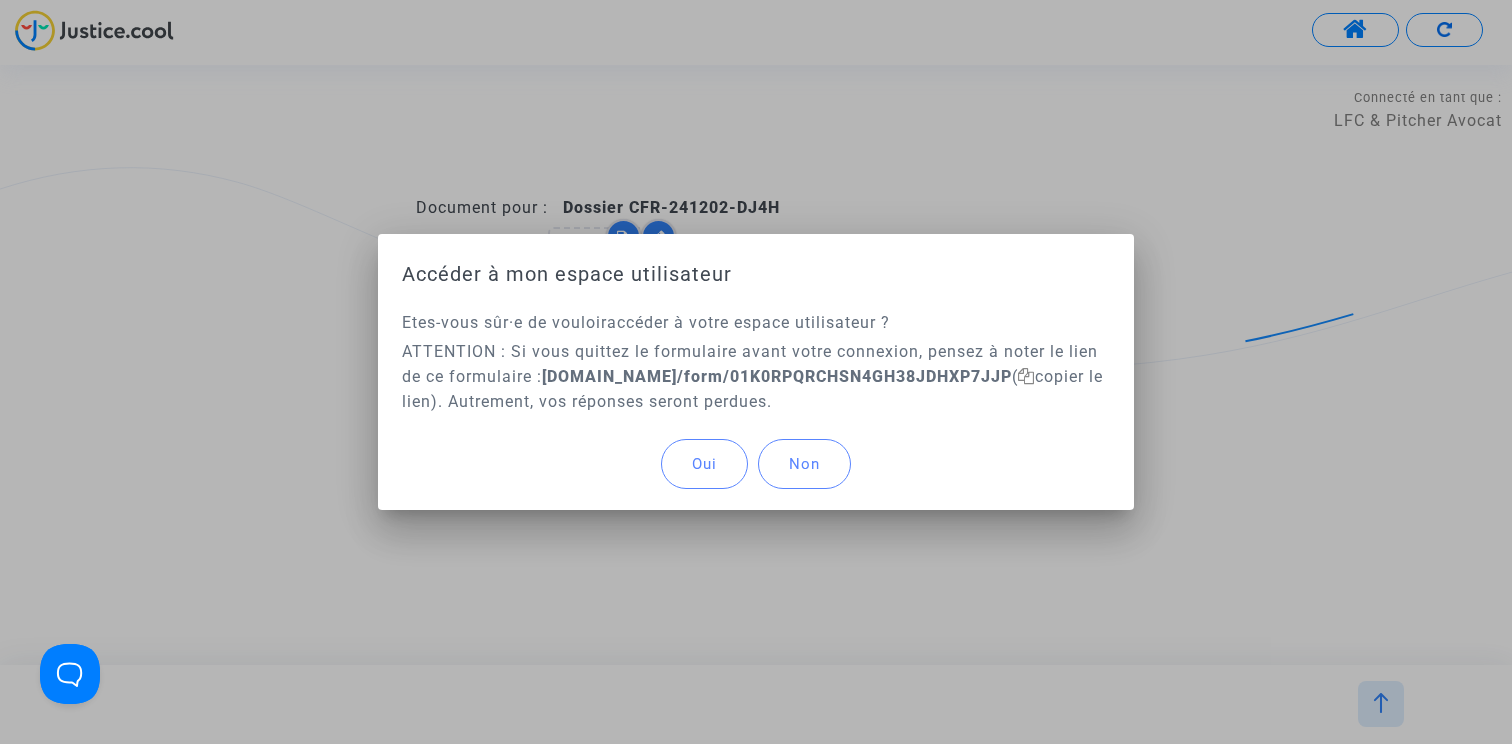 click on "Oui" at bounding box center (704, 464) 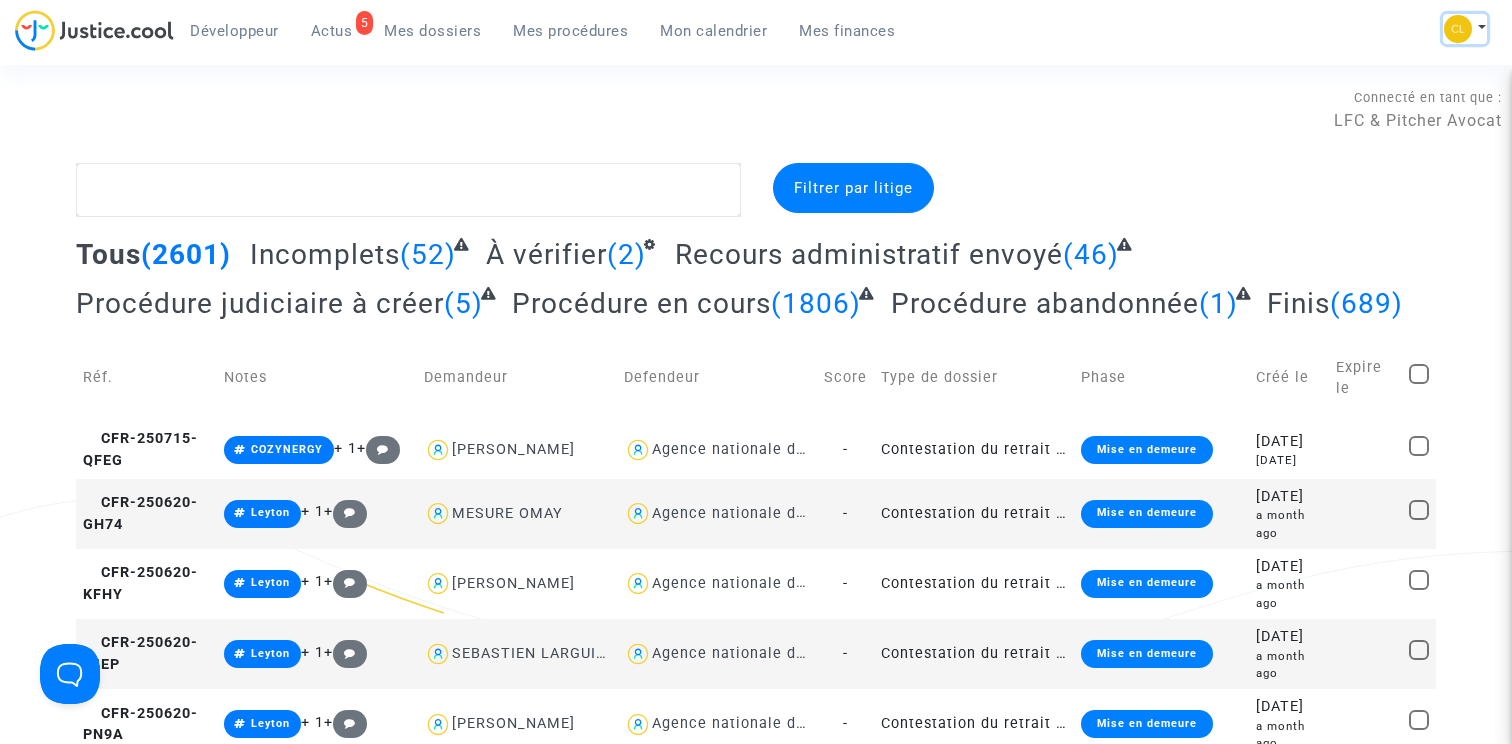 click at bounding box center (1458, 29) 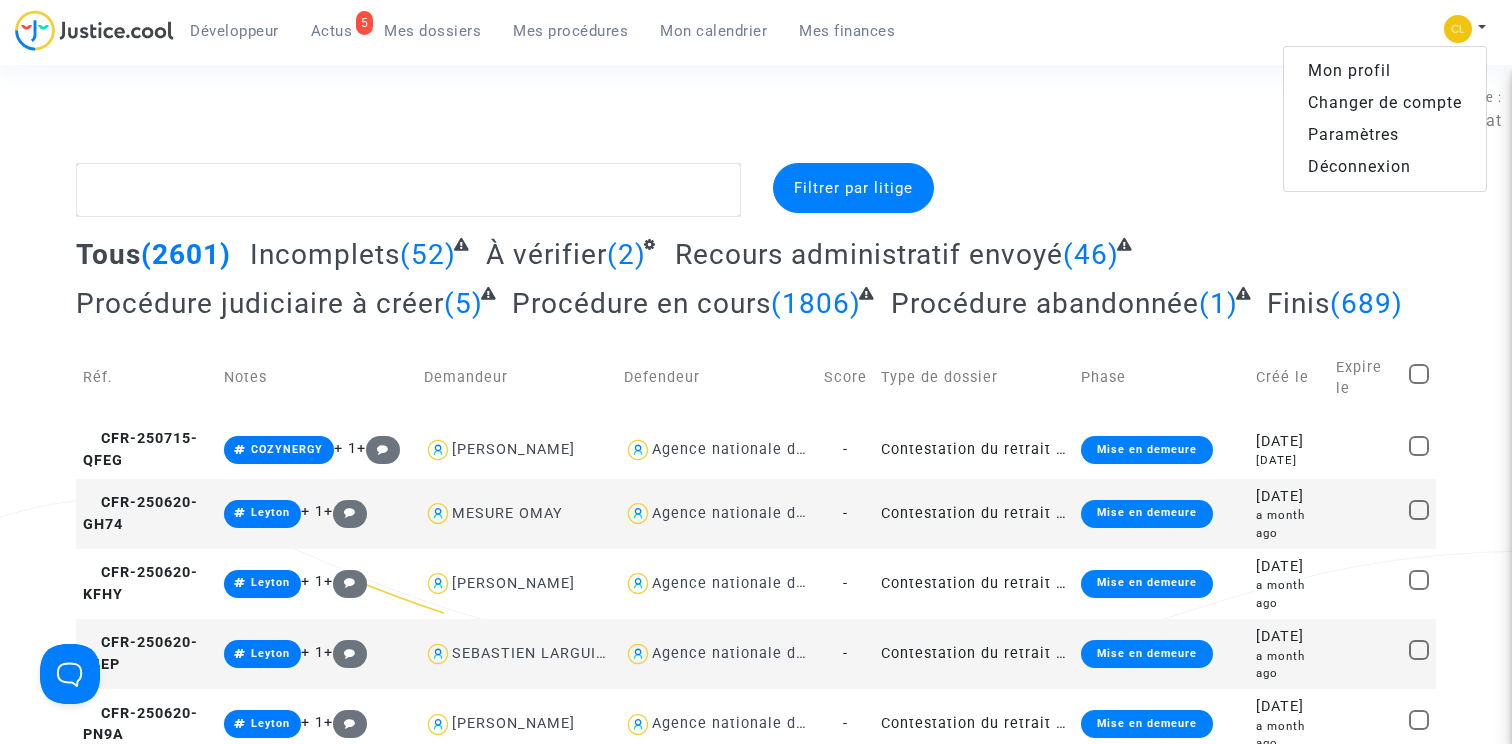 click on "Changer de compte" at bounding box center [1385, 103] 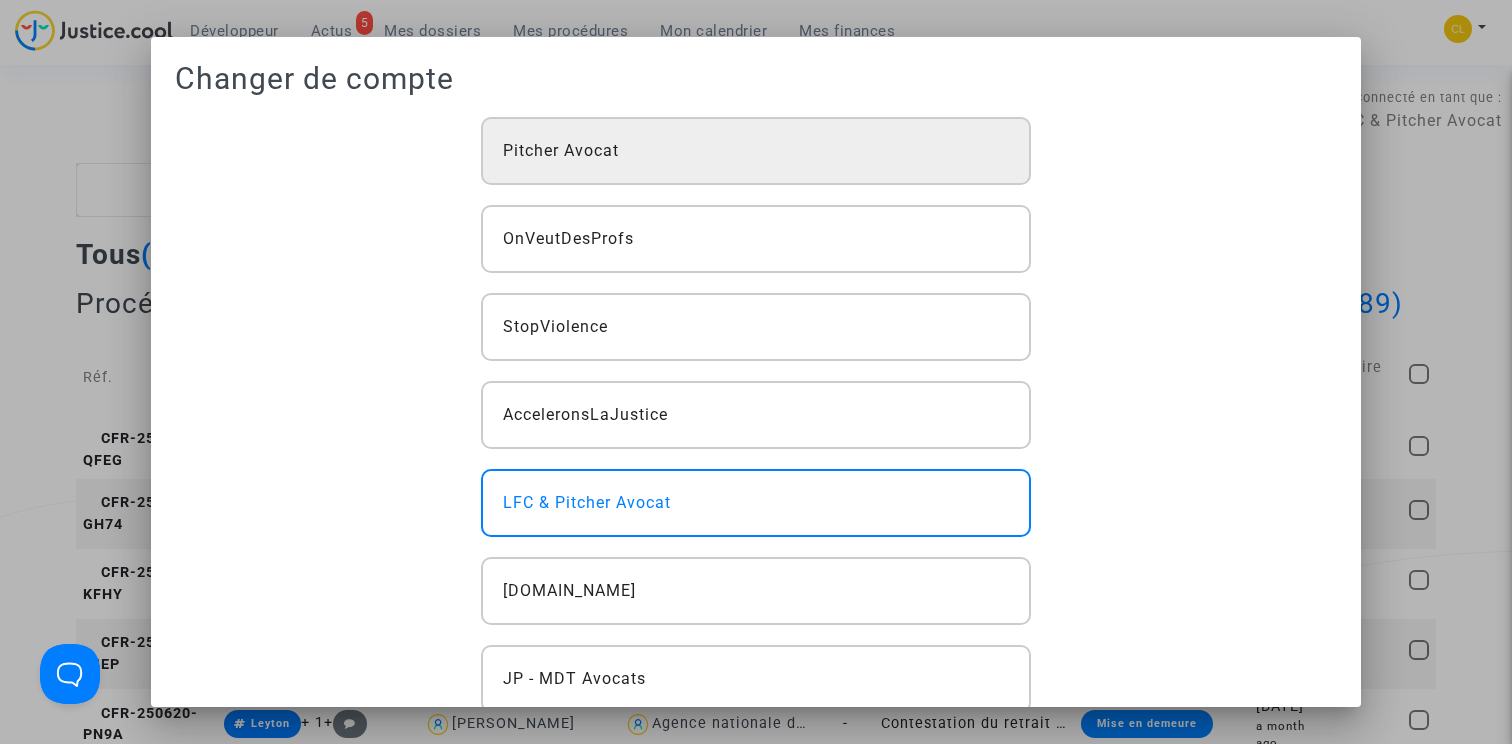 click on "Pitcher Avocat" at bounding box center [756, 151] 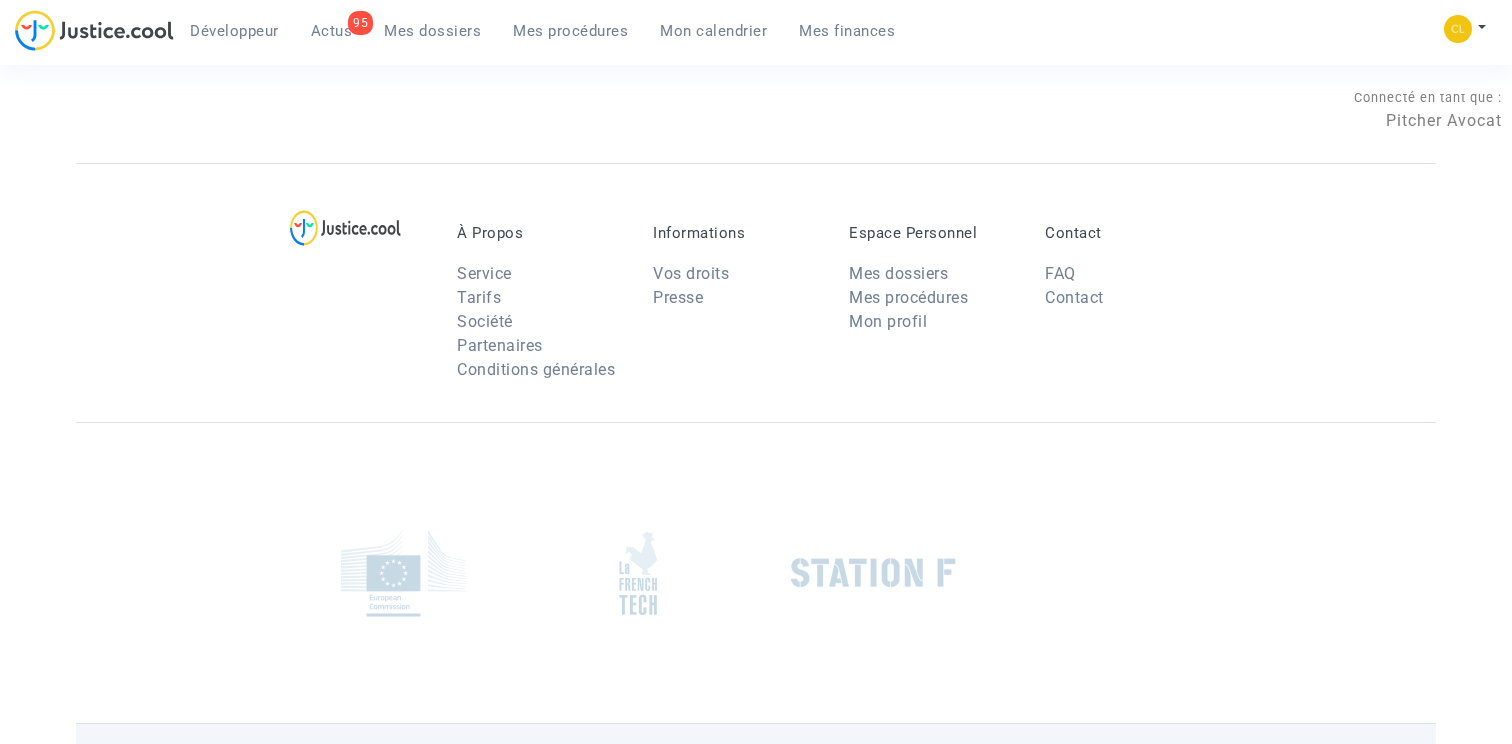 scroll, scrollTop: 0, scrollLeft: 0, axis: both 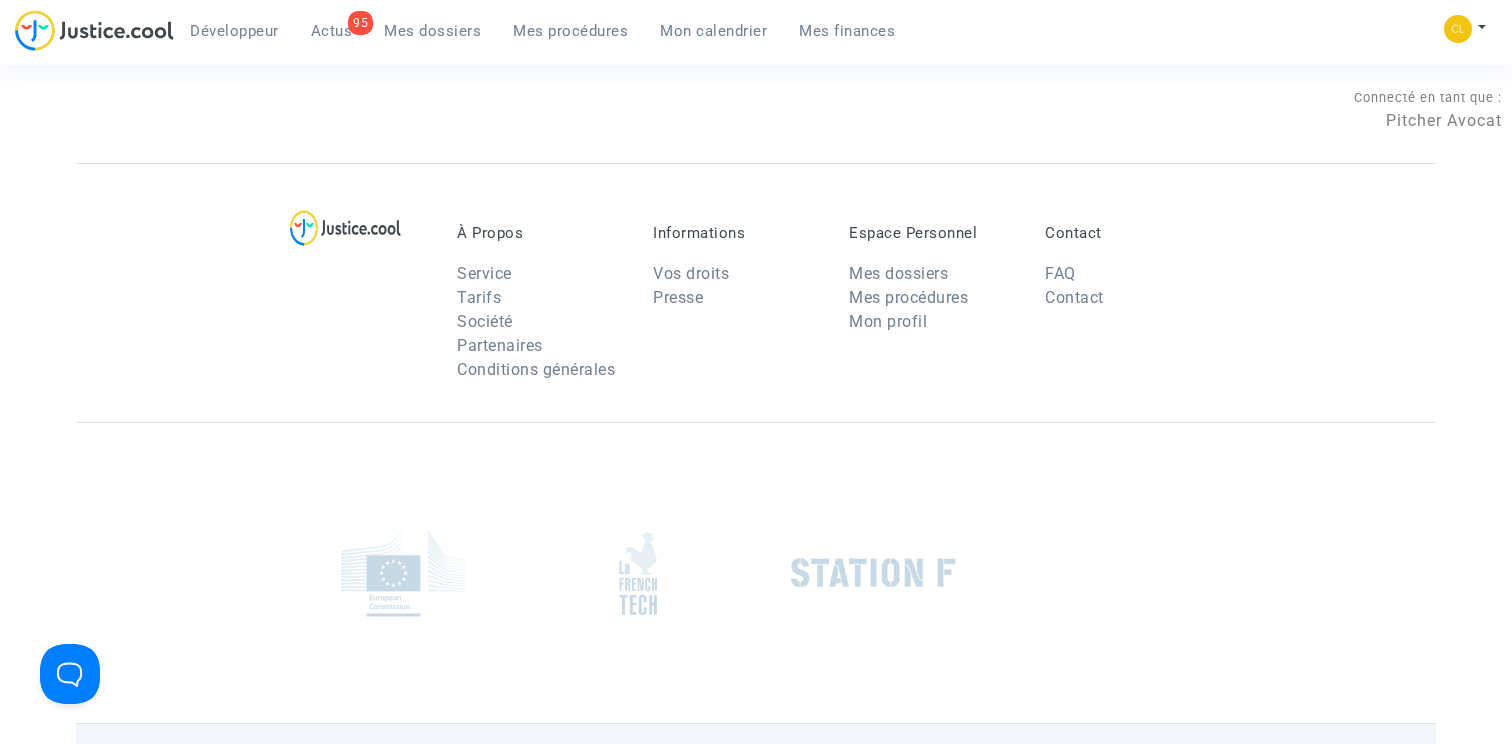 click on "Mes procédures" at bounding box center [570, 31] 